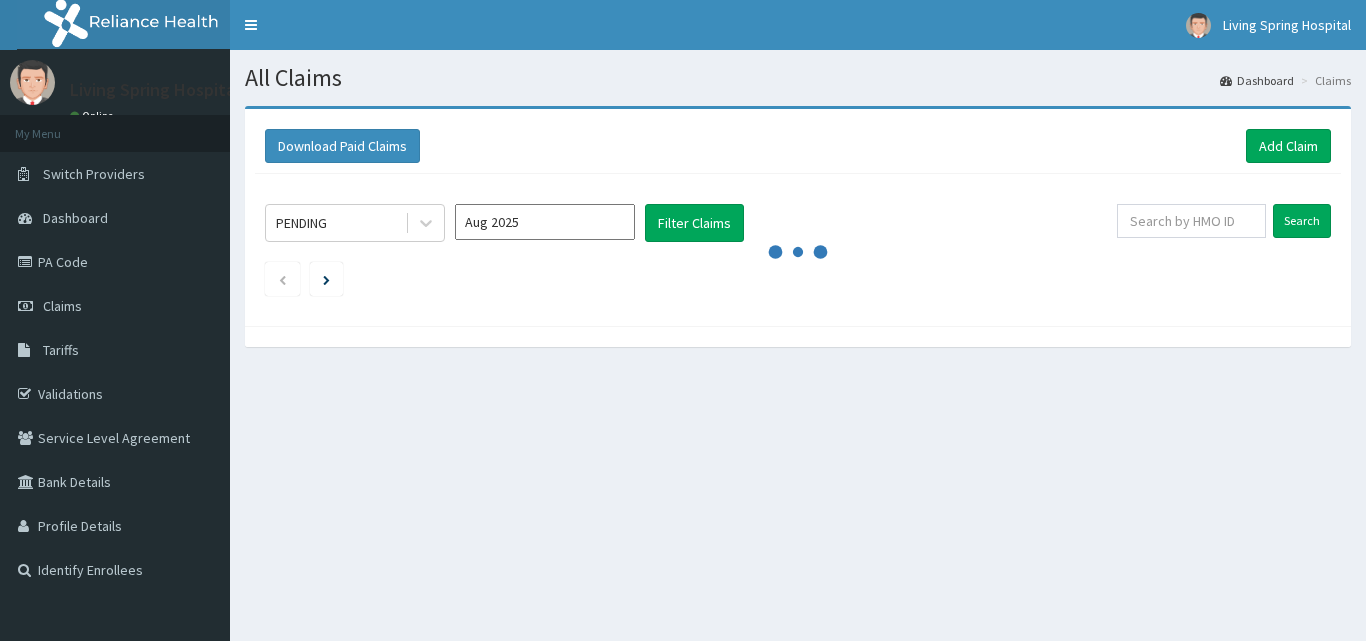 scroll, scrollTop: 0, scrollLeft: 0, axis: both 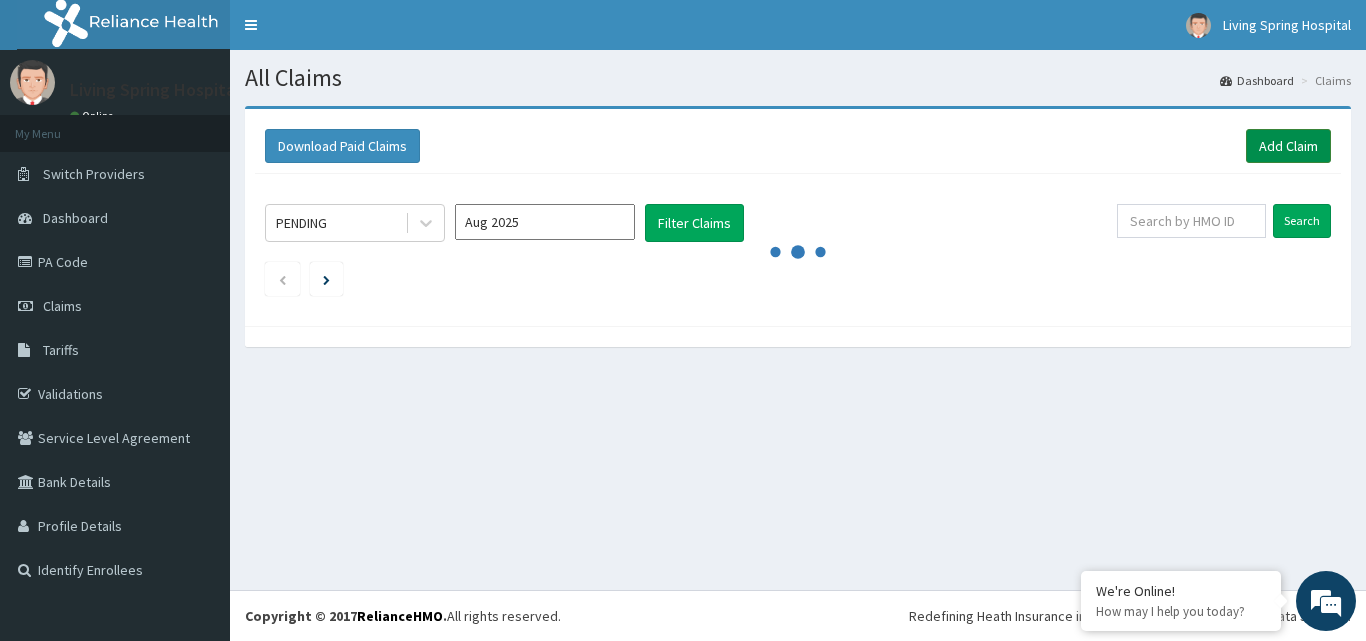 click on "Add Claim" at bounding box center (1288, 146) 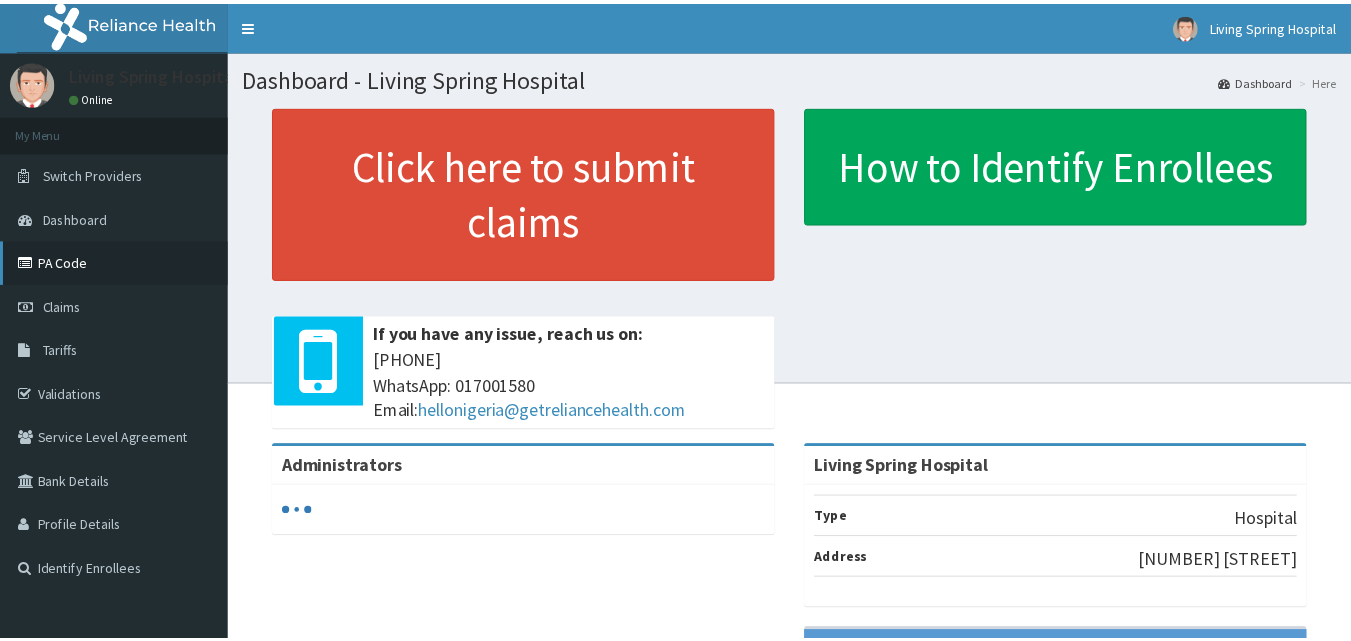 scroll, scrollTop: 0, scrollLeft: 0, axis: both 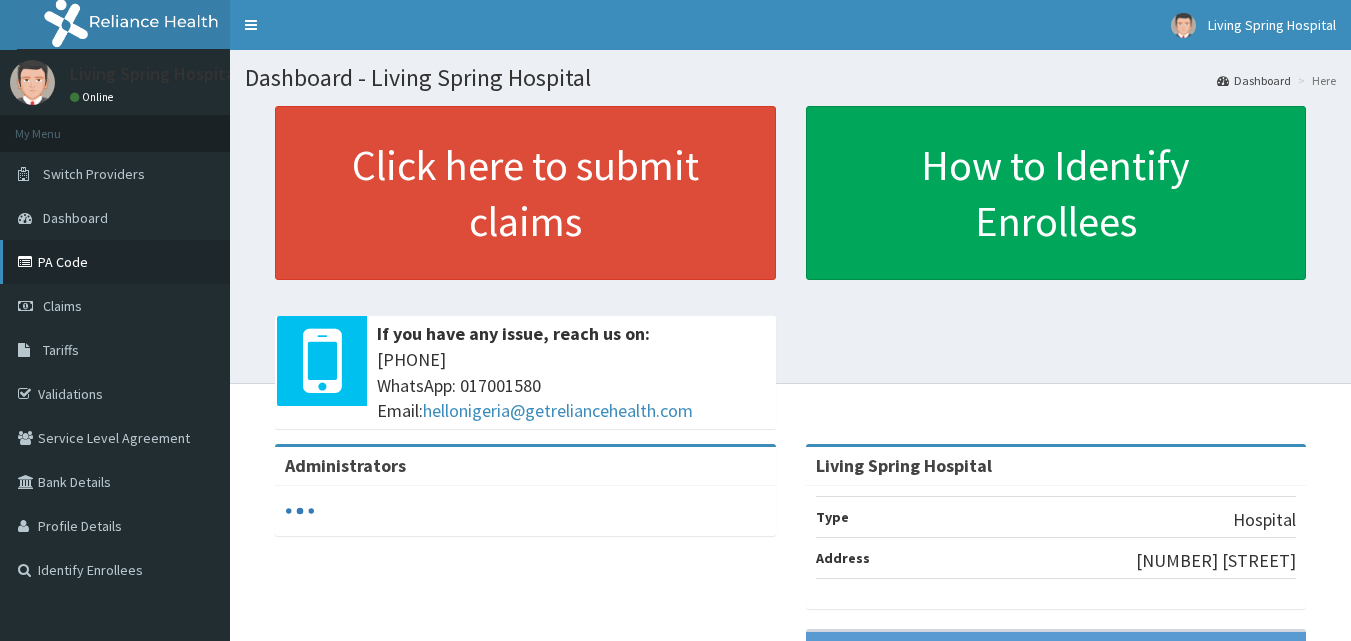 click on "PA Code" at bounding box center [115, 262] 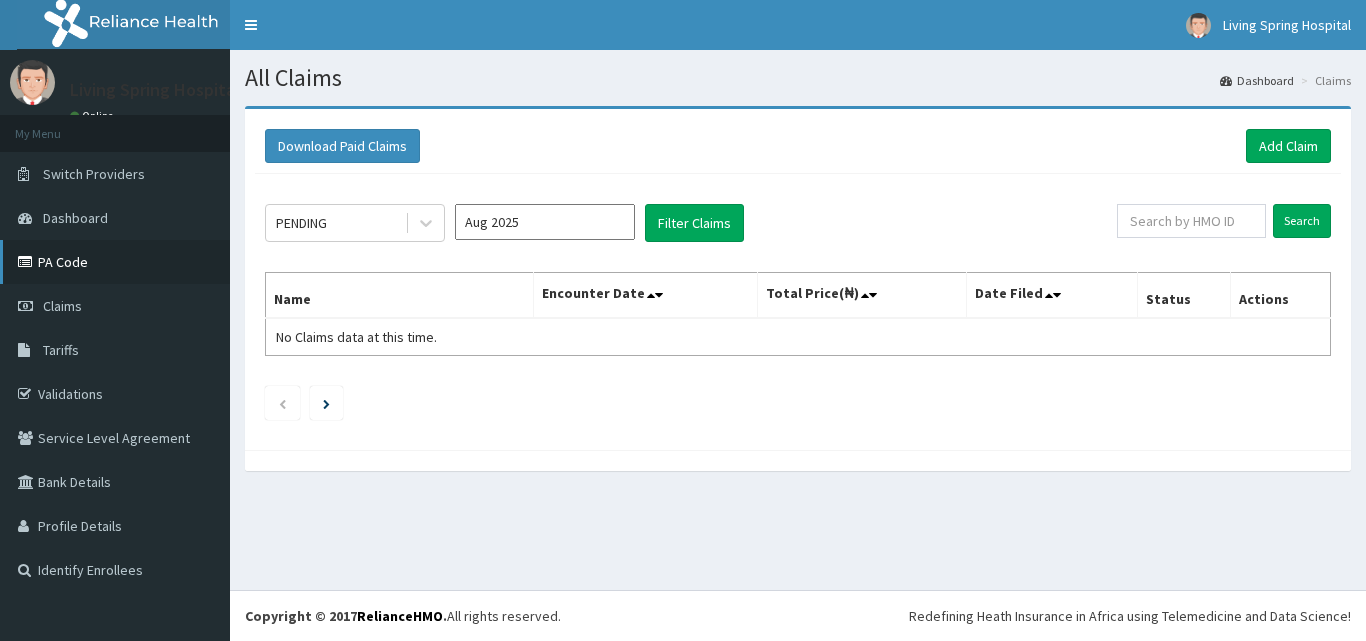 scroll, scrollTop: 0, scrollLeft: 0, axis: both 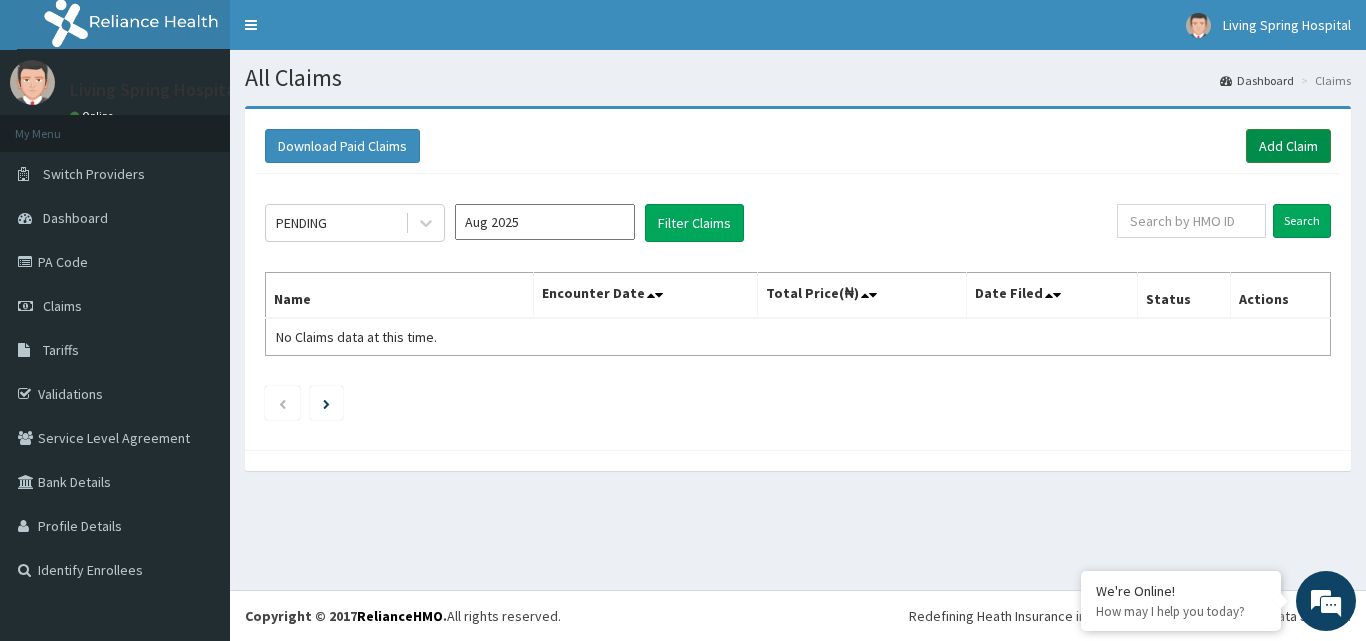 click on "Add Claim" at bounding box center (1288, 146) 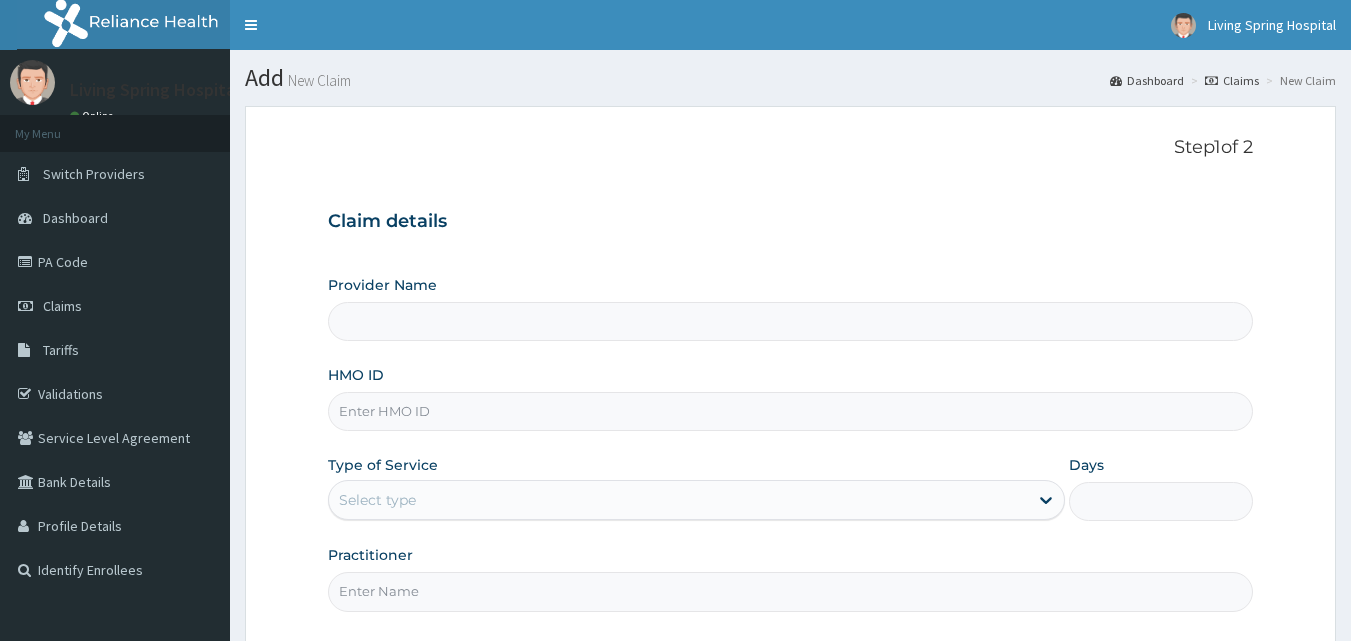 scroll, scrollTop: 0, scrollLeft: 0, axis: both 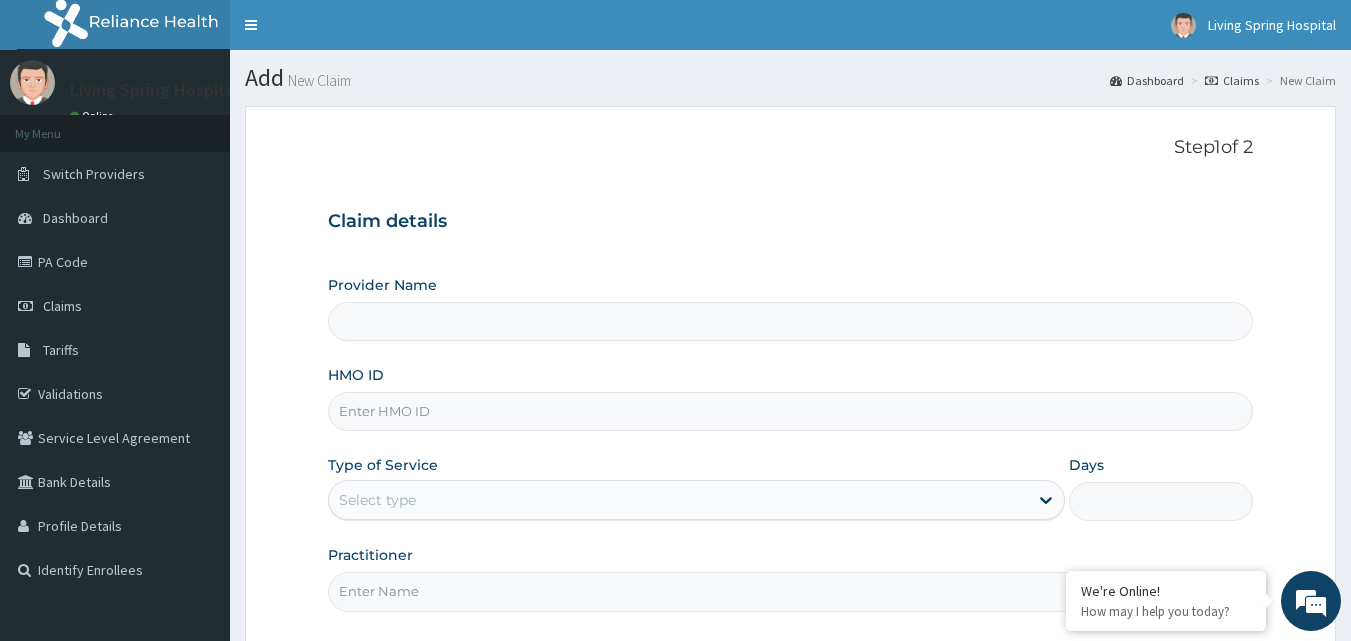 type on "Living Spring Hospital" 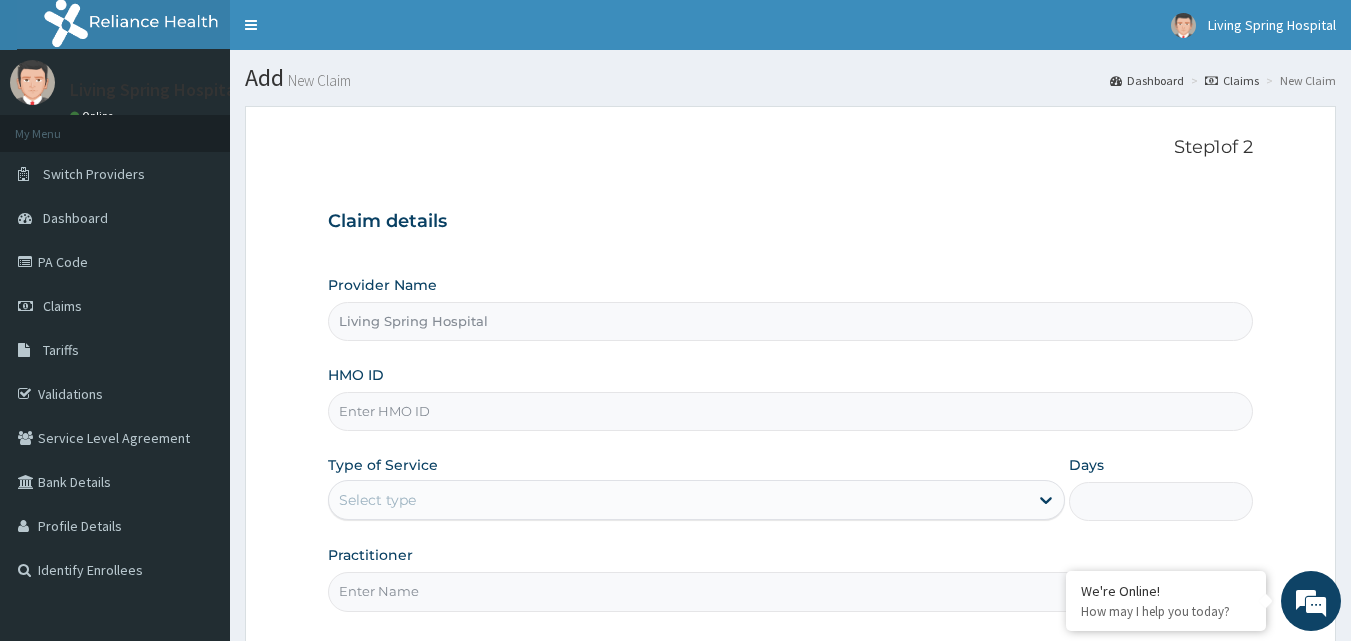 click on "HMO ID" at bounding box center [791, 411] 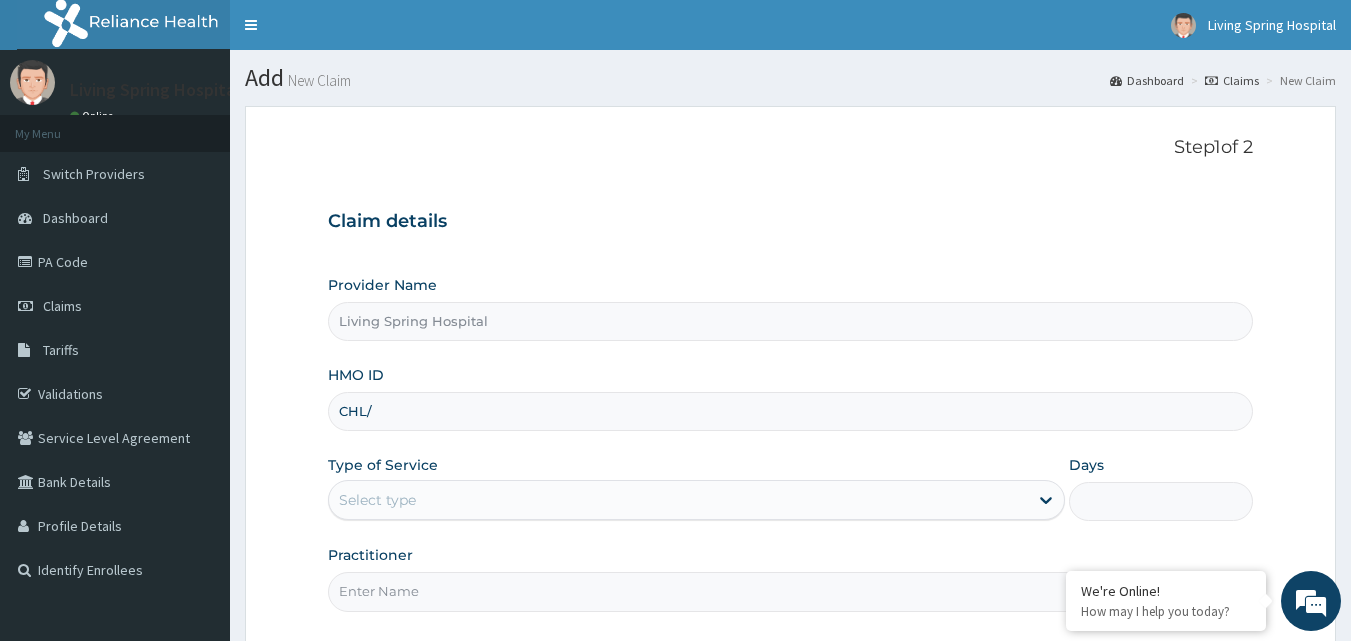 scroll, scrollTop: 0, scrollLeft: 0, axis: both 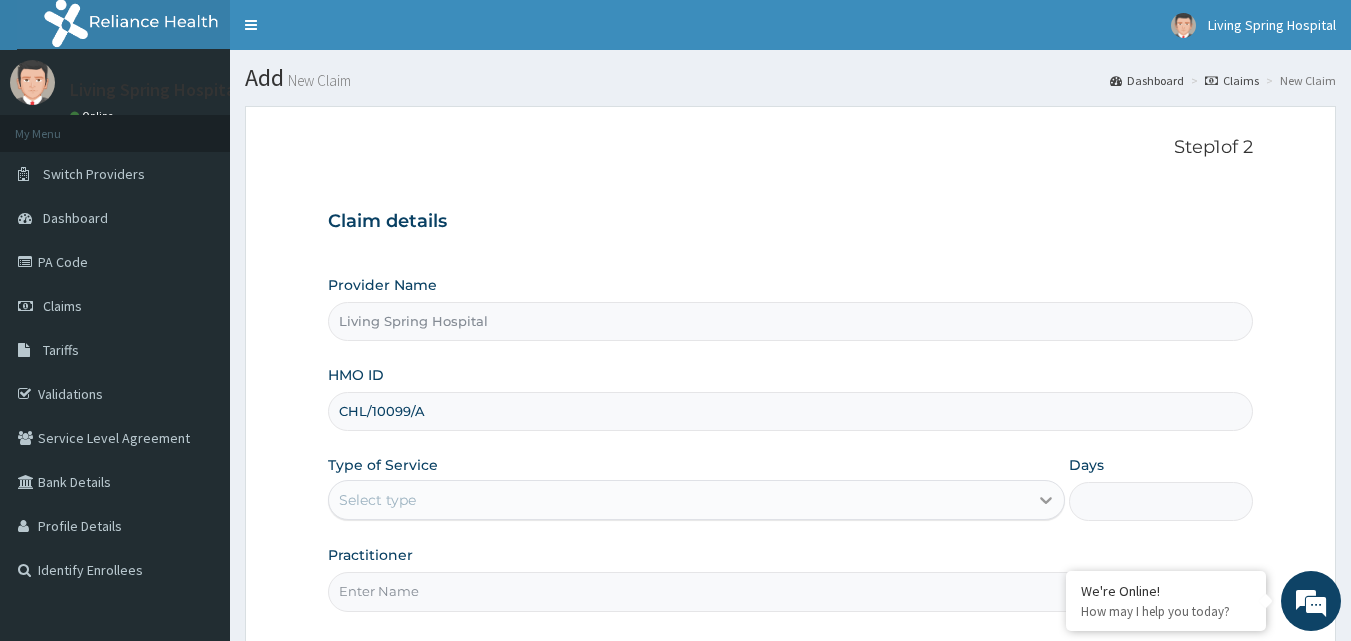 type on "CHL/10099/A" 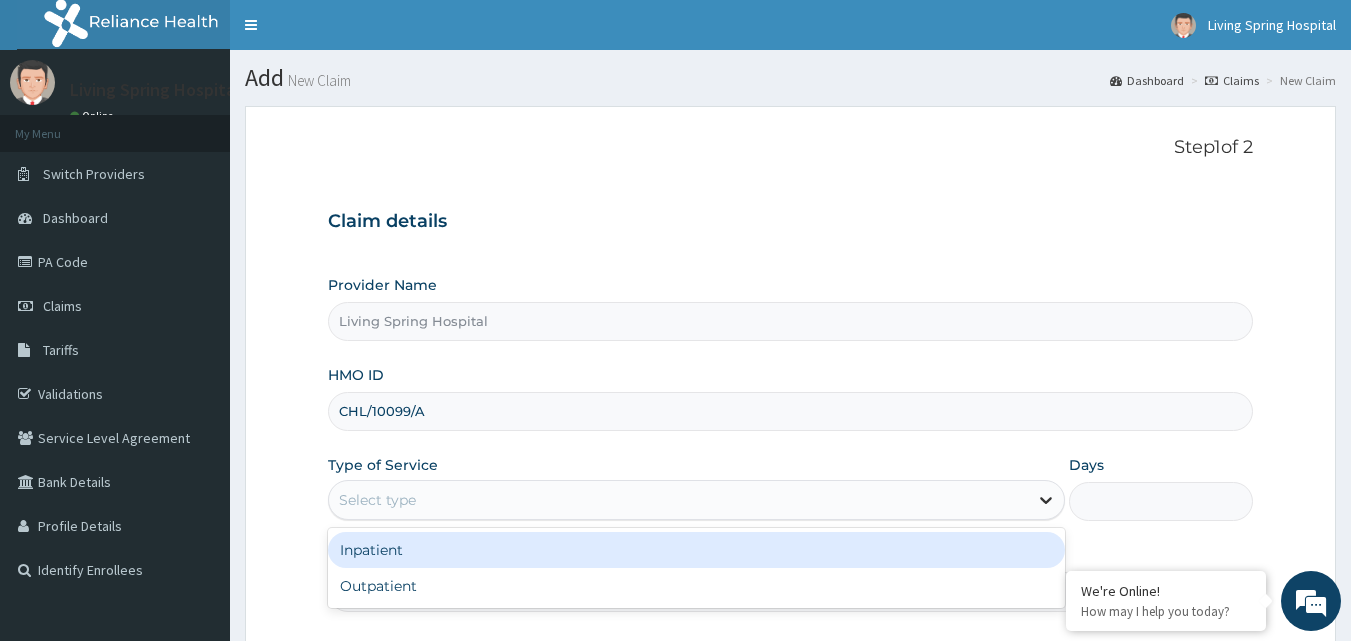 click 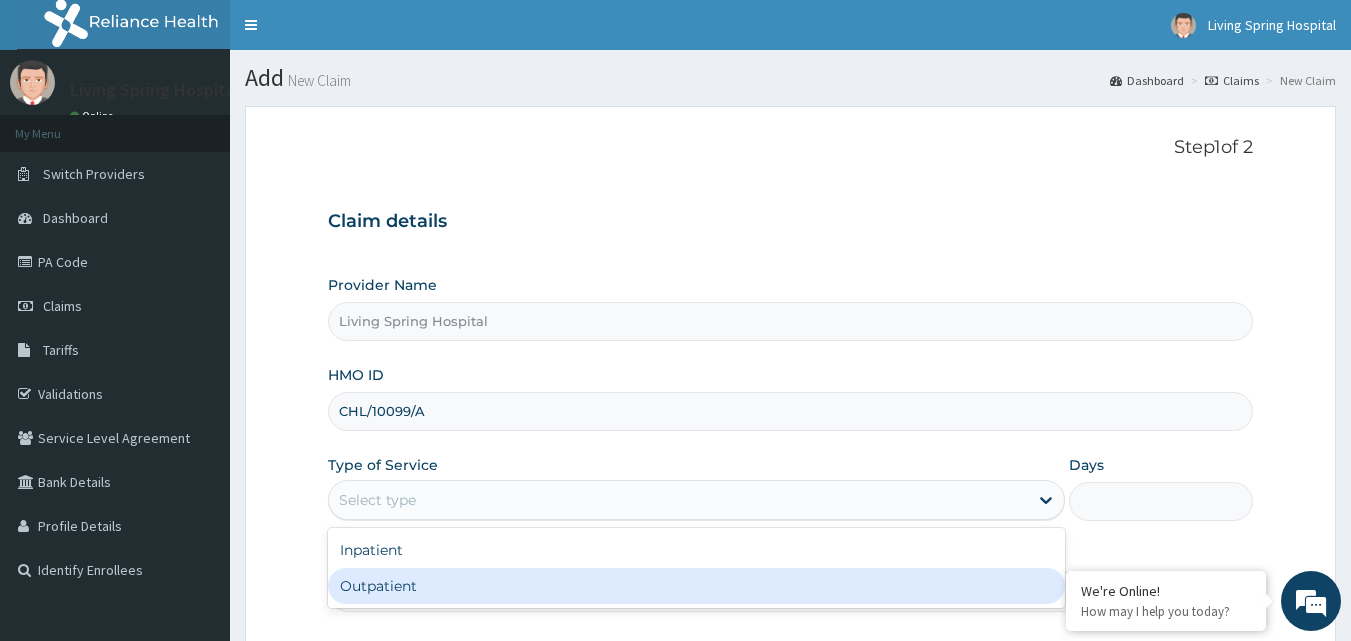 click on "Outpatient" at bounding box center (696, 586) 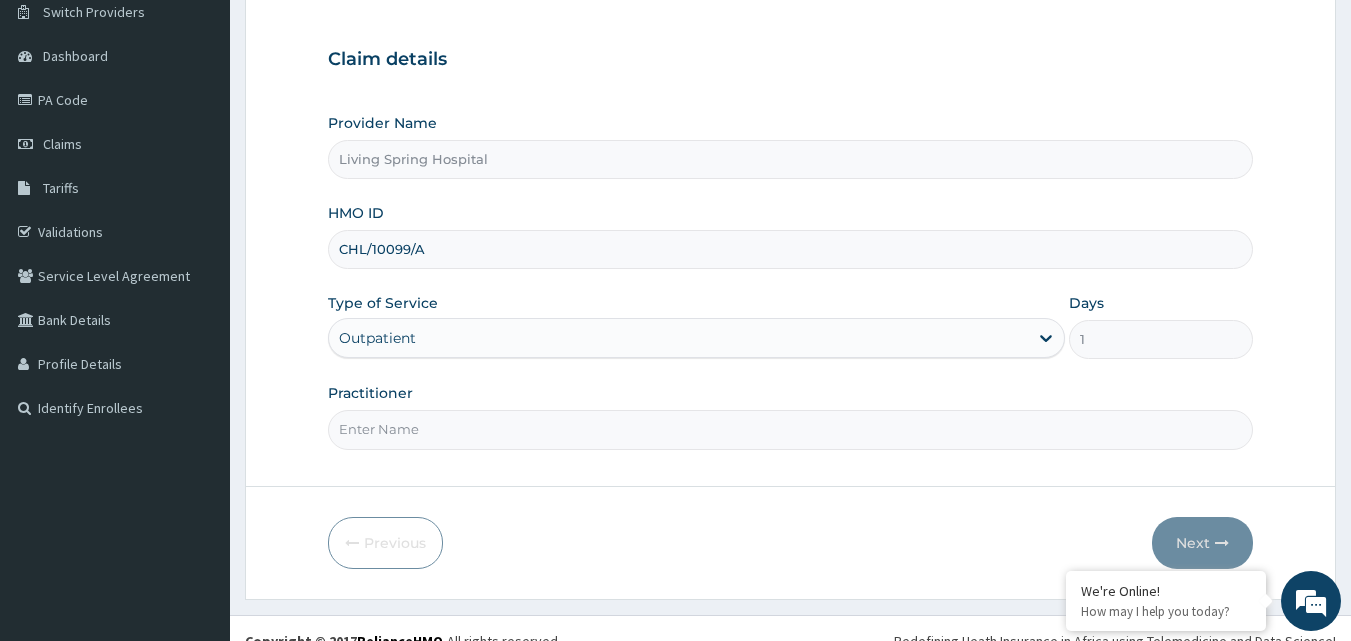 scroll, scrollTop: 187, scrollLeft: 0, axis: vertical 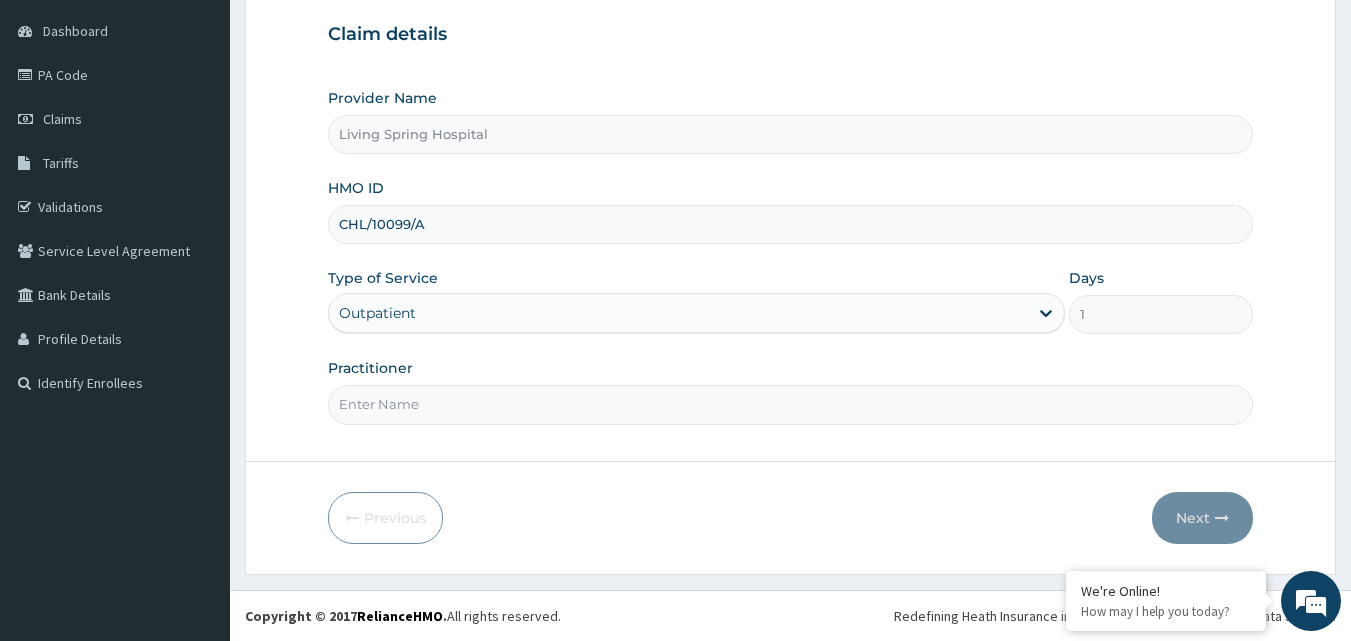 click on "Practitioner" at bounding box center [791, 404] 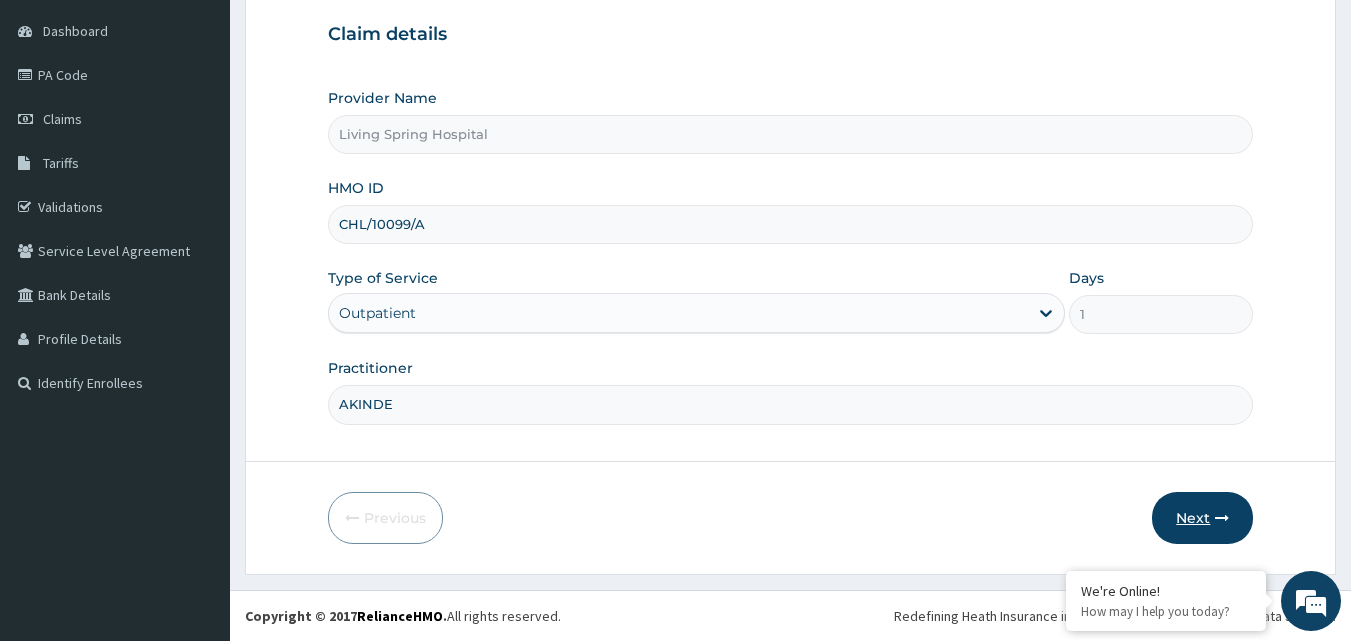 type on "AKINDE" 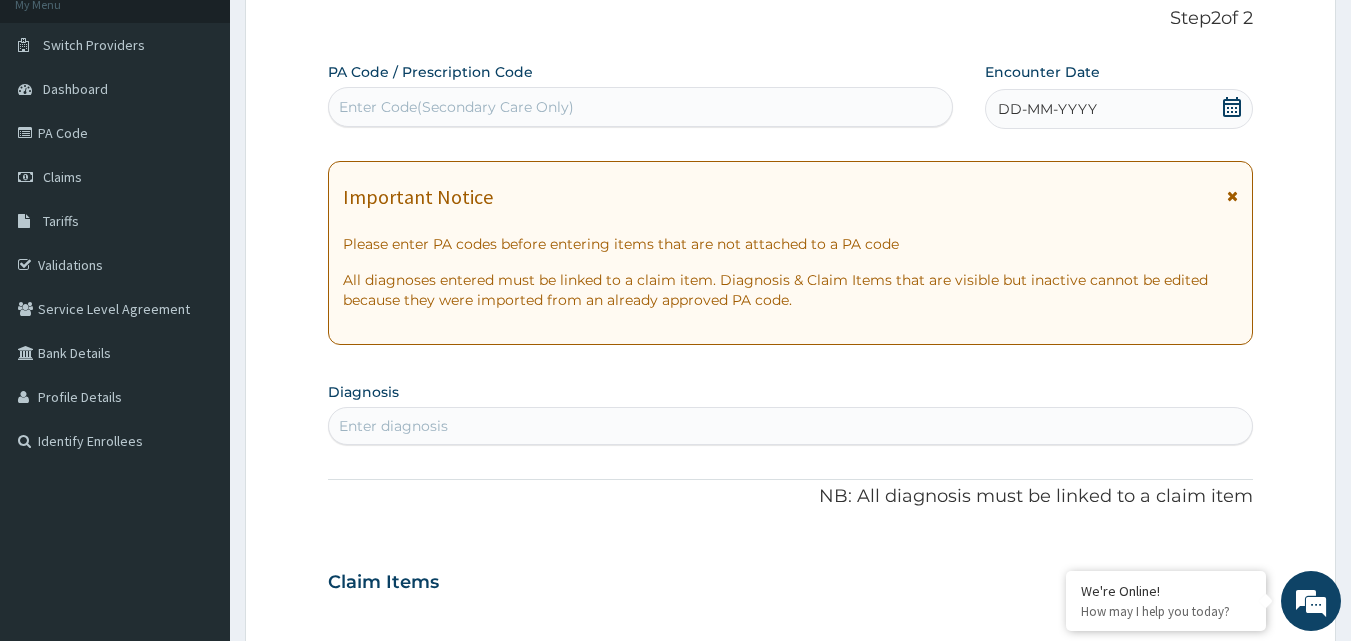scroll, scrollTop: 87, scrollLeft: 0, axis: vertical 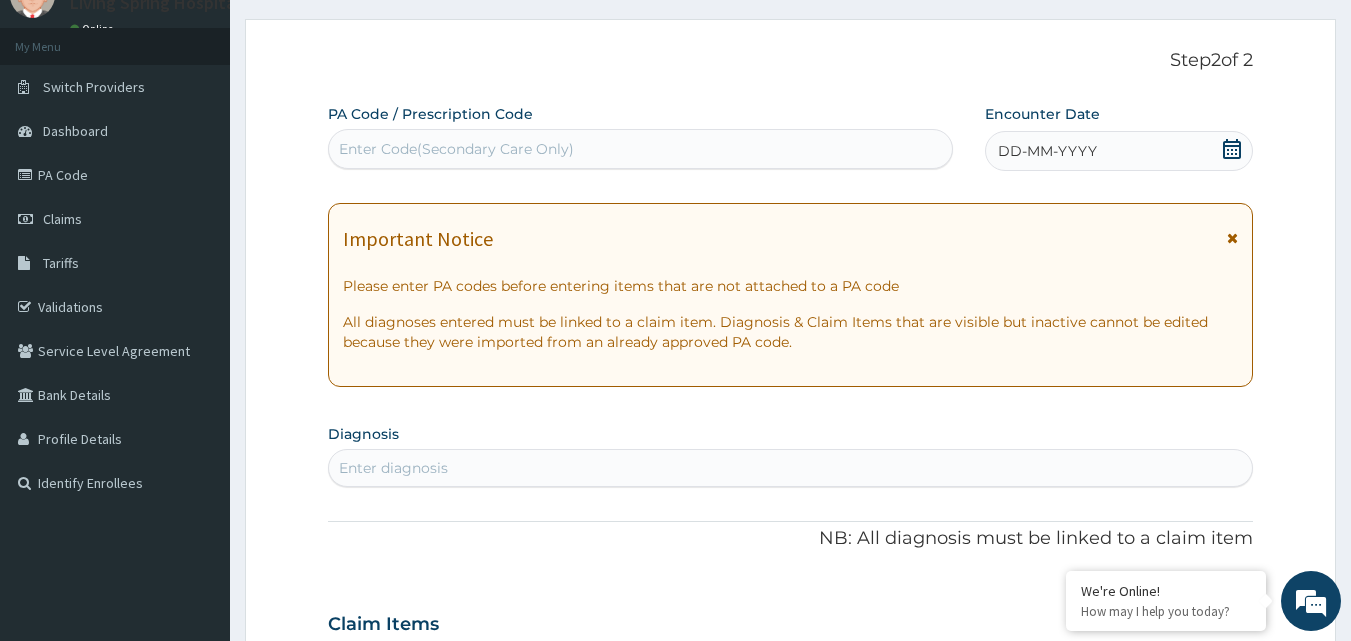click 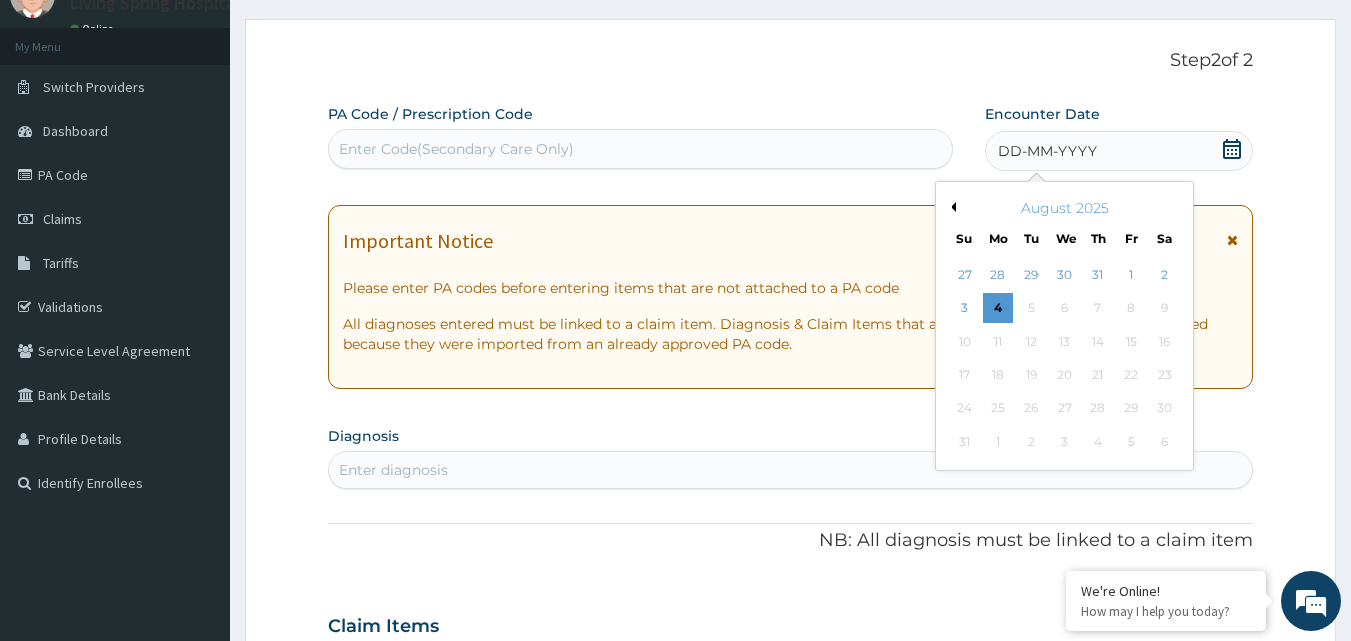 click on "Previous Month" at bounding box center (951, 207) 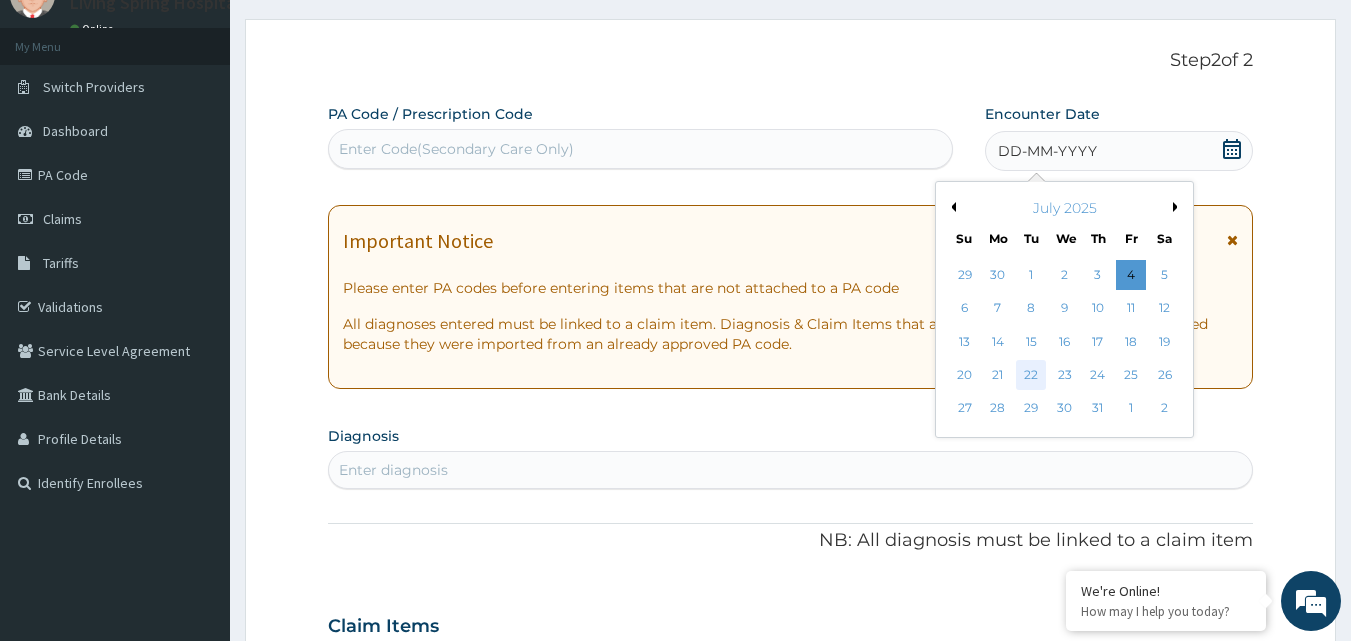 click on "22" at bounding box center [1032, 375] 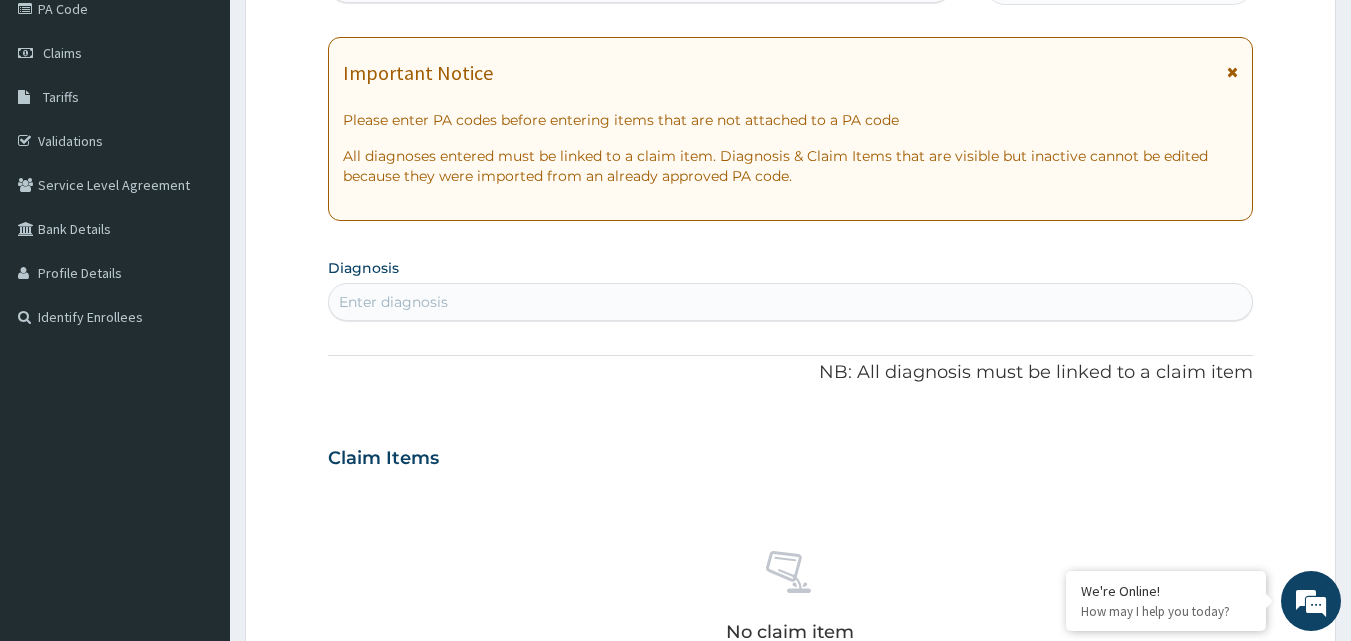 scroll, scrollTop: 287, scrollLeft: 0, axis: vertical 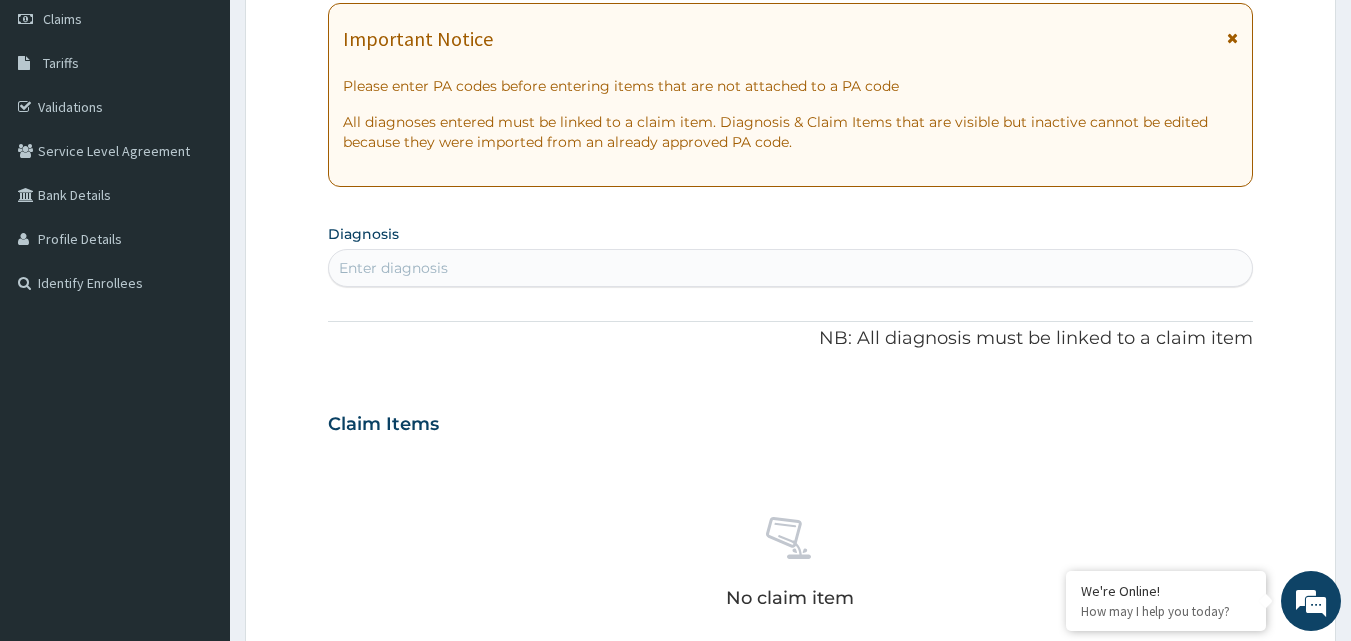 click on "Enter diagnosis" at bounding box center (393, 268) 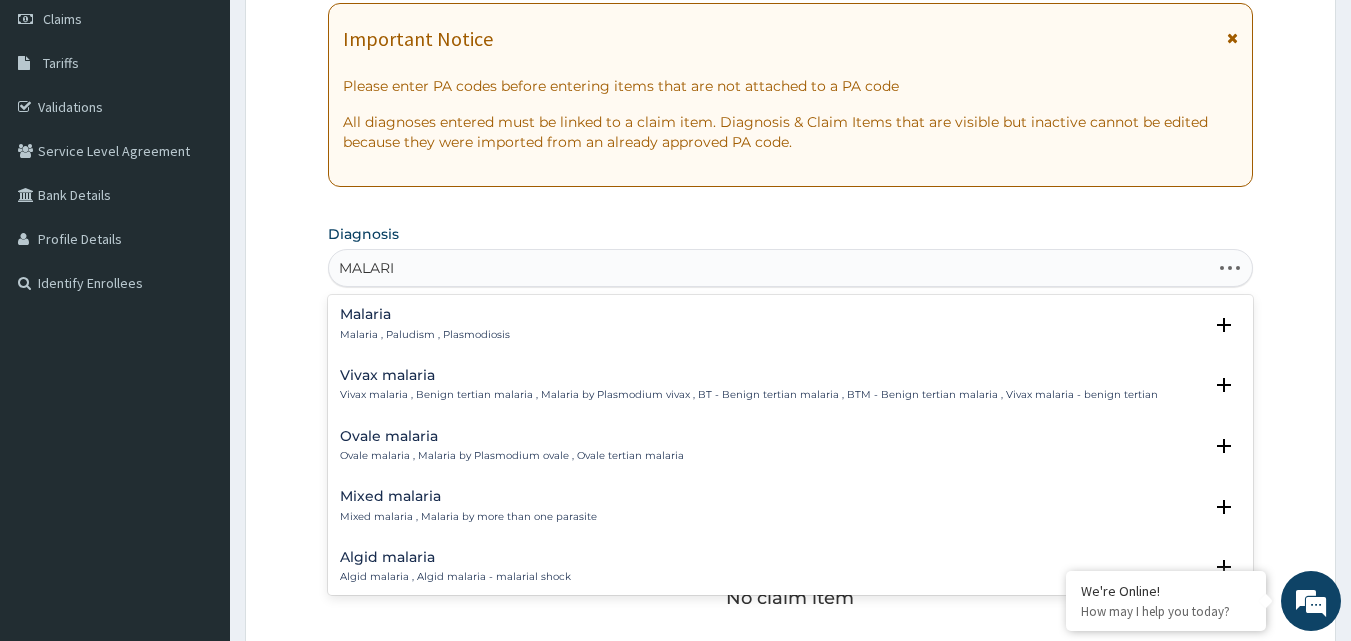 type on "MALARIA" 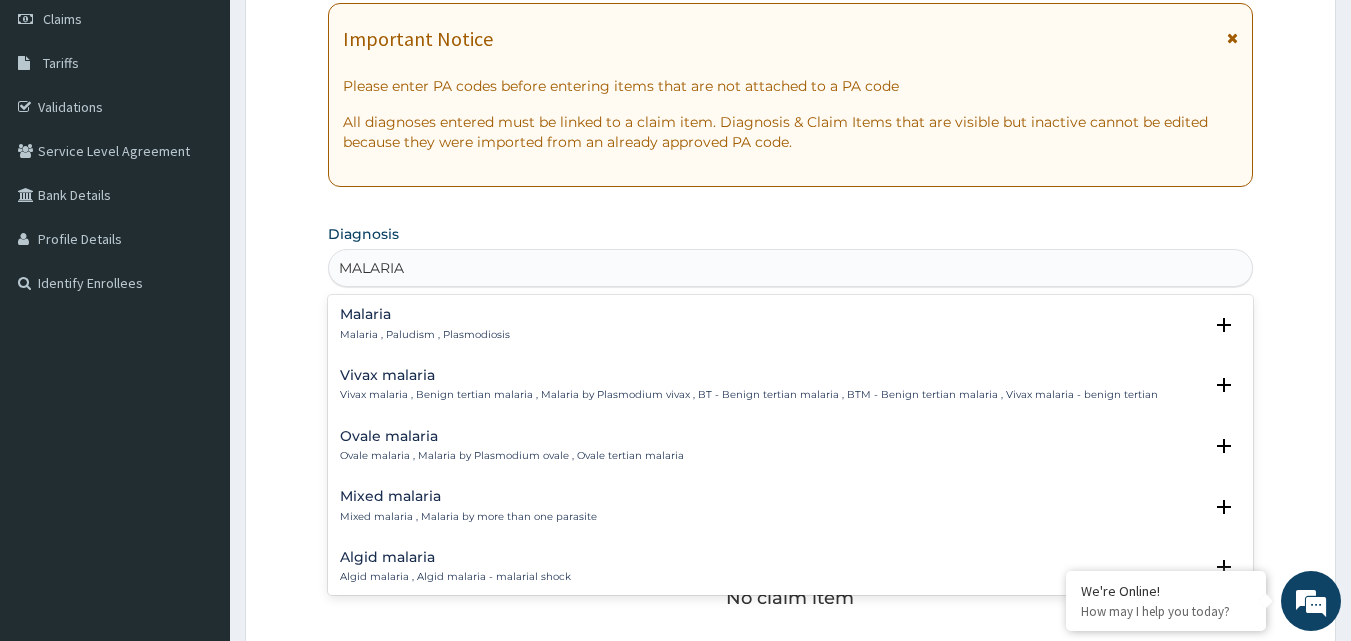 click on "Malaria Malaria , Paludism , Plasmodiosis" at bounding box center (425, 324) 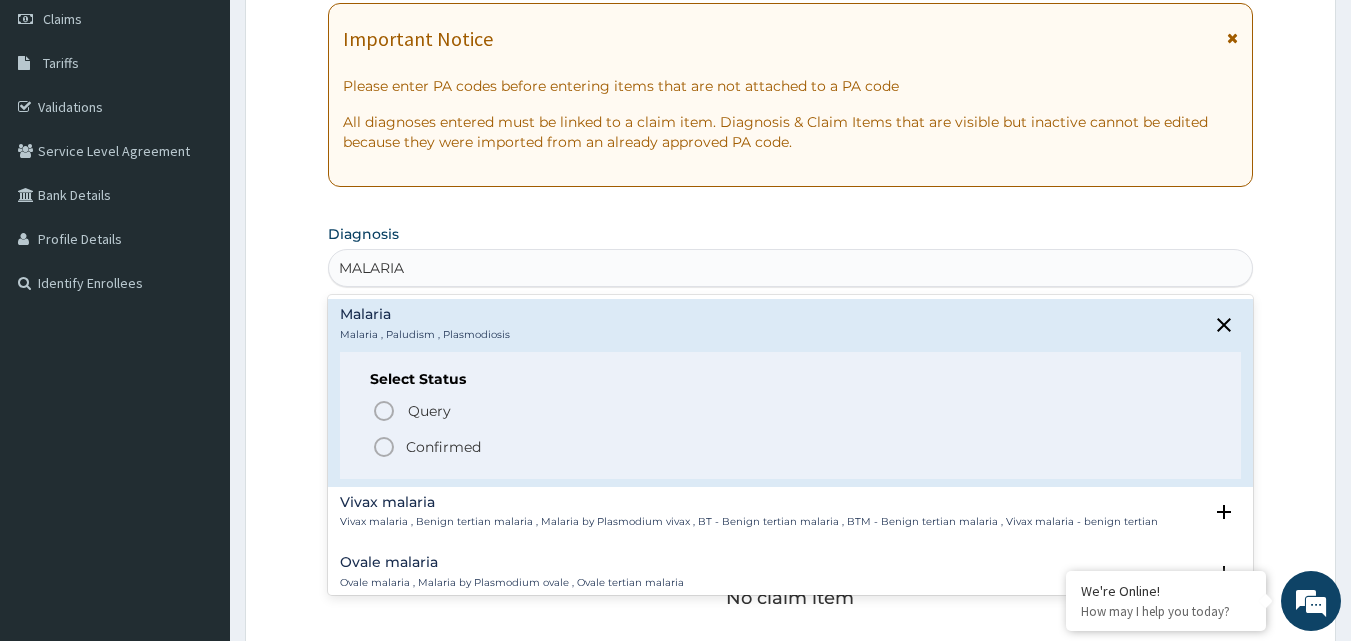 click 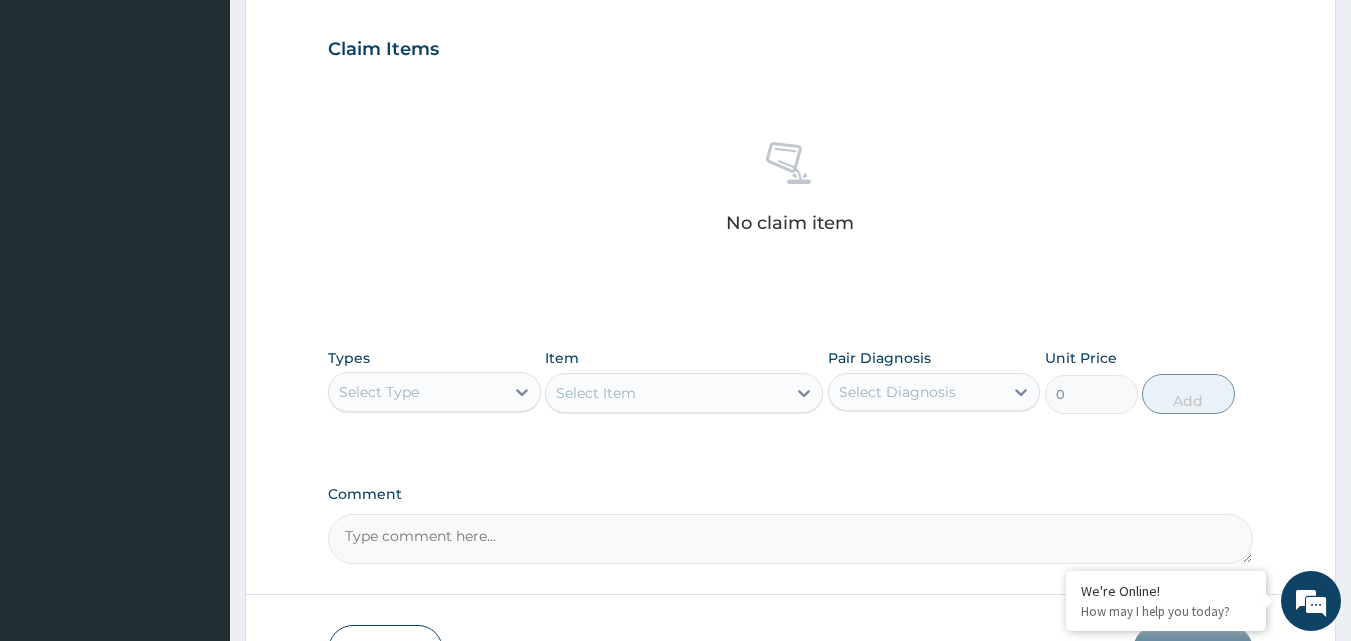 scroll, scrollTop: 787, scrollLeft: 0, axis: vertical 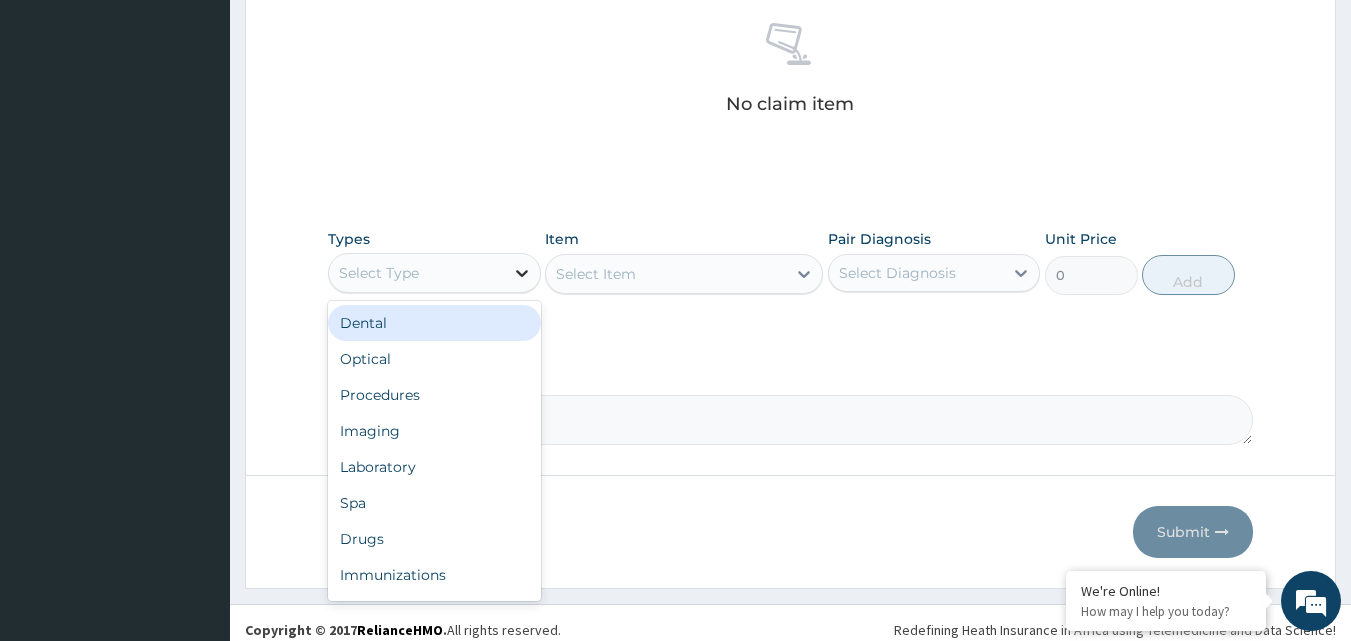 click 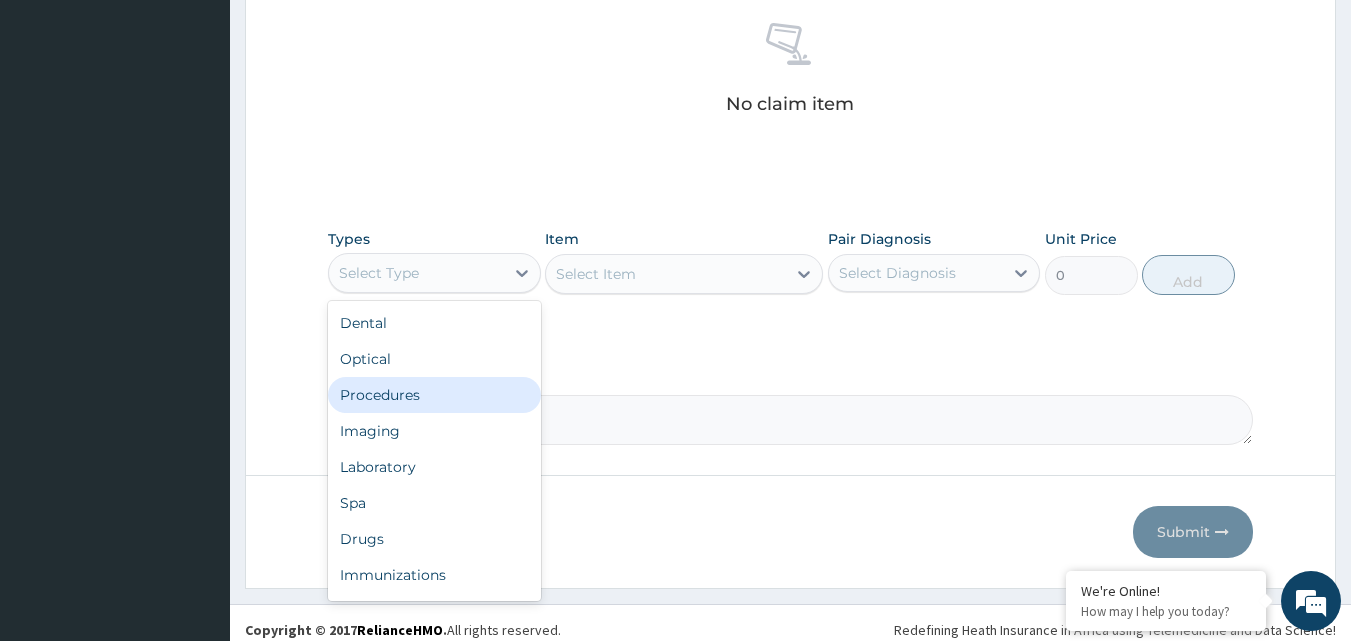 click on "Procedures" at bounding box center [434, 395] 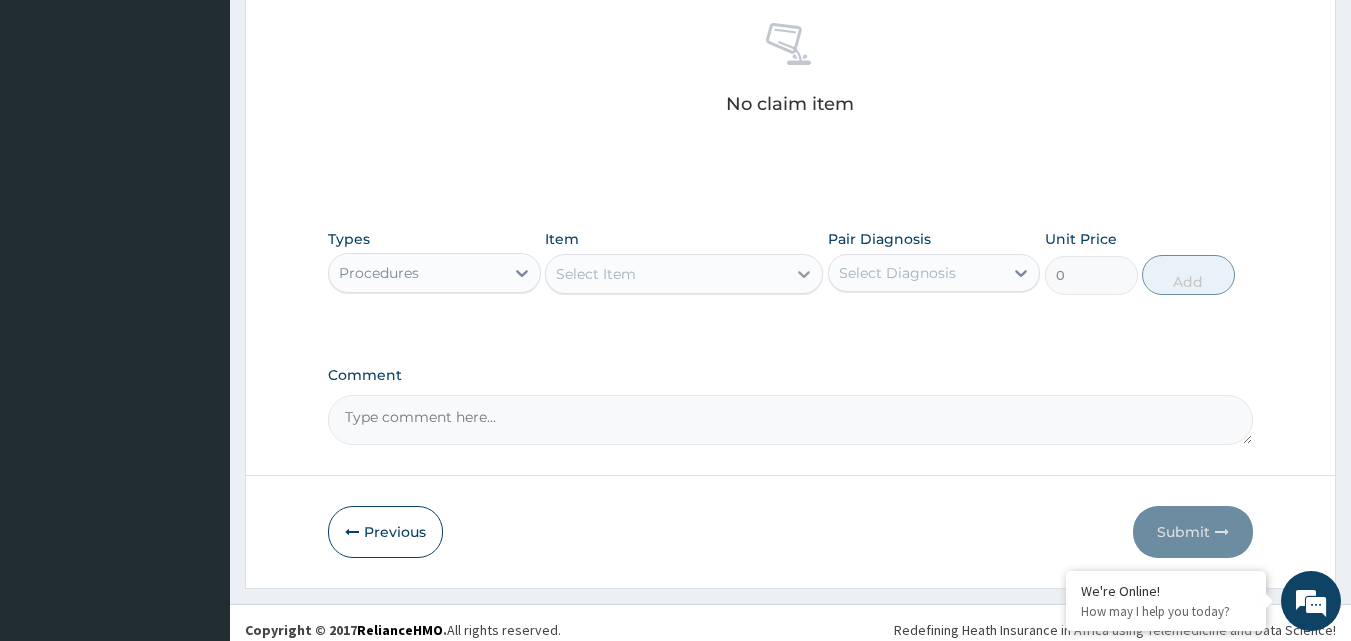 click 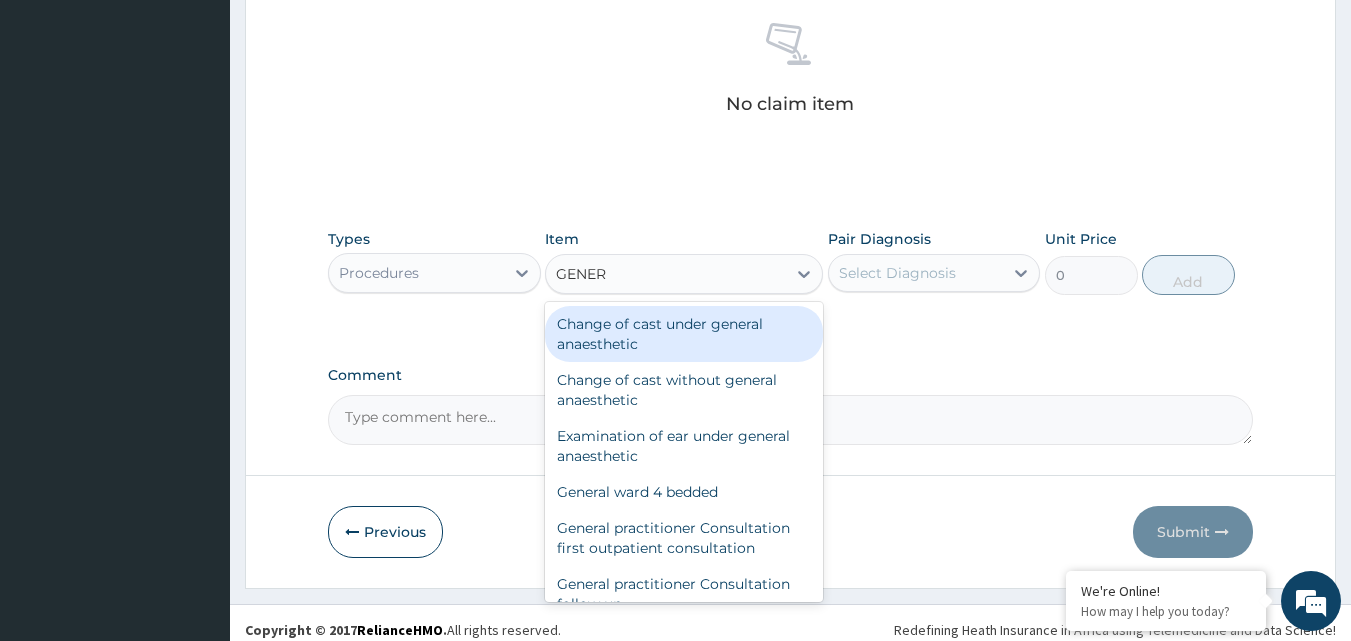 type on "GENERA" 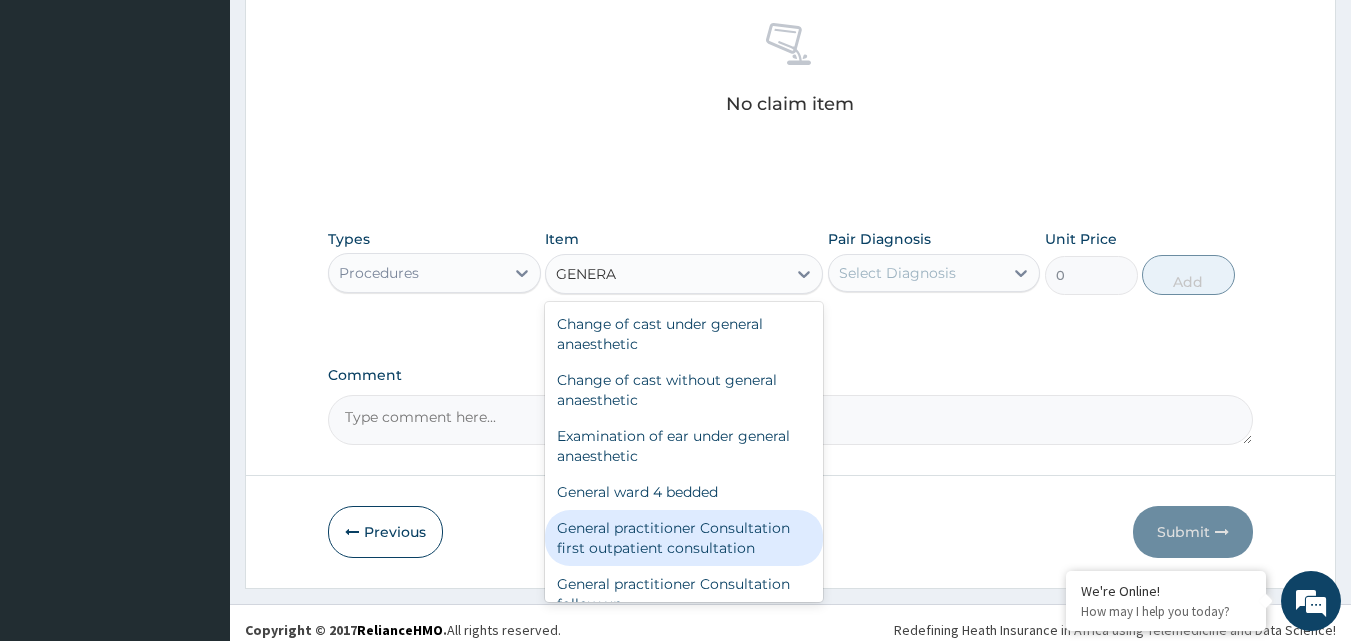 click on "General practitioner Consultation first outpatient consultation" at bounding box center [684, 538] 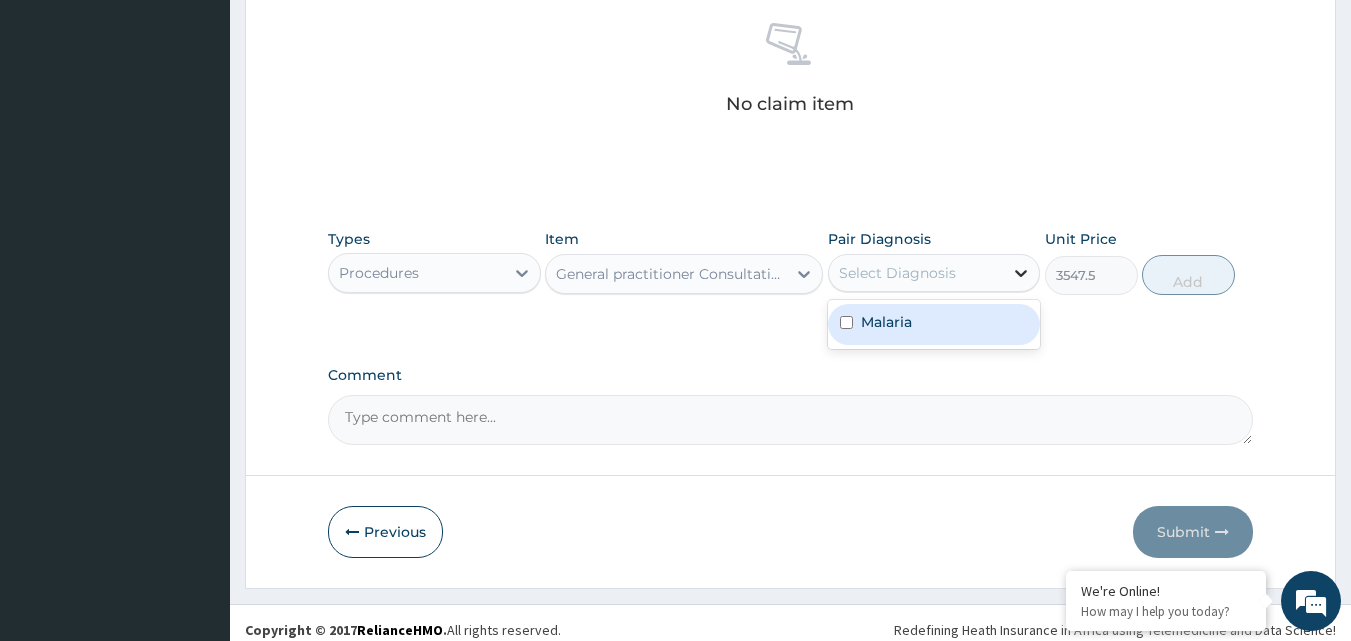 click 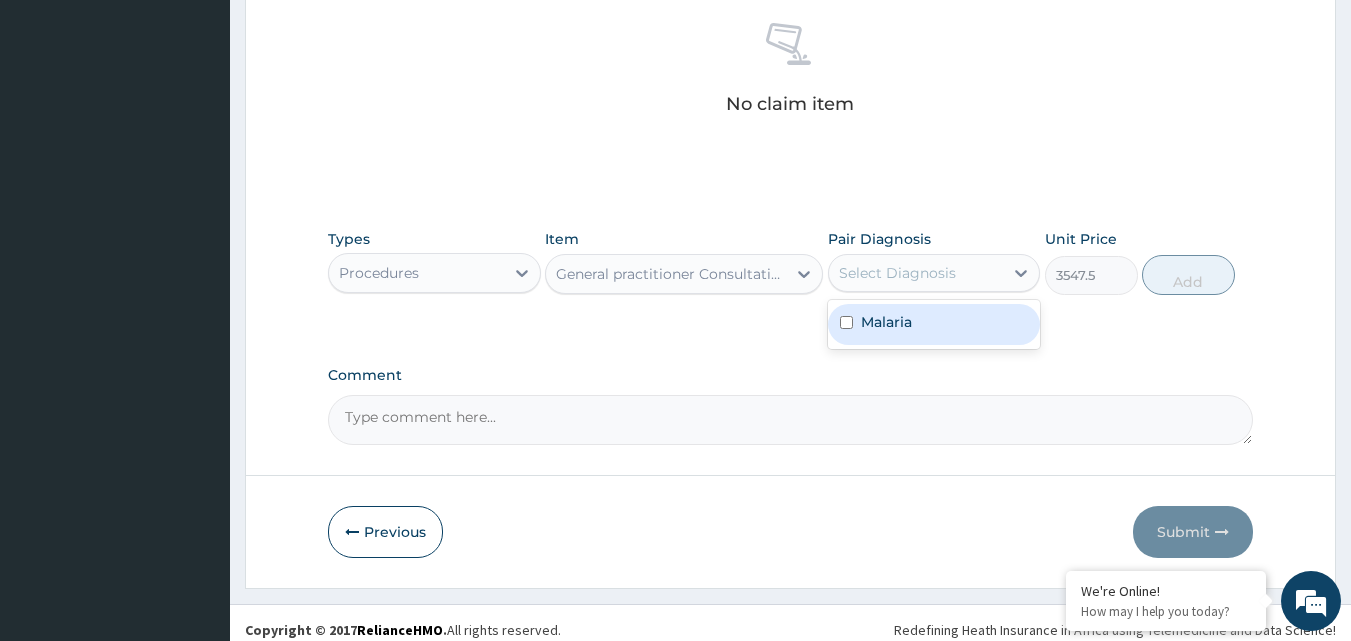 click on "Malaria" at bounding box center [934, 324] 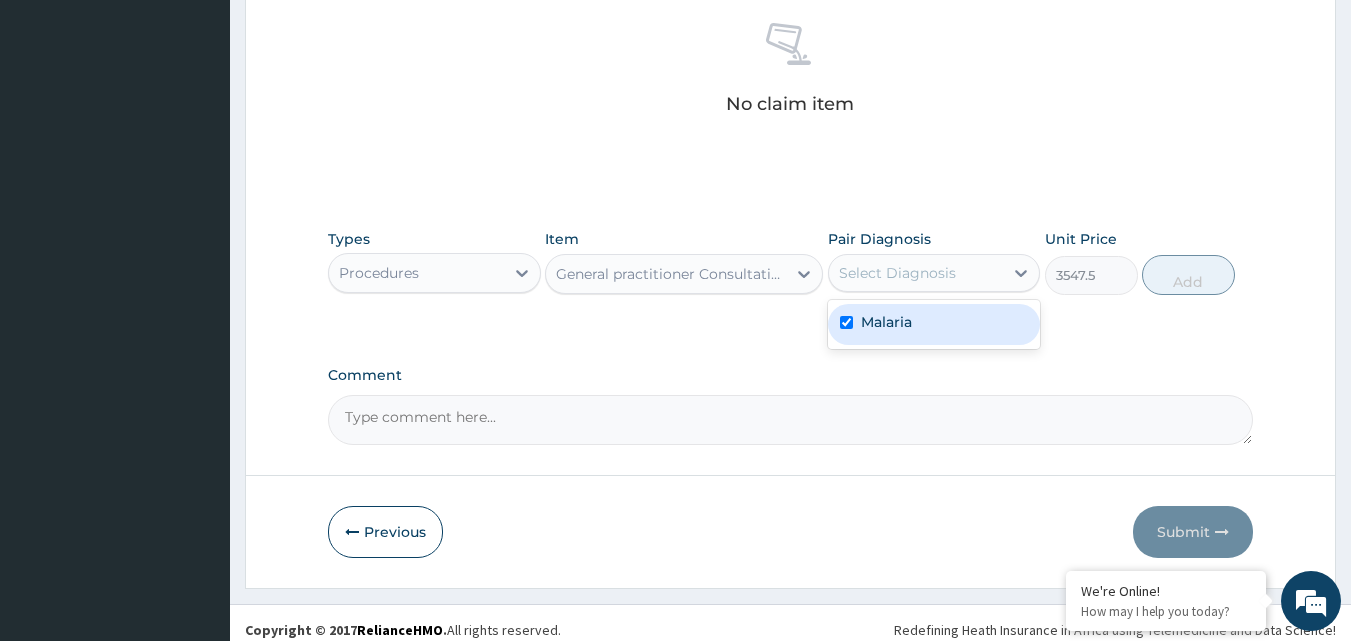 checkbox on "true" 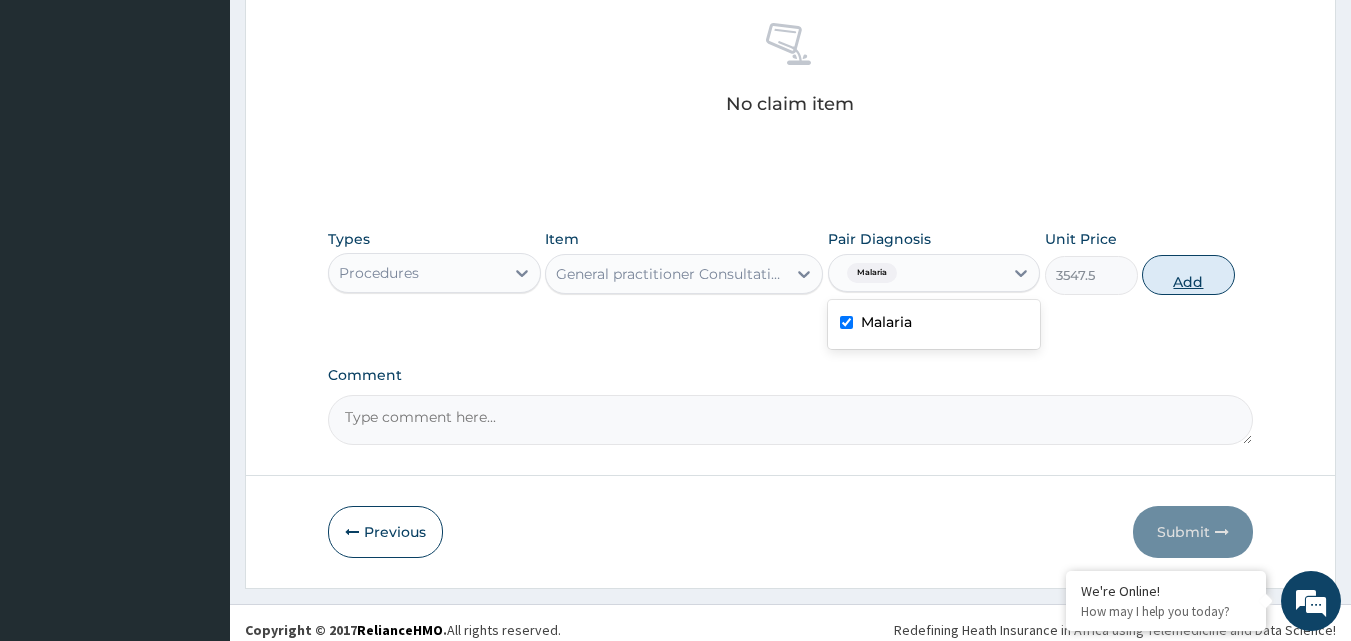 click on "Add" at bounding box center [1188, 275] 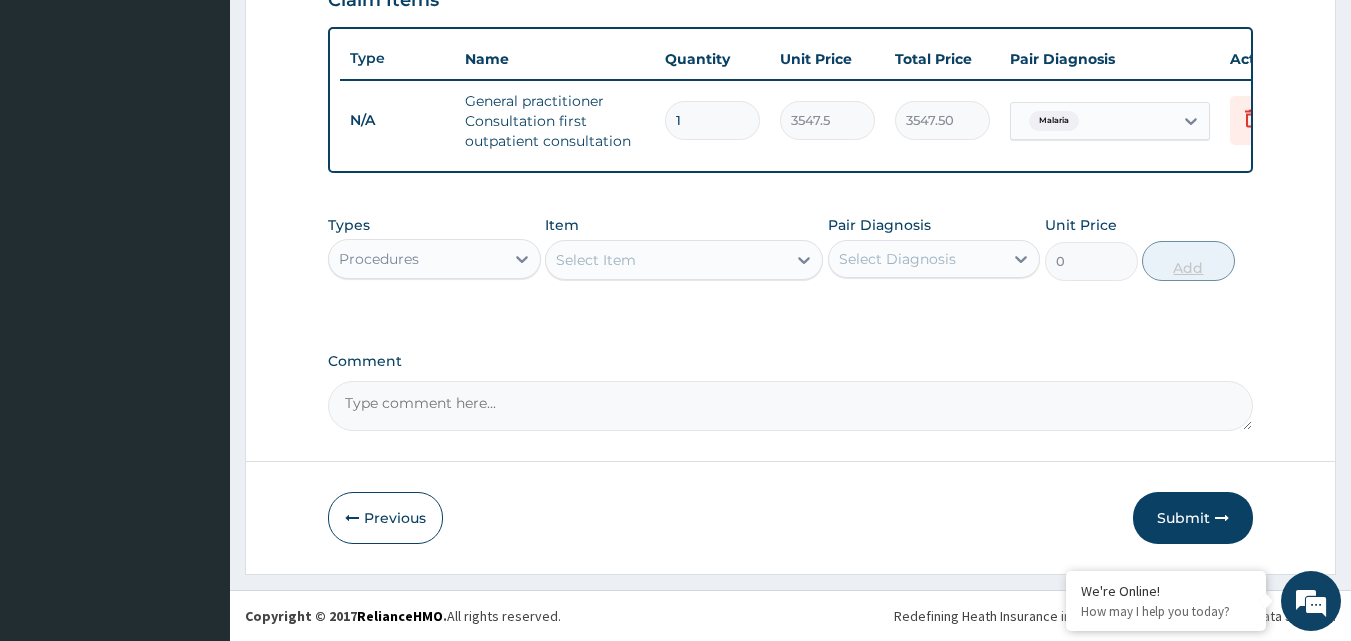 scroll, scrollTop: 732, scrollLeft: 0, axis: vertical 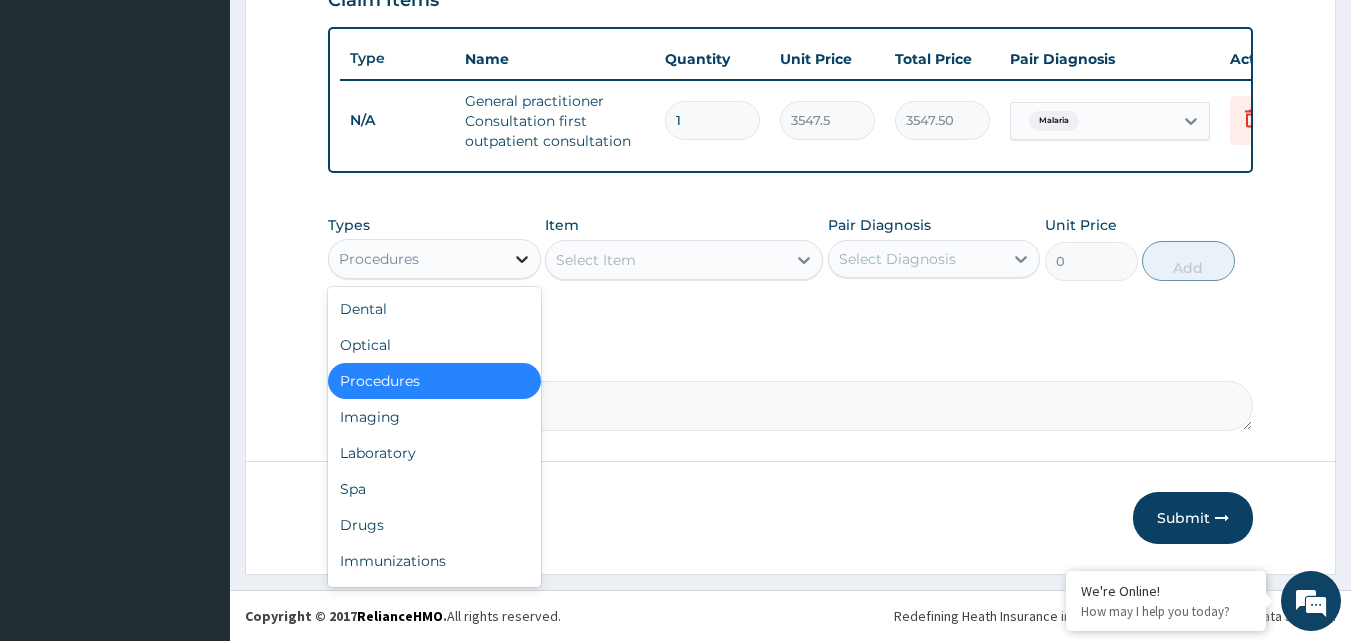 click 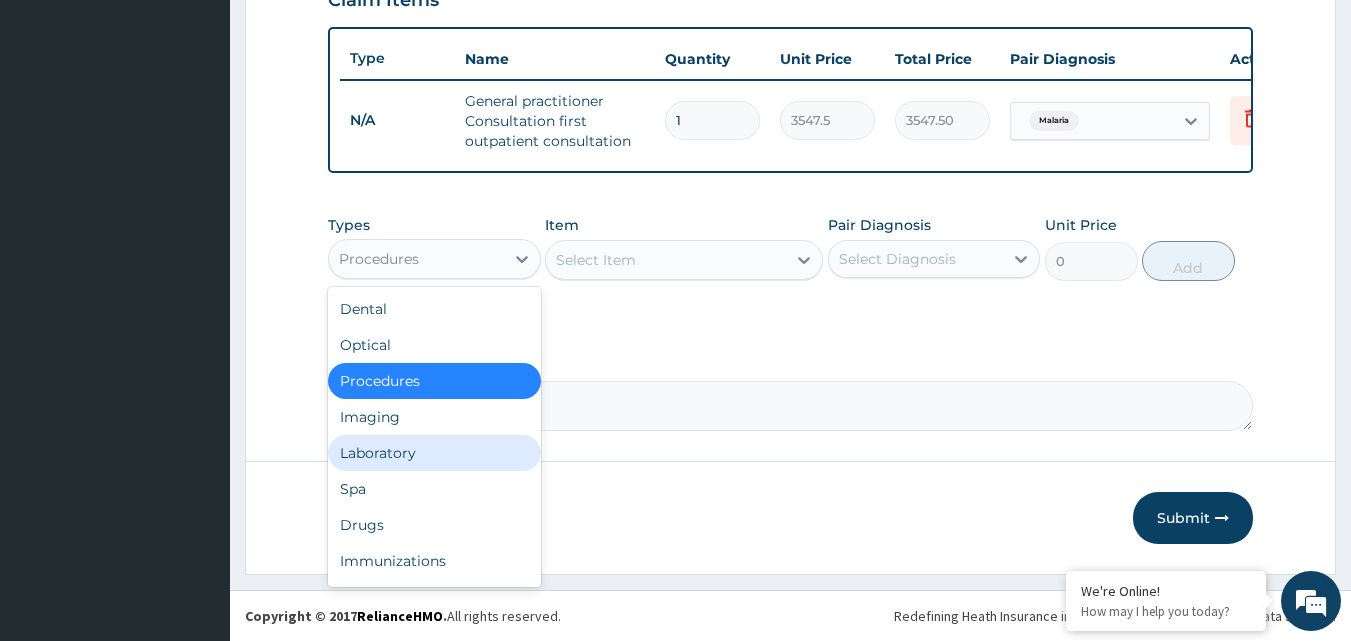 click on "Laboratory" at bounding box center [434, 453] 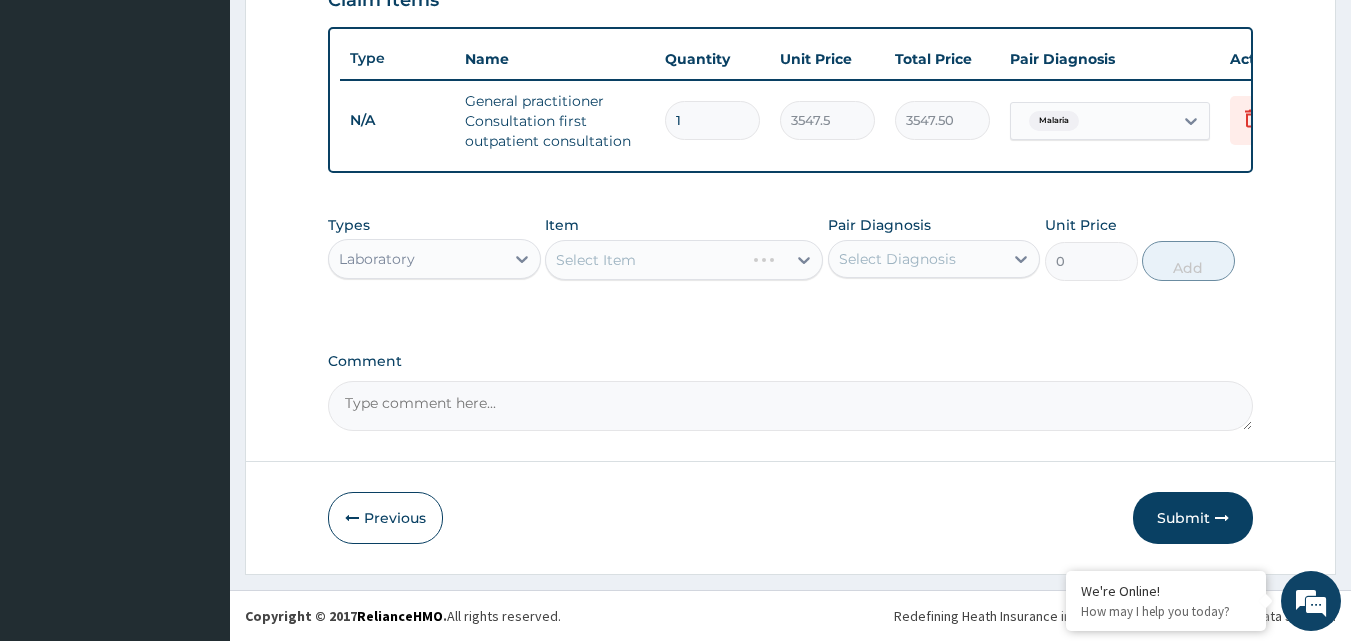 click on "Select Item" at bounding box center (684, 260) 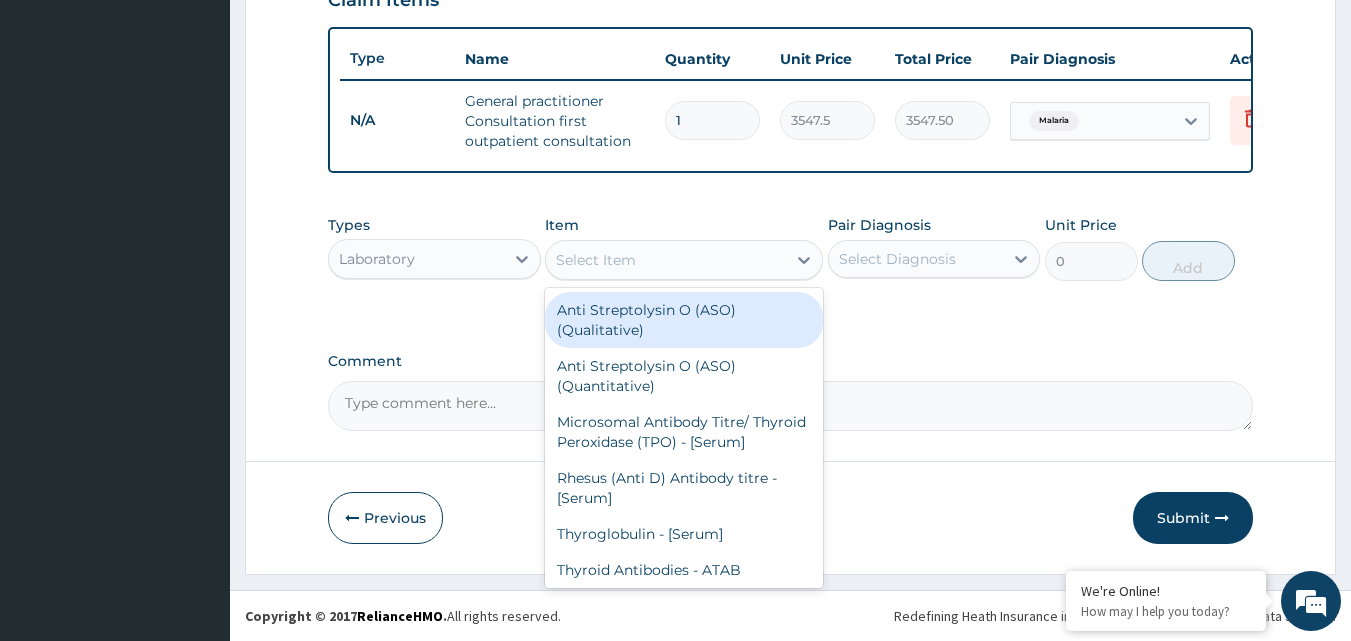 click 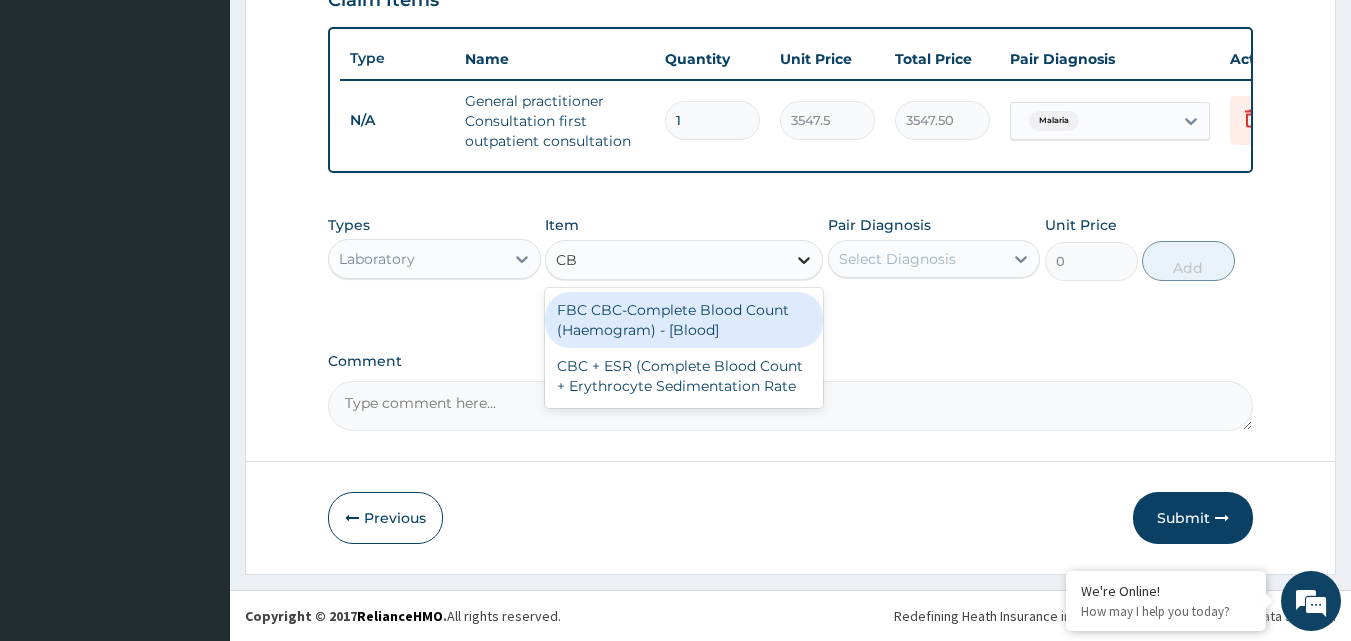 type on "CBC" 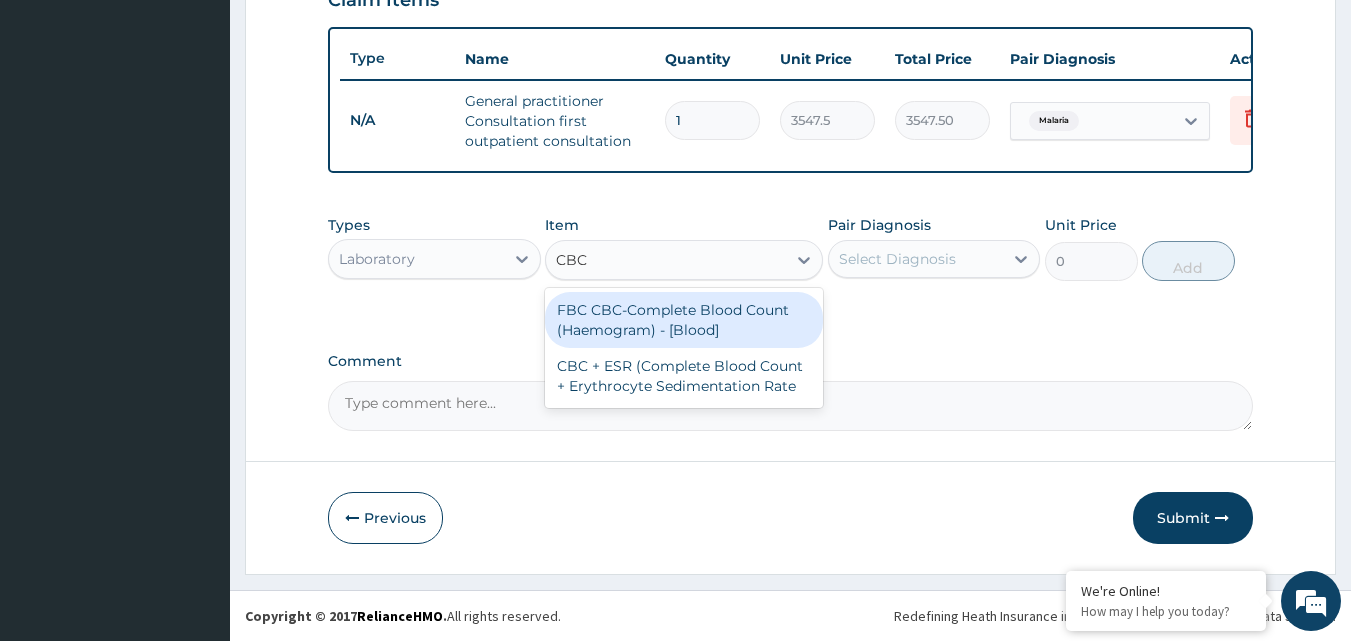 click on "FBC CBC-Complete Blood Count (Haemogram) - [Blood]" at bounding box center [684, 320] 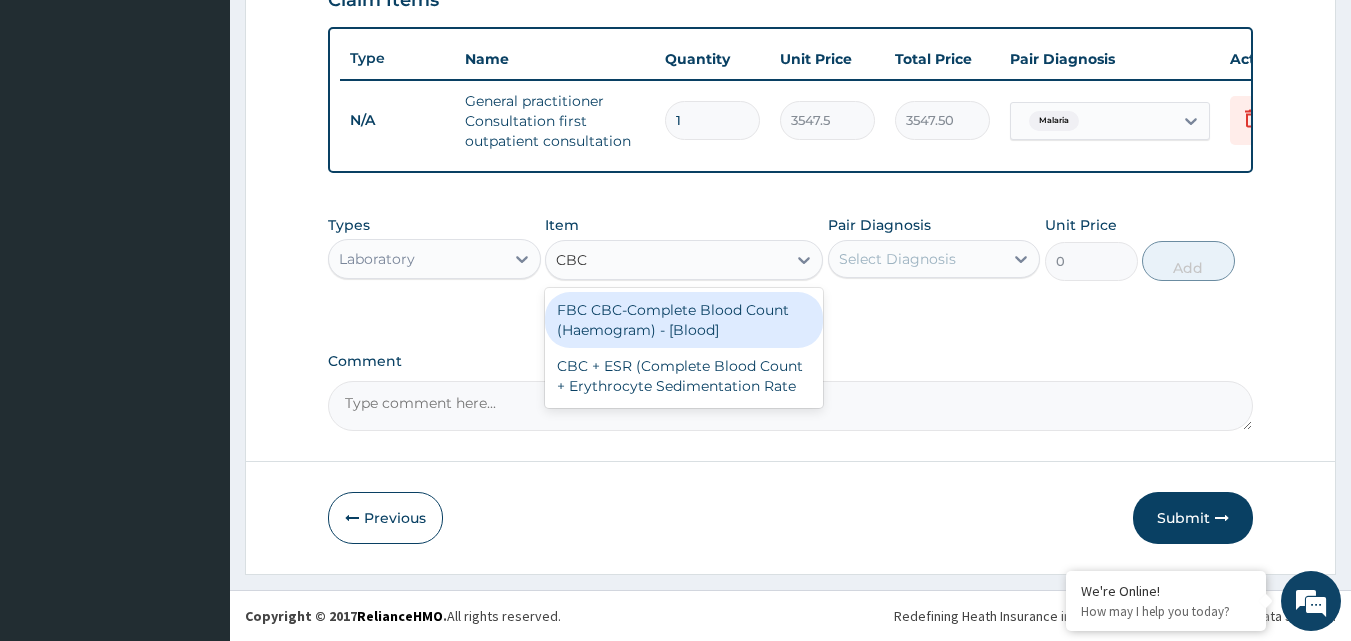 type 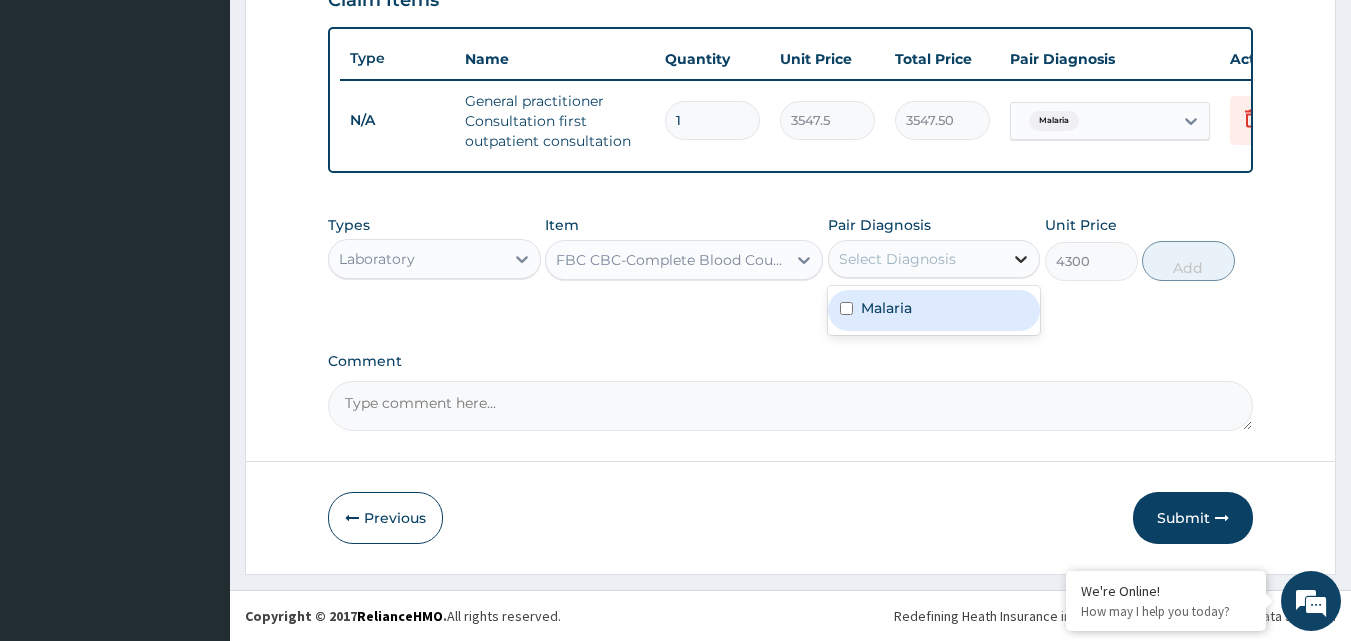 click 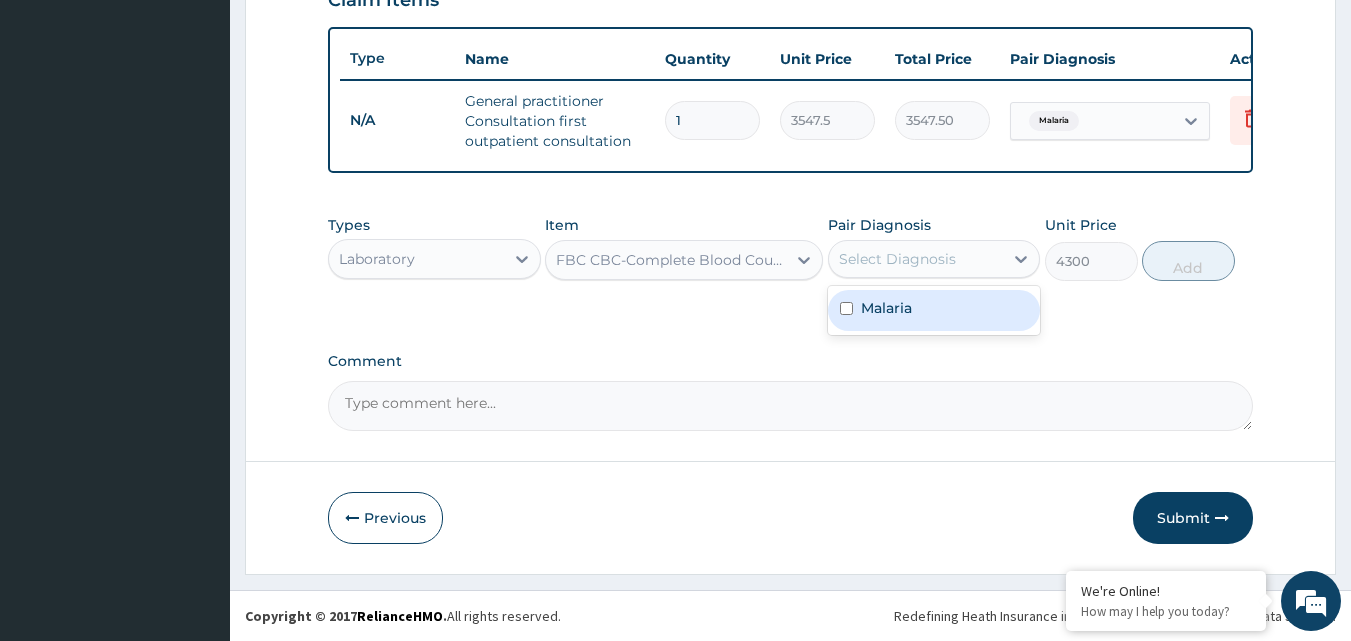 click at bounding box center [846, 308] 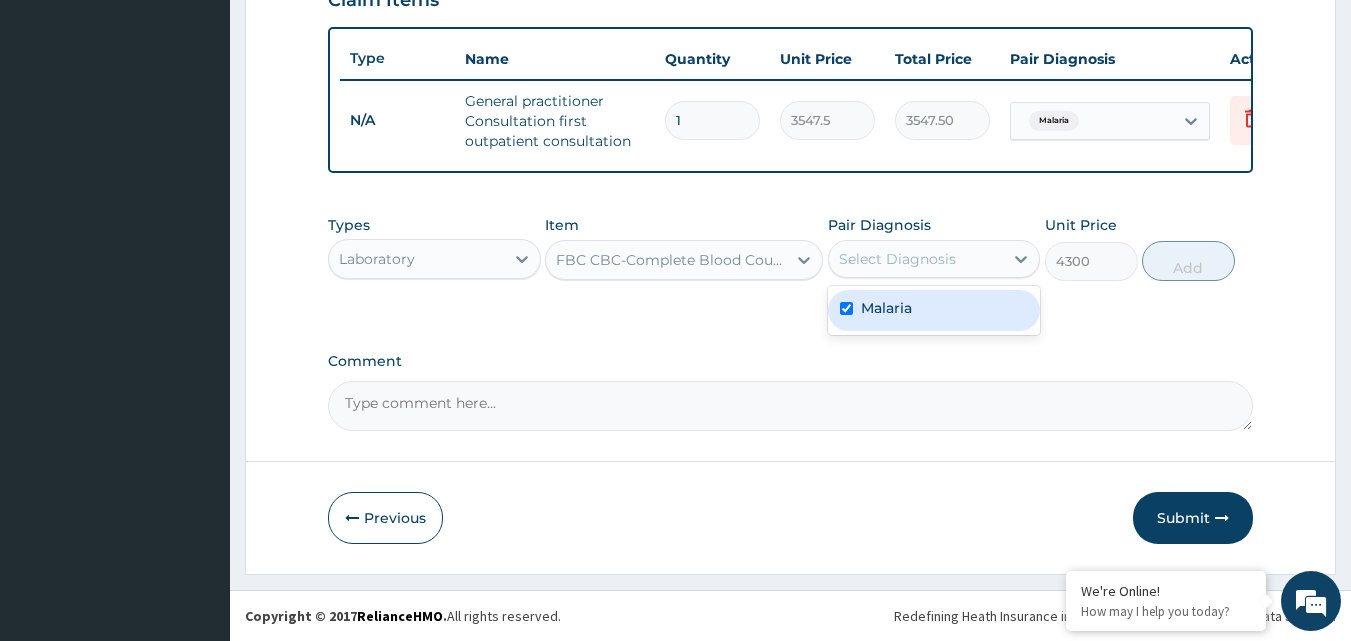 checkbox on "true" 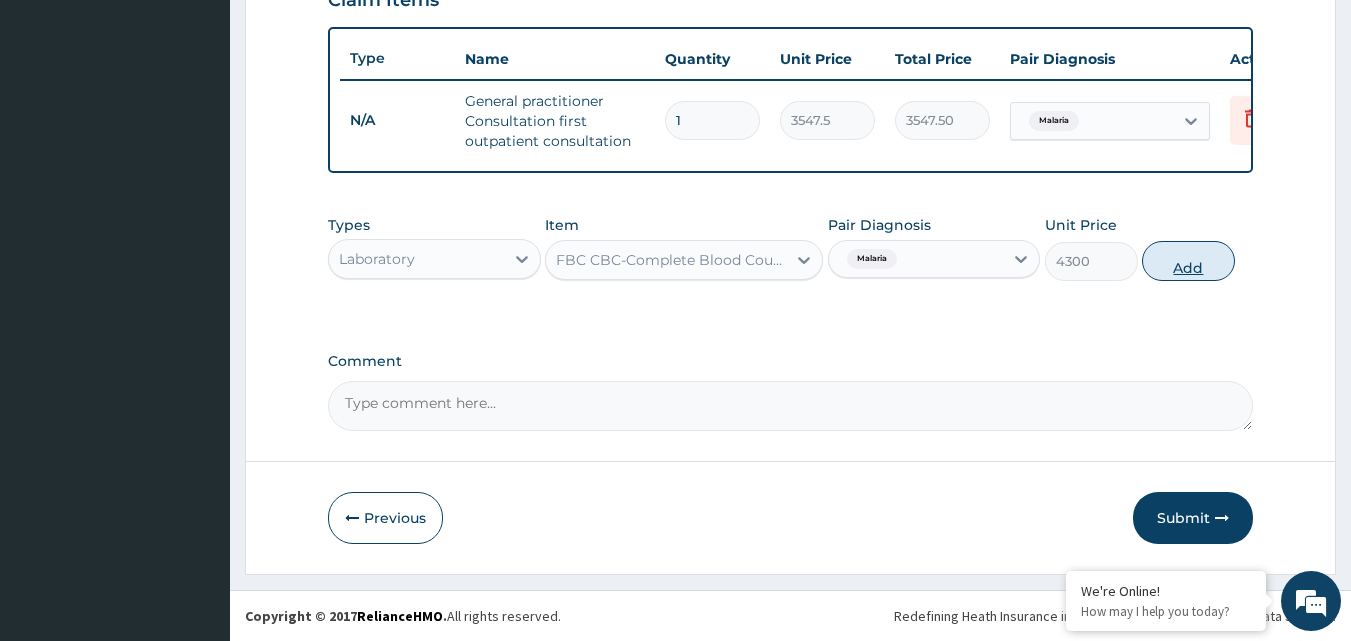 click on "Add" at bounding box center [1188, 261] 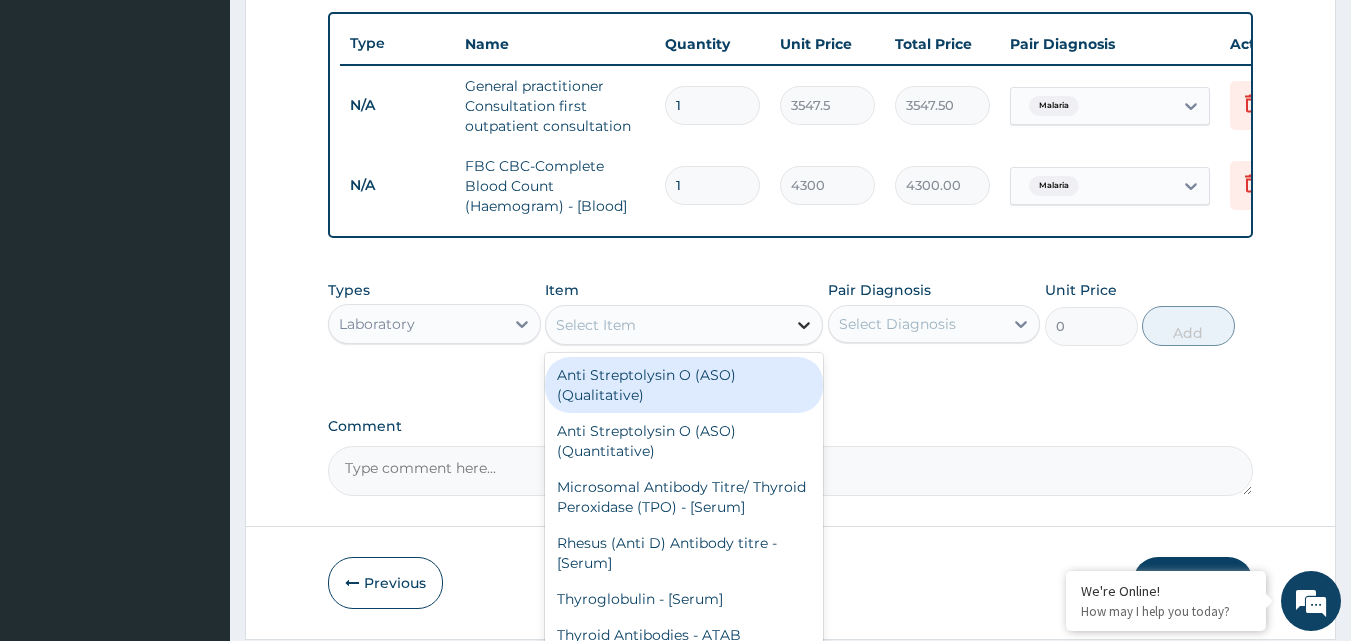 click 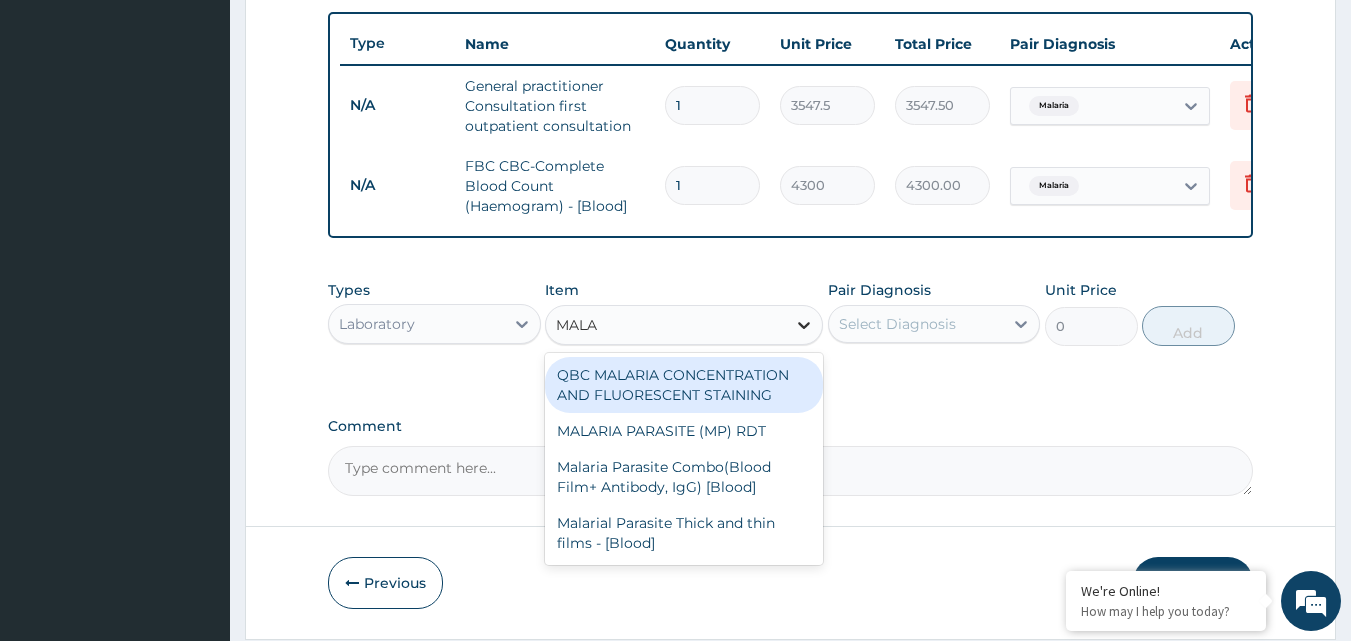 type on "MALAR" 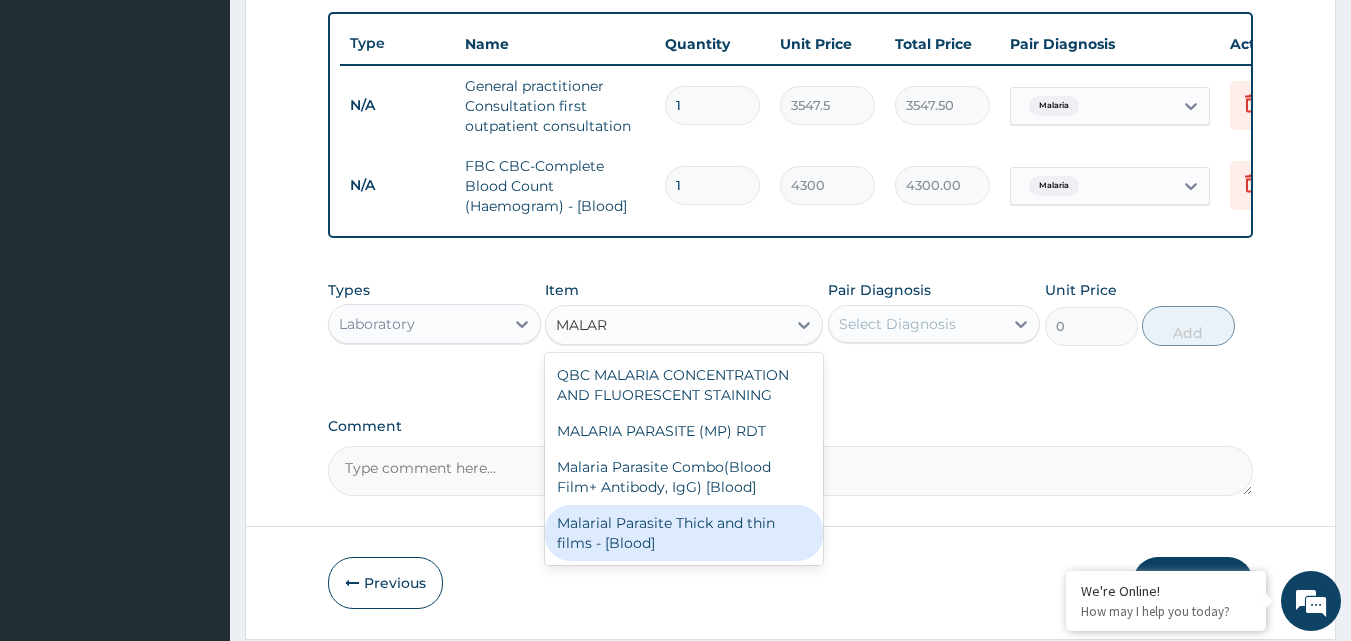 click on "Malarial Parasite Thick and thin films - [Blood]" at bounding box center [684, 533] 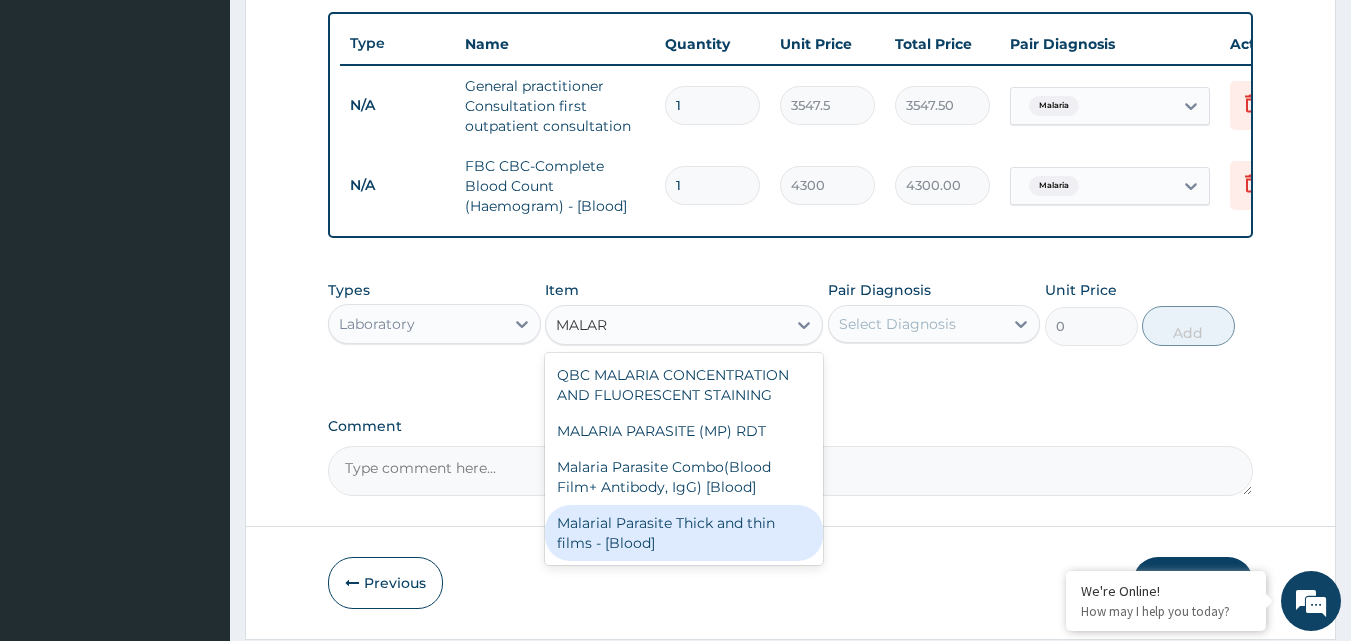 type 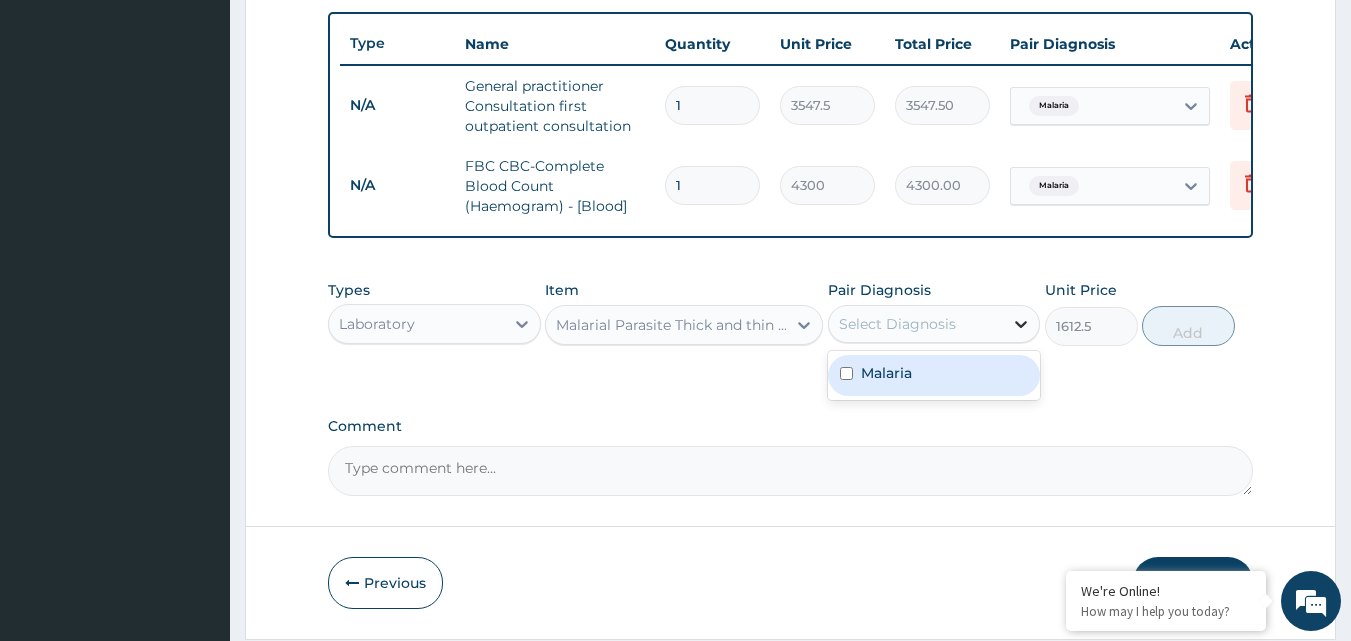 click 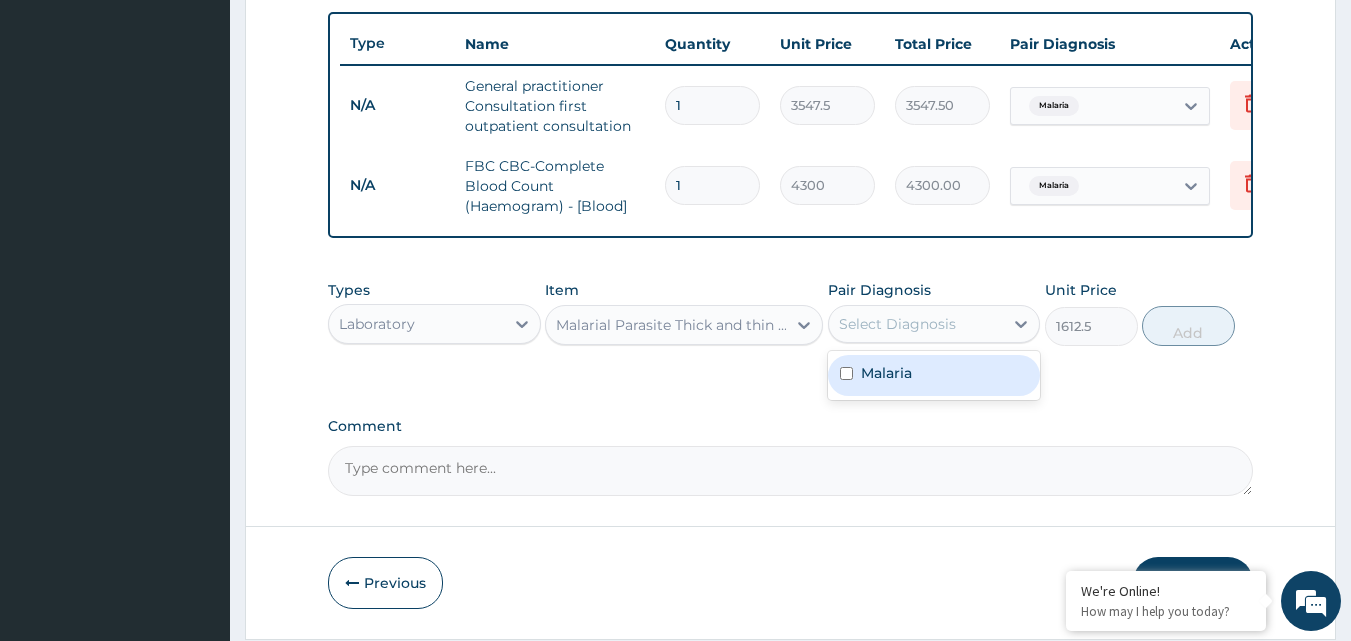 click at bounding box center [846, 373] 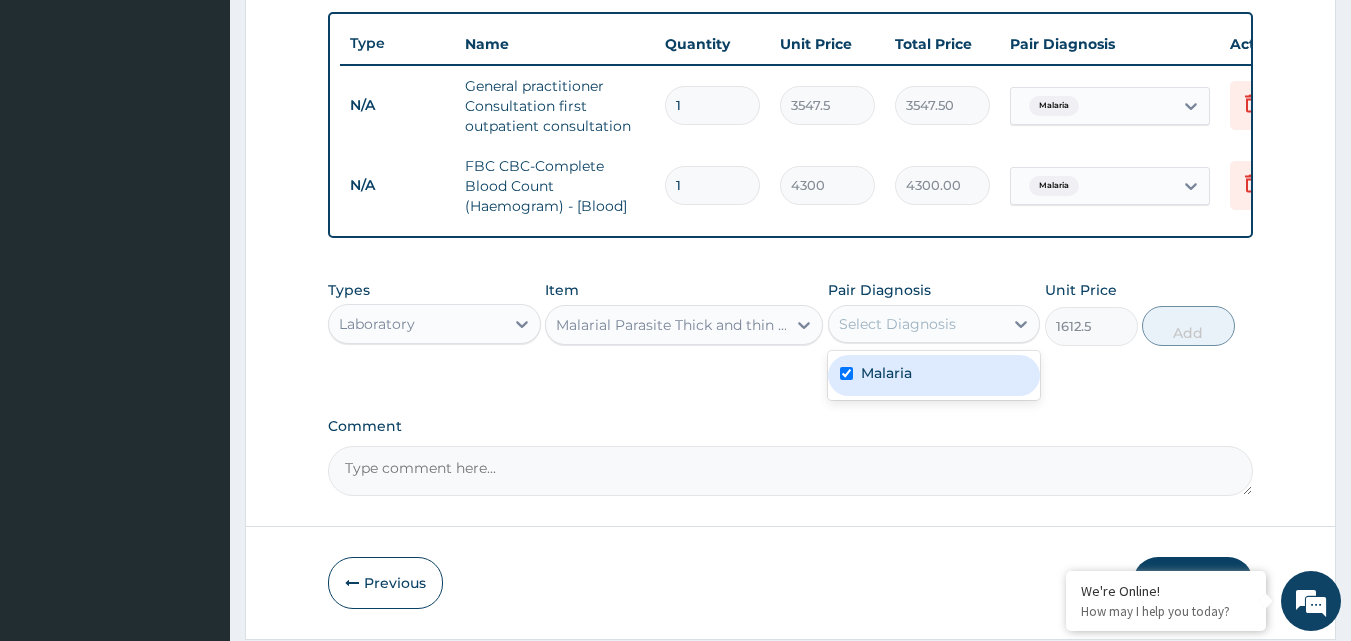 checkbox on "true" 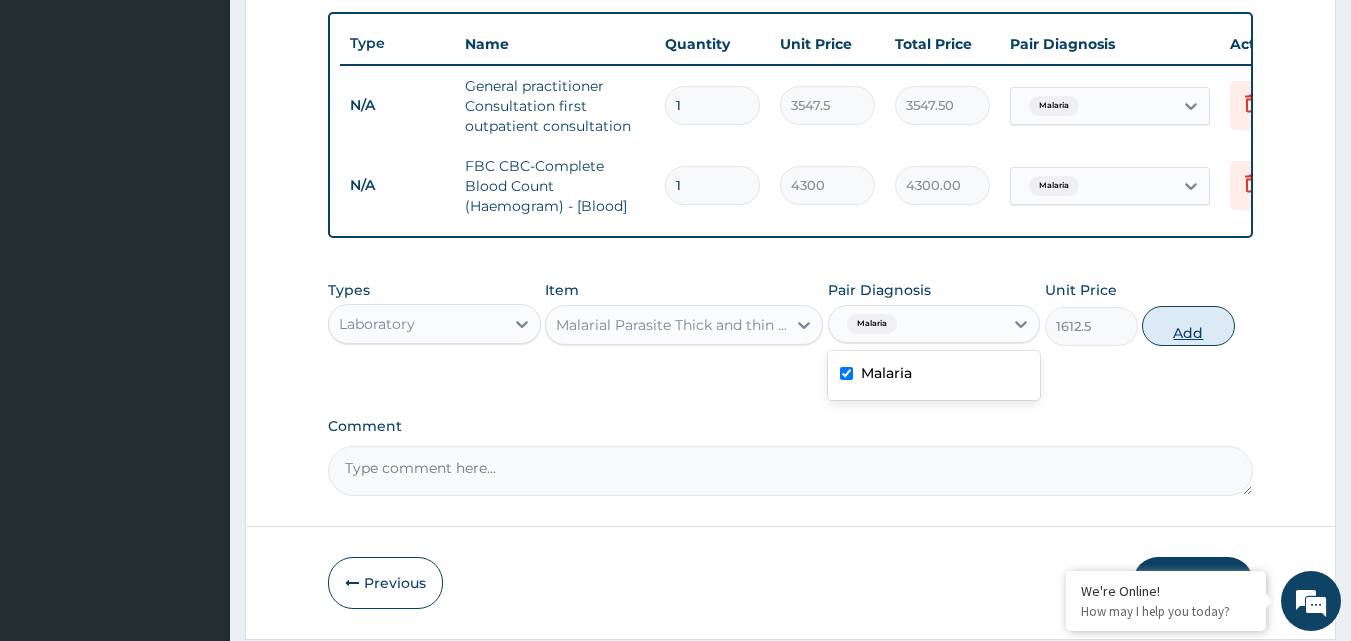 click on "Add" at bounding box center (1188, 326) 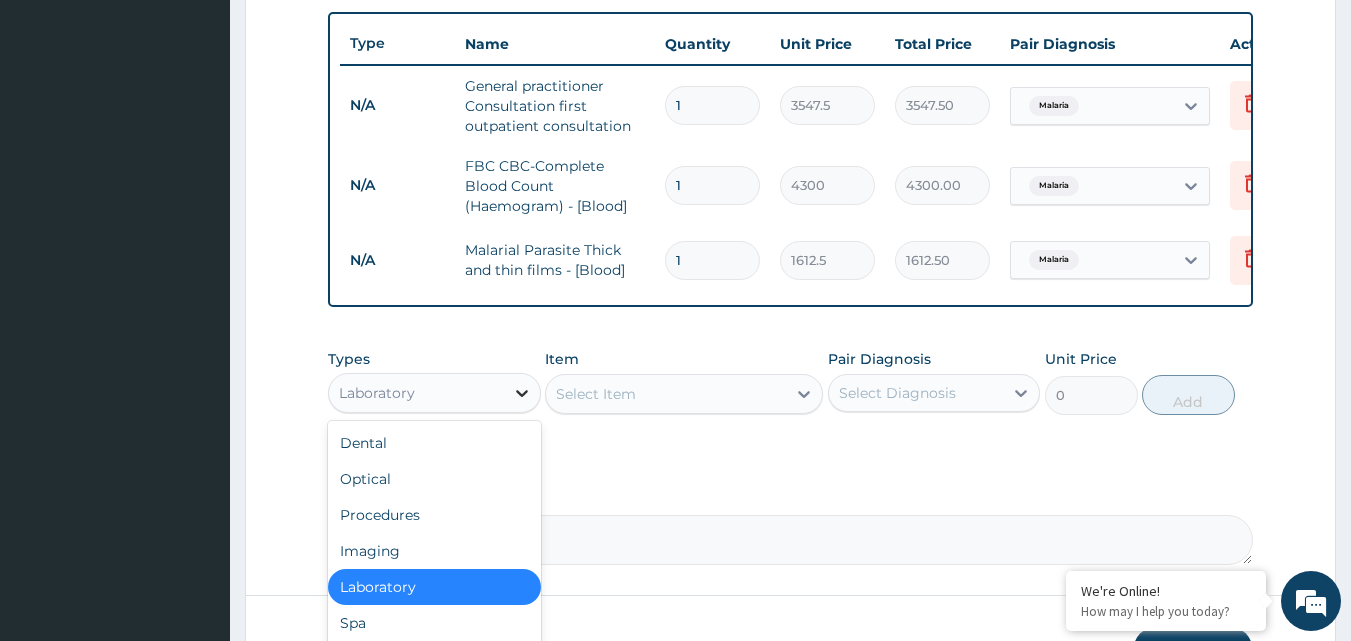 click 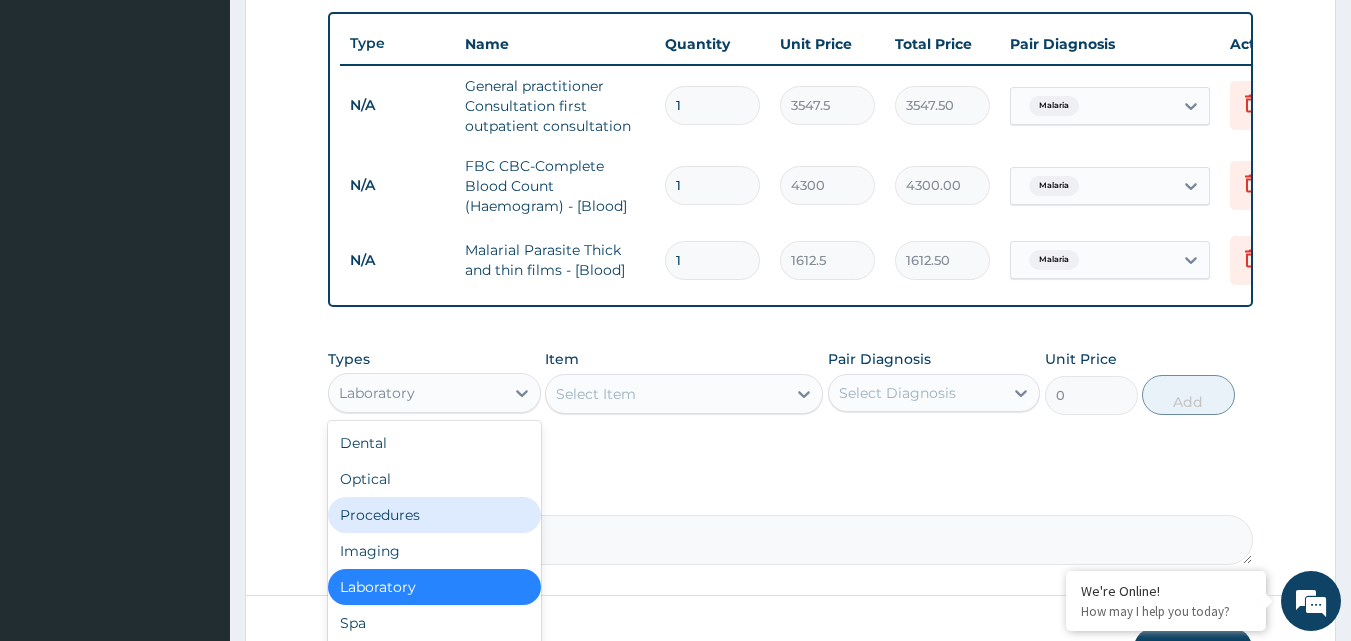 scroll, scrollTop: 68, scrollLeft: 0, axis: vertical 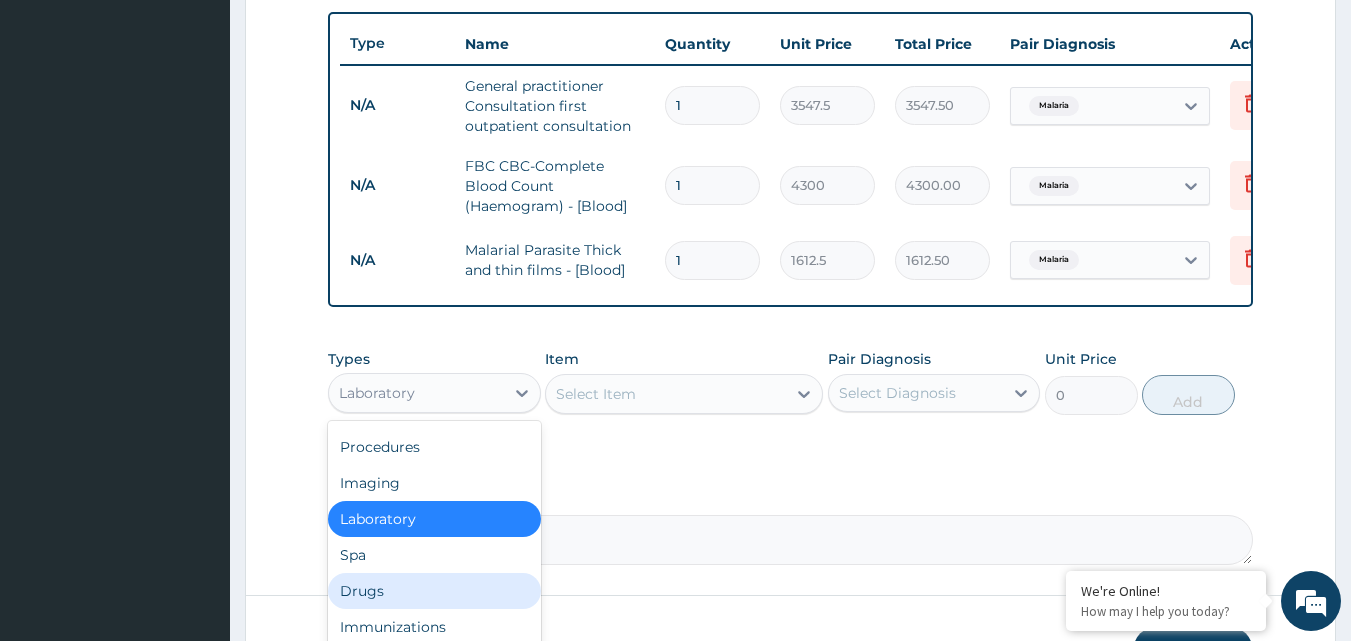 click on "Drugs" at bounding box center [434, 591] 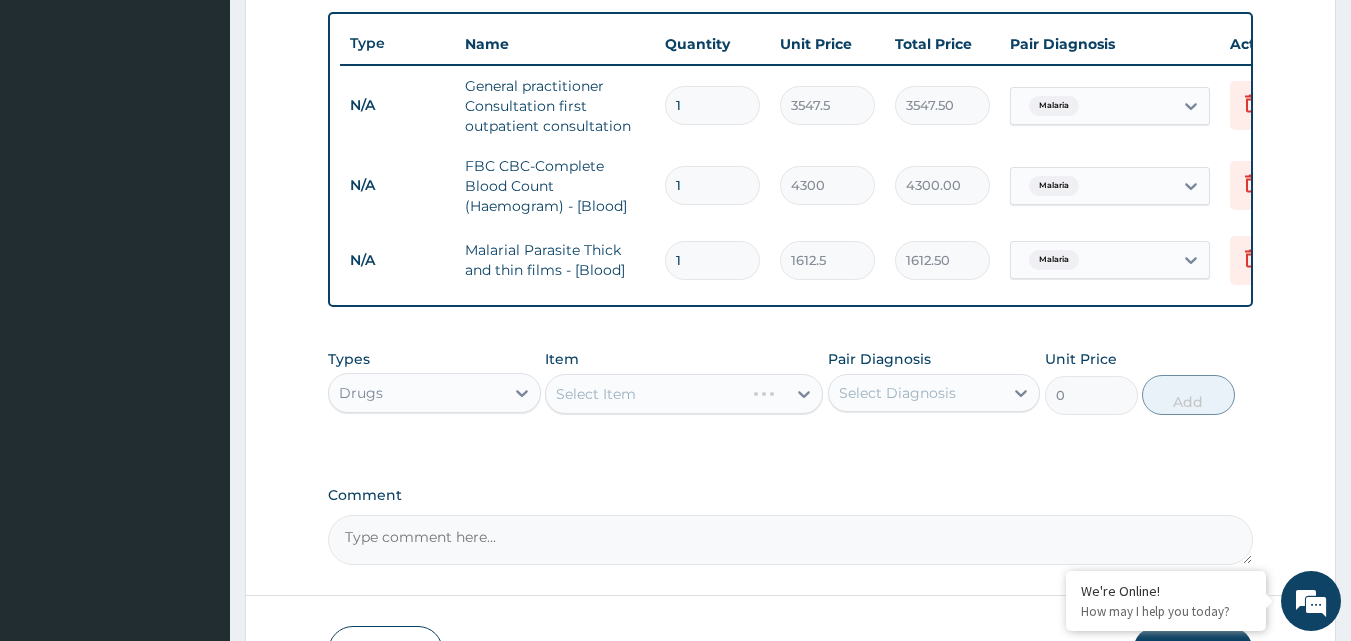 click on "Select Item" at bounding box center (684, 394) 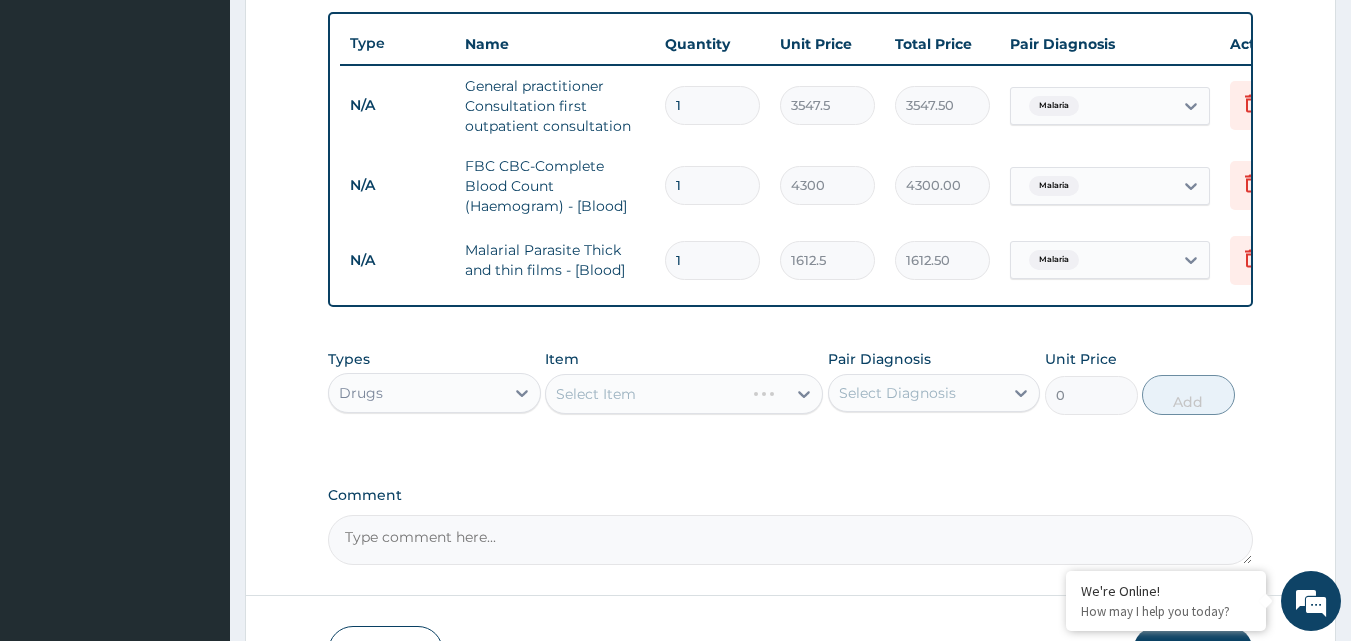 click on "Select Item" at bounding box center [684, 394] 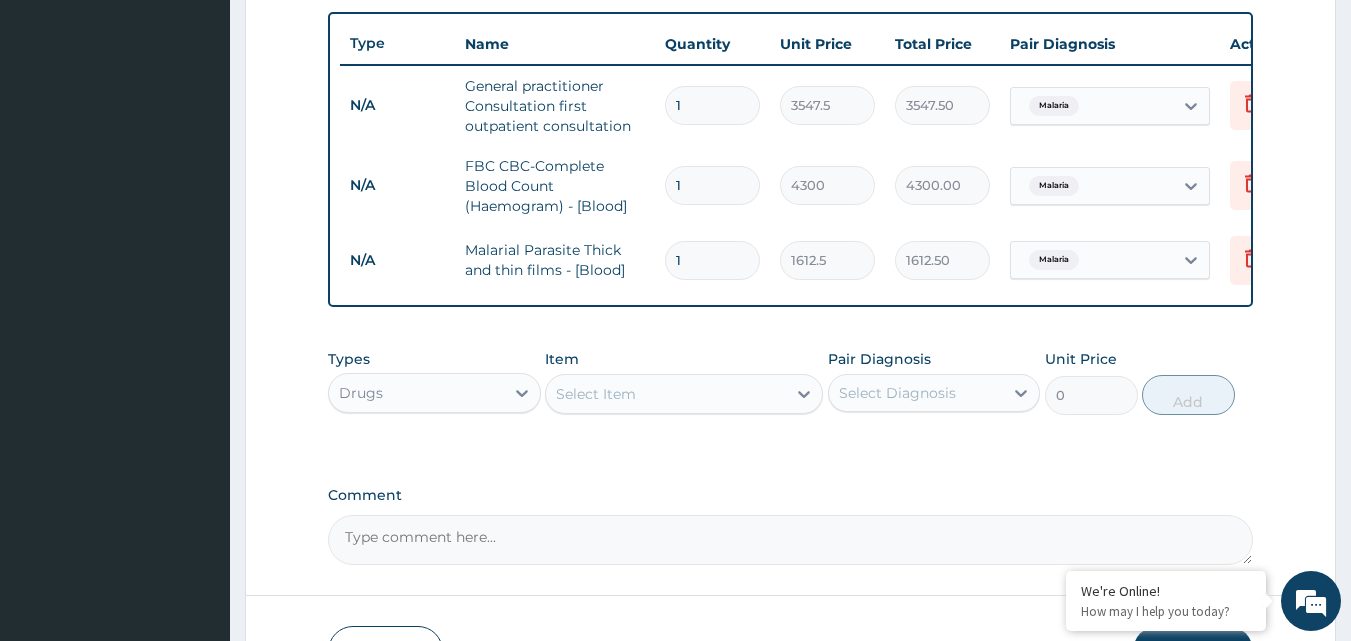 click 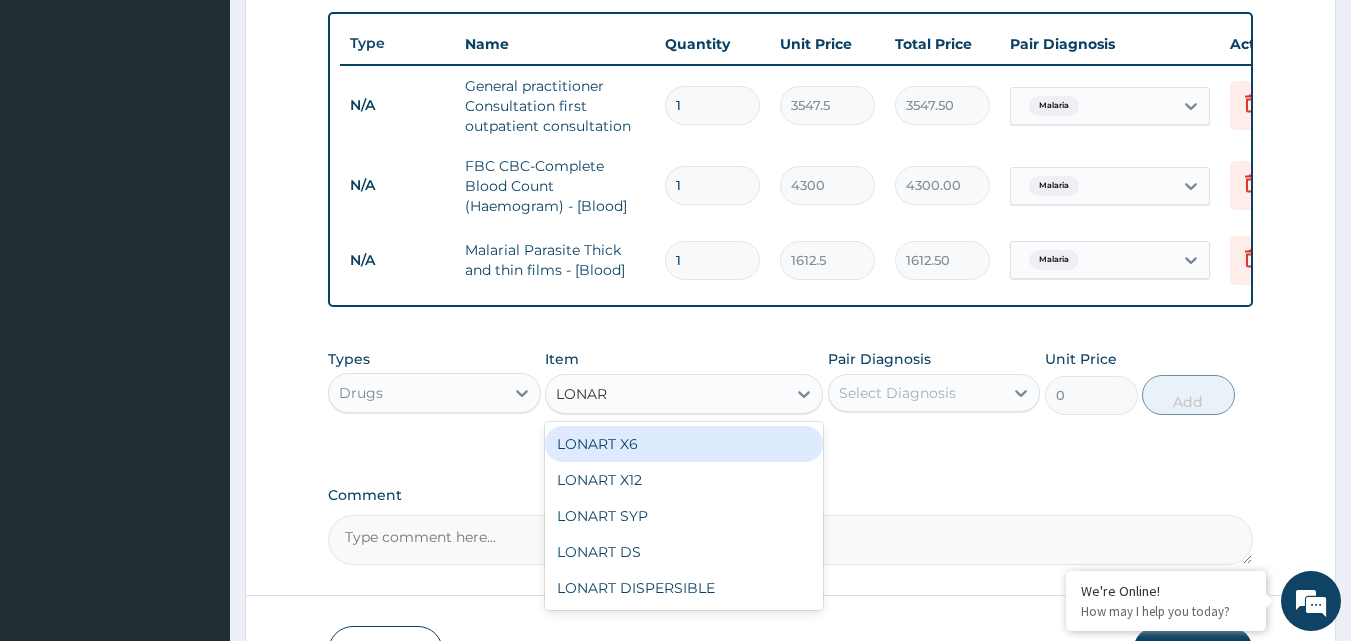 type on "LONART" 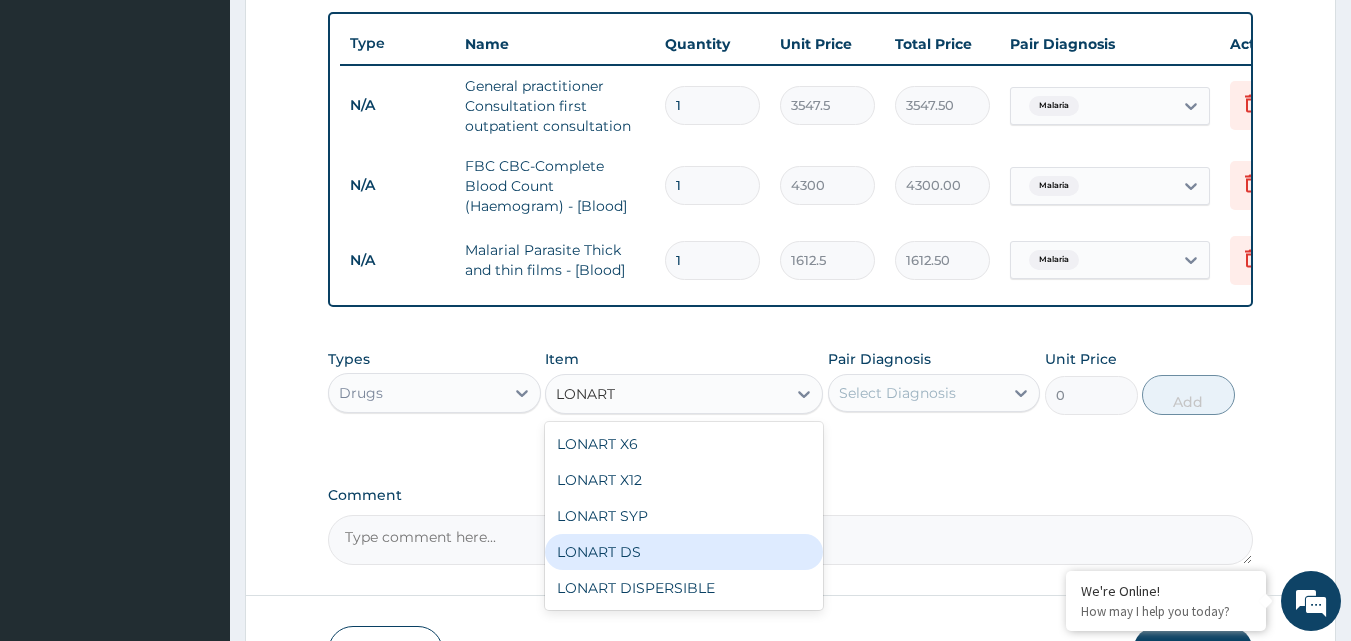 click on "LONART DS" at bounding box center [684, 552] 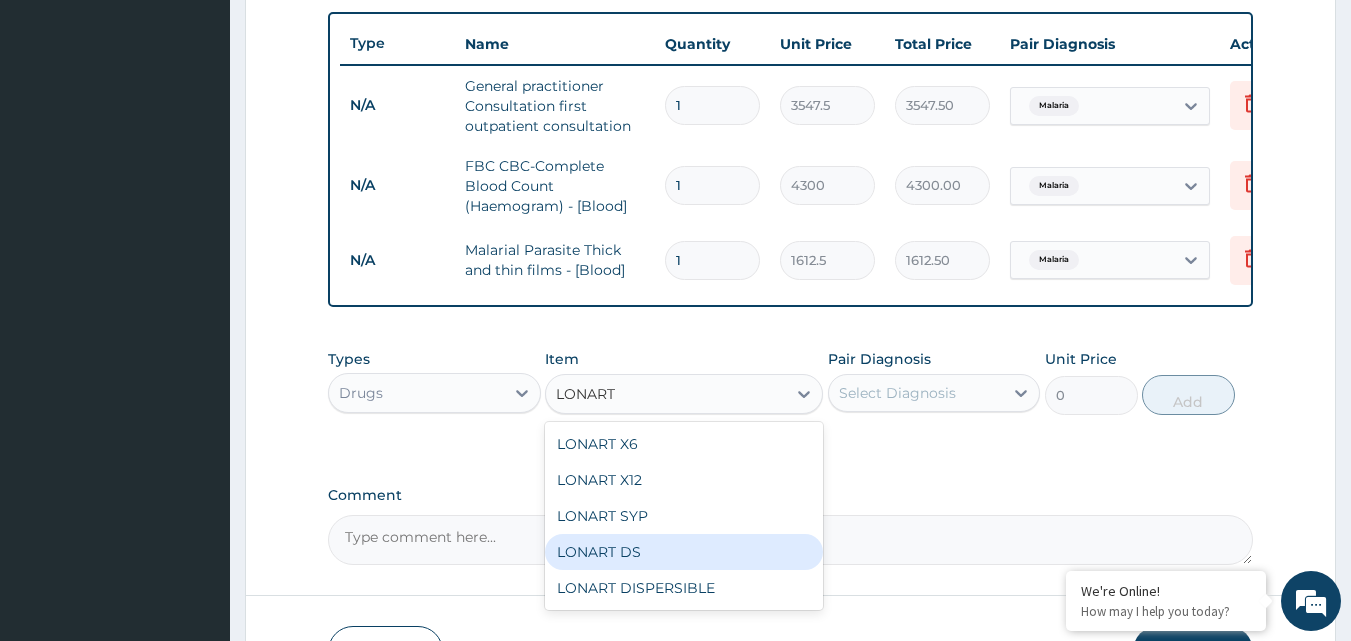 type 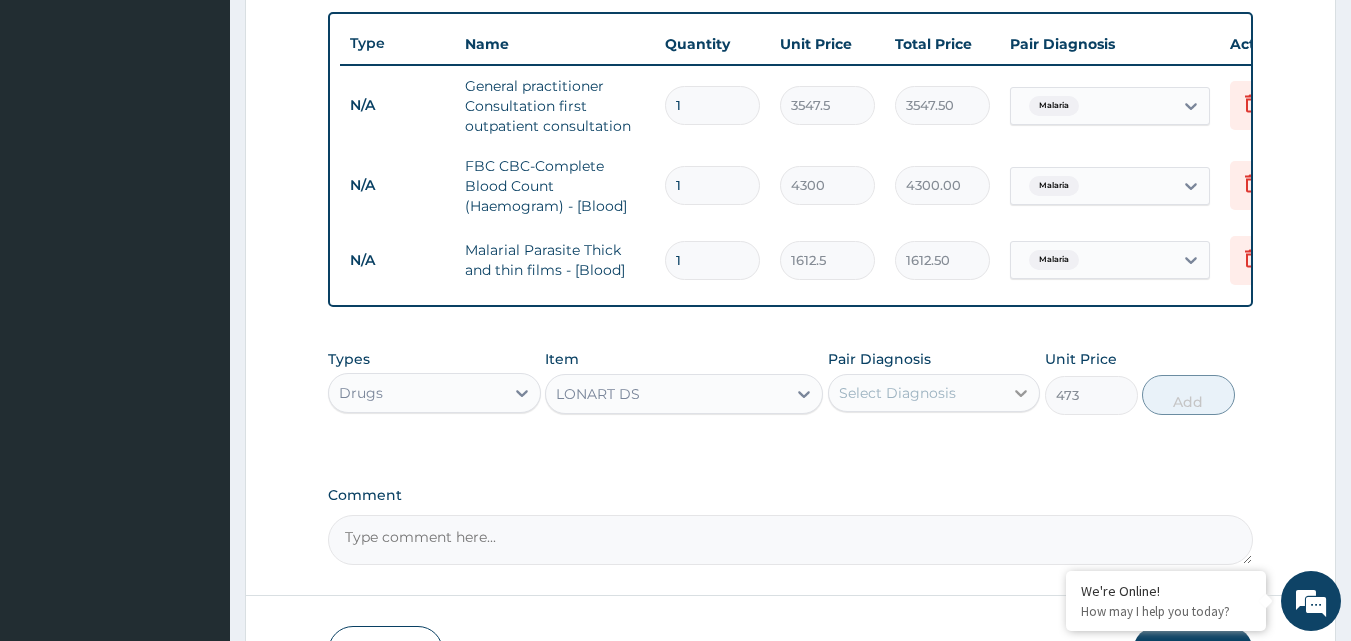 click 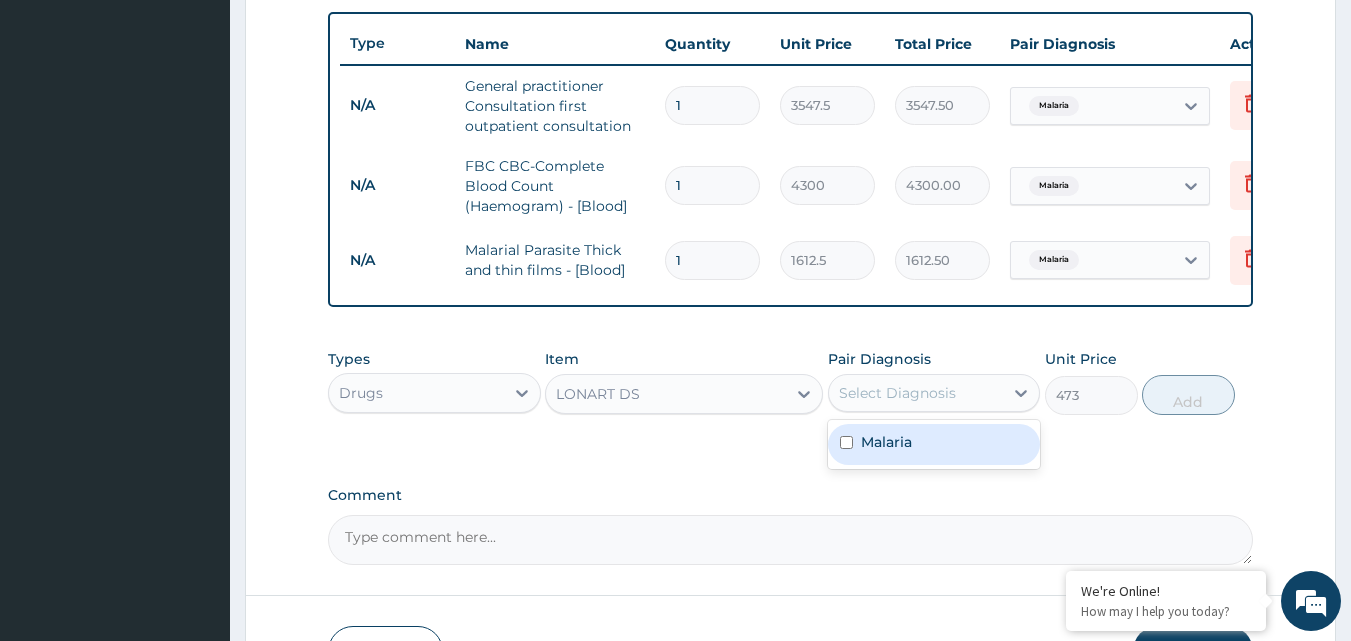 click at bounding box center [846, 442] 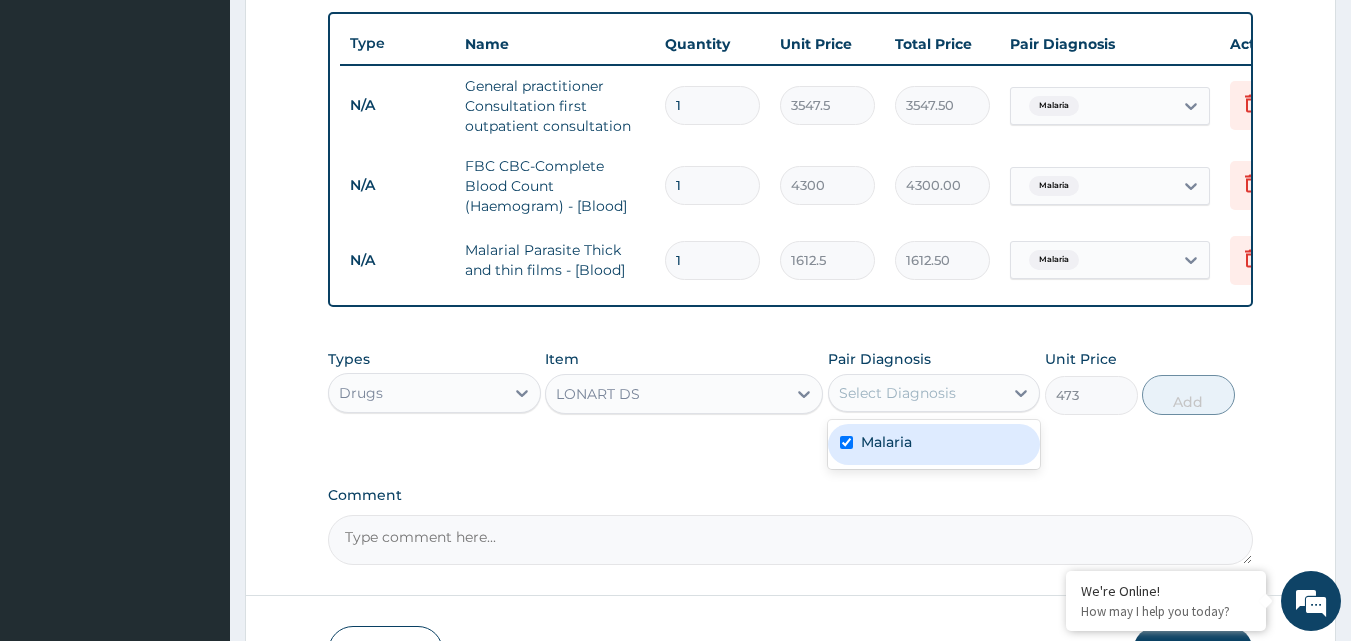 checkbox on "true" 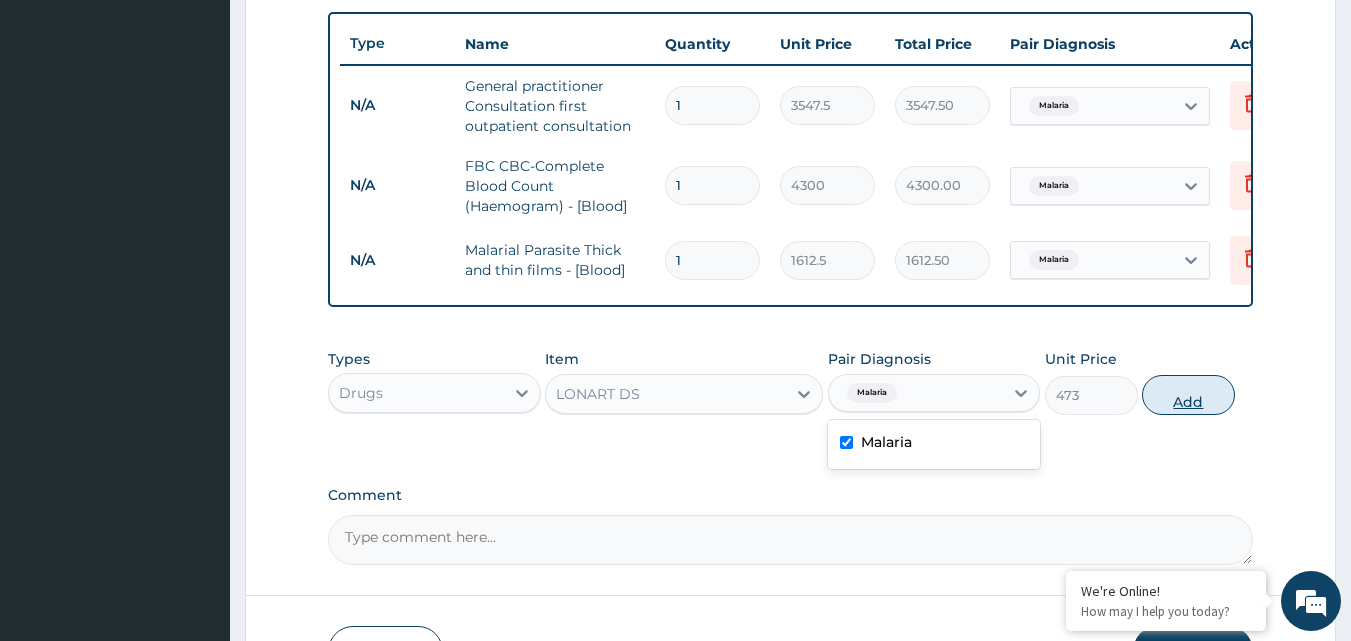 click on "Add" at bounding box center (1188, 395) 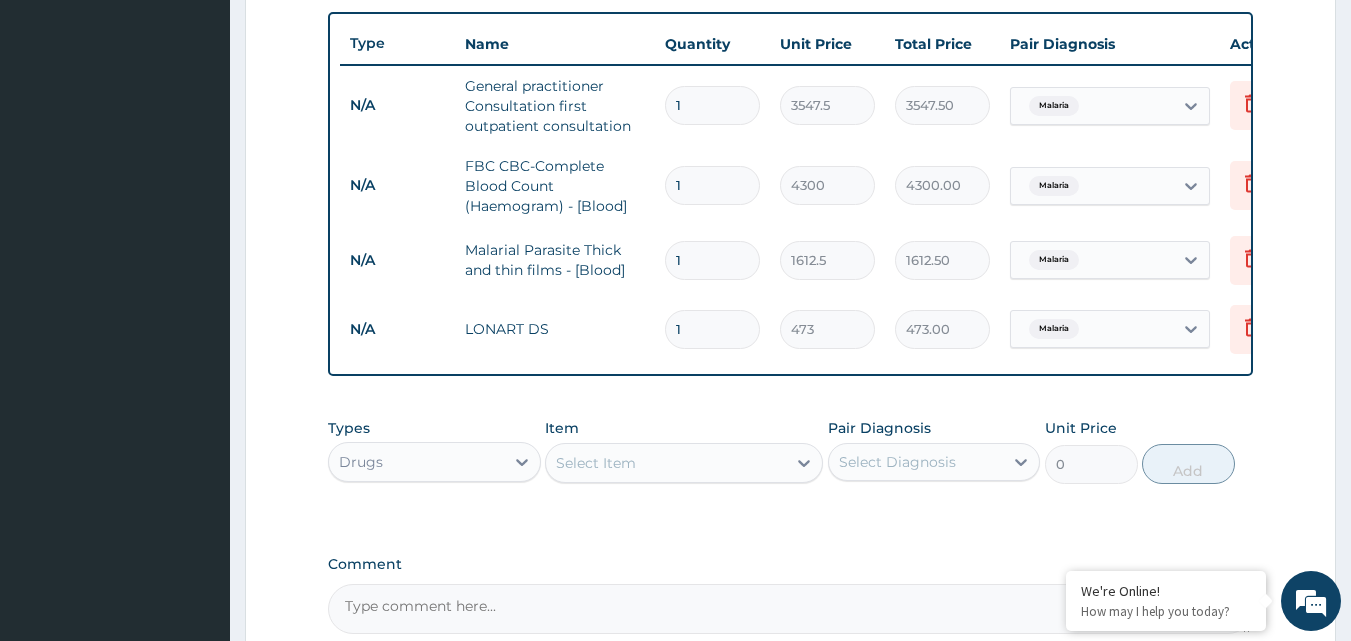 click on "1" at bounding box center [712, 329] 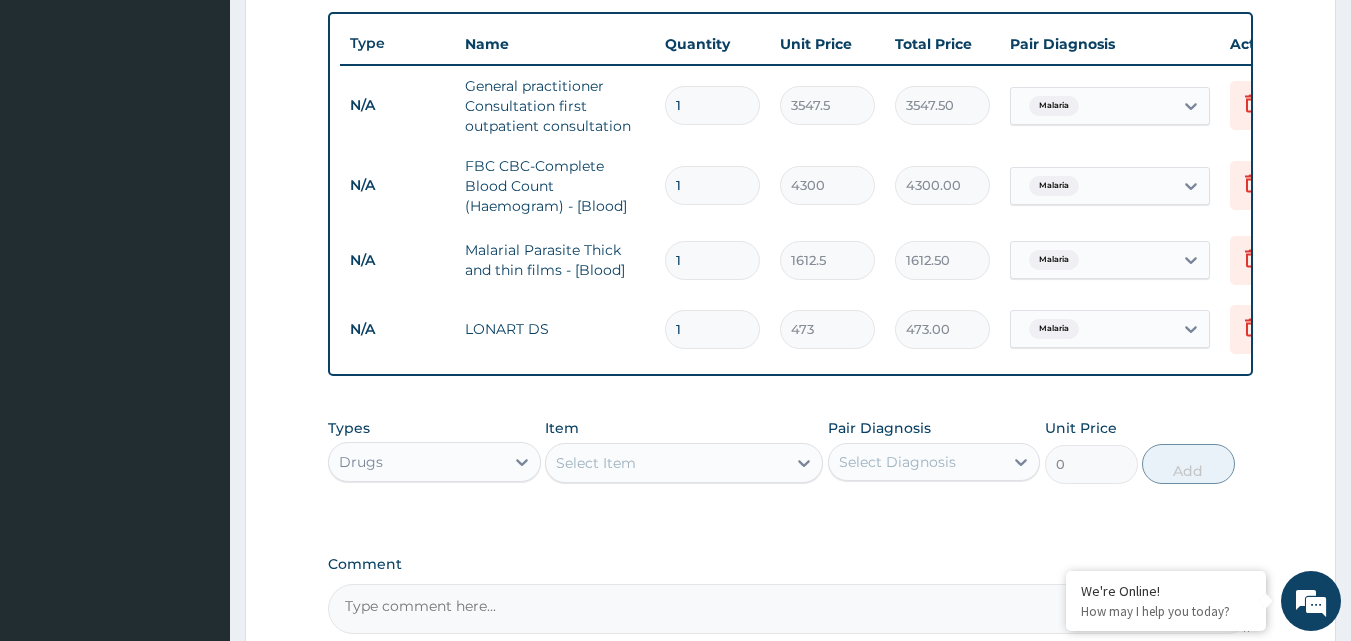 type on "0.00" 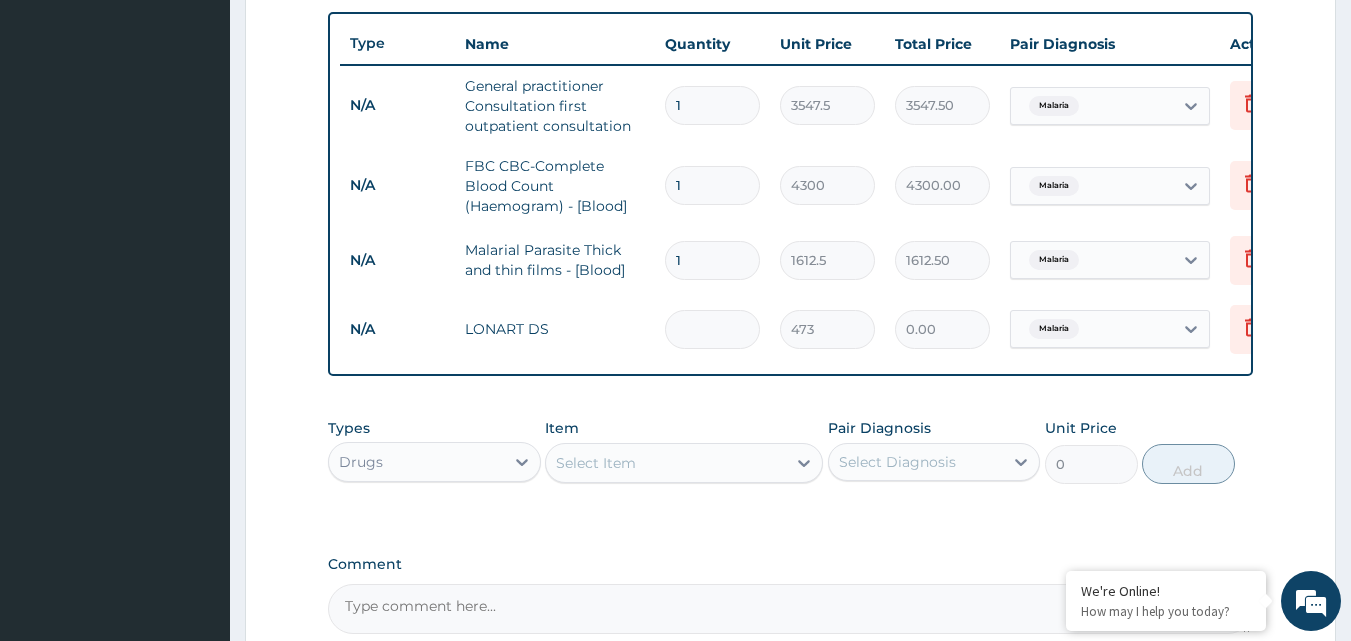 type on "6" 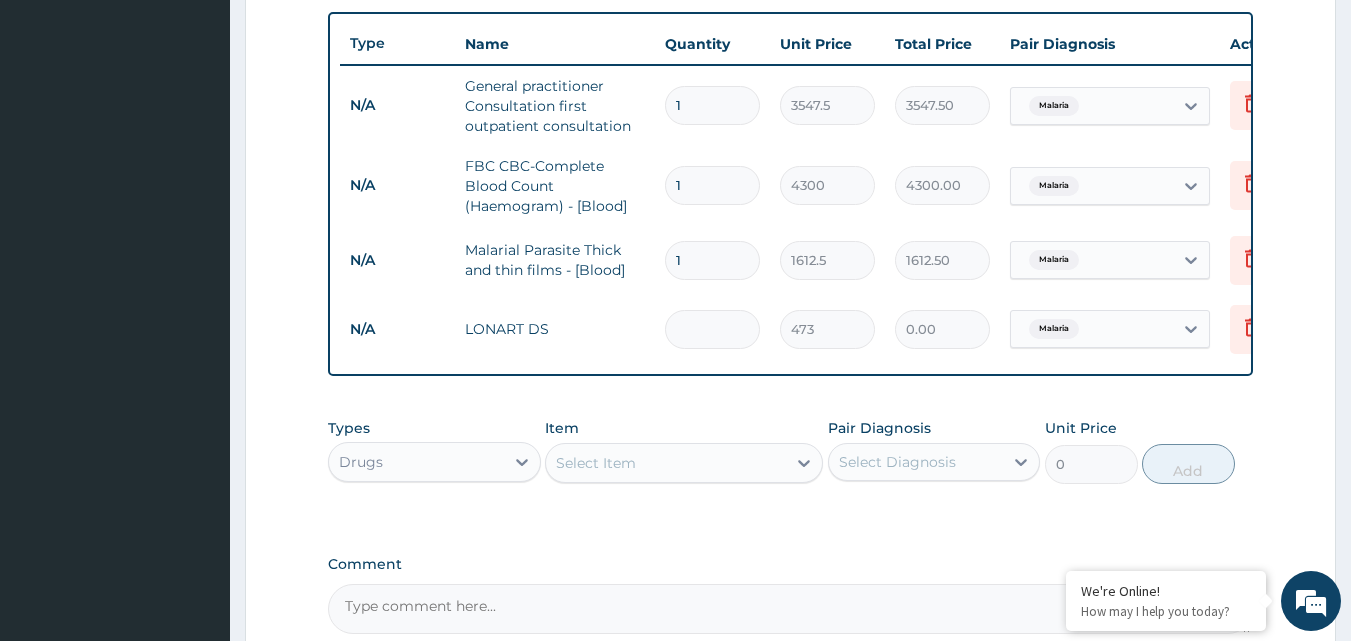 type on "2838.00" 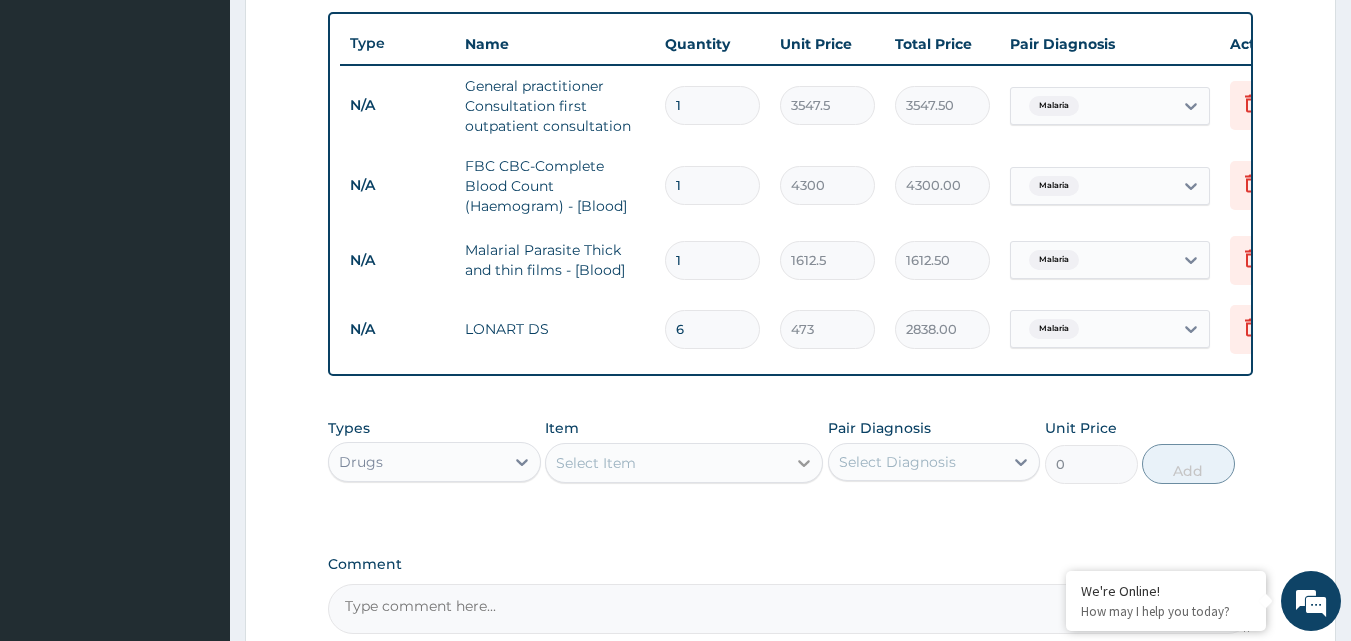 type on "6" 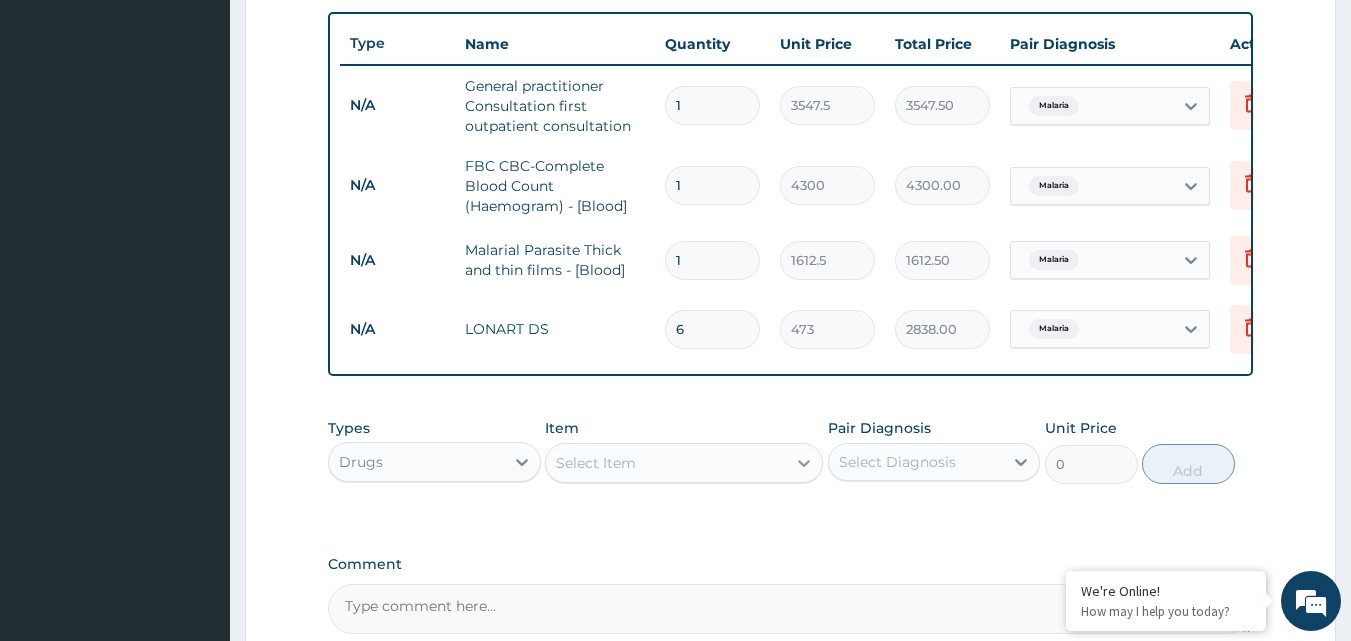 click 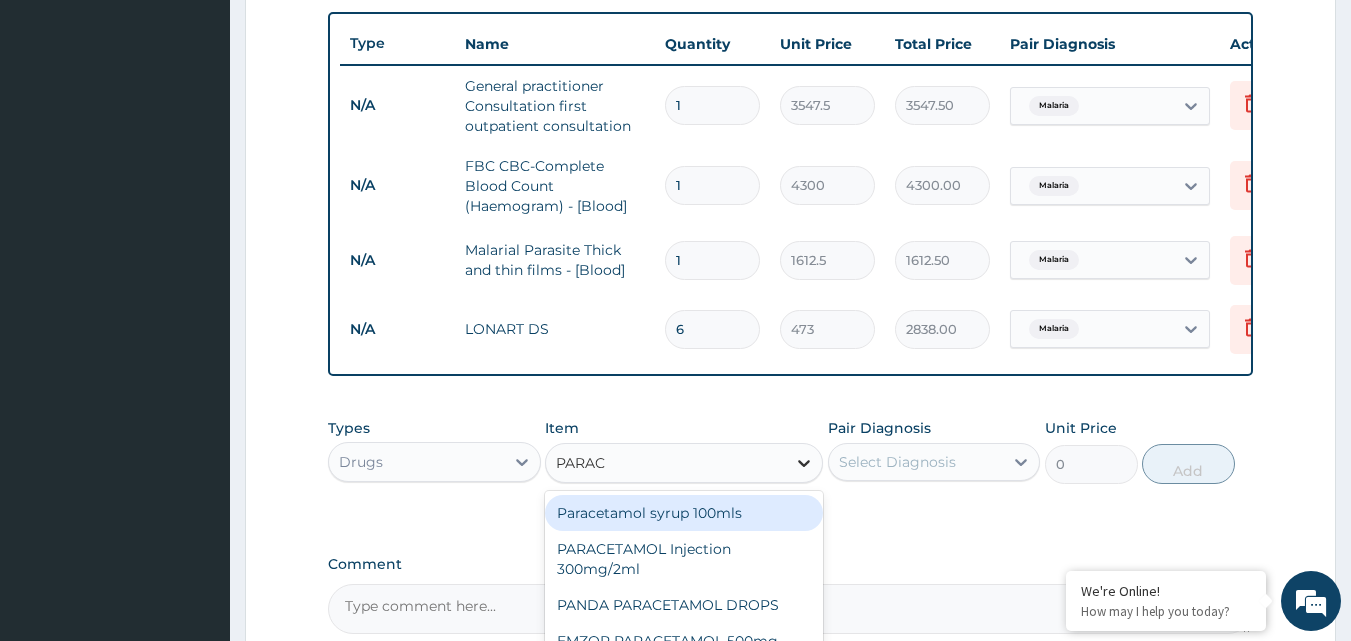 type on "PARACE" 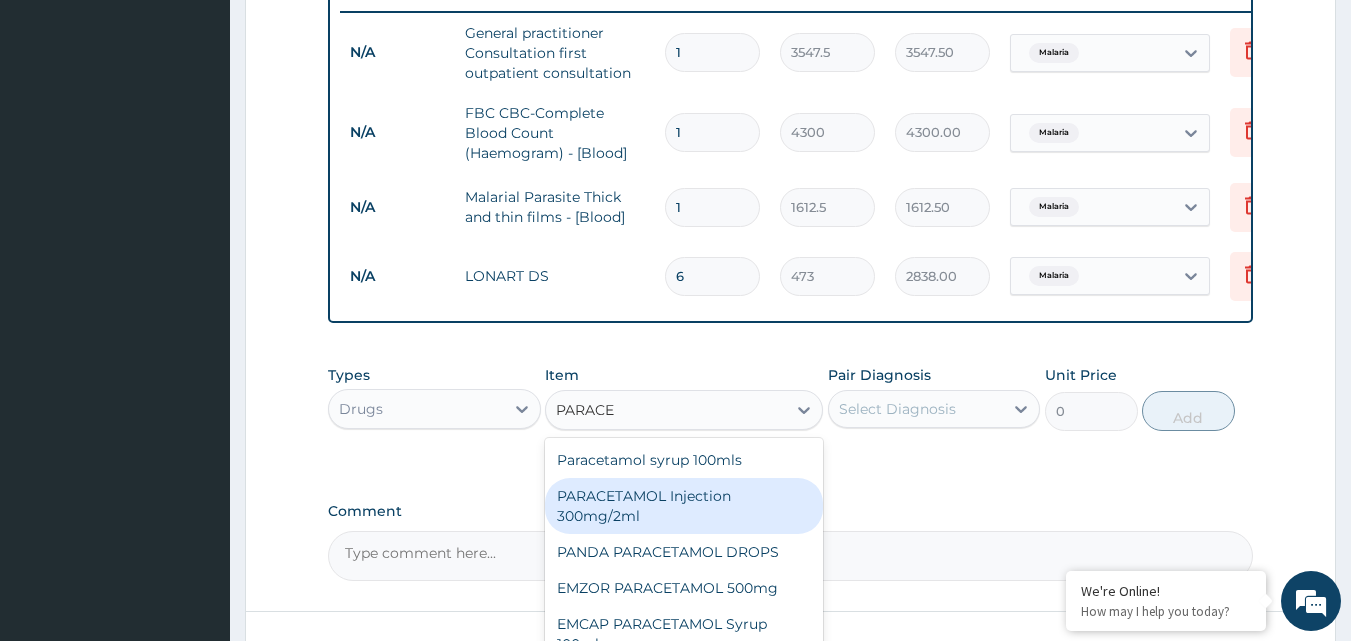 scroll, scrollTop: 832, scrollLeft: 0, axis: vertical 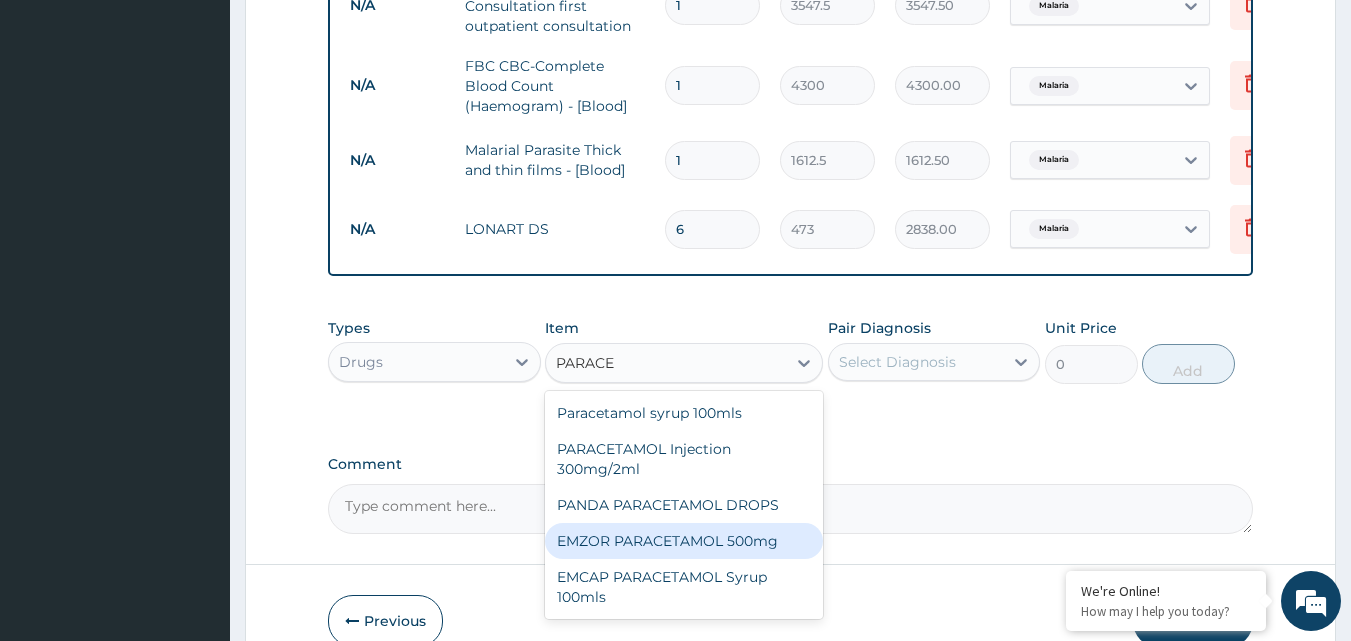 click on "EMZOR PARACETAMOL 500mg" at bounding box center [684, 541] 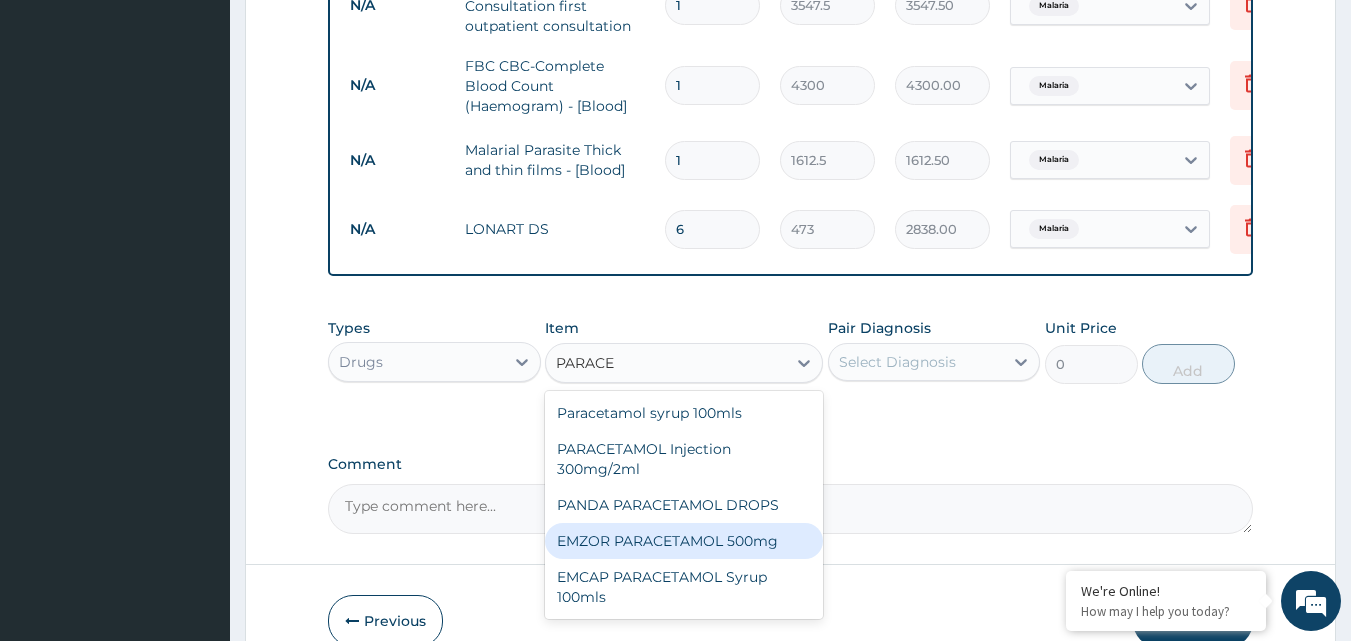 type 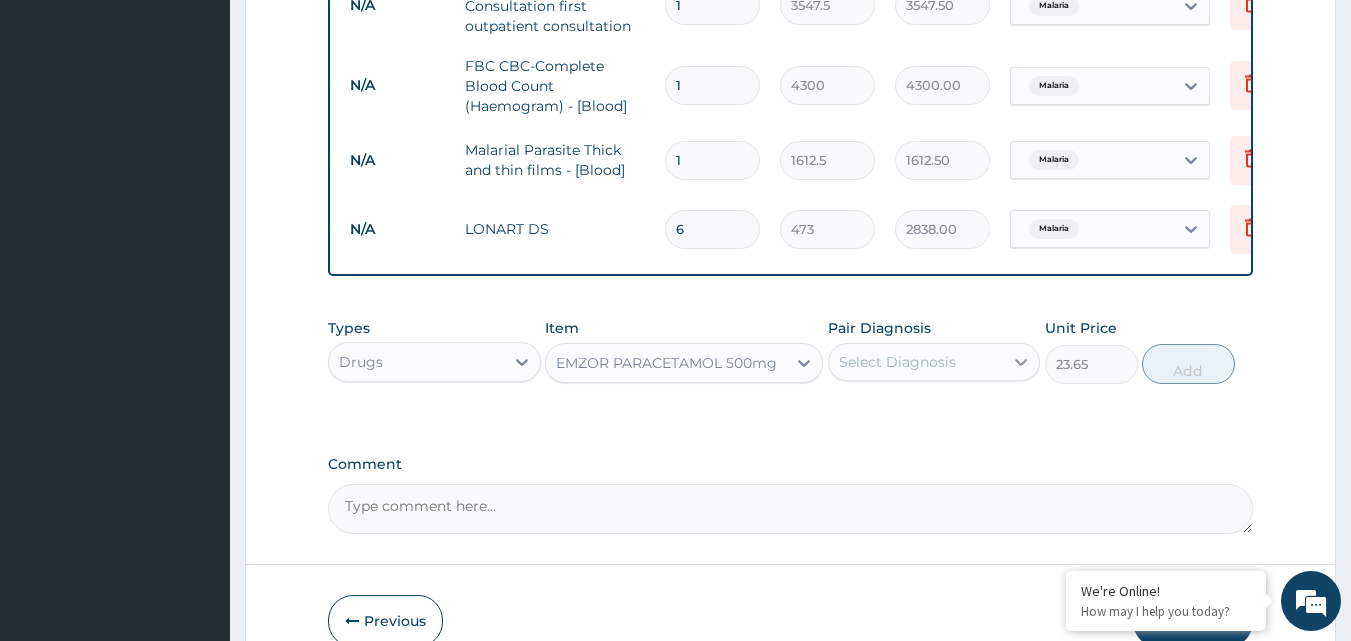 click 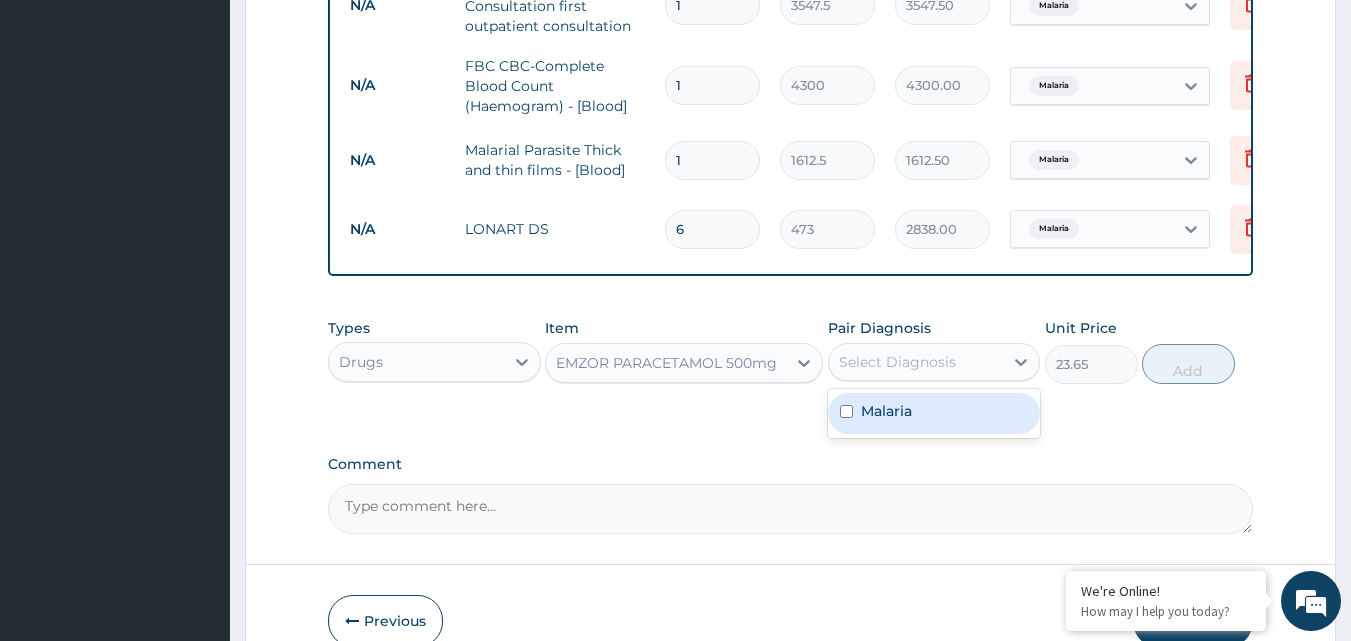 click at bounding box center (846, 411) 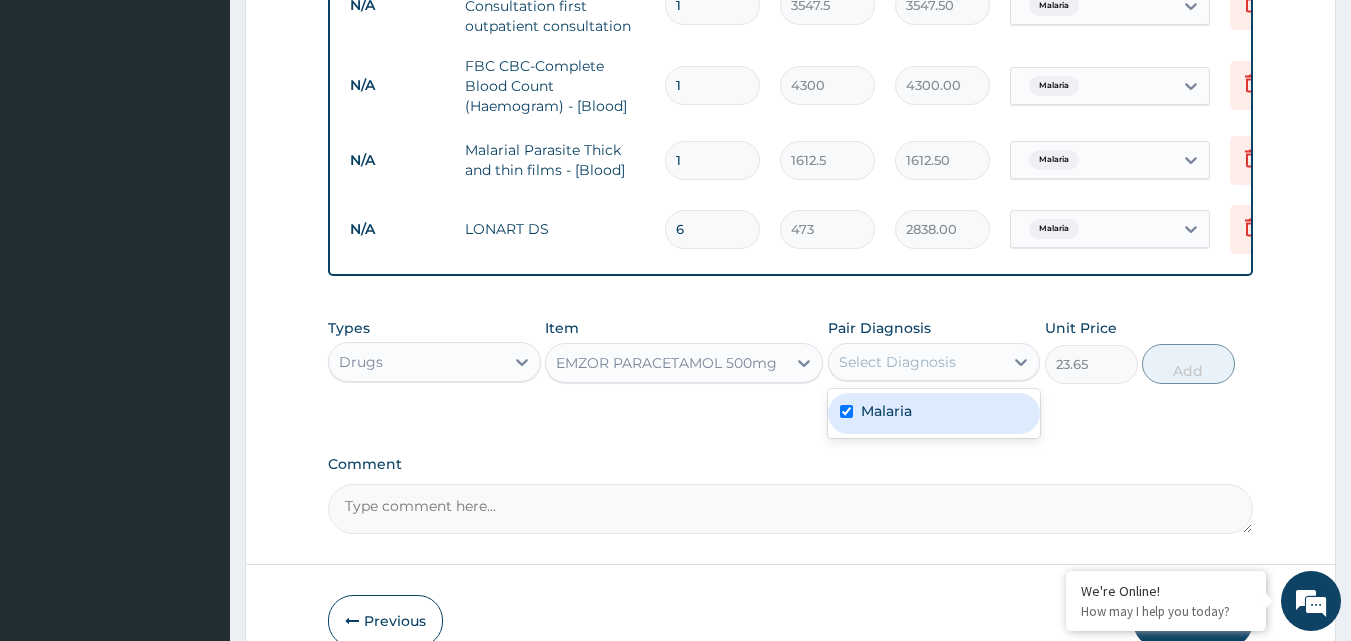 checkbox on "true" 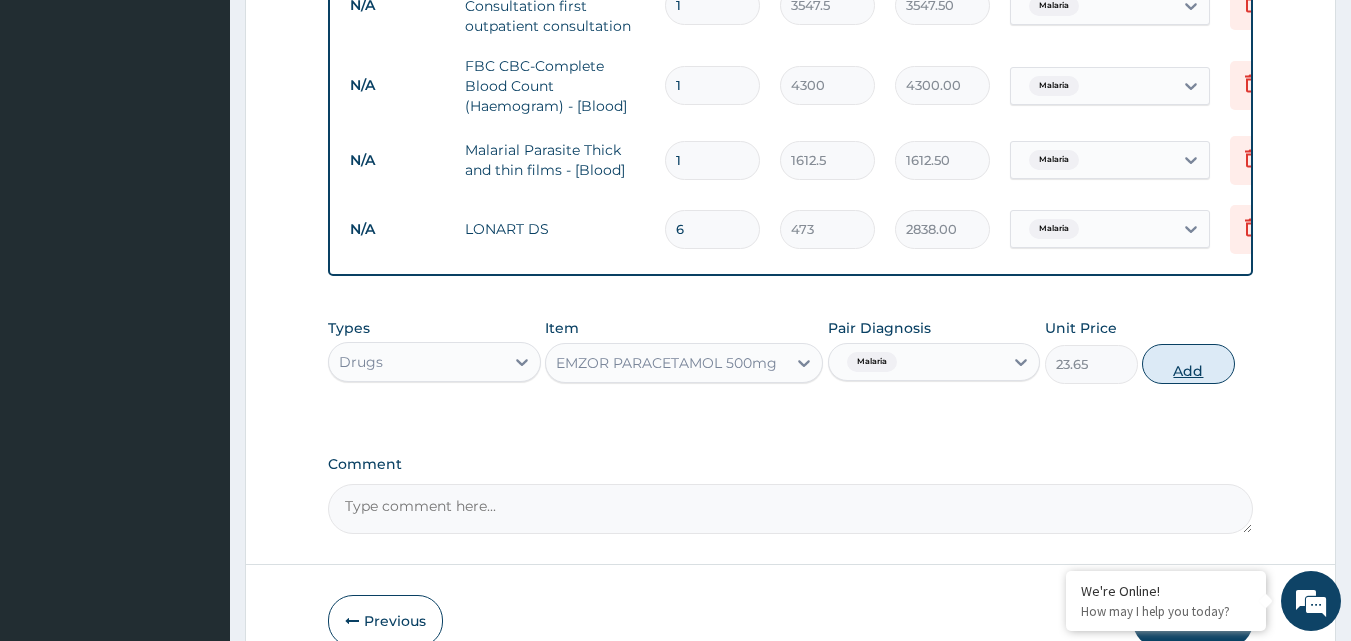 click on "Add" at bounding box center [1188, 364] 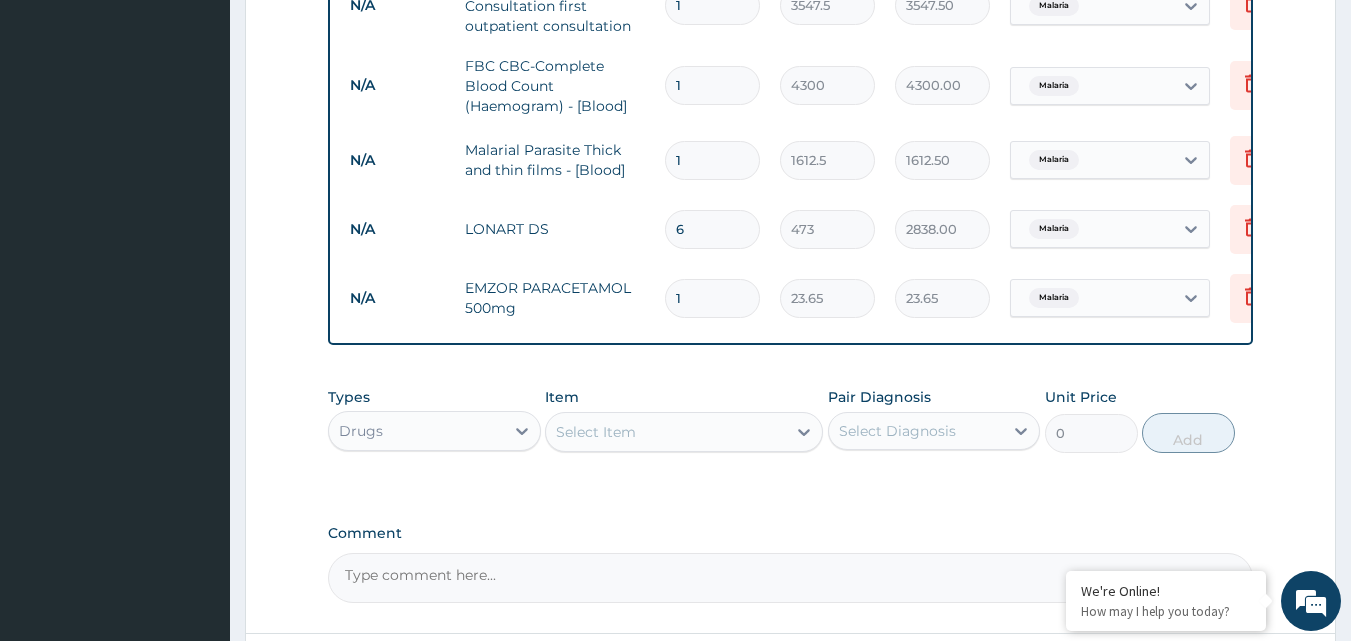 click on "1" at bounding box center (712, 298) 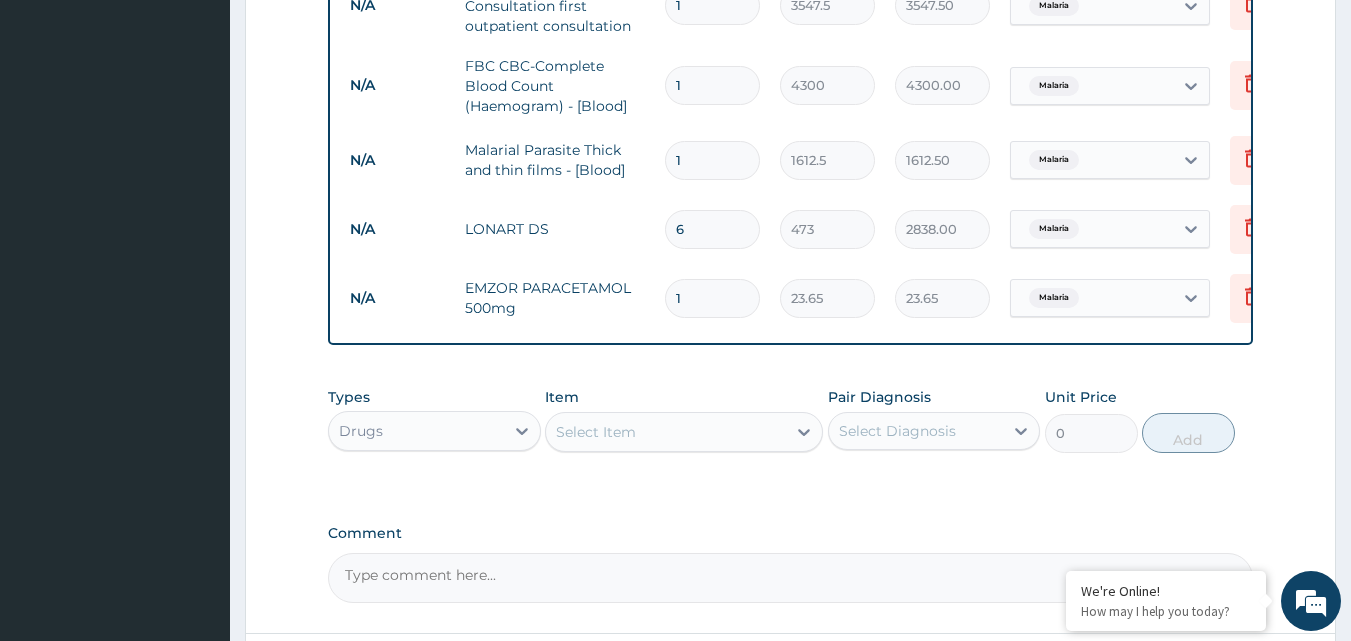type on "425.70" 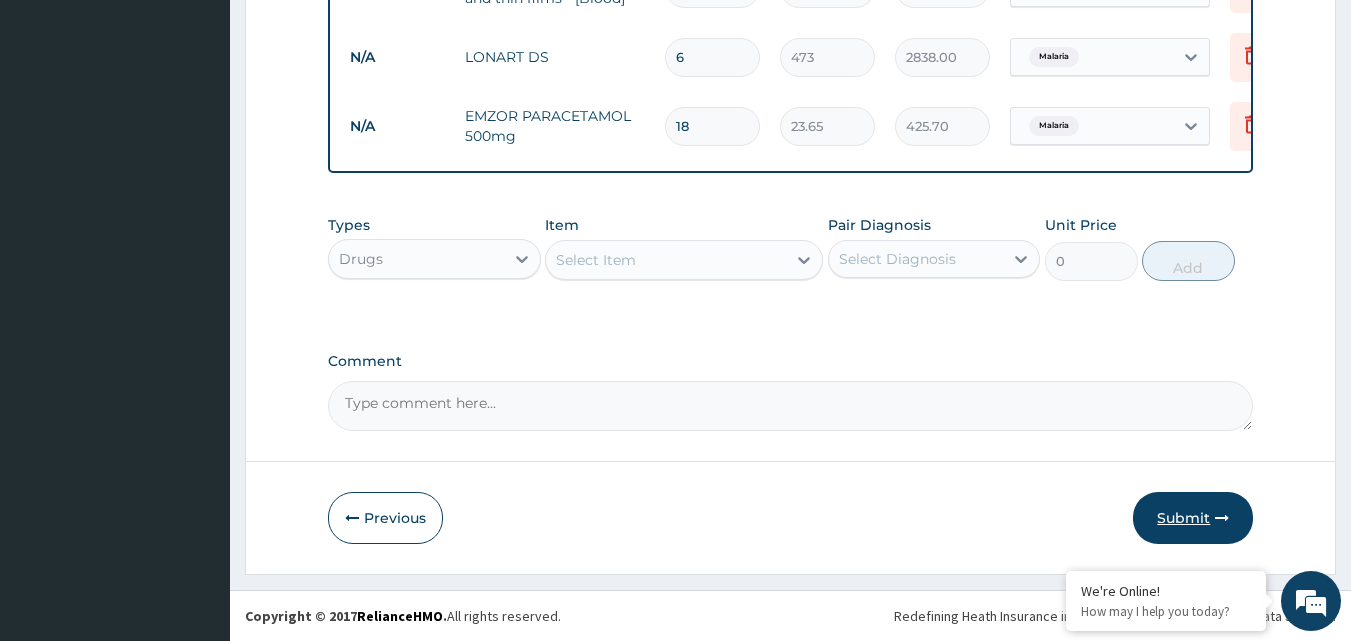 type on "18" 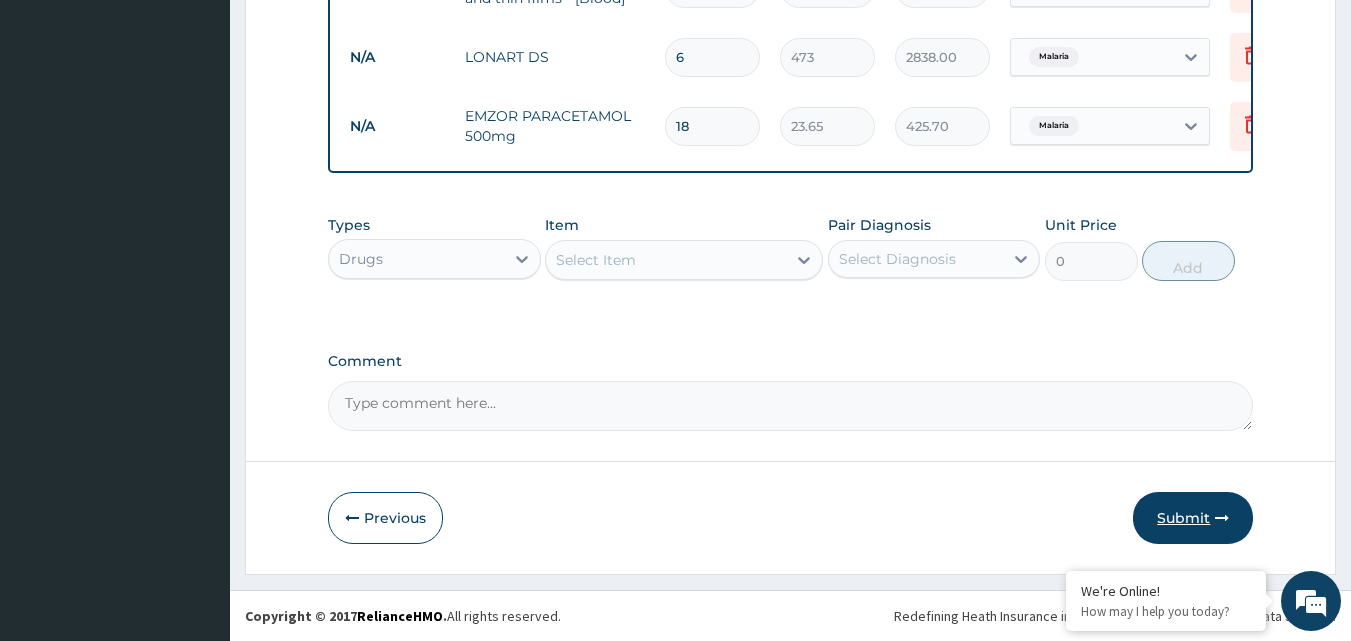 click on "Submit" at bounding box center [1193, 518] 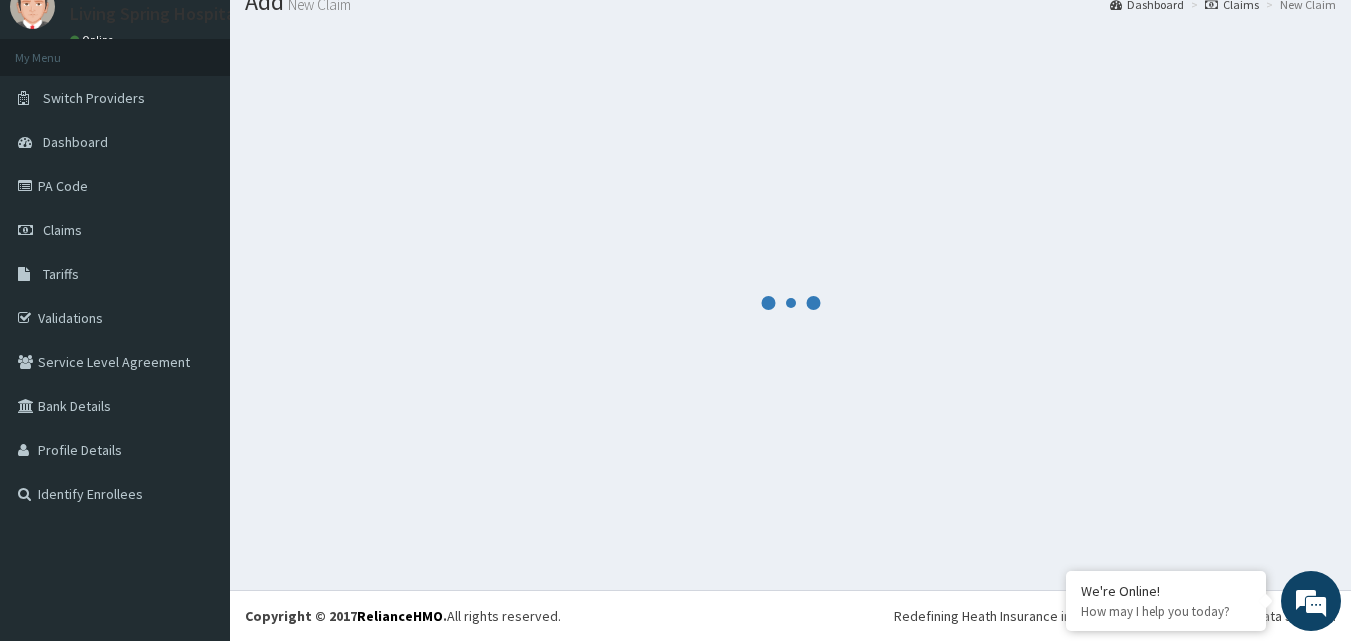 scroll, scrollTop: 1019, scrollLeft: 0, axis: vertical 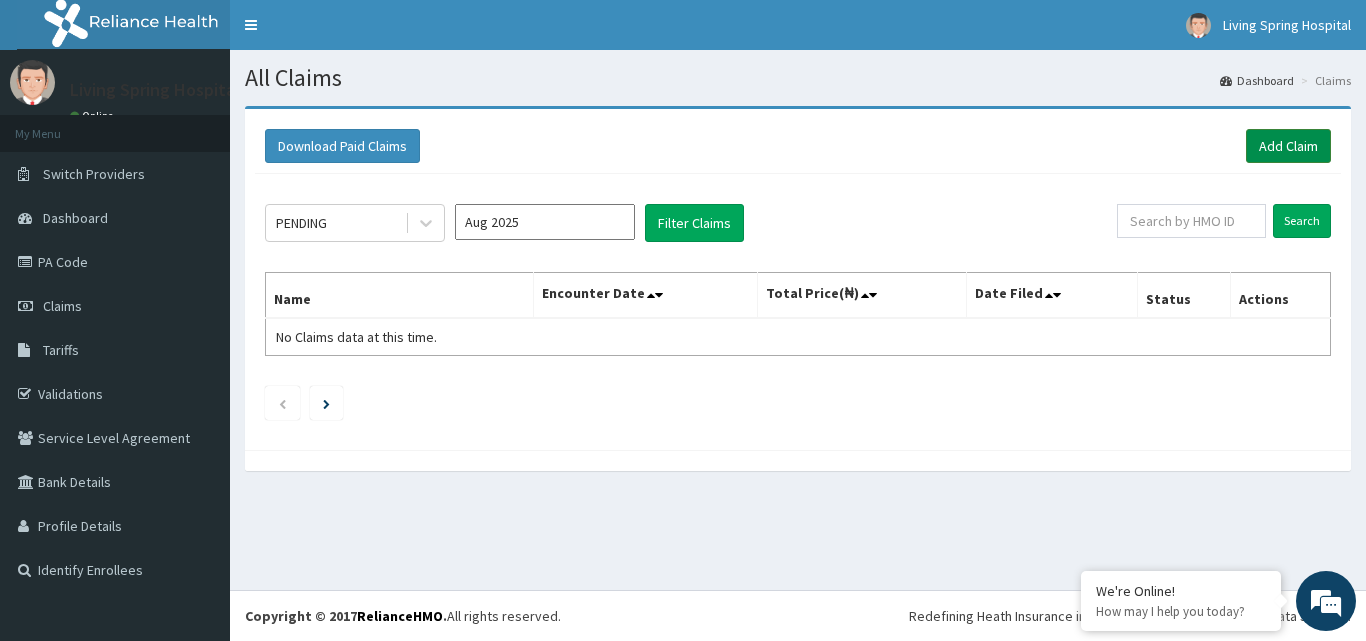 click on "Add Claim" at bounding box center [1288, 146] 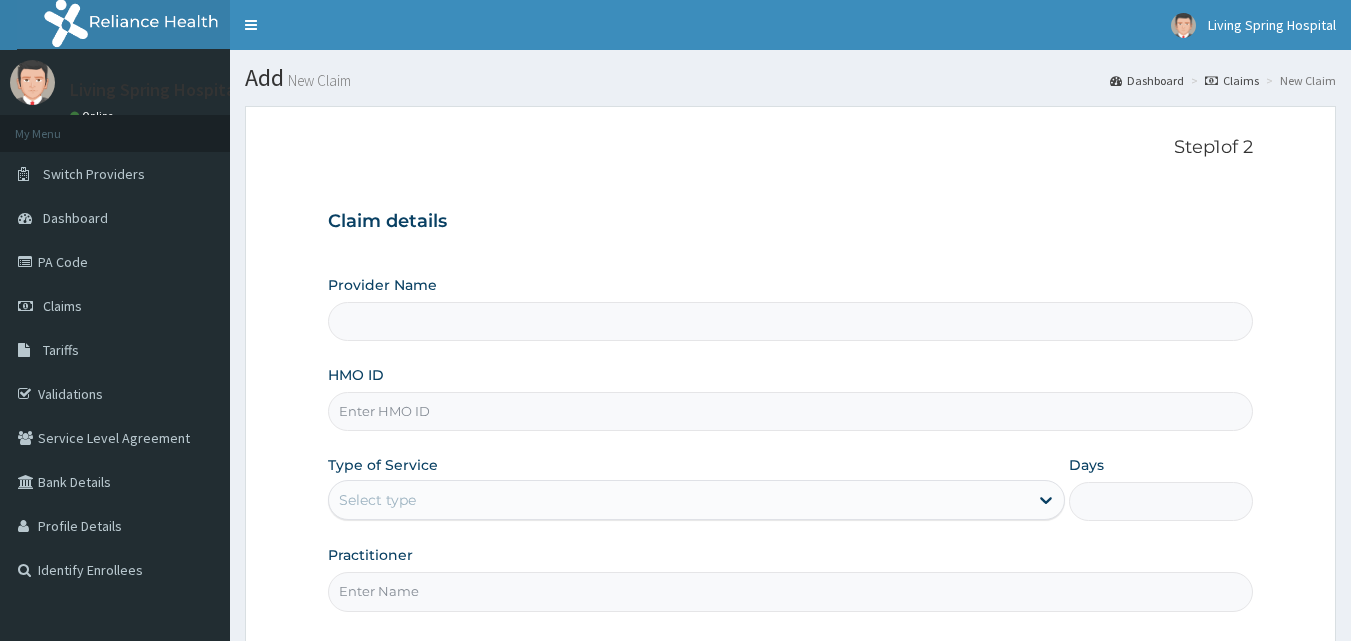scroll, scrollTop: 0, scrollLeft: 0, axis: both 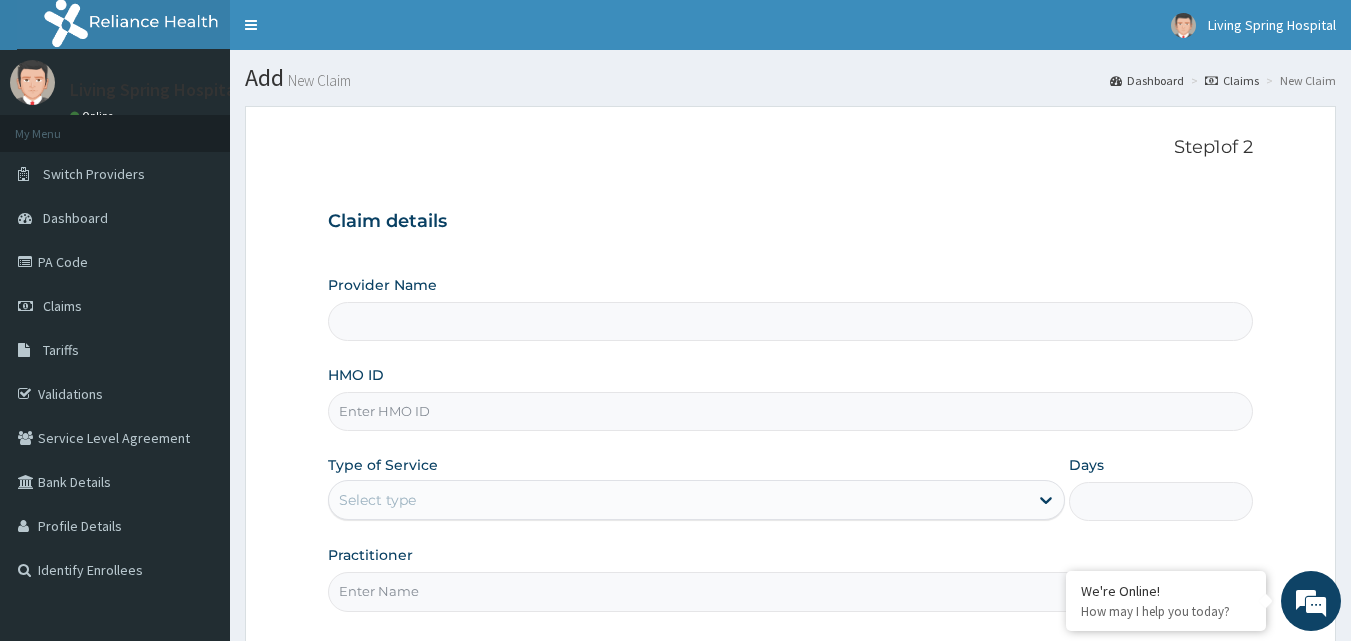 type on "Living Spring Hospital" 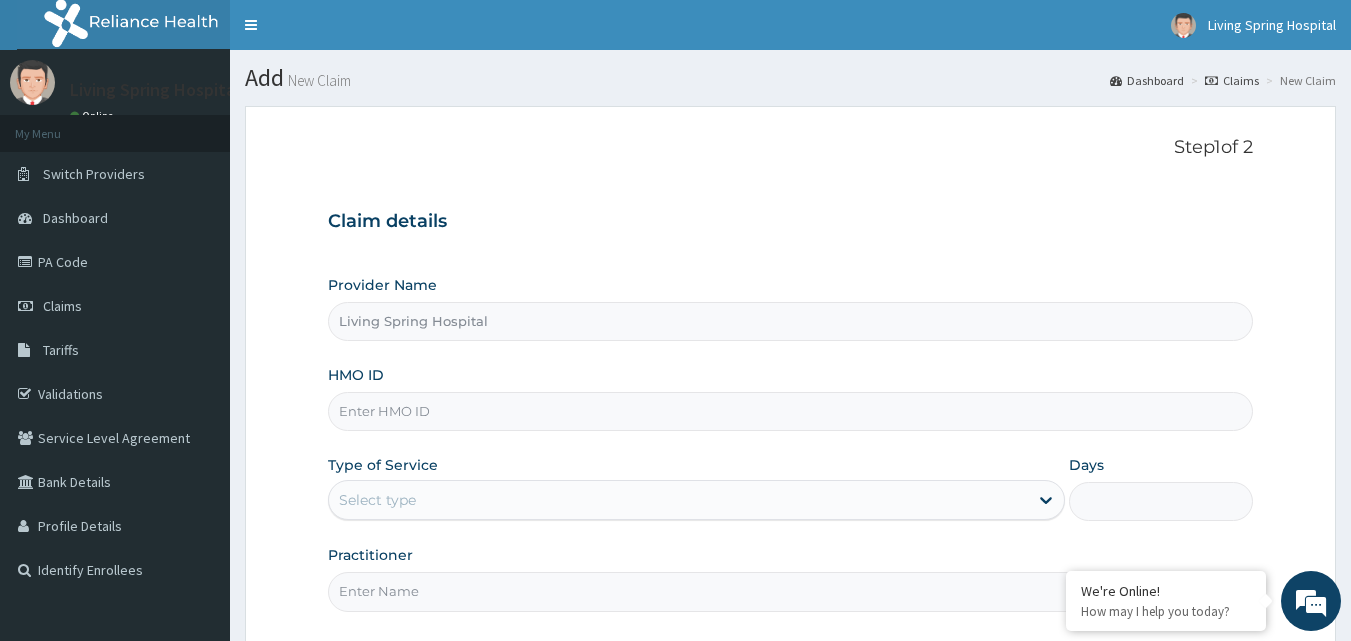 click on "HMO ID" at bounding box center (791, 411) 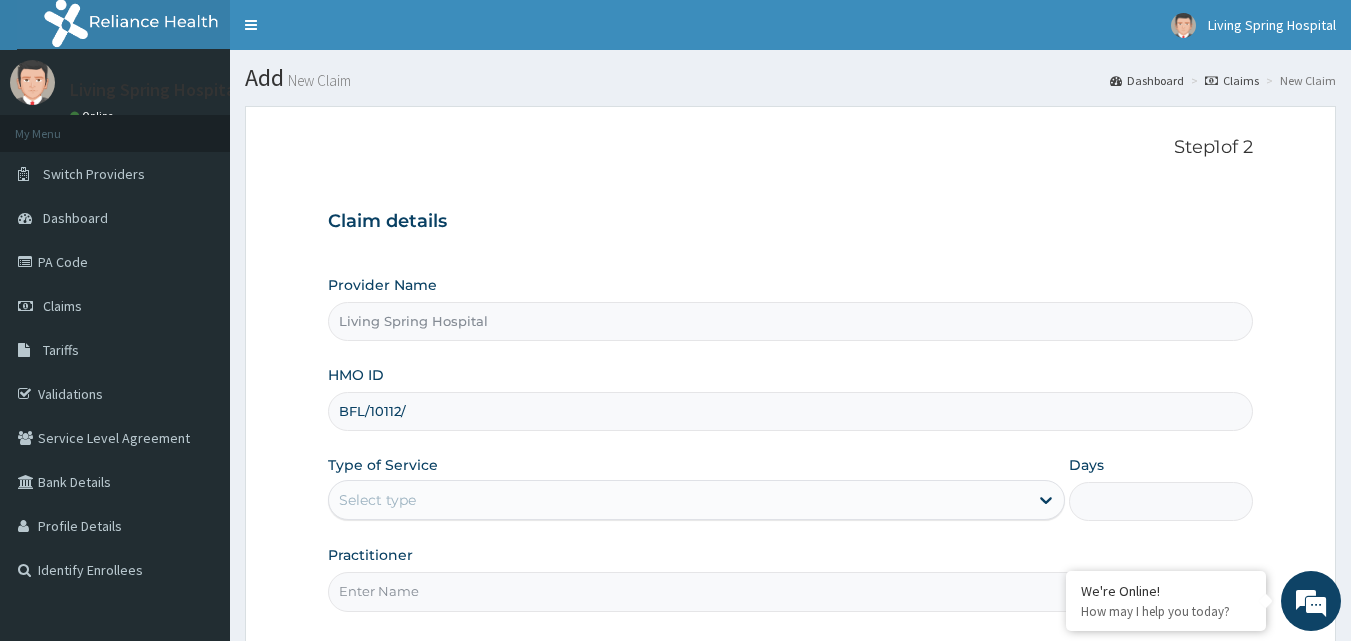 scroll, scrollTop: 0, scrollLeft: 0, axis: both 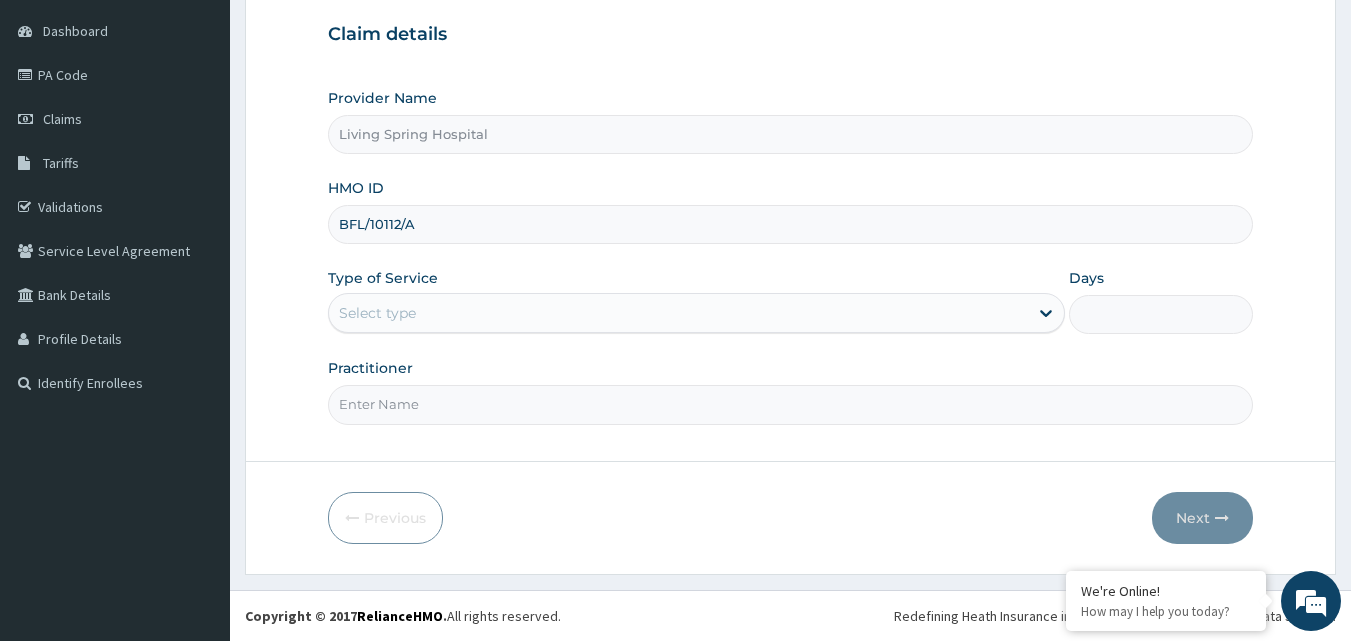 type on "BFL/10112/A" 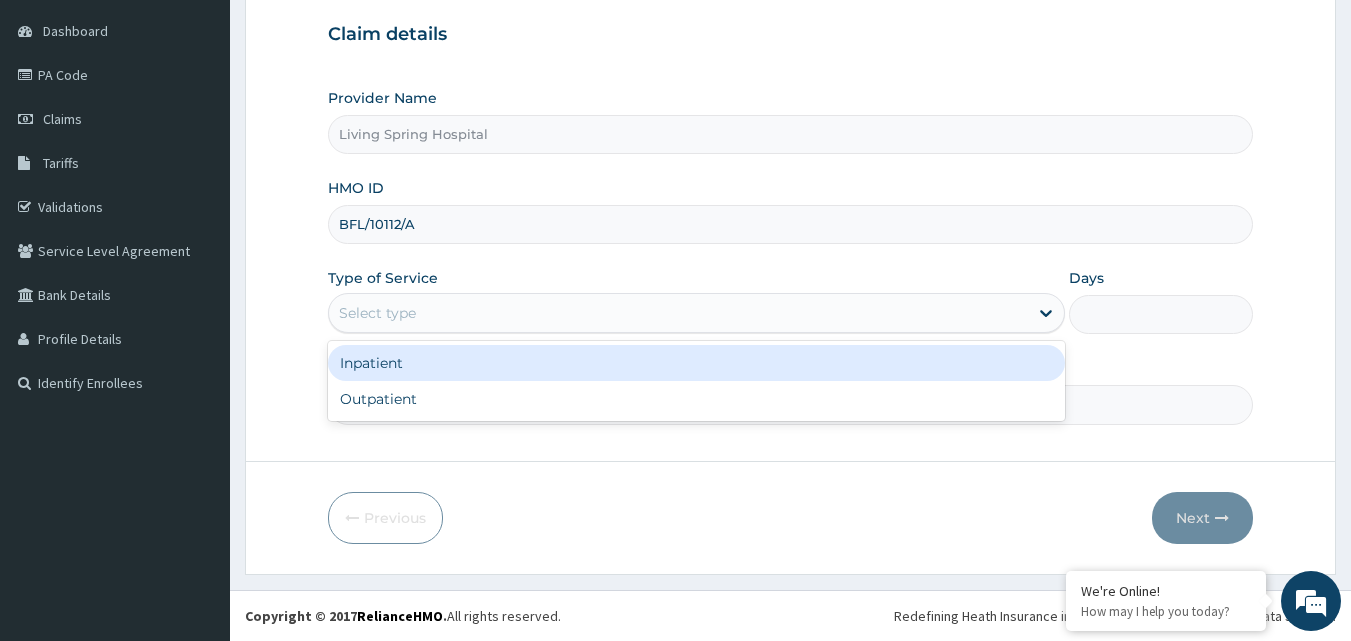 click on "Select type" at bounding box center (678, 313) 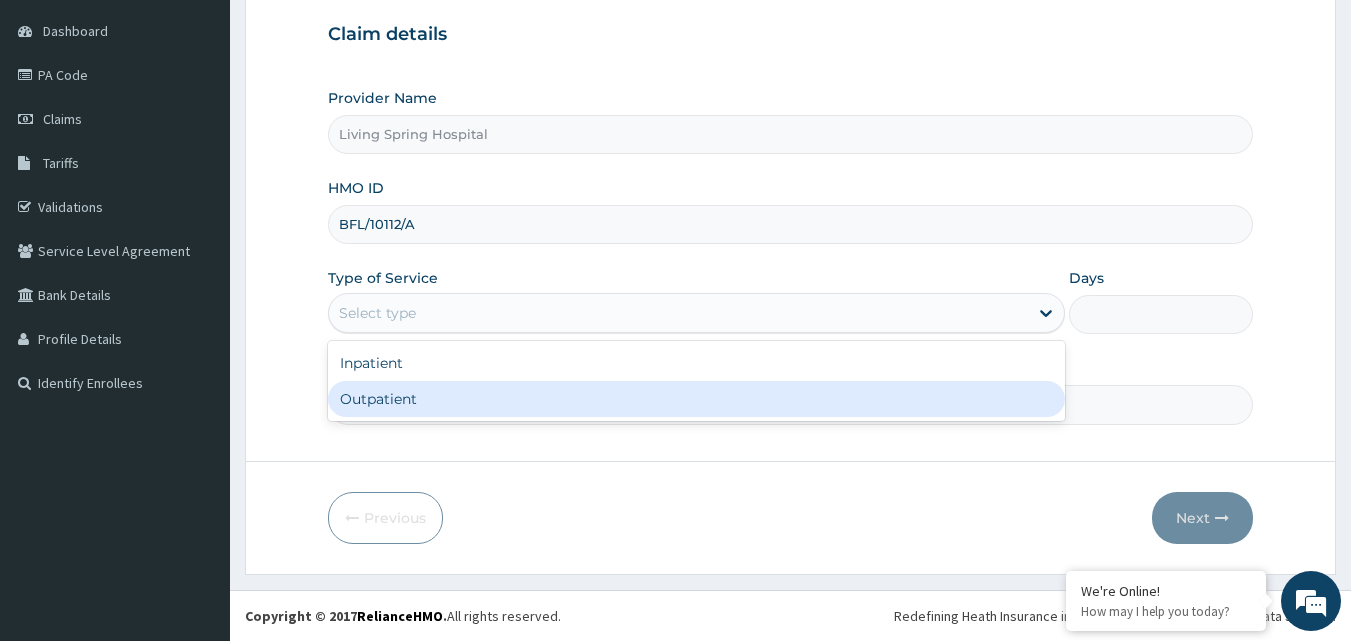 click on "Outpatient" at bounding box center [696, 399] 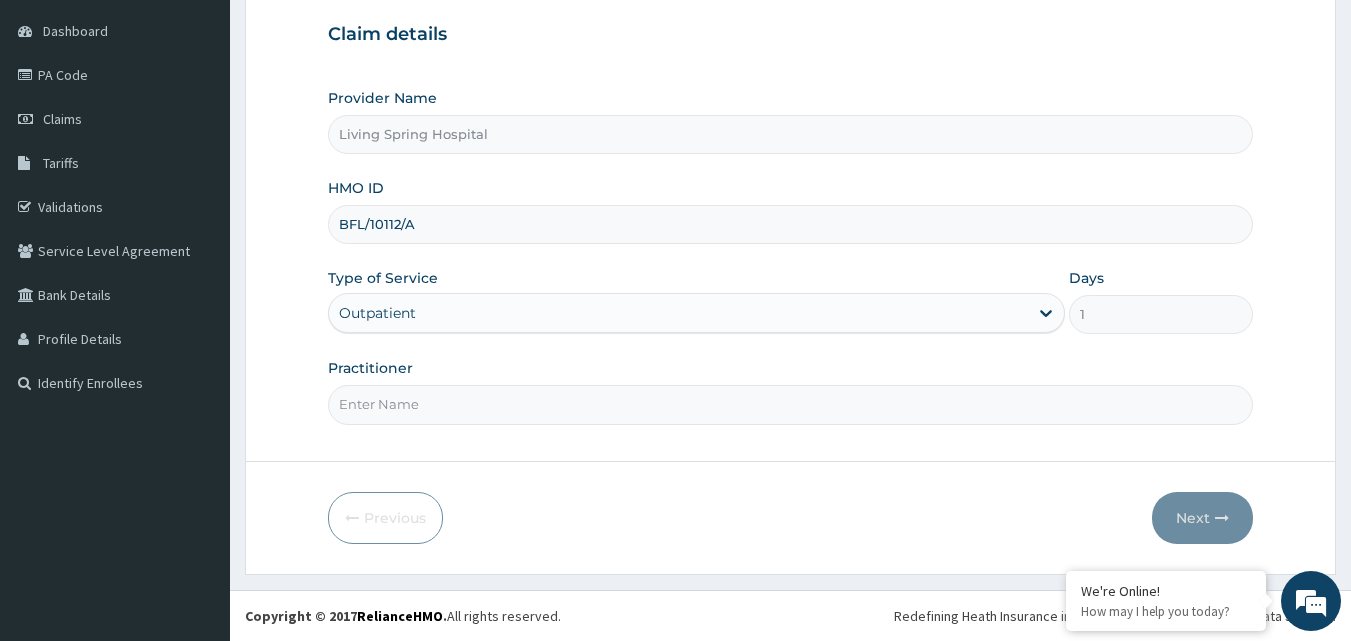click on "Practitioner" at bounding box center [791, 404] 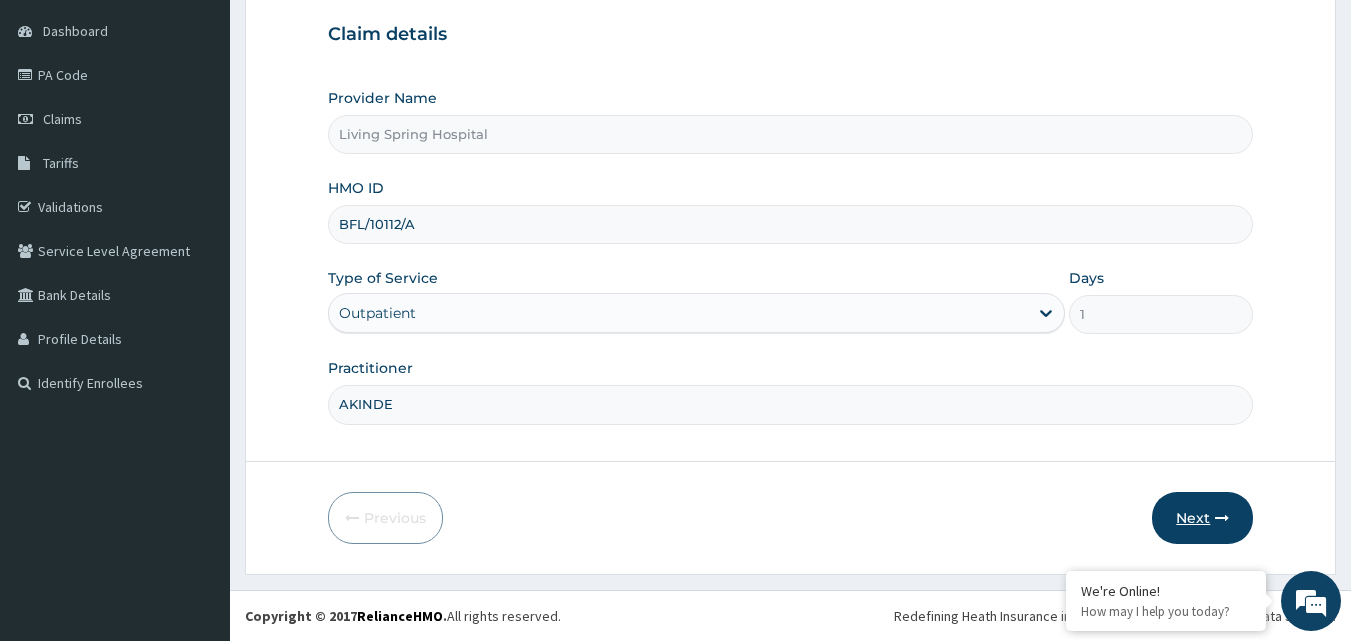 type on "AKINDE" 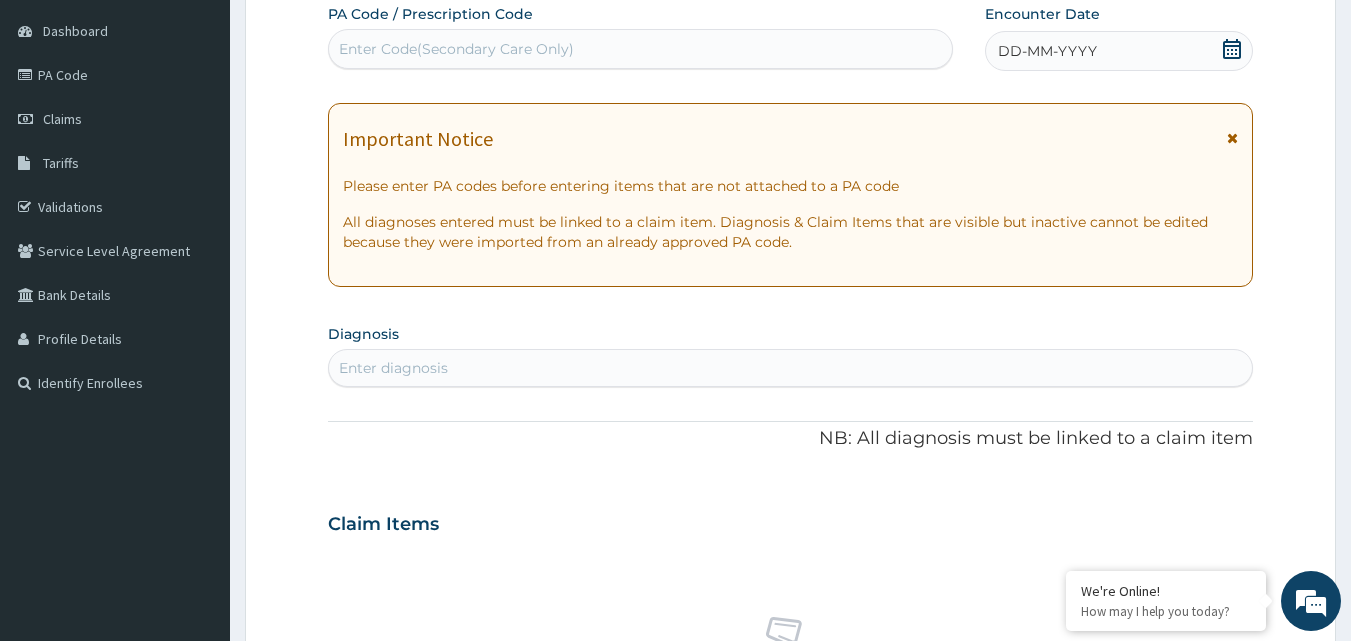 click 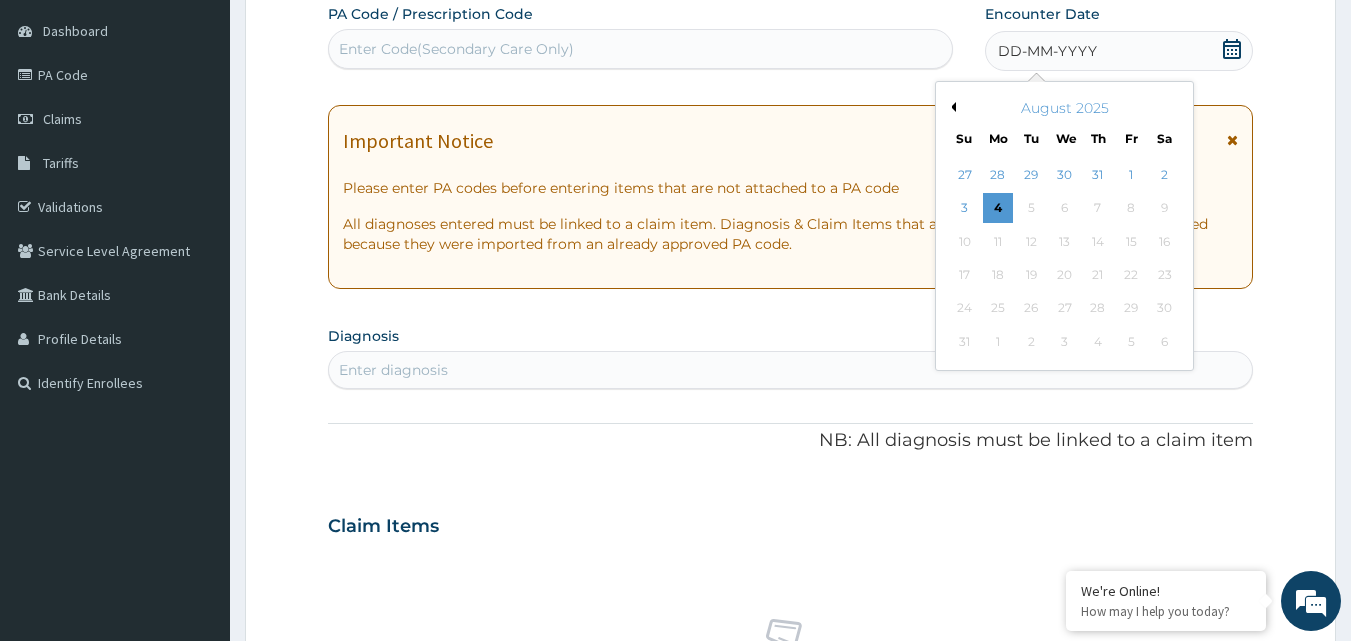click on "Previous Month" at bounding box center (951, 107) 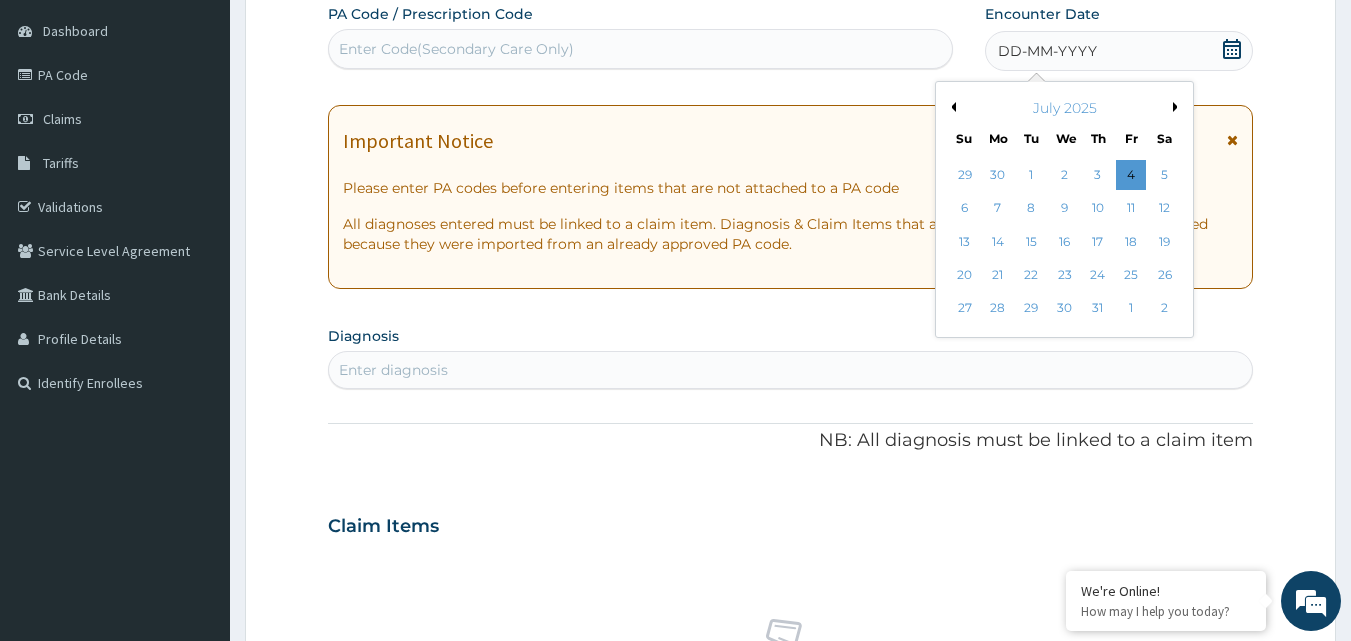 click on "22" at bounding box center [1032, 275] 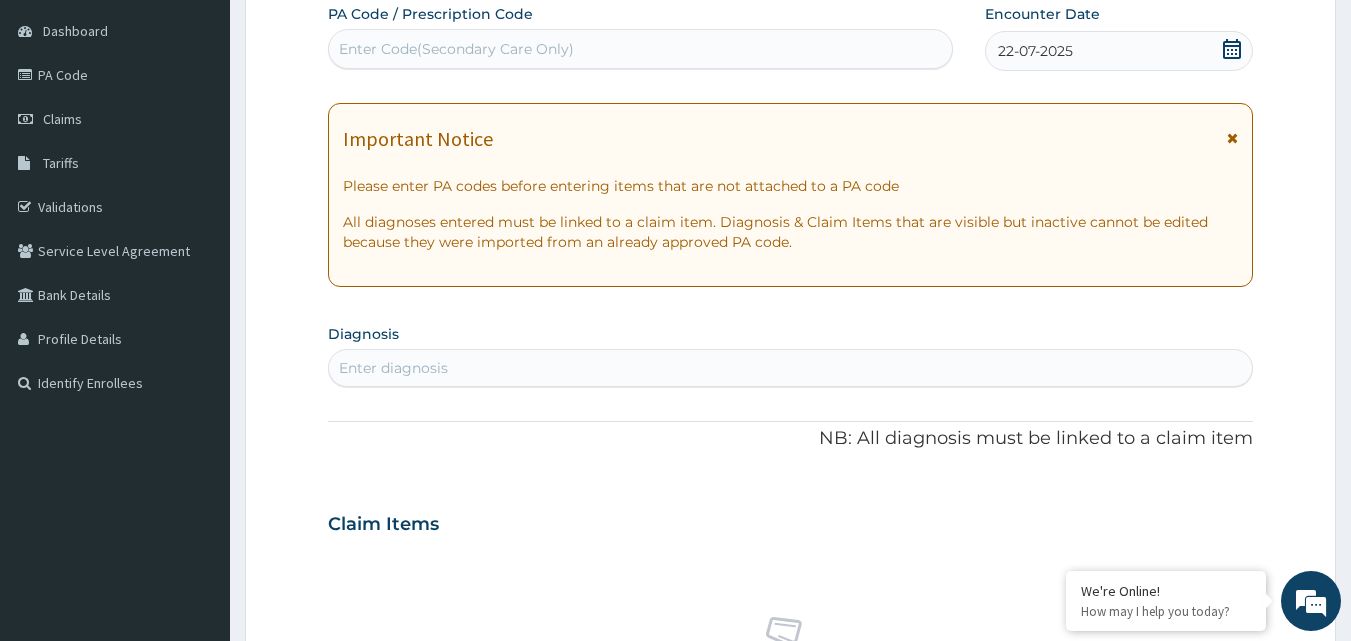 click on "Enter diagnosis" at bounding box center (393, 368) 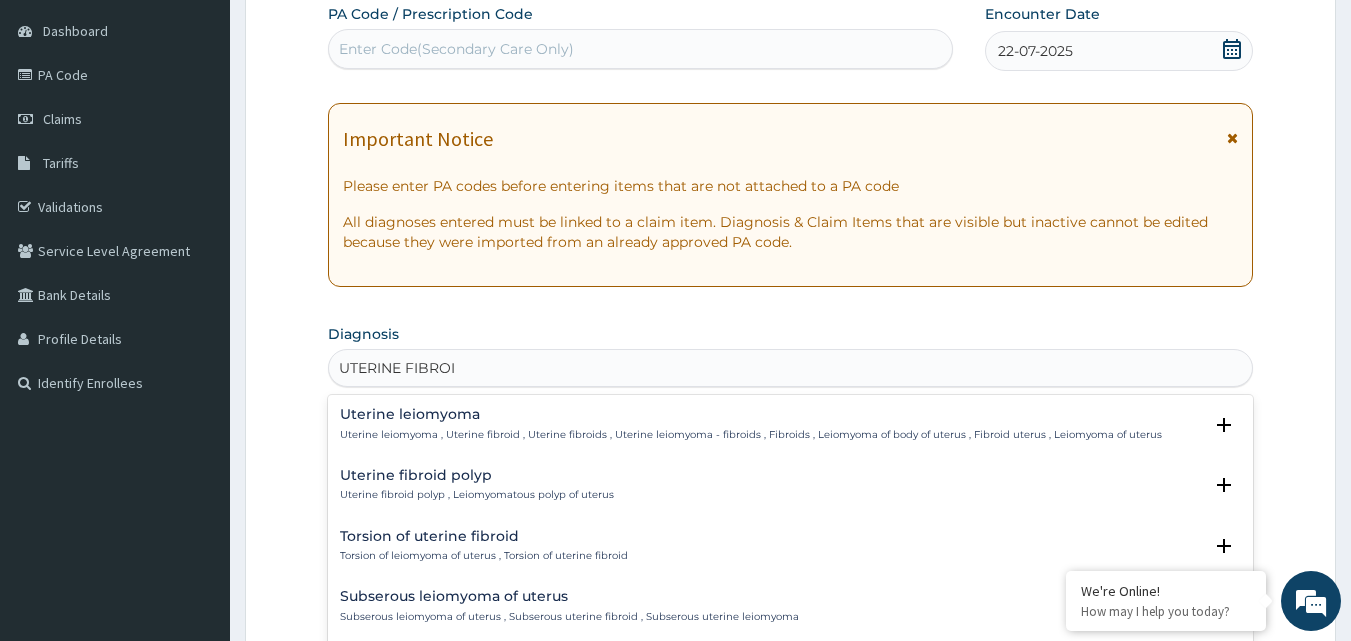 type on "UTERINE FIBROID" 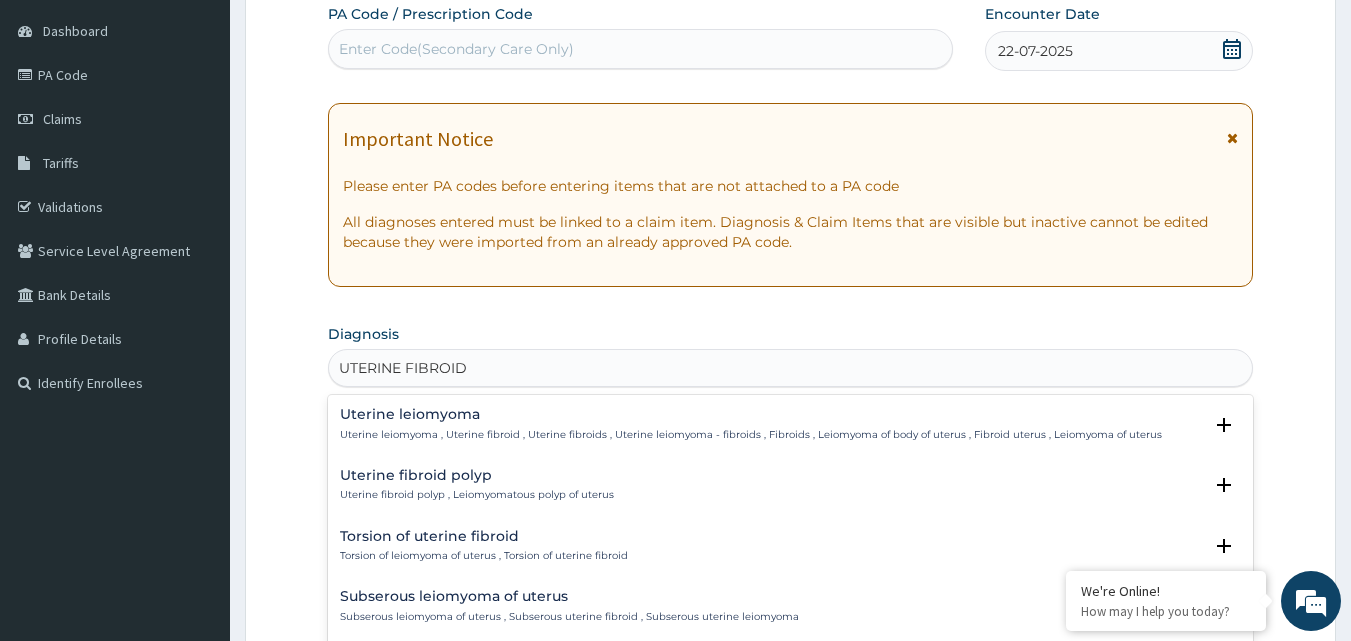 click on "Uterine leiomyoma" at bounding box center (751, 414) 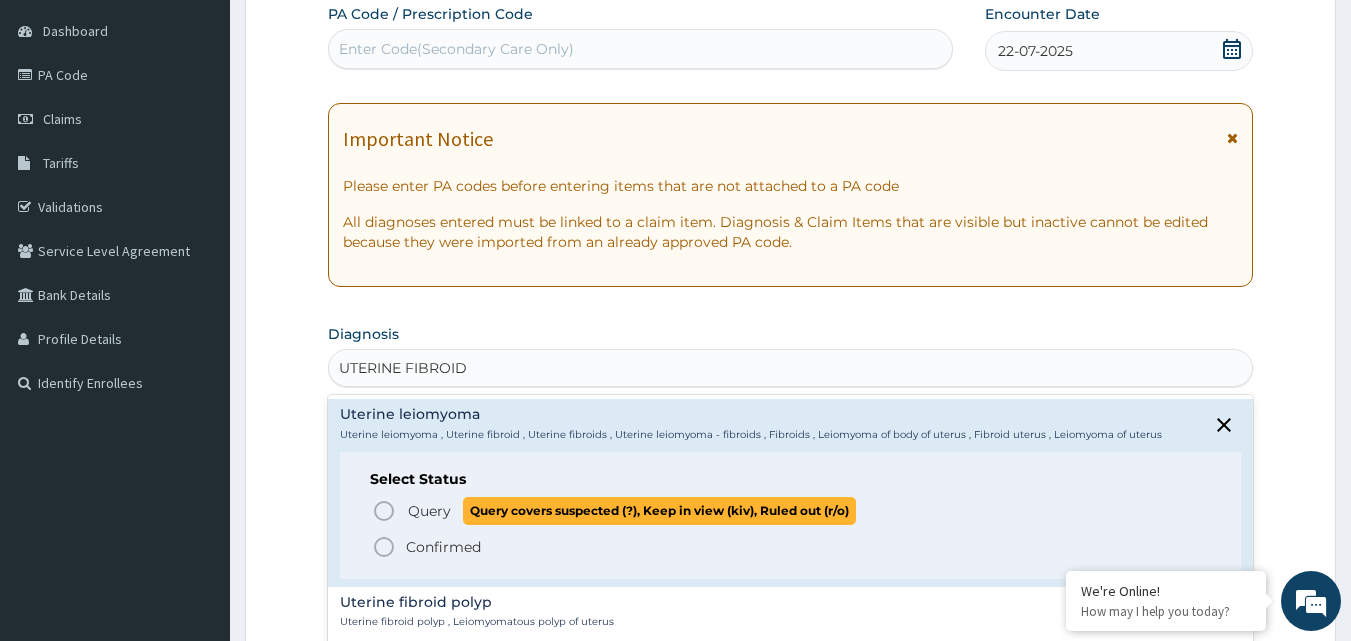 click 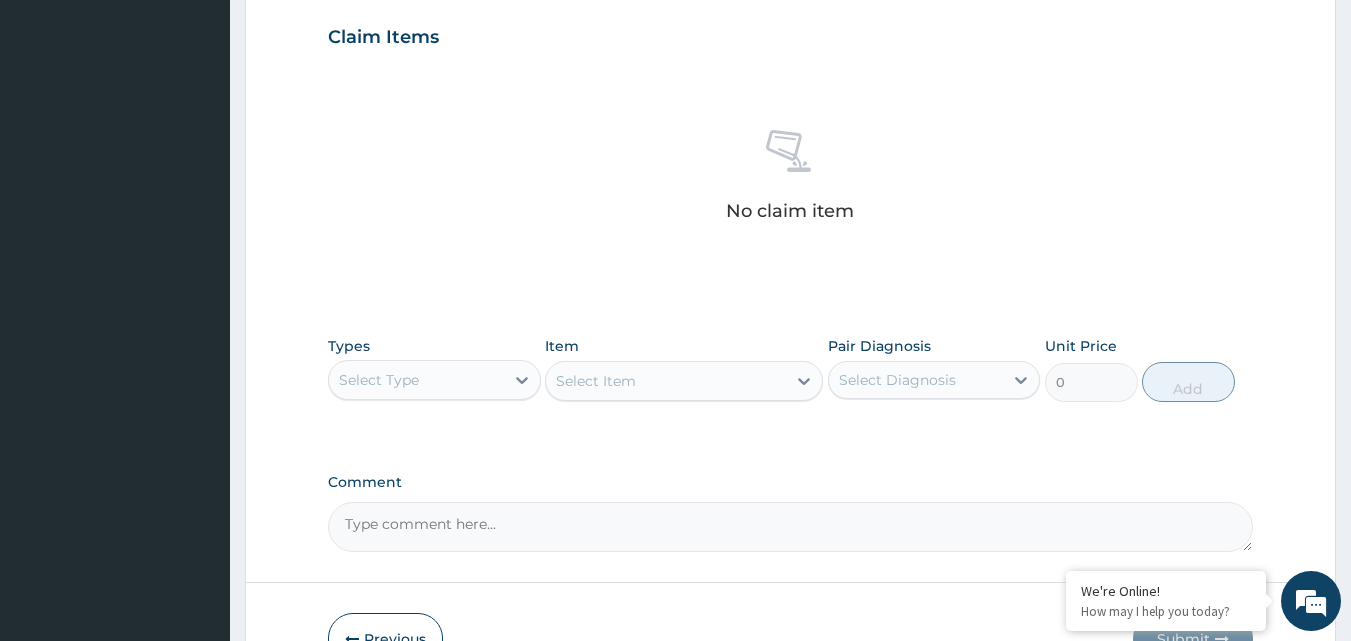 scroll, scrollTop: 687, scrollLeft: 0, axis: vertical 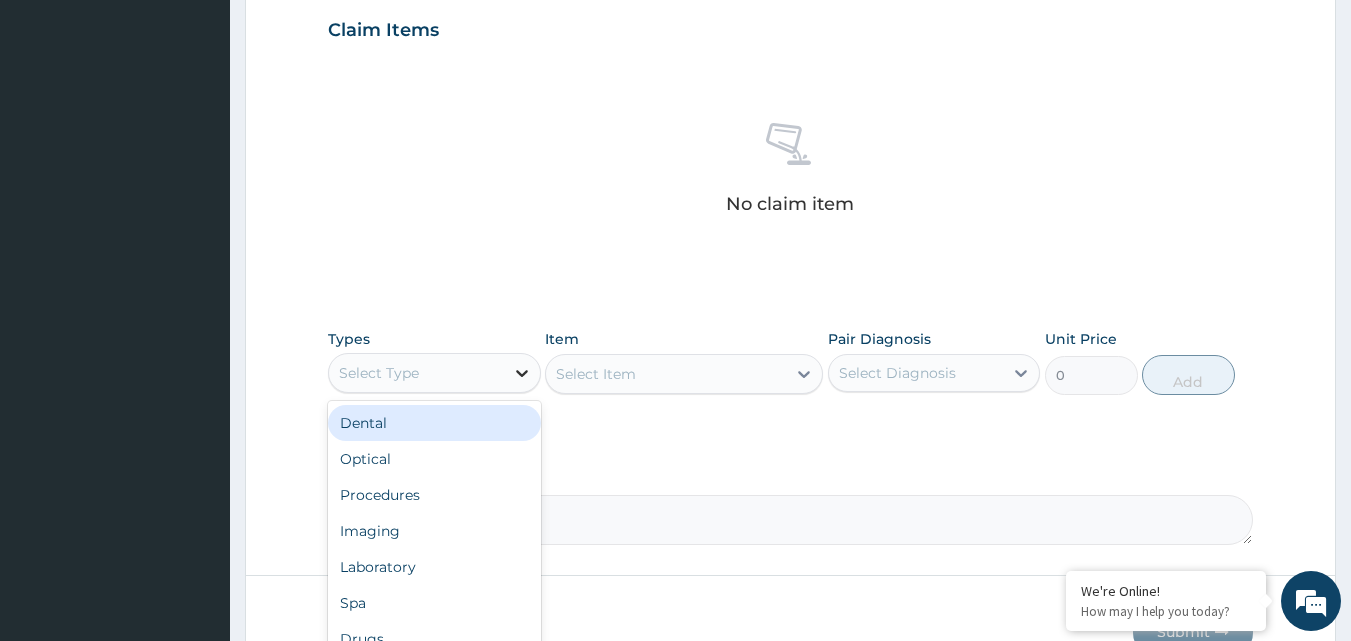 click 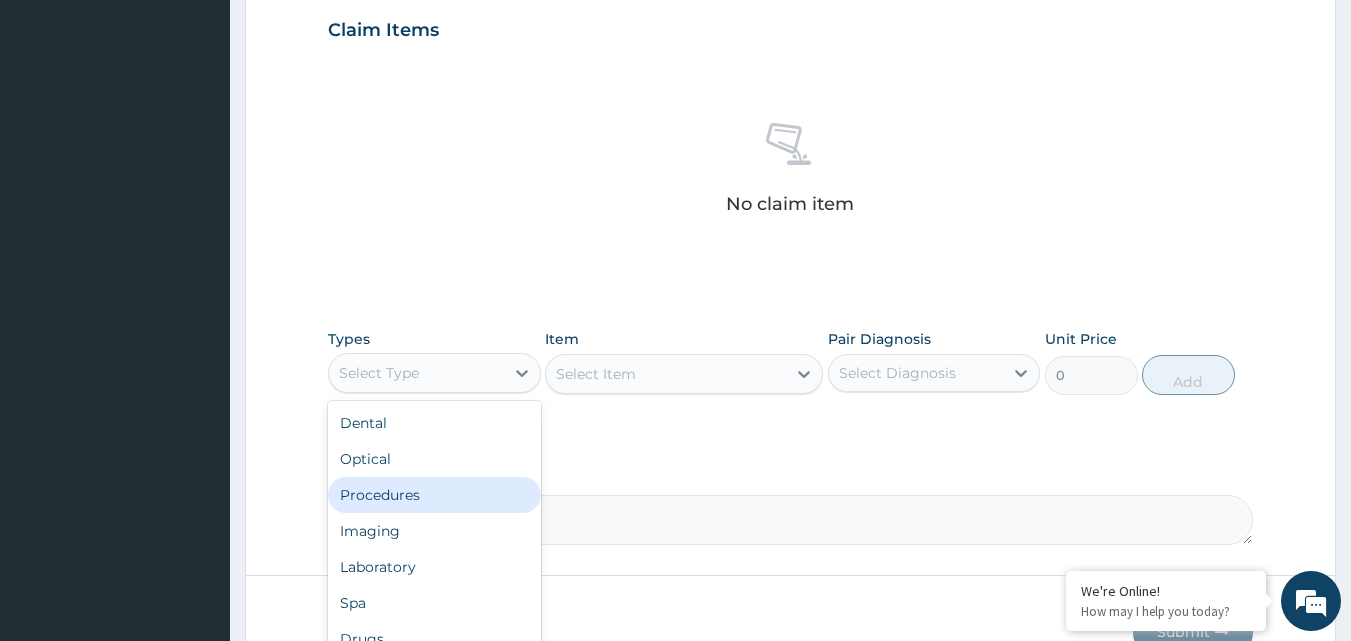 click on "Procedures" at bounding box center (434, 495) 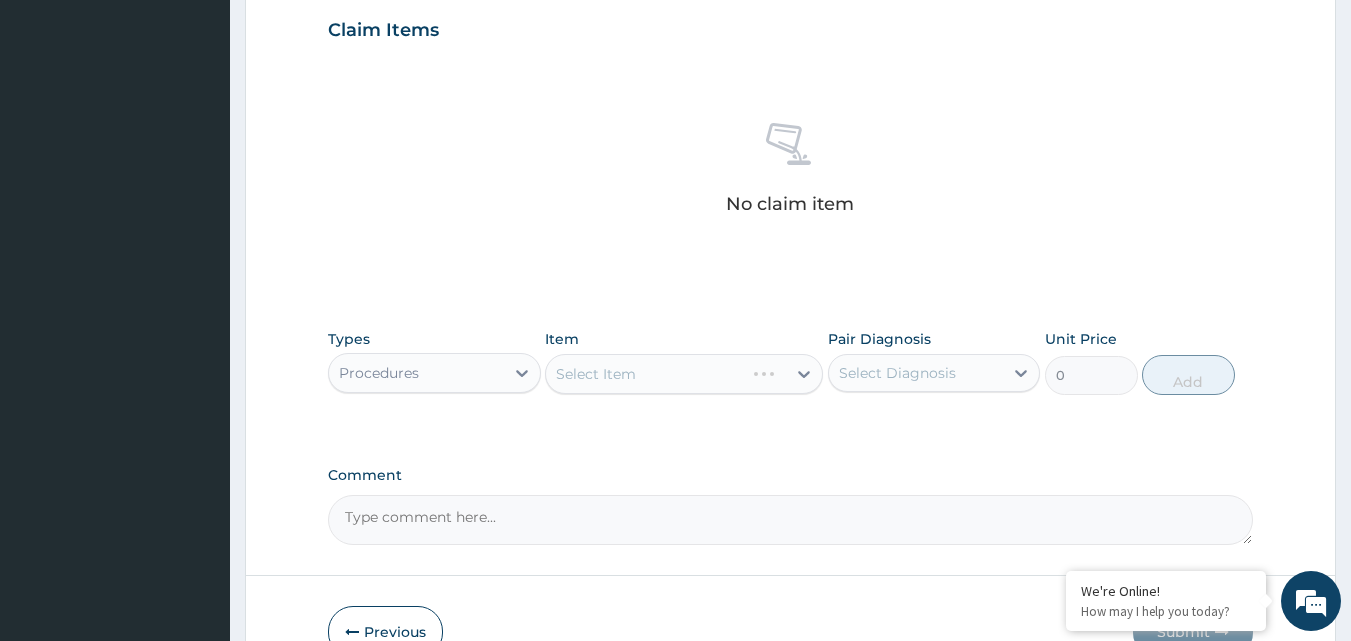 click on "Select Item" at bounding box center [684, 374] 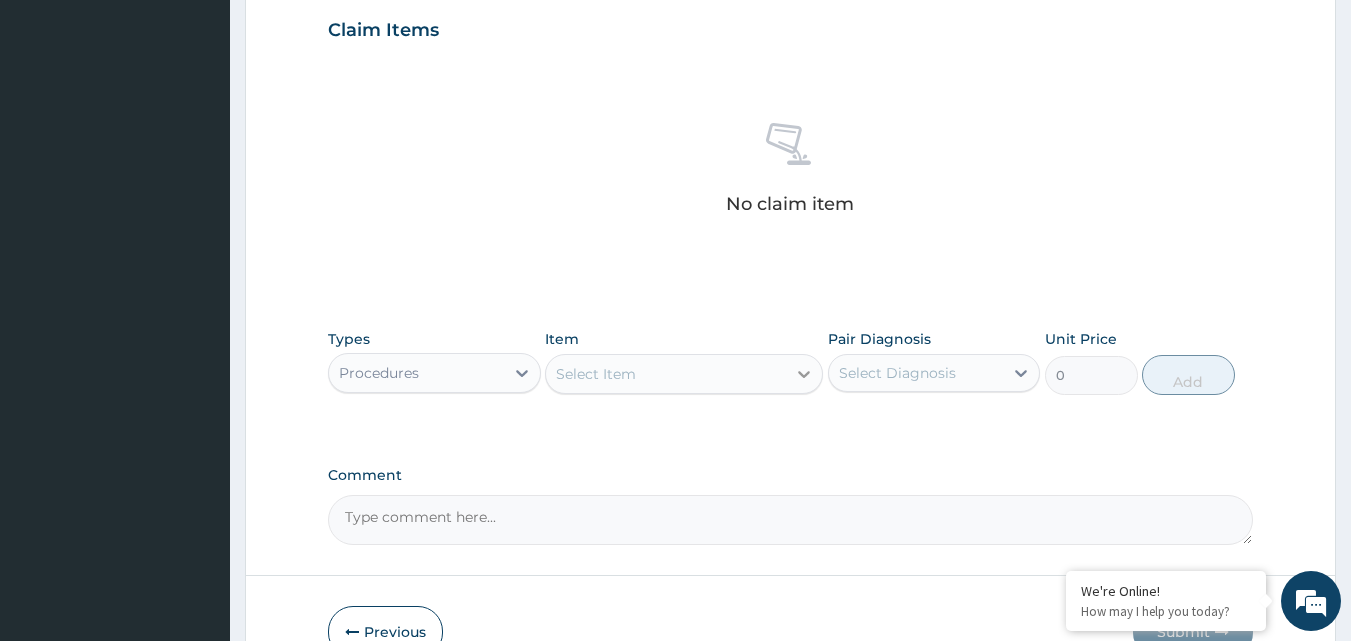 click 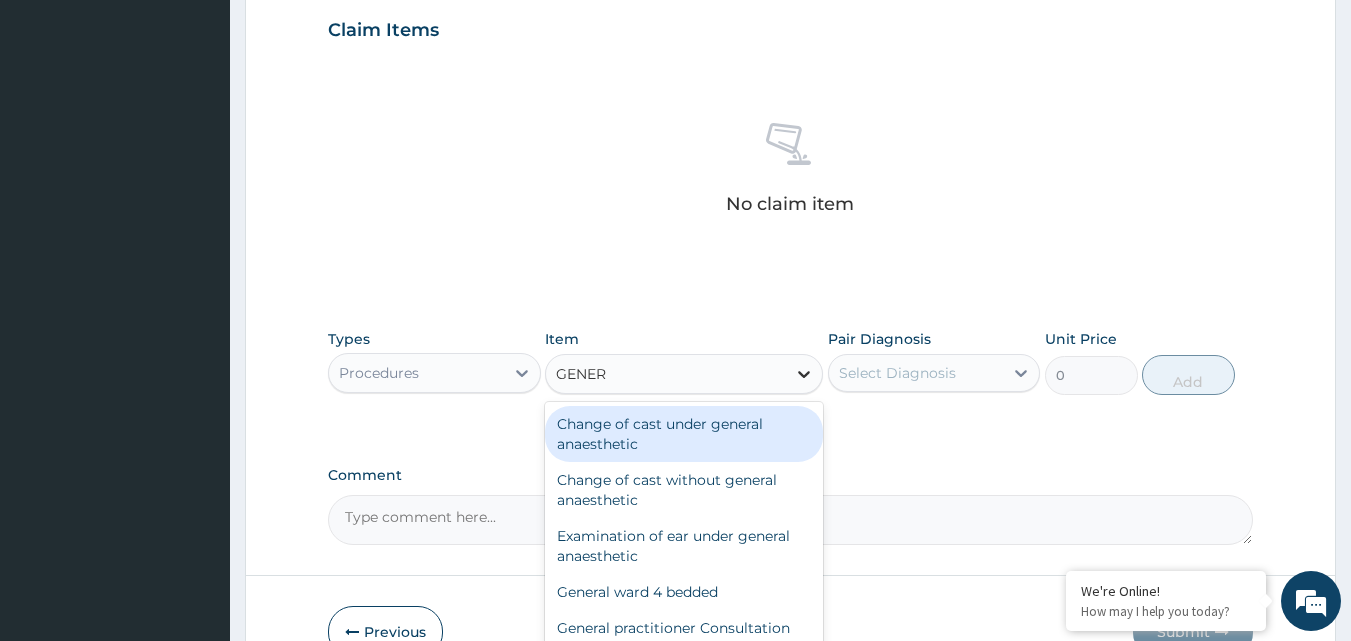 type on "GENERA" 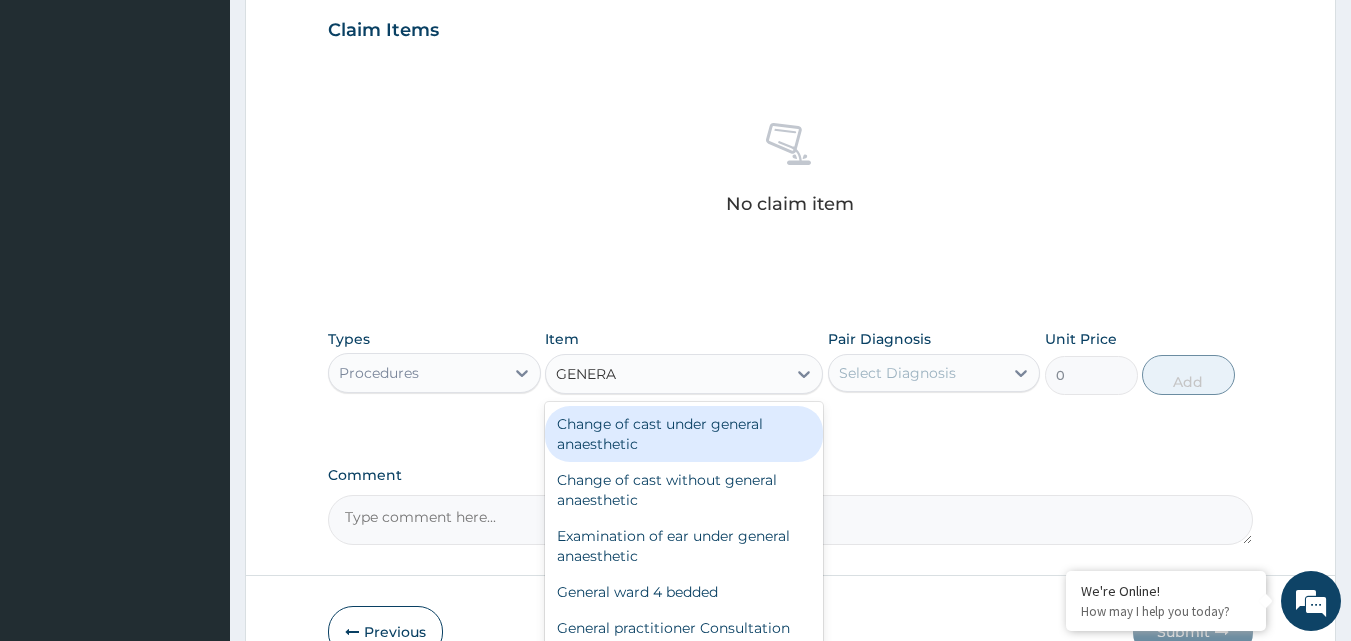 scroll, scrollTop: 801, scrollLeft: 0, axis: vertical 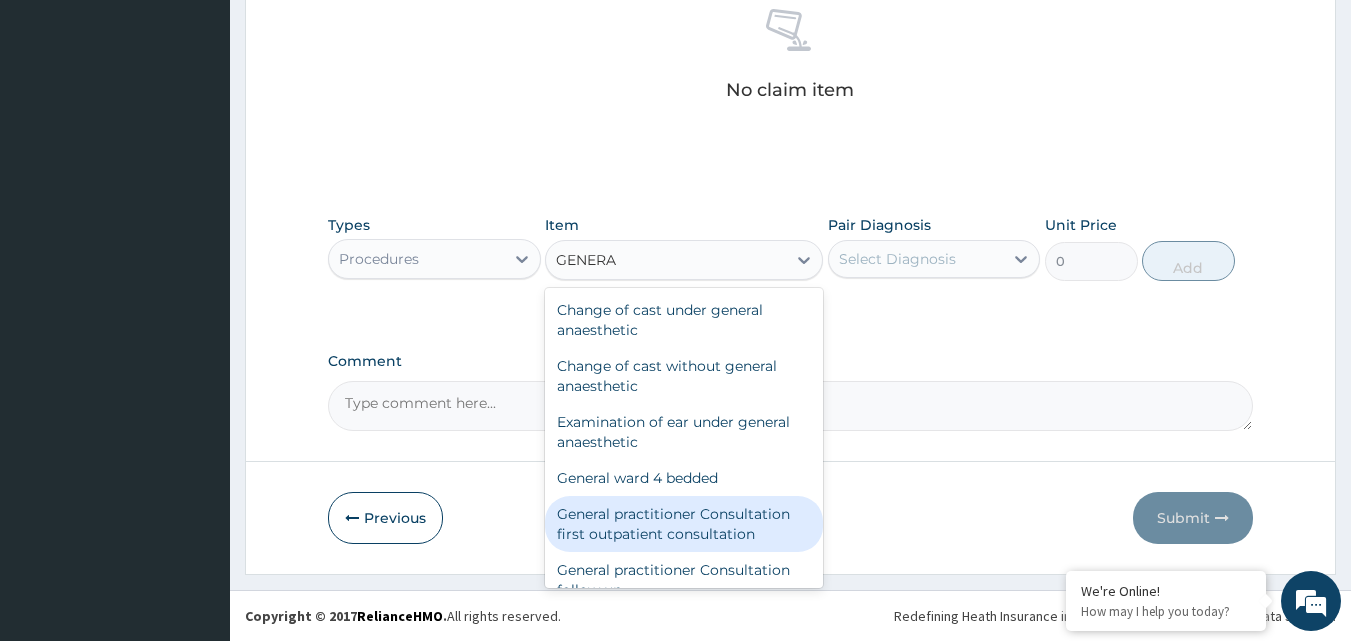 click on "General practitioner Consultation first outpatient consultation" at bounding box center [684, 524] 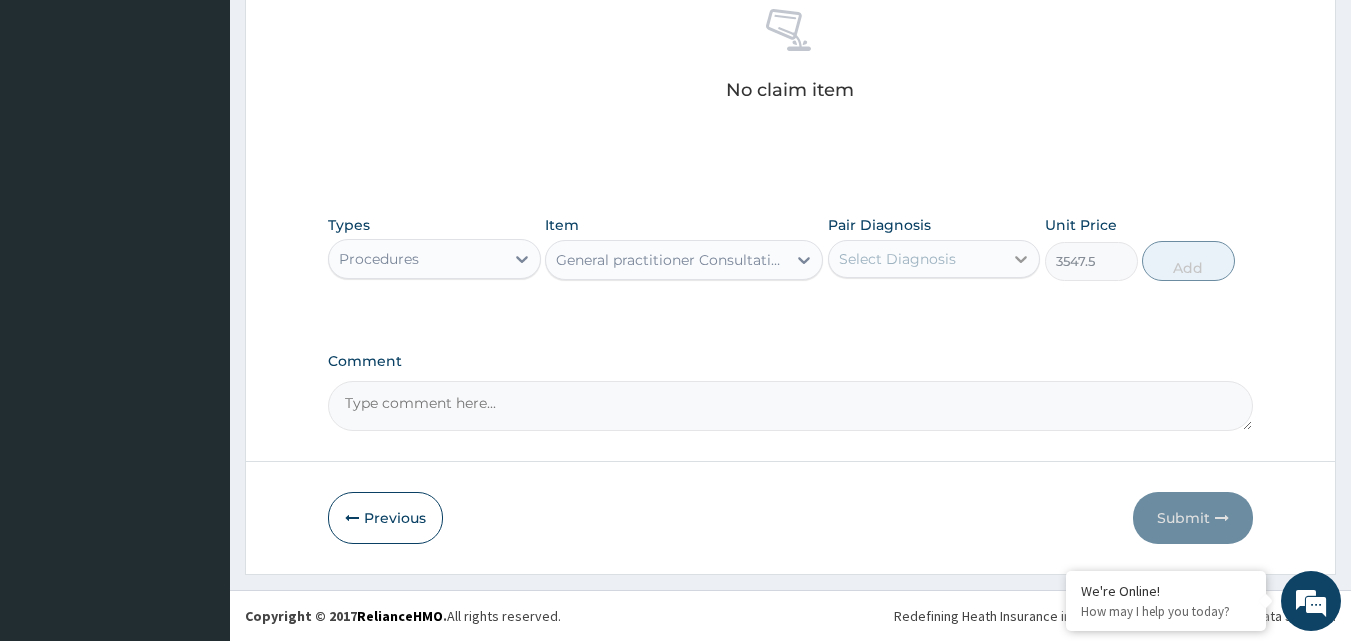 click 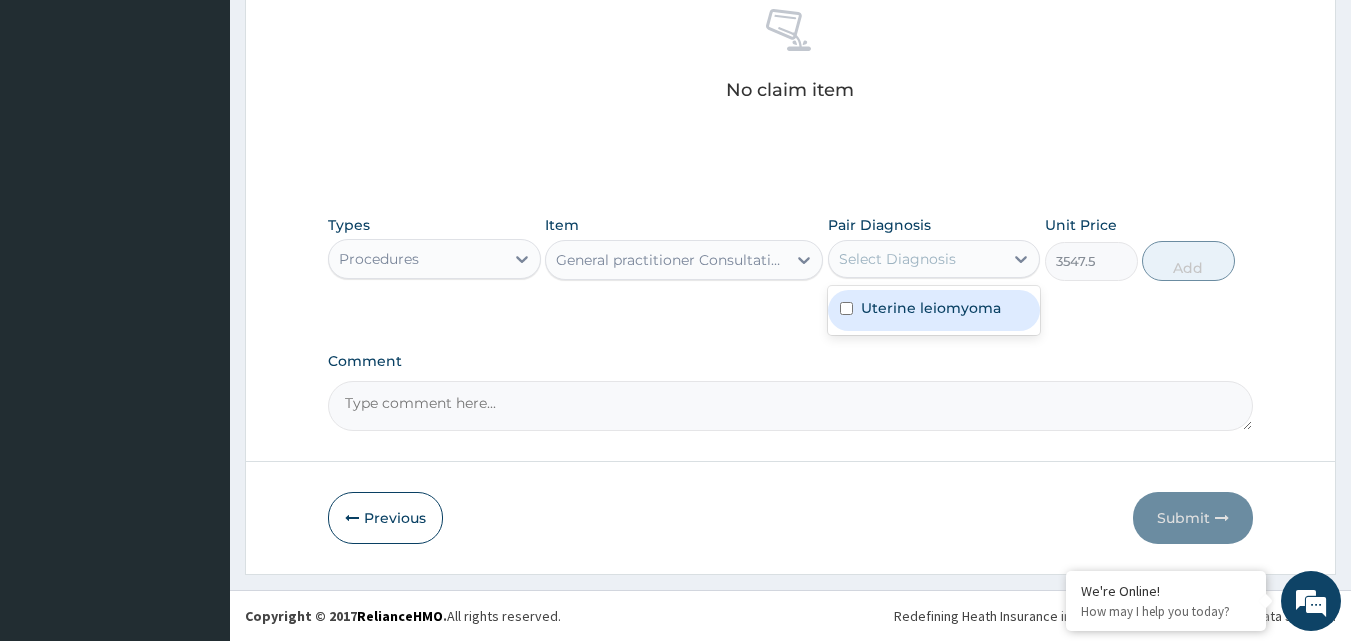 drag, startPoint x: 863, startPoint y: 306, endPoint x: 847, endPoint y: 305, distance: 16.03122 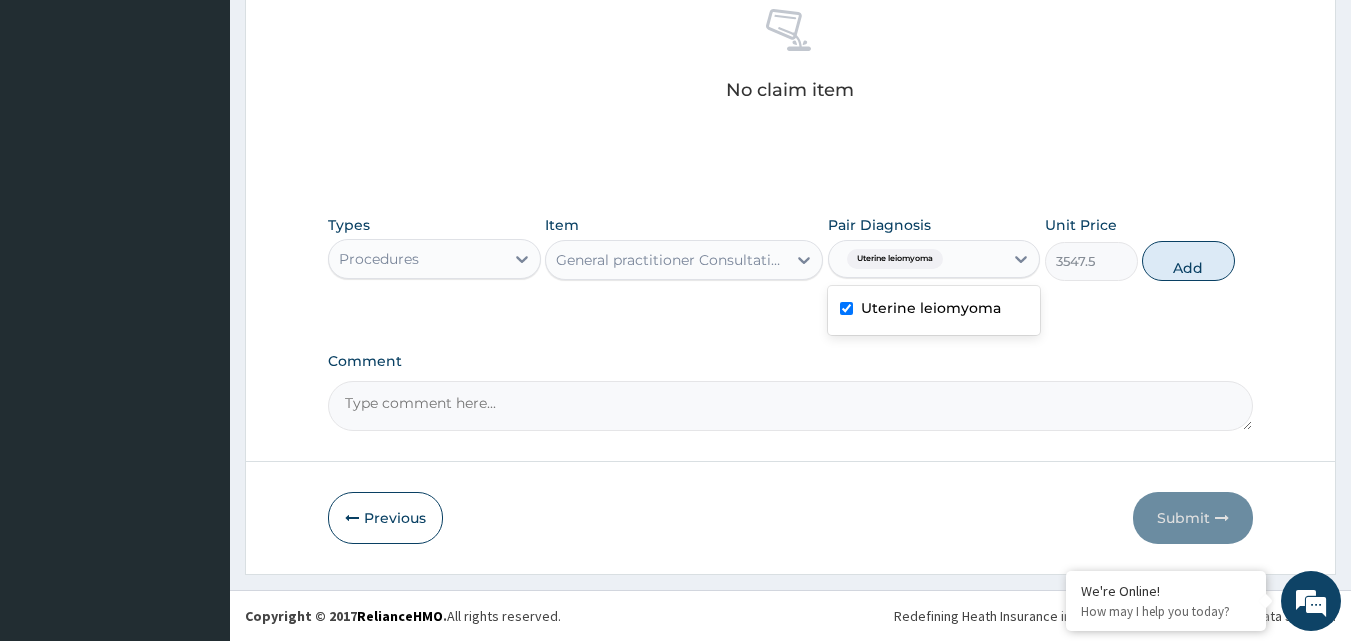 click at bounding box center (846, 308) 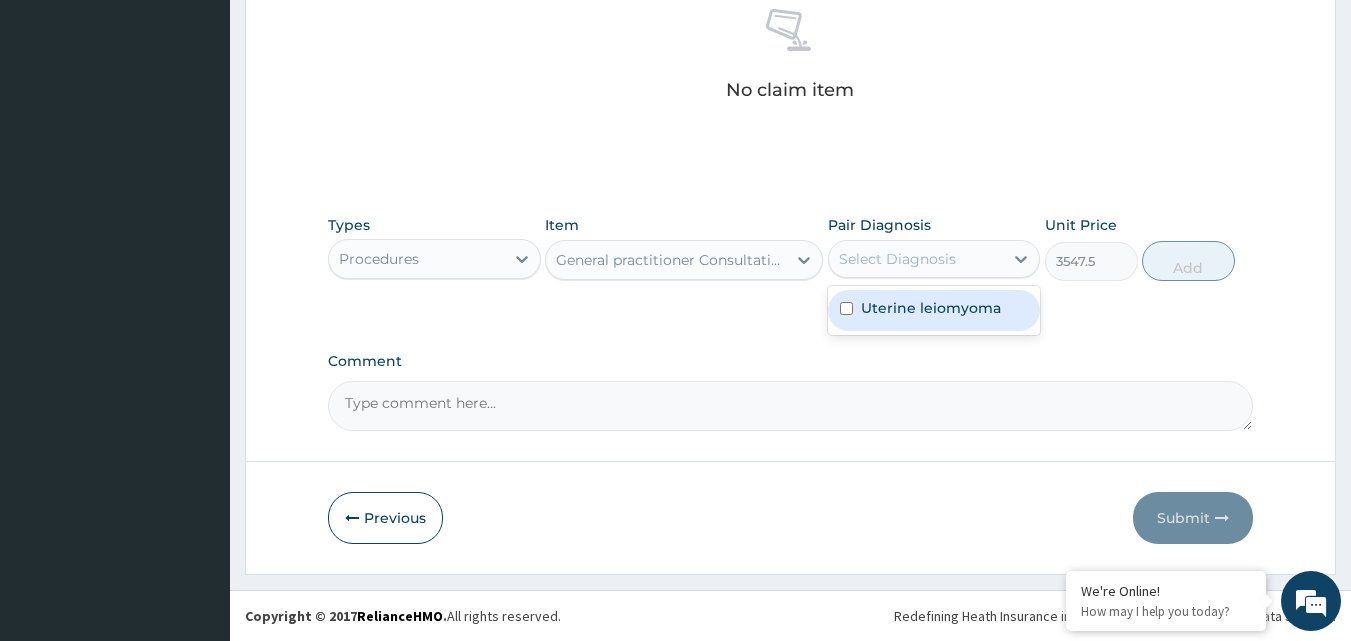 click at bounding box center [846, 308] 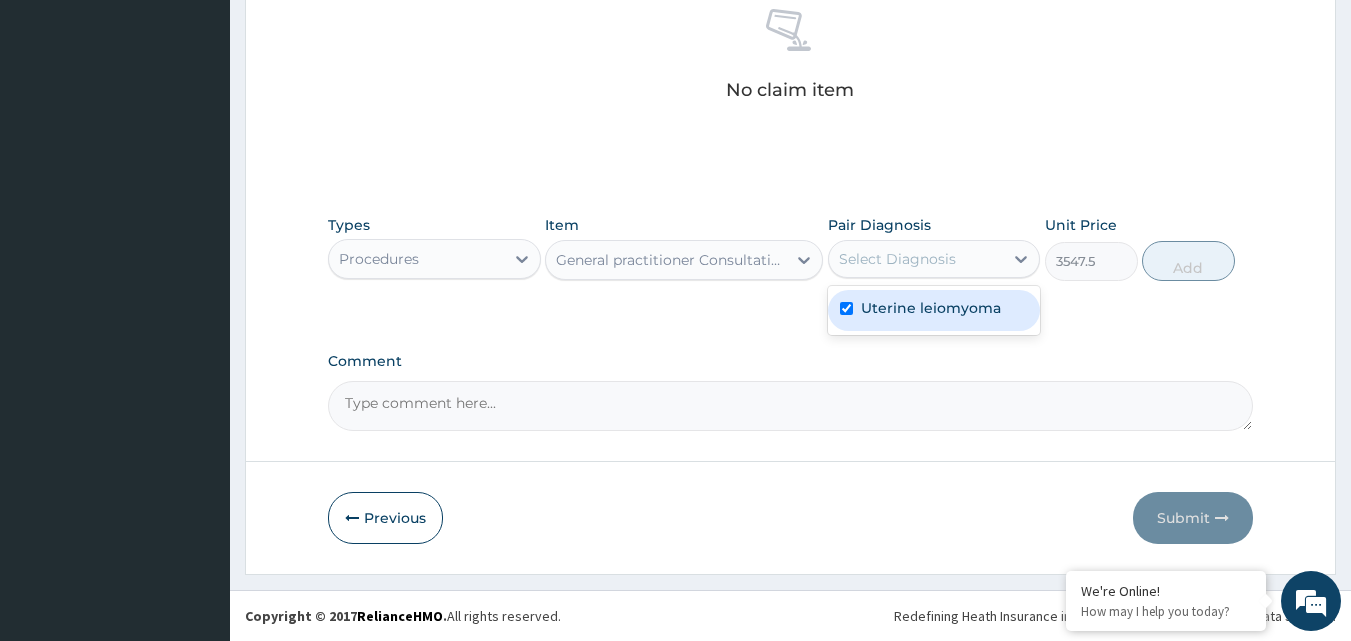 checkbox on "true" 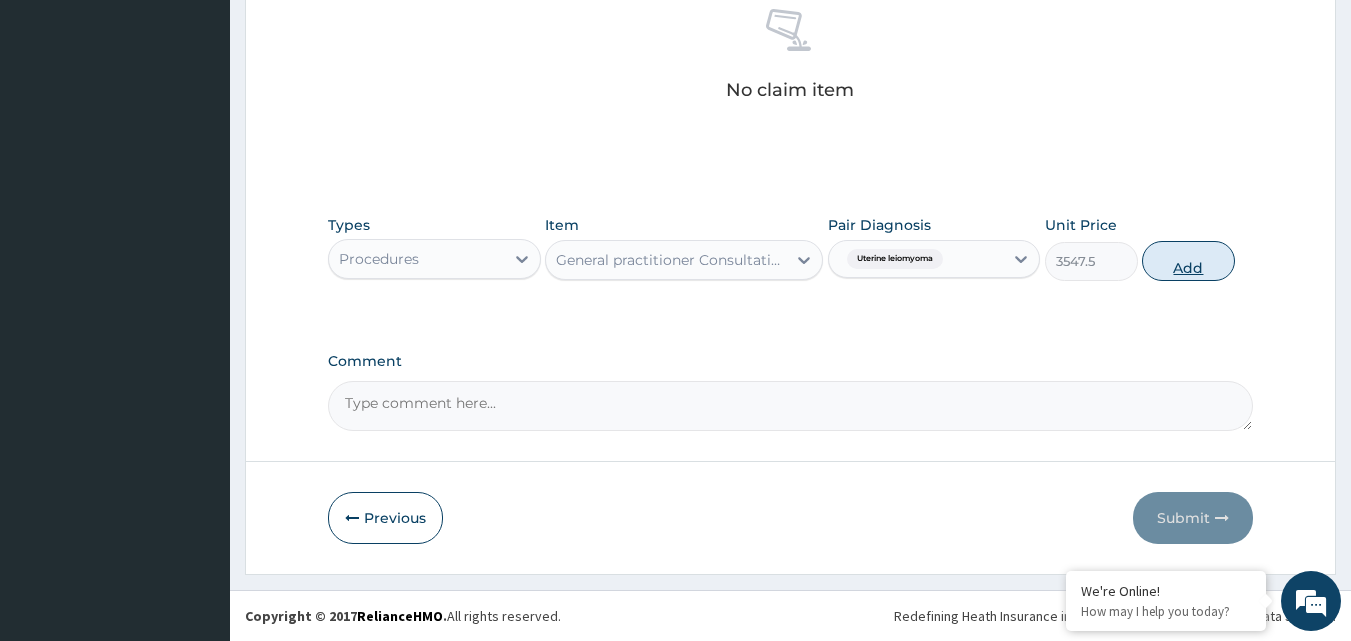 click on "Add" at bounding box center [1188, 261] 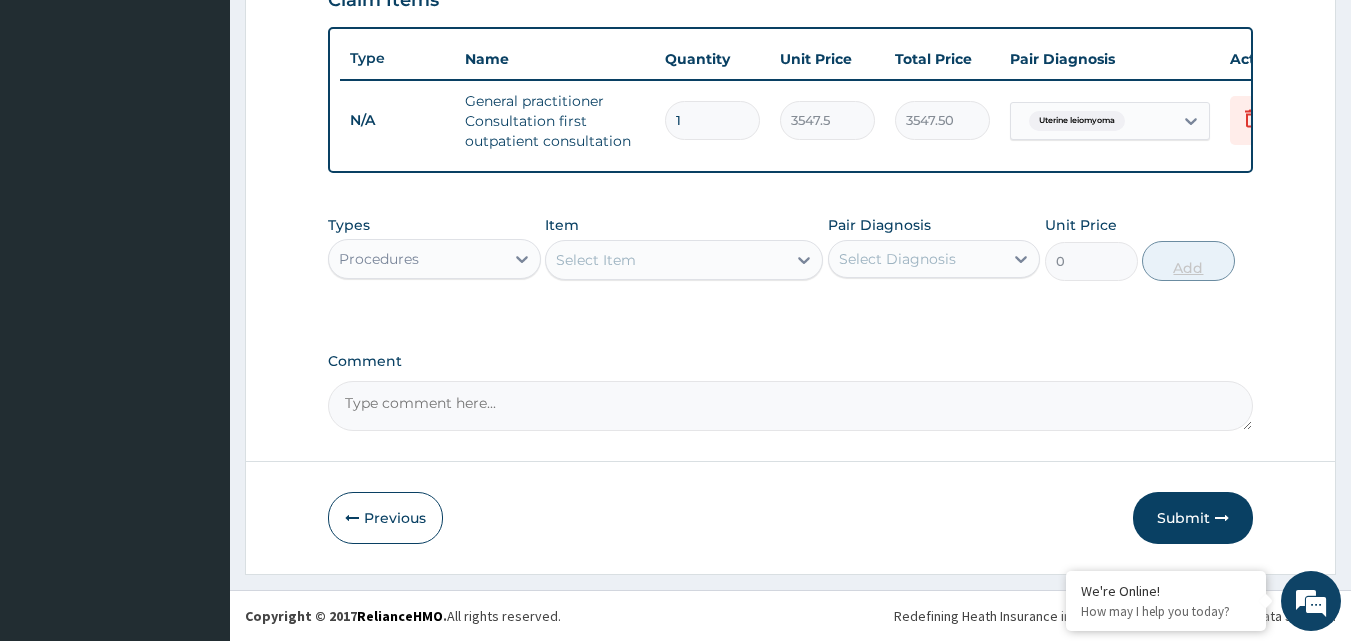 scroll, scrollTop: 732, scrollLeft: 0, axis: vertical 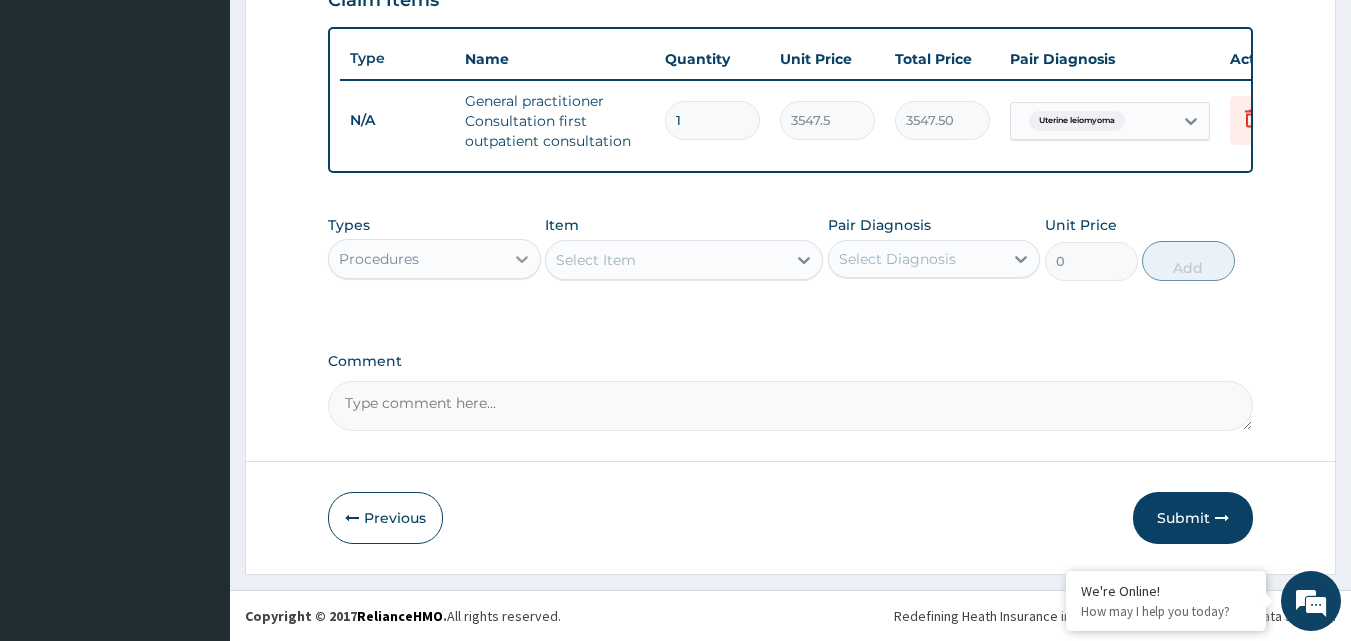 click 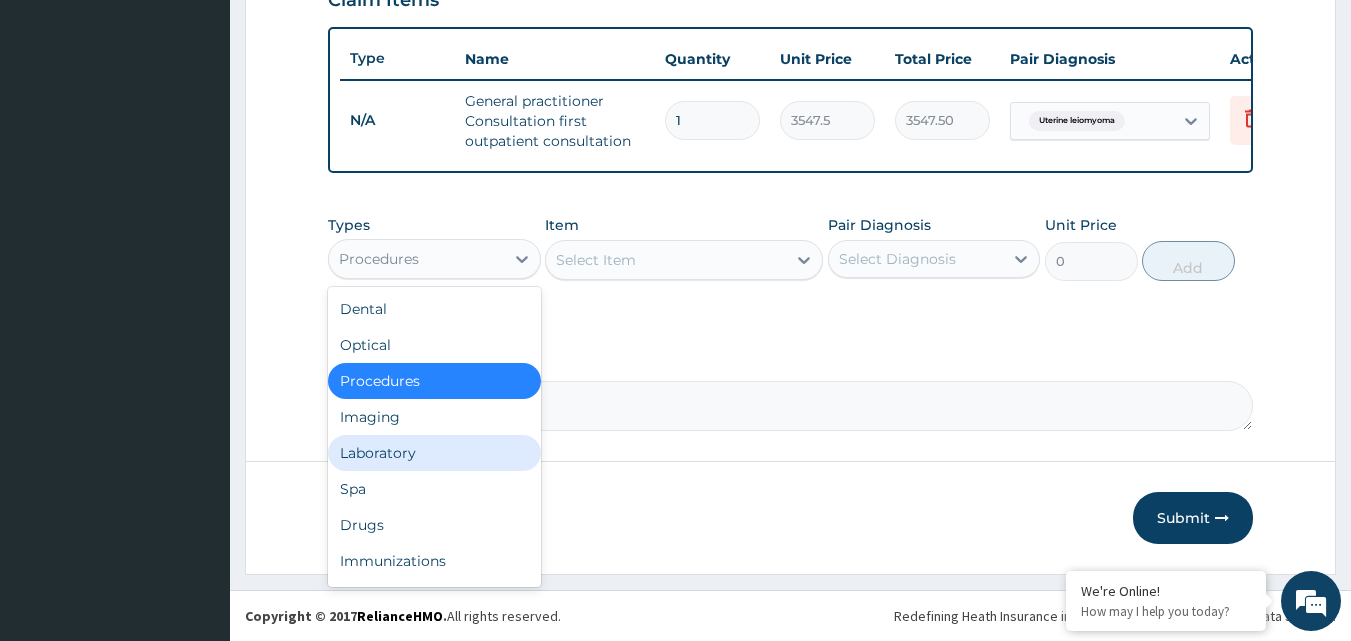 click on "Laboratory" at bounding box center [434, 453] 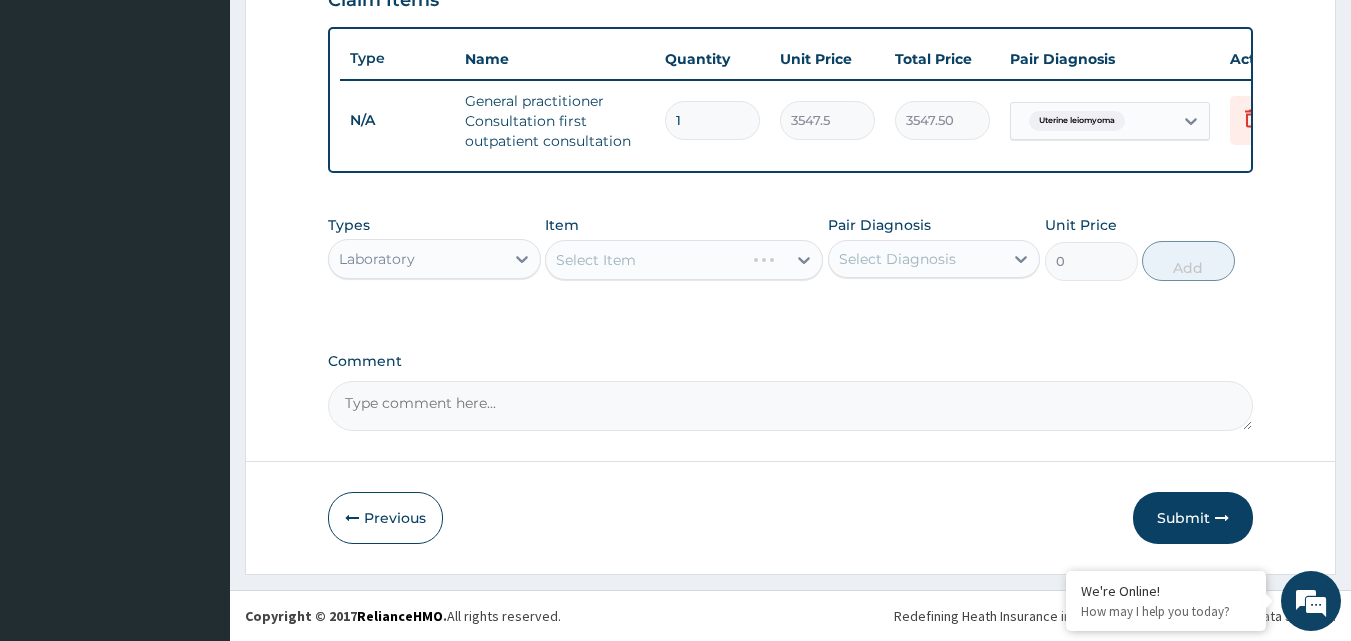click on "Select Item" at bounding box center (684, 260) 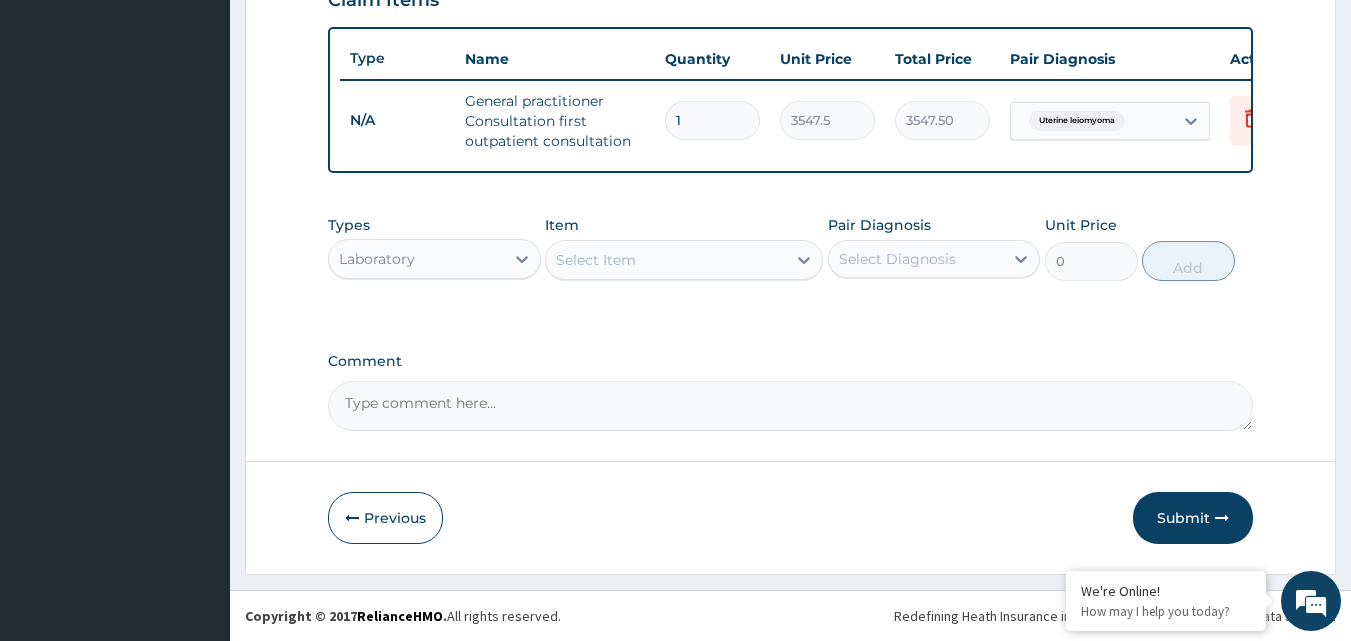 click on "Select Item" at bounding box center (684, 260) 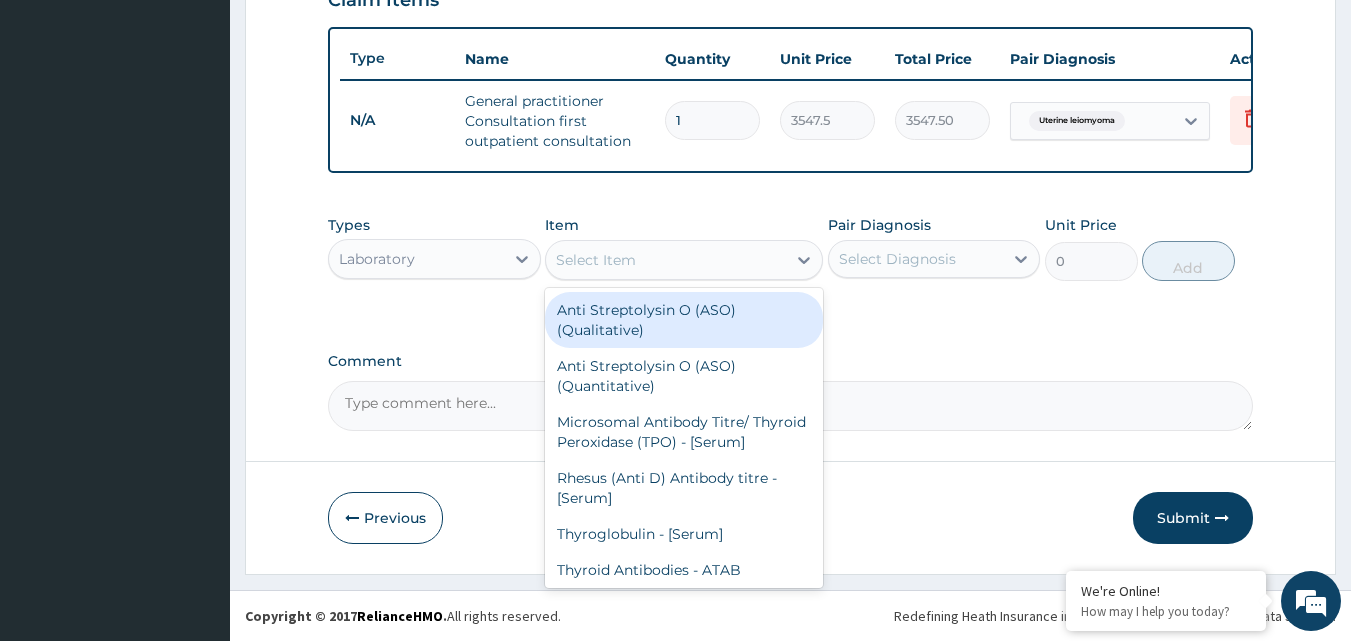 click 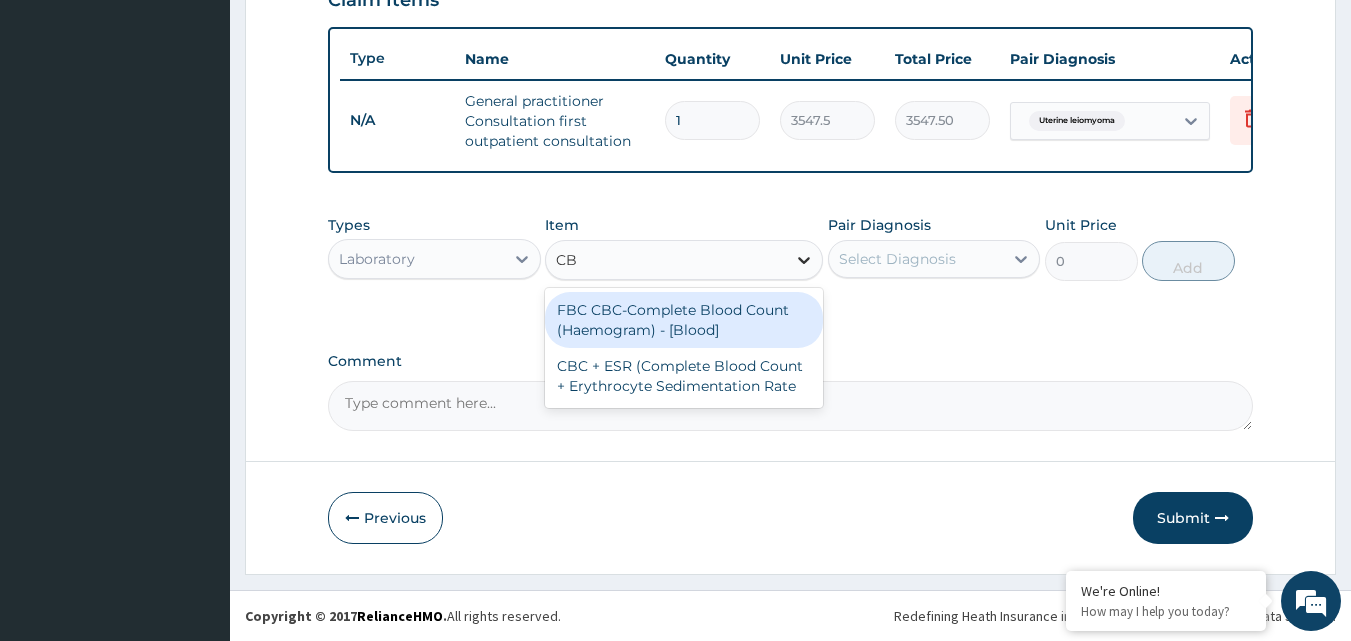 type on "CBC" 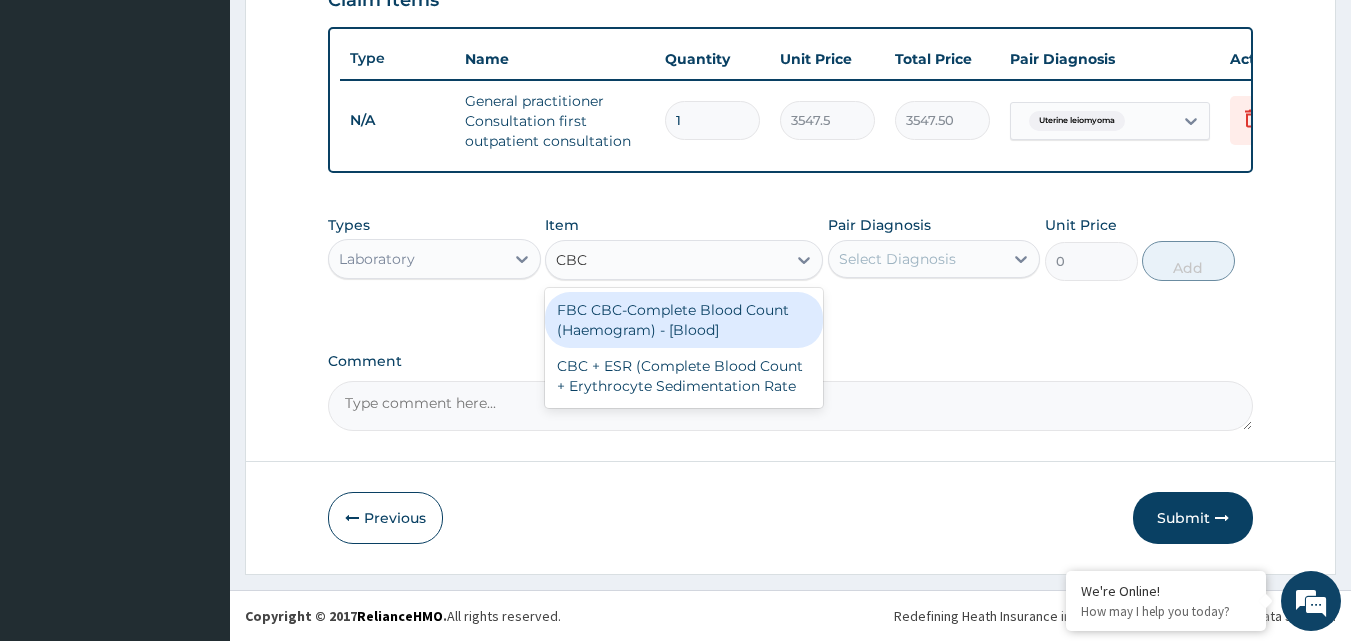 click on "FBC CBC-Complete Blood Count (Haemogram) - [Blood]" at bounding box center (684, 320) 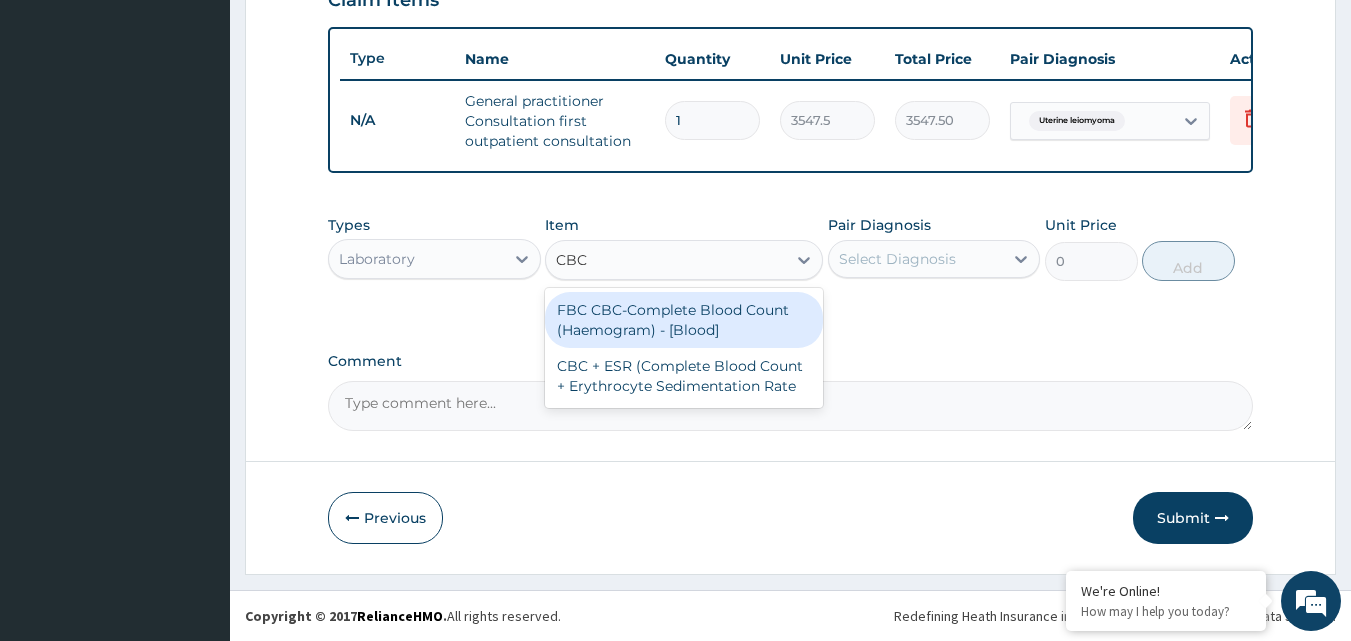 type 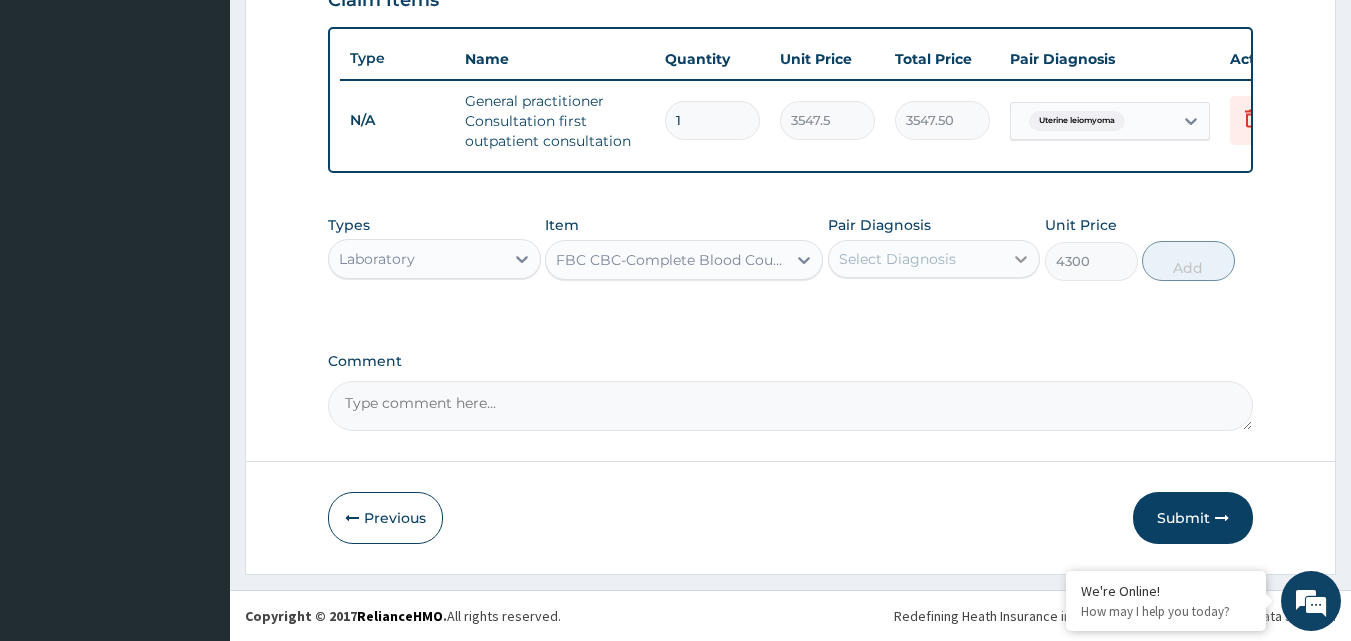 click 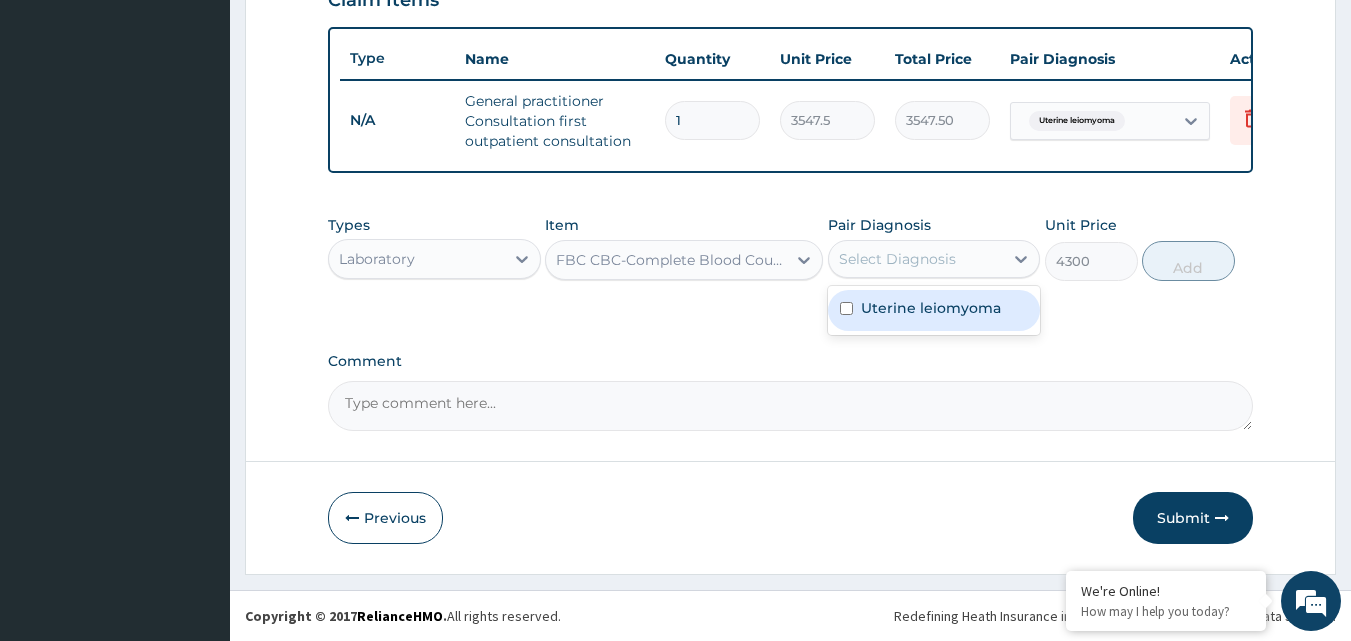 click at bounding box center [846, 308] 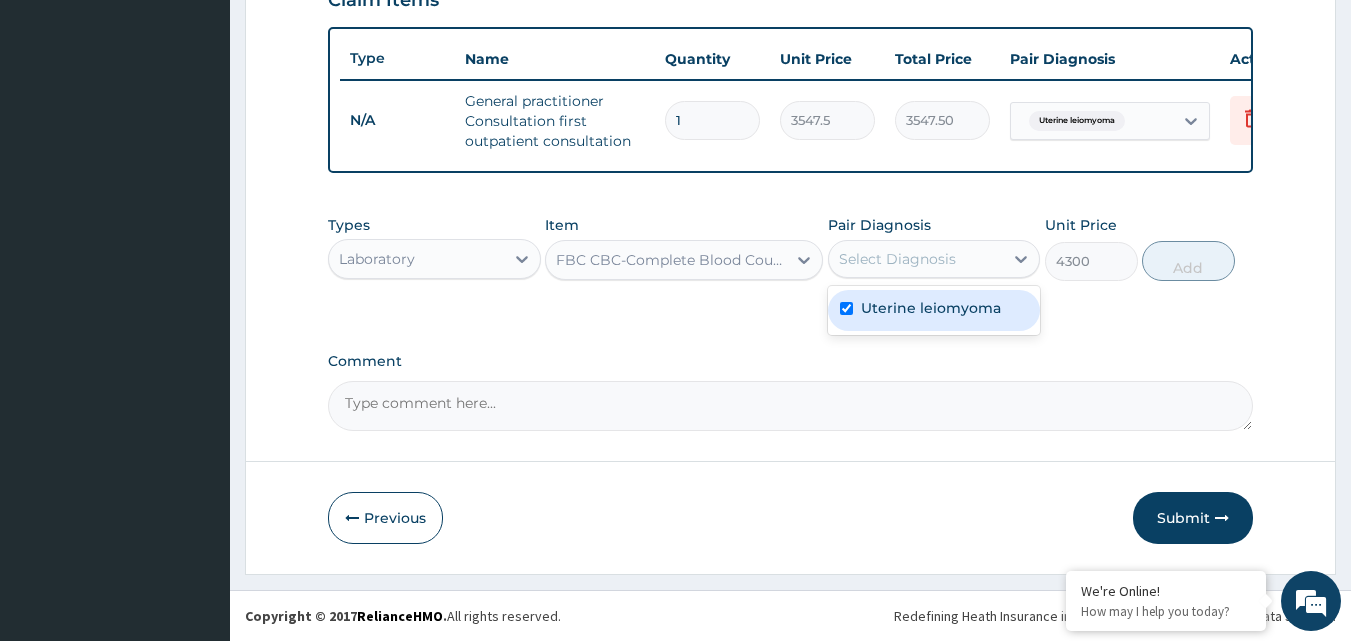 checkbox on "true" 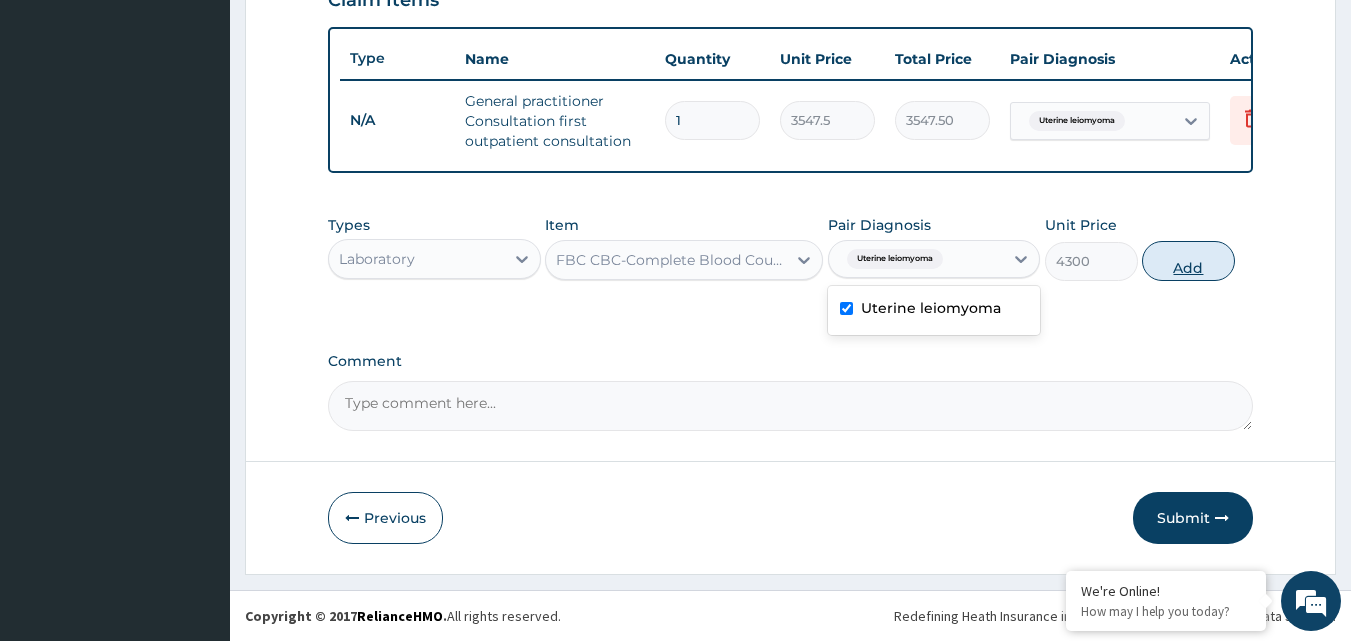 click on "Add" at bounding box center (1188, 261) 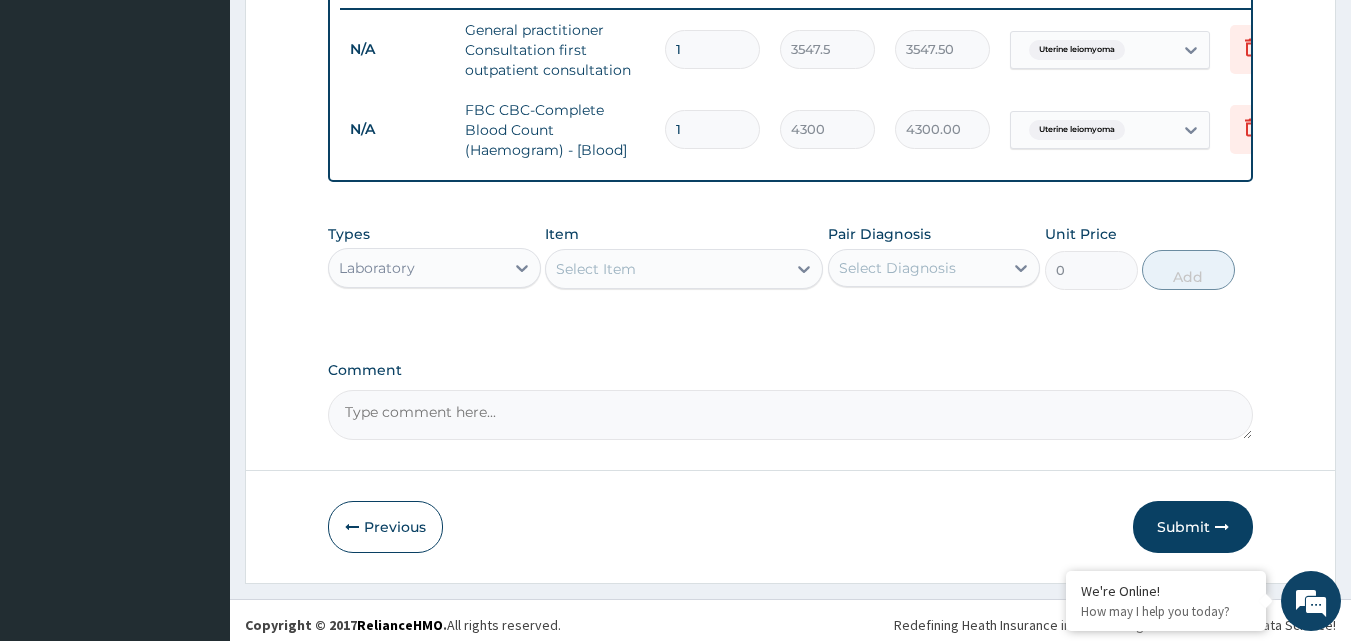 scroll, scrollTop: 812, scrollLeft: 0, axis: vertical 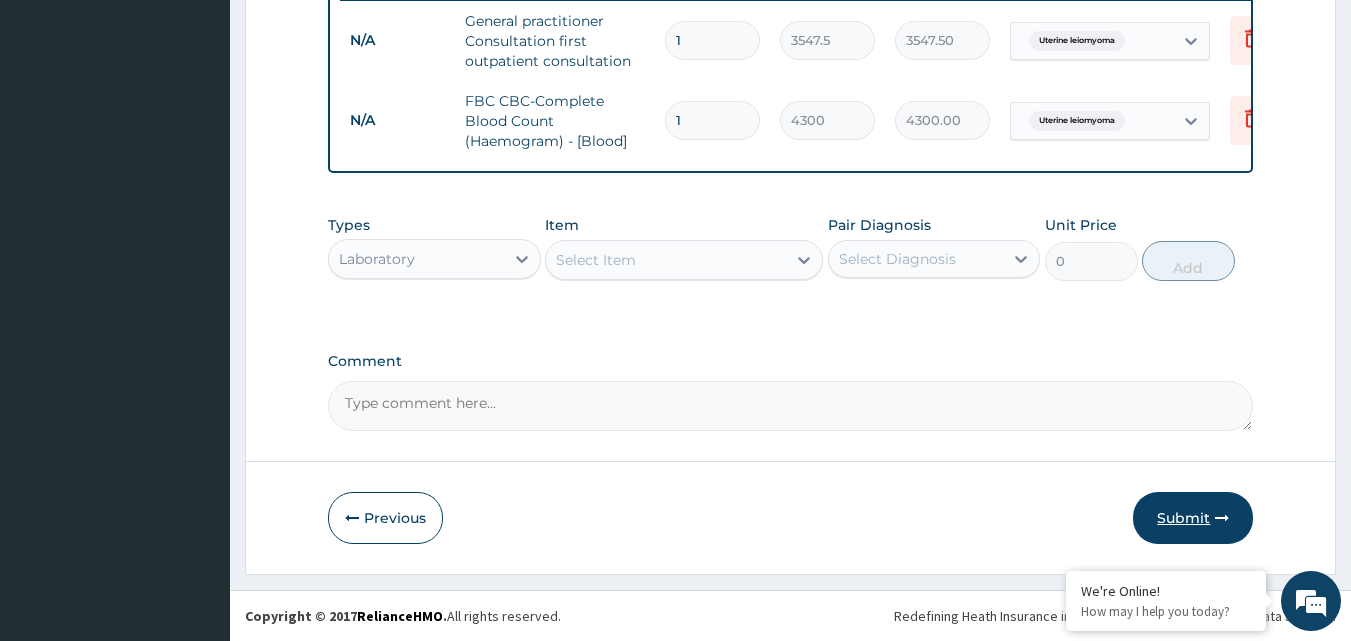 click on "Submit" at bounding box center [1193, 518] 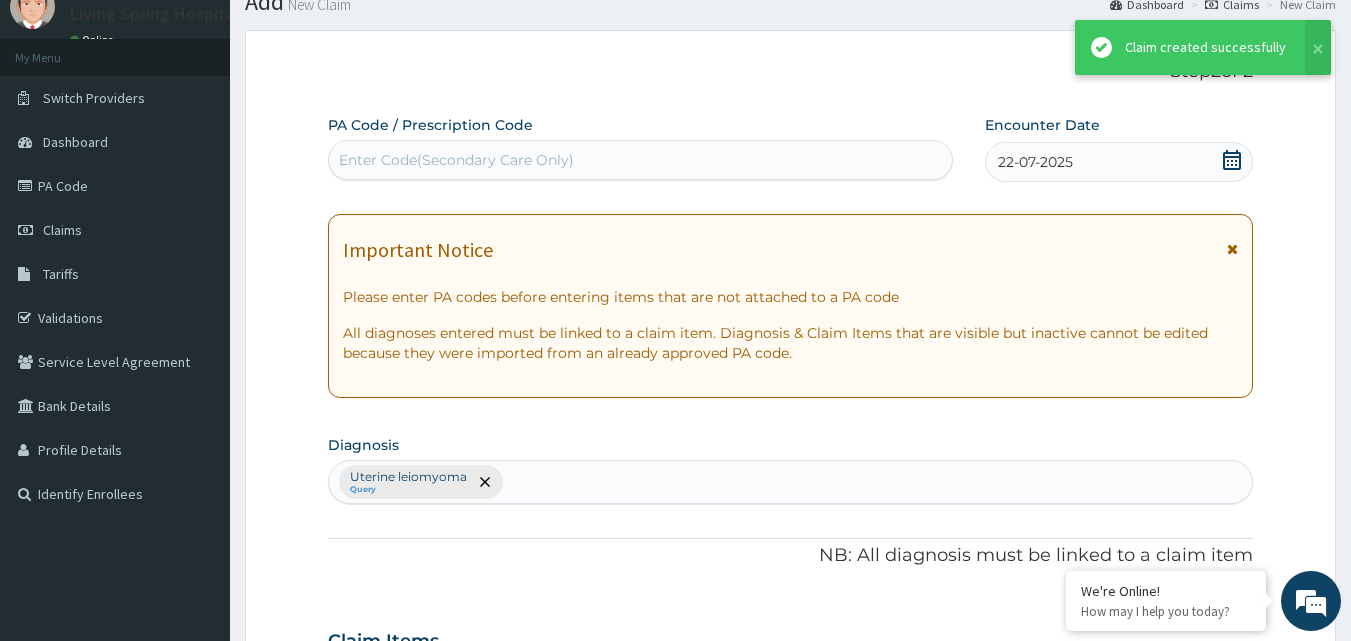 scroll, scrollTop: 812, scrollLeft: 0, axis: vertical 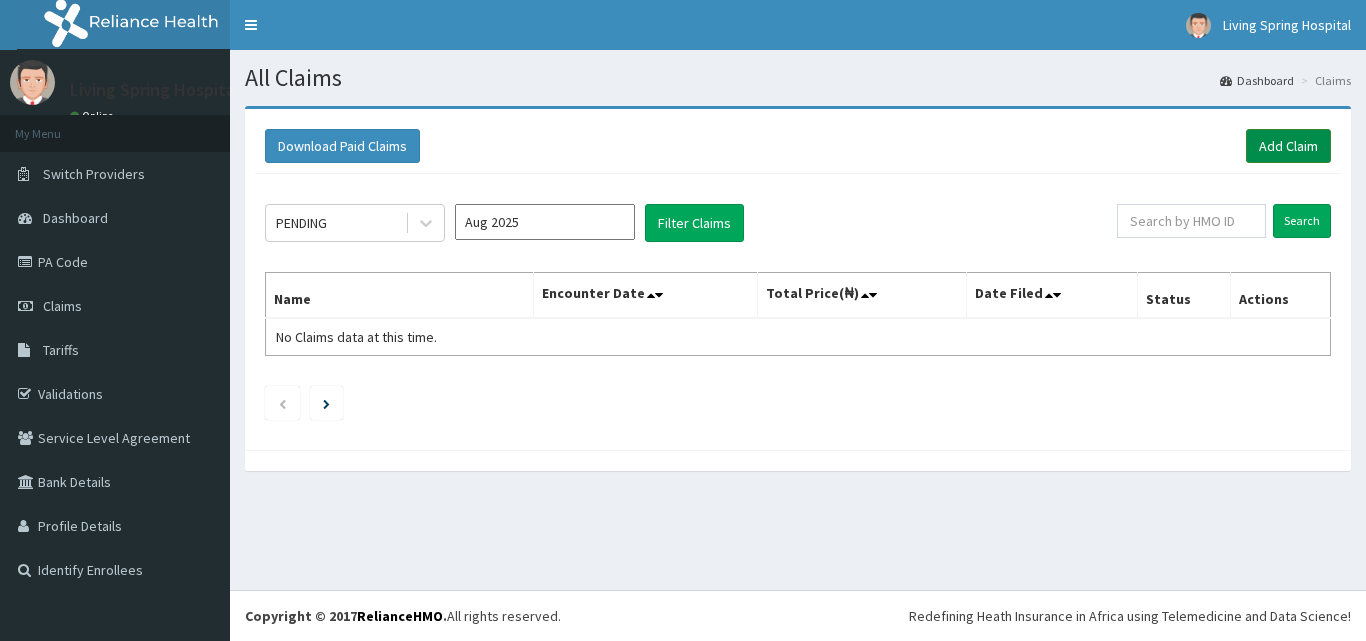 click on "Add Claim" at bounding box center (1288, 146) 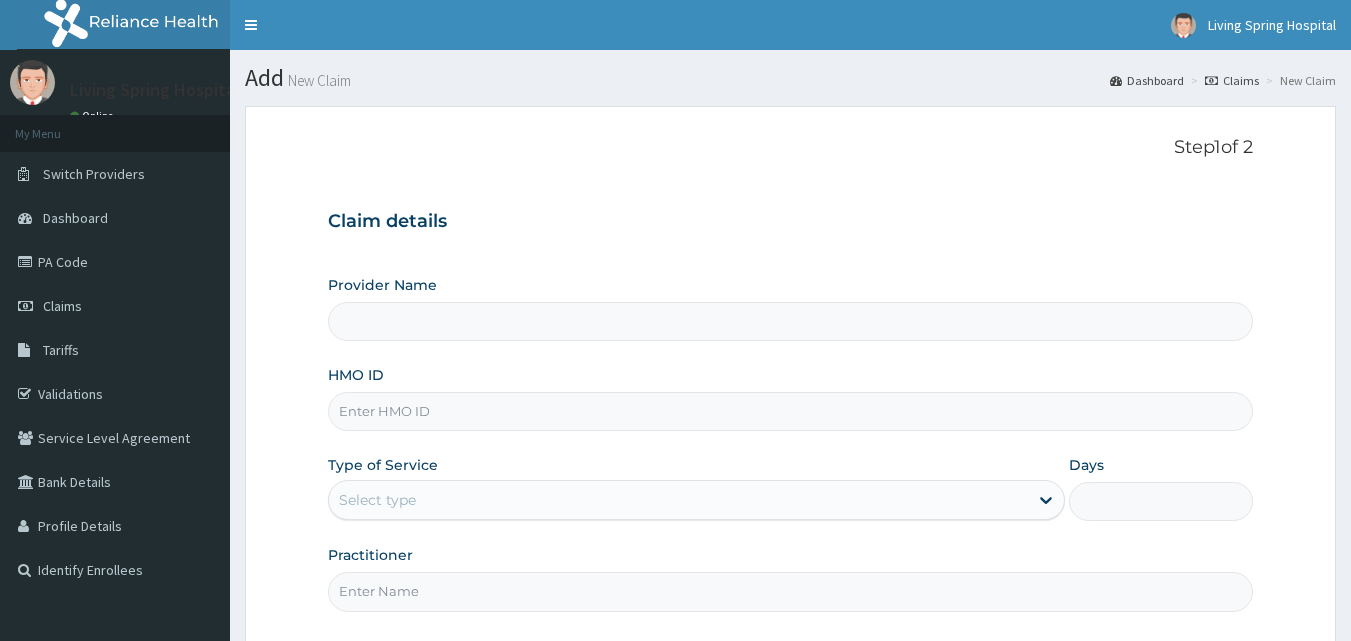scroll, scrollTop: 0, scrollLeft: 0, axis: both 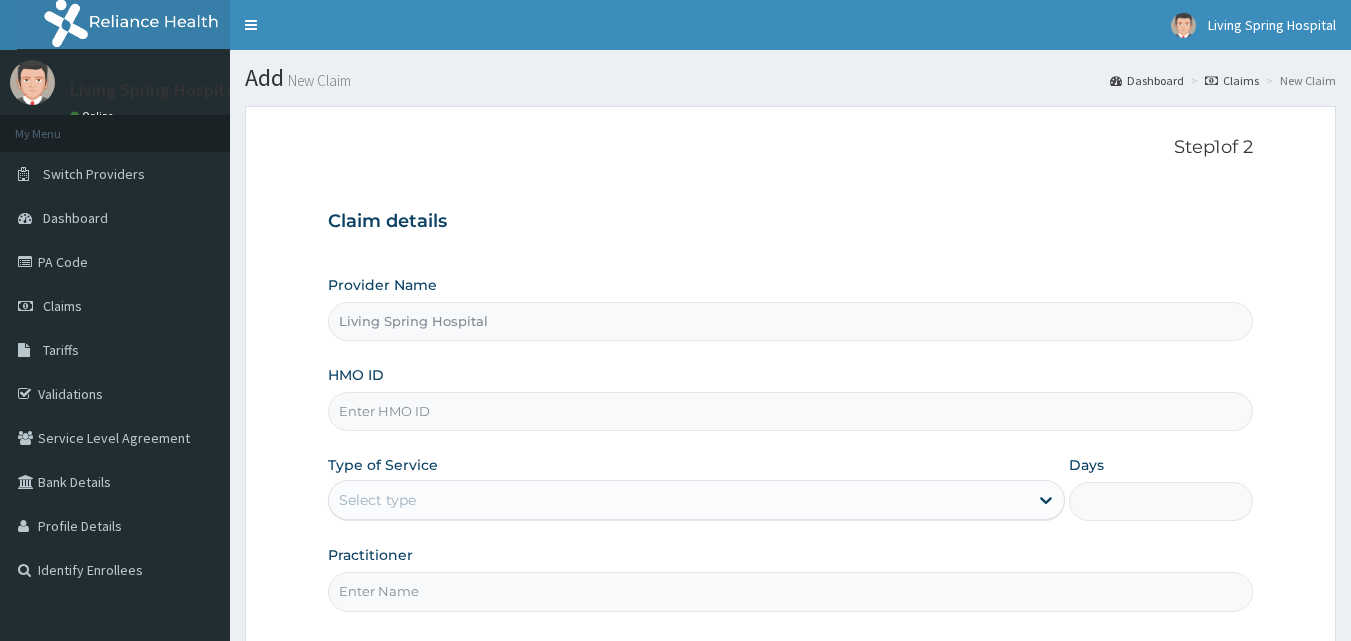 click on "HMO ID" at bounding box center (791, 411) 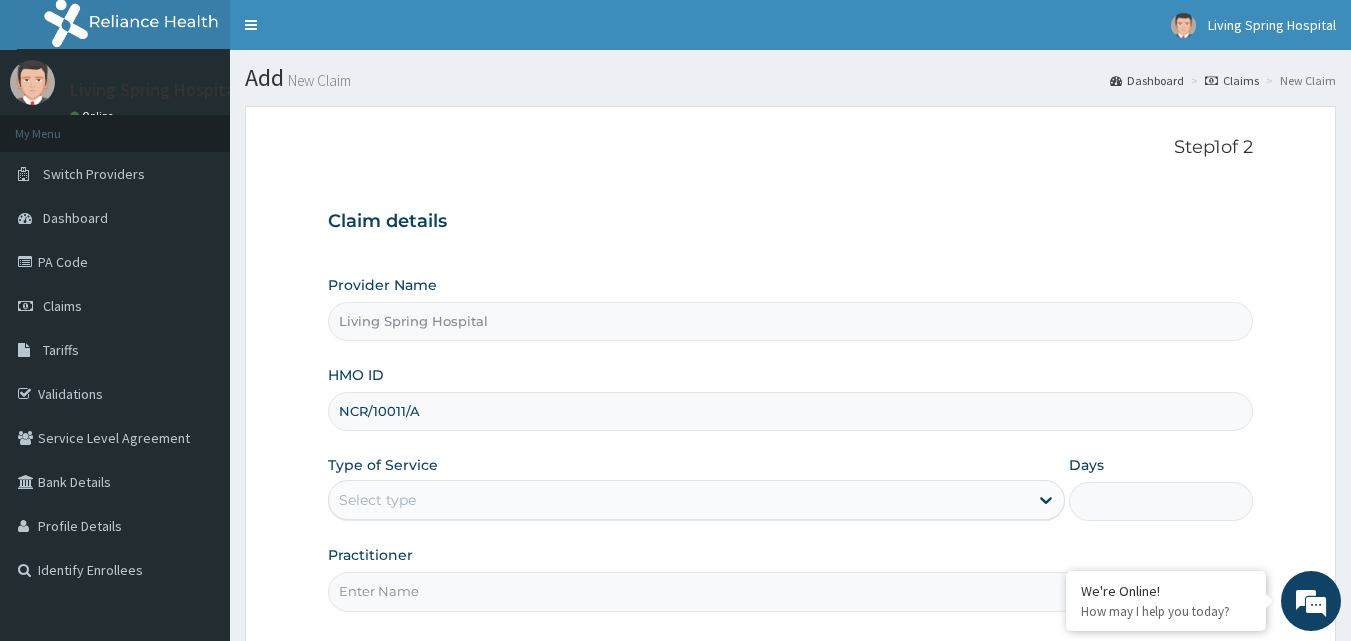 scroll, scrollTop: 0, scrollLeft: 0, axis: both 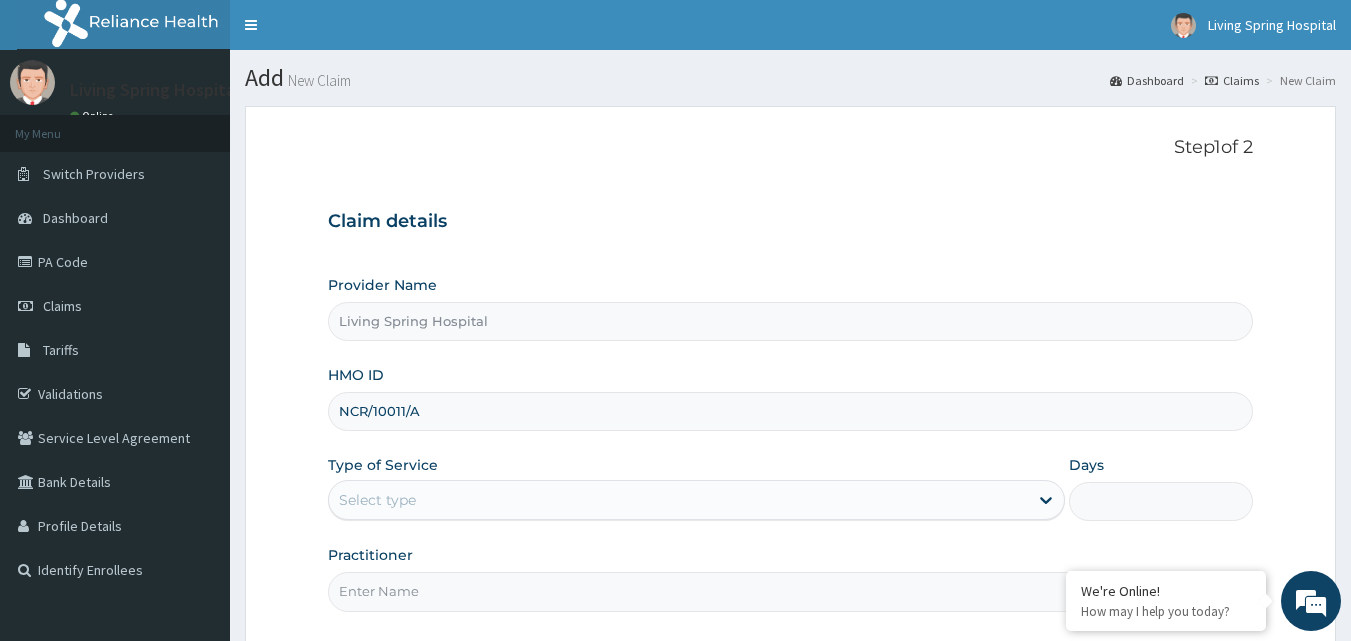 type on "NCR/10011/A" 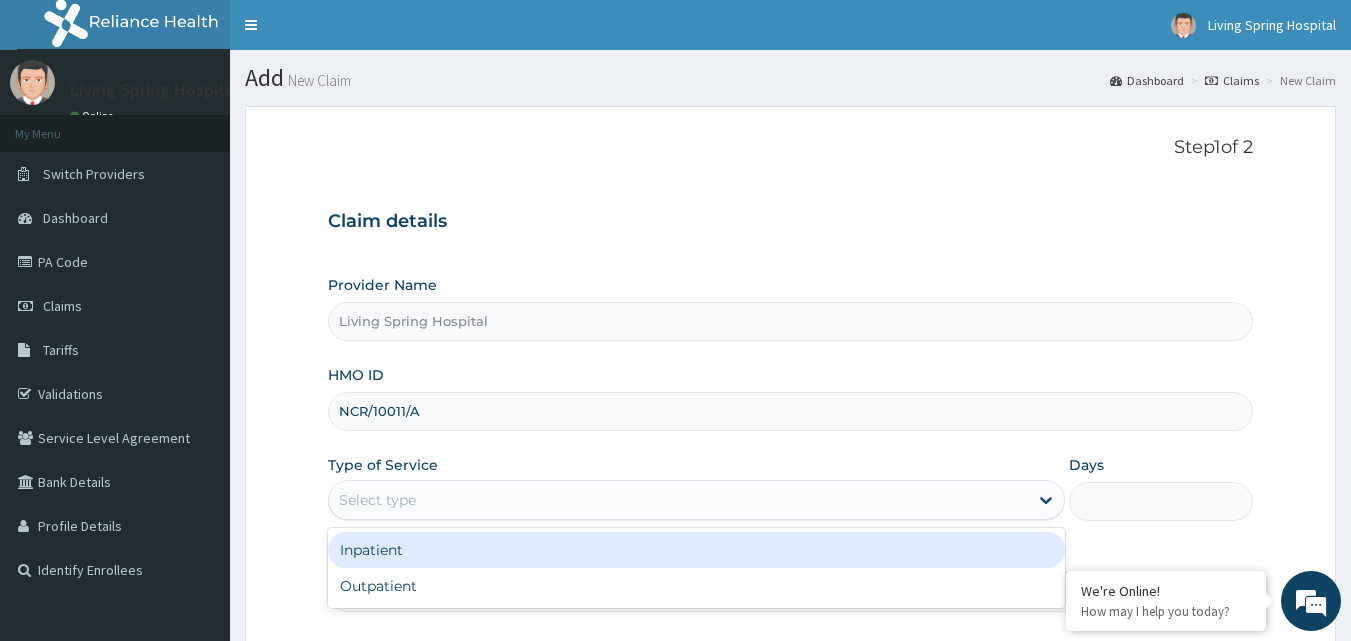 click on "Select type" at bounding box center (377, 500) 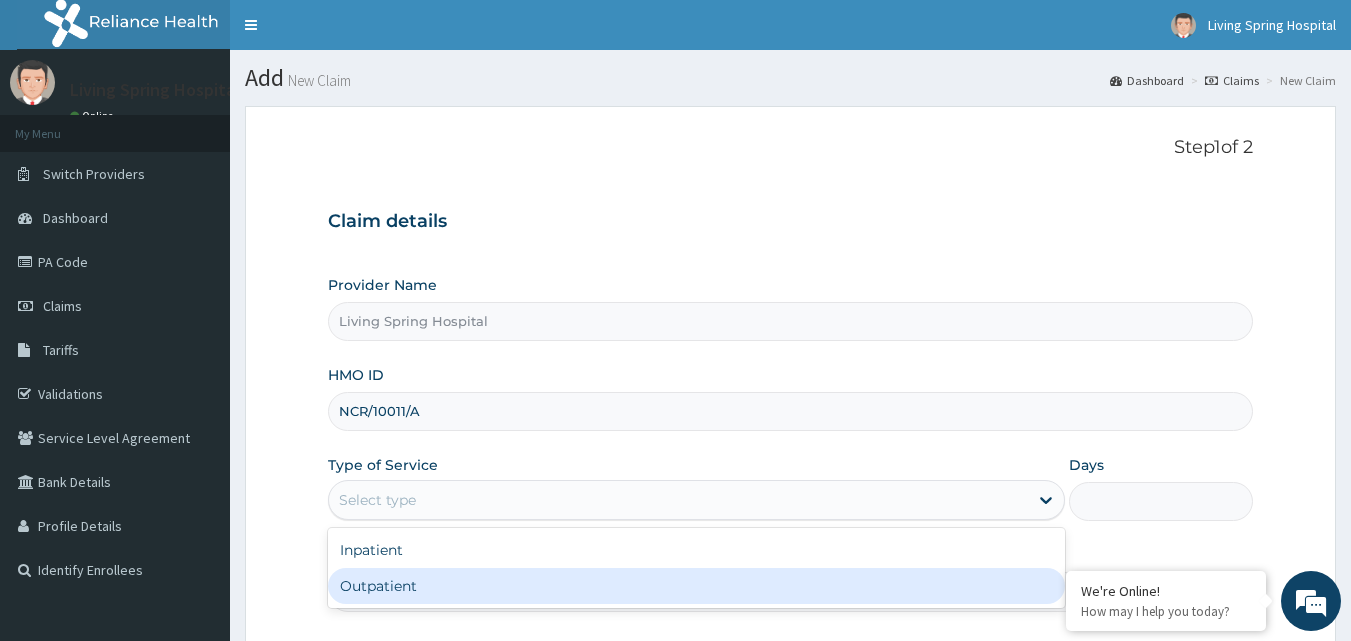 click on "Outpatient" at bounding box center (696, 586) 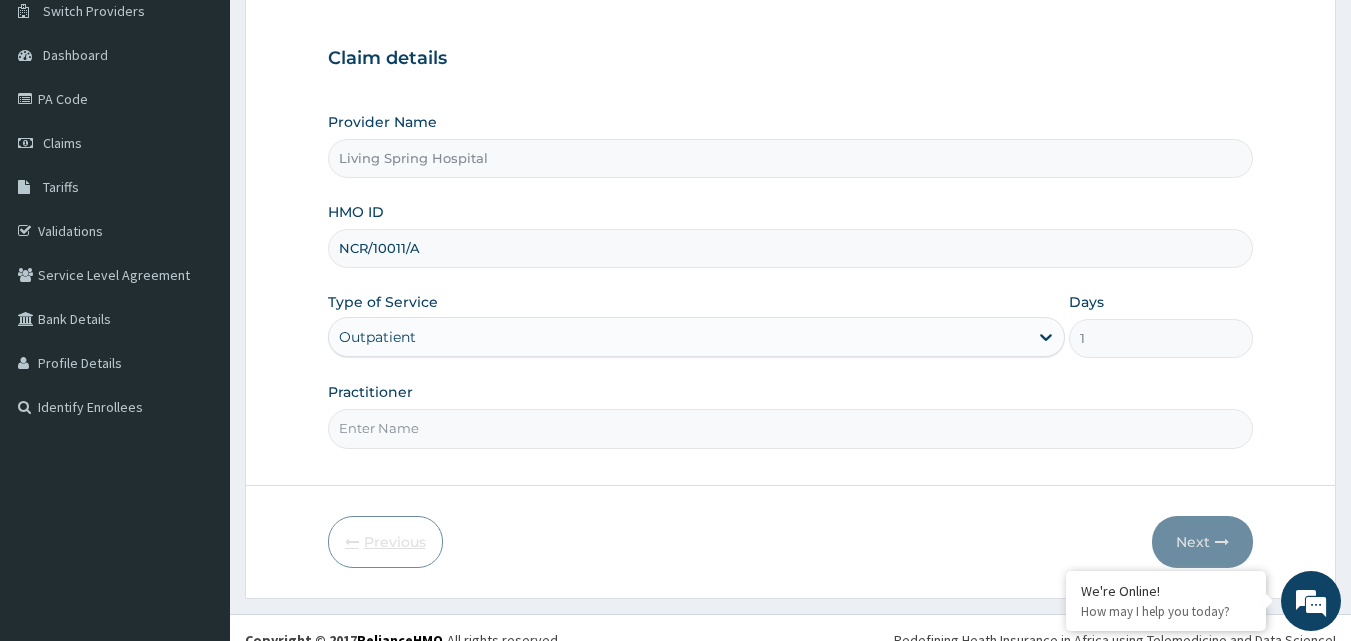 scroll, scrollTop: 187, scrollLeft: 0, axis: vertical 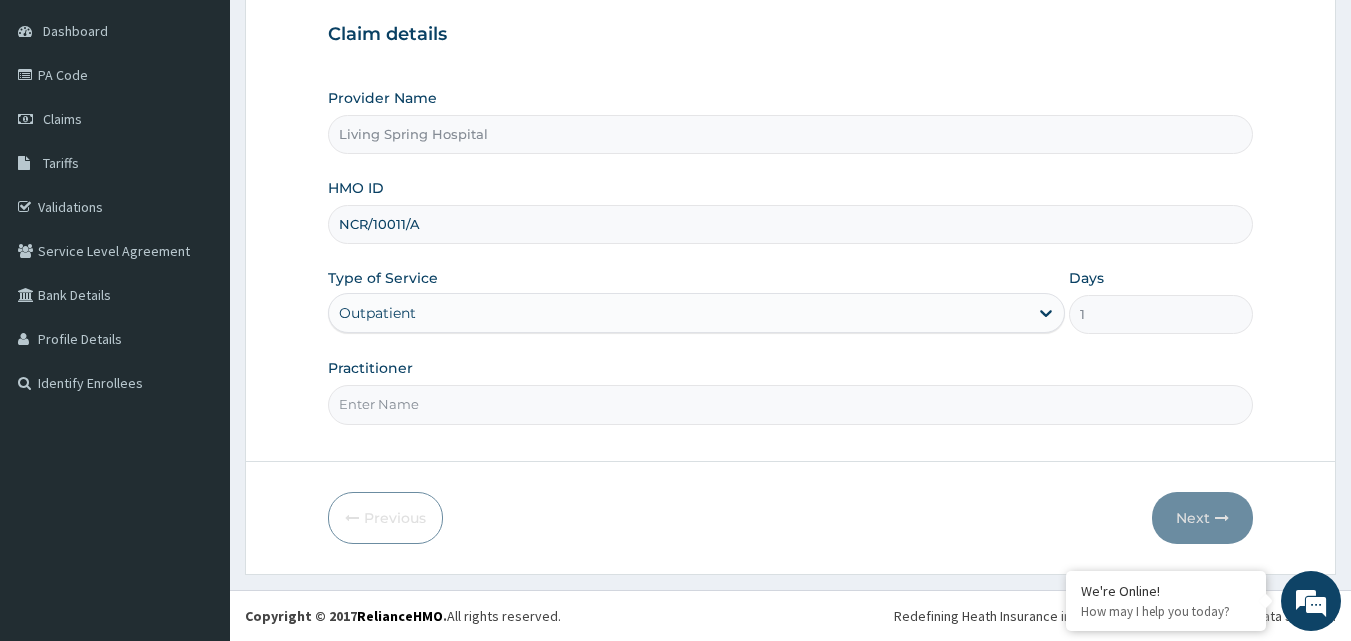 click on "Practitioner" at bounding box center (791, 404) 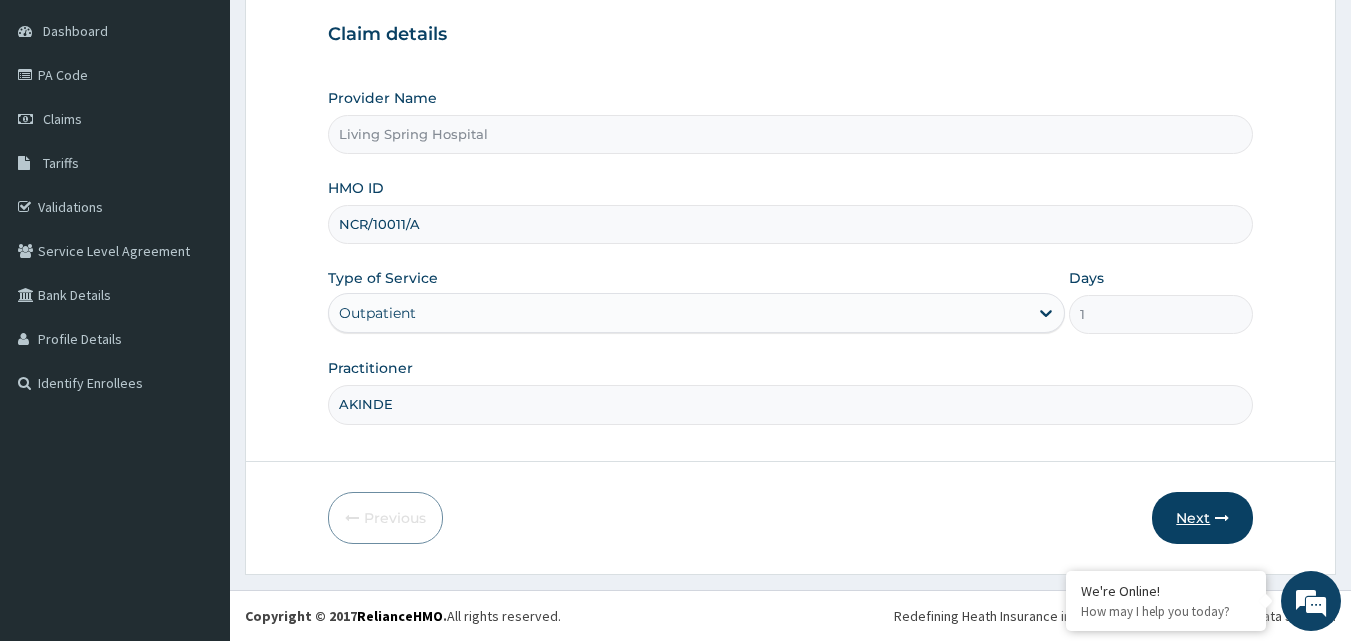 type on "AKINDE" 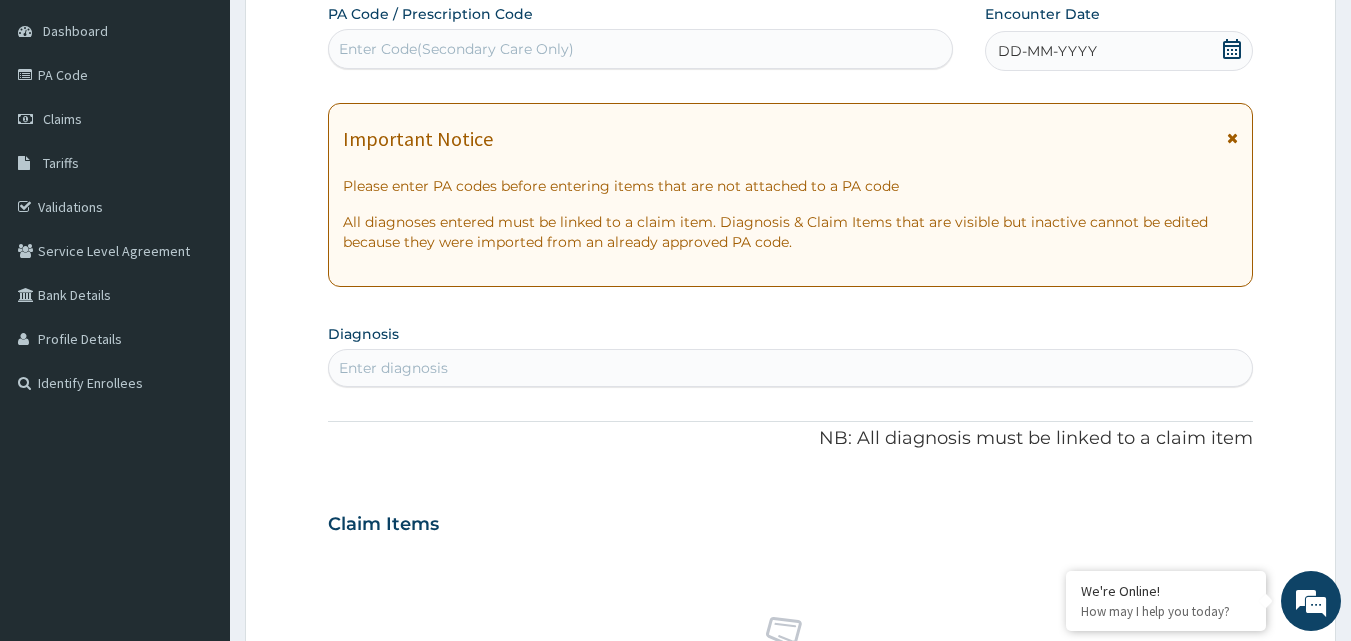 click 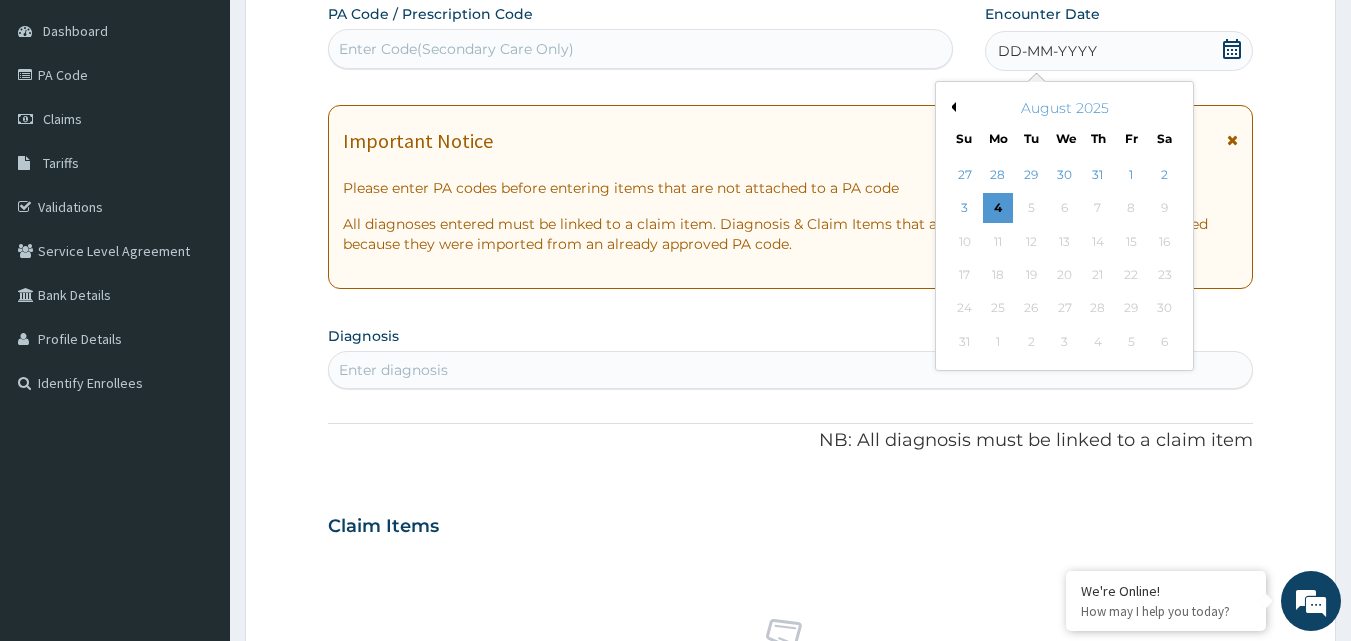click on "August 2025" at bounding box center [1064, 108] 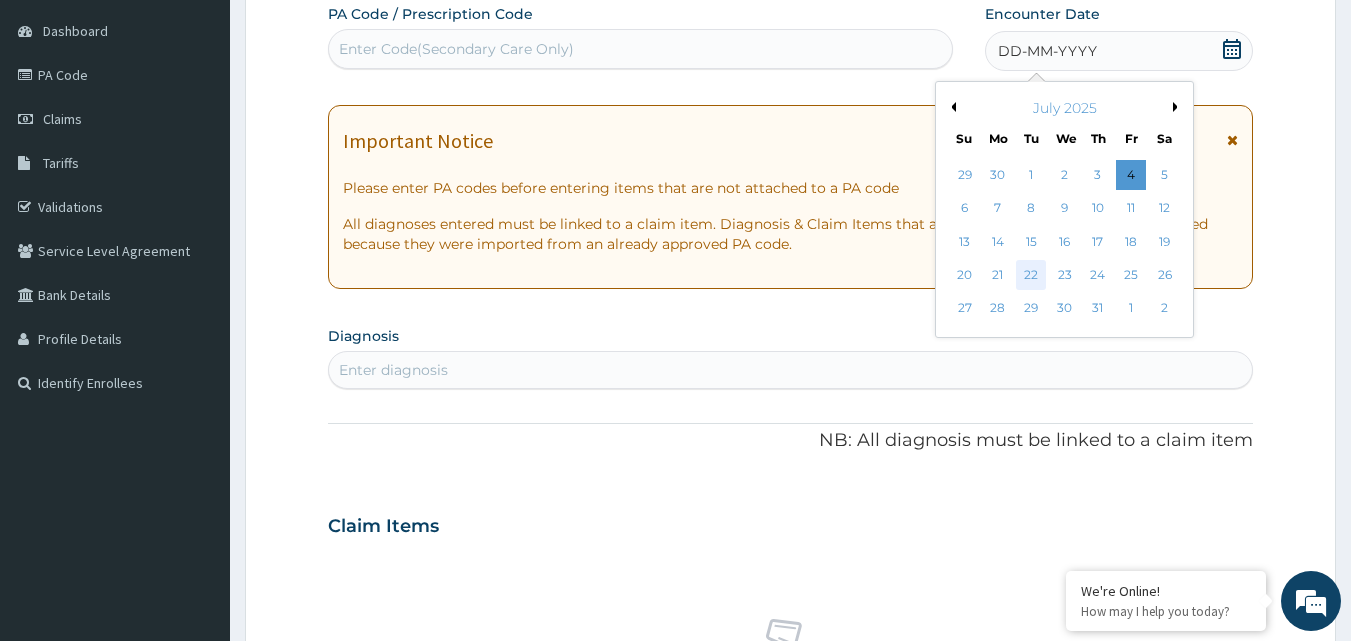 click on "22" at bounding box center [1032, 275] 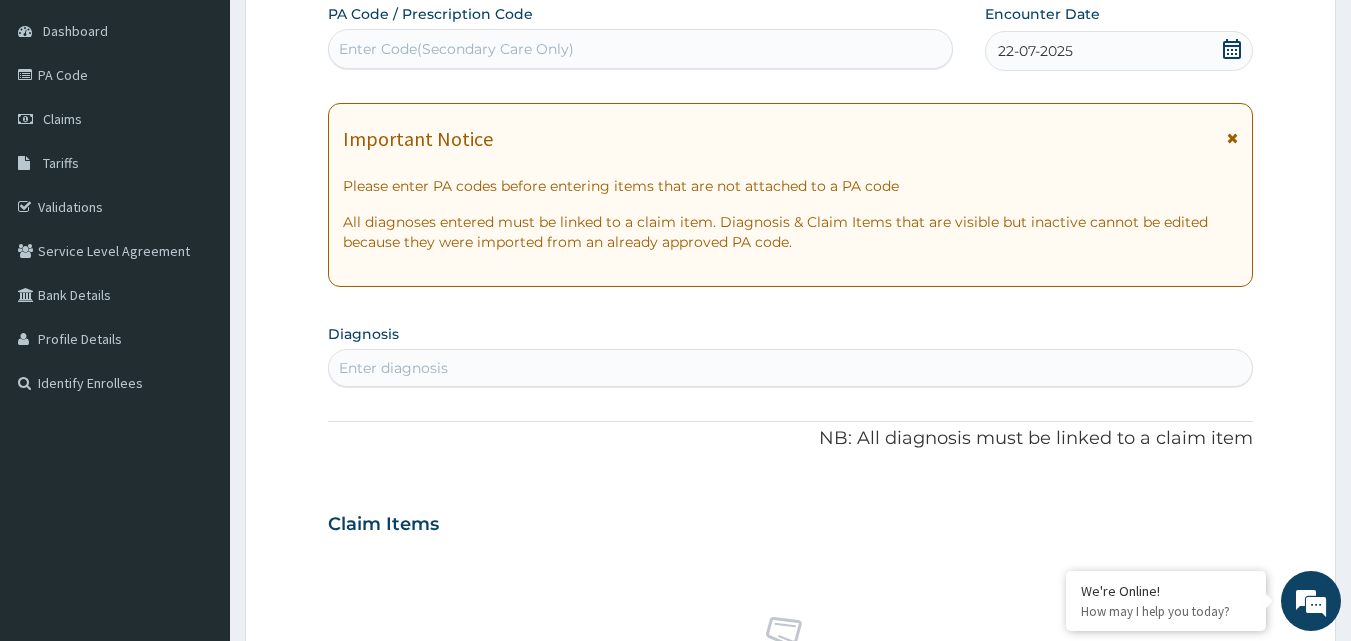click on "Enter diagnosis" at bounding box center [393, 368] 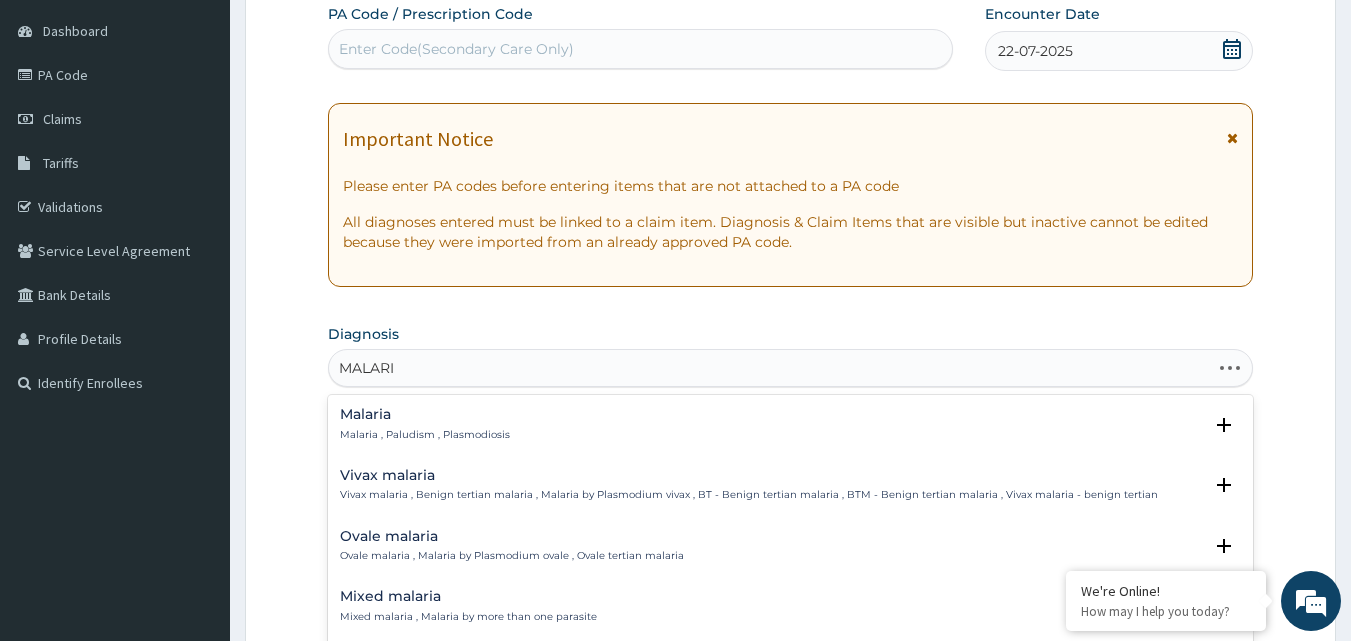 type on "MALARIA" 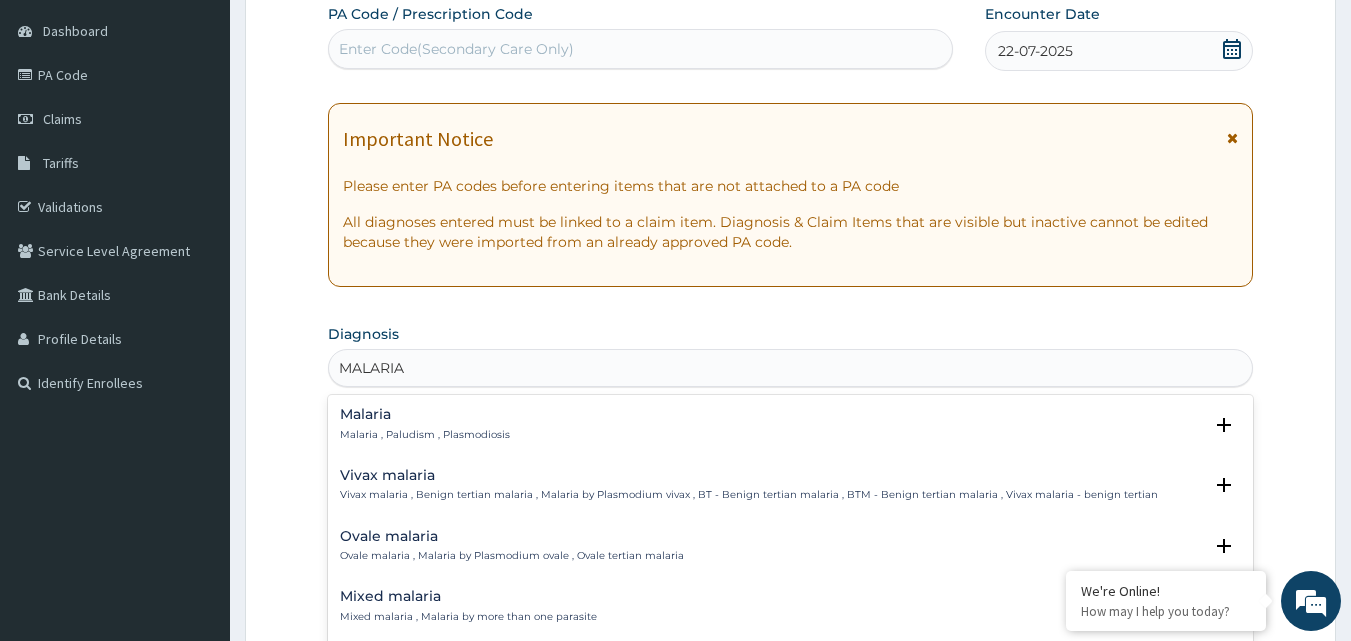 click on "Malaria Malaria , Paludism , Plasmodiosis Select Status Query Query covers suspected (?), Keep in view (kiv), Ruled out (r/o) Confirmed" at bounding box center (791, 429) 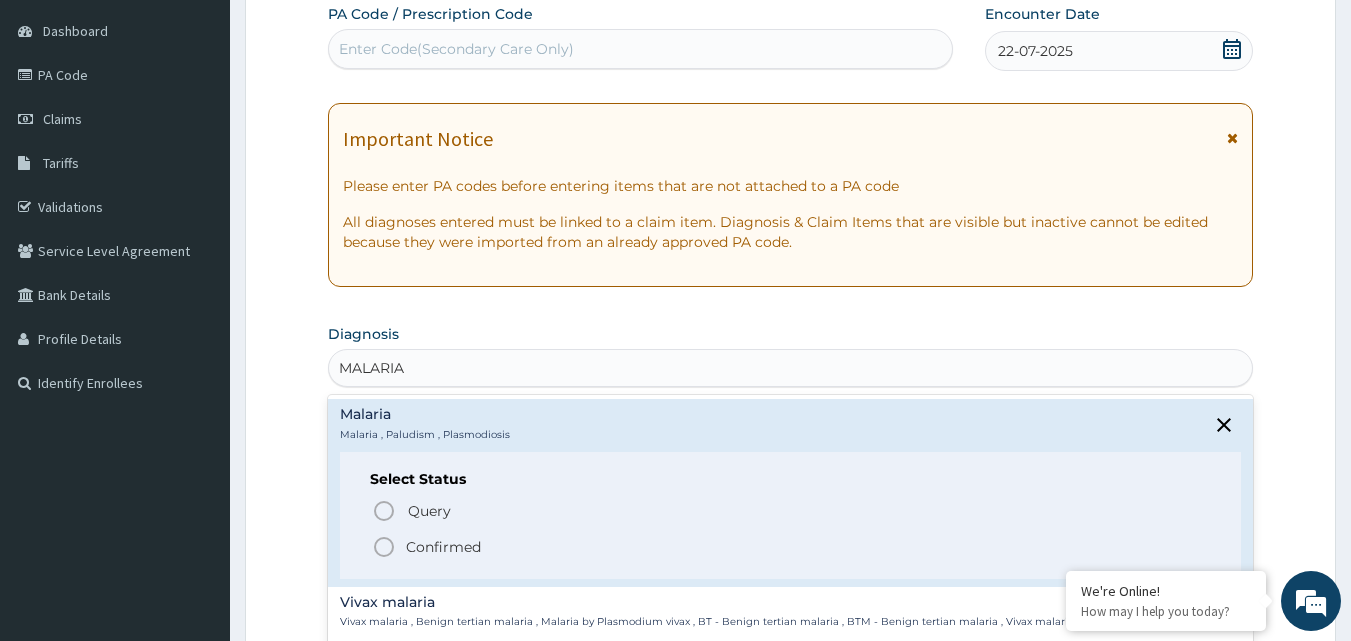 click 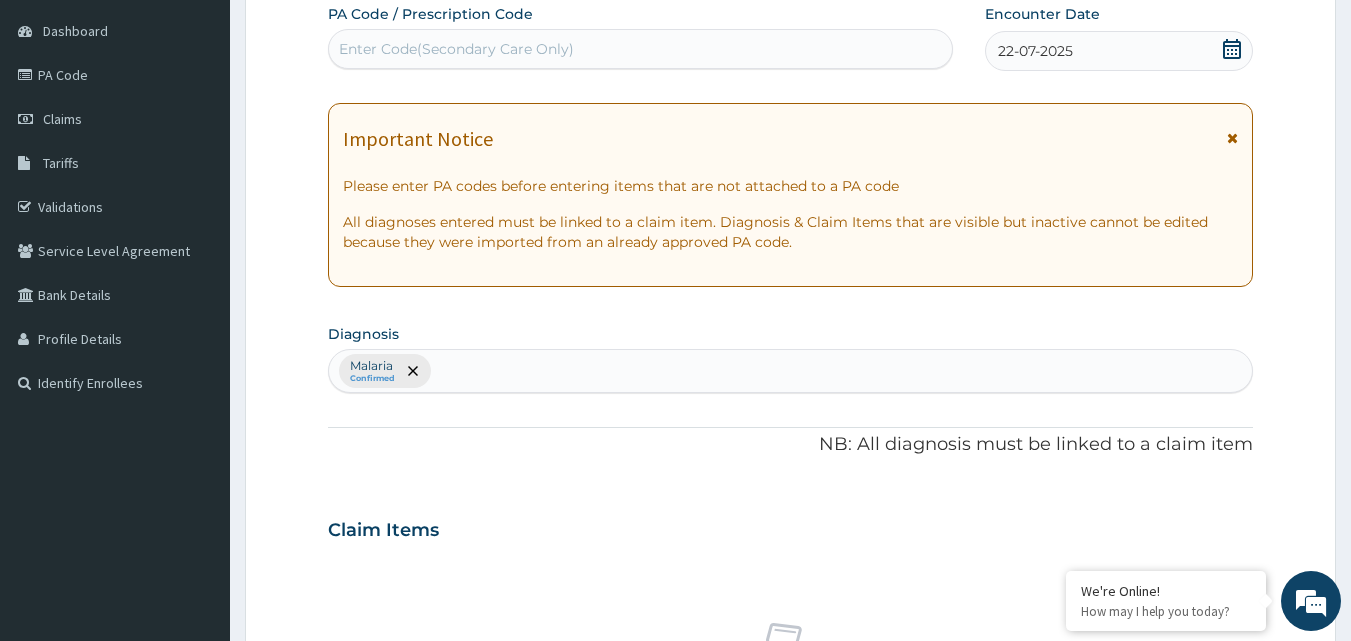 click on "Malaria Confirmed" at bounding box center [791, 371] 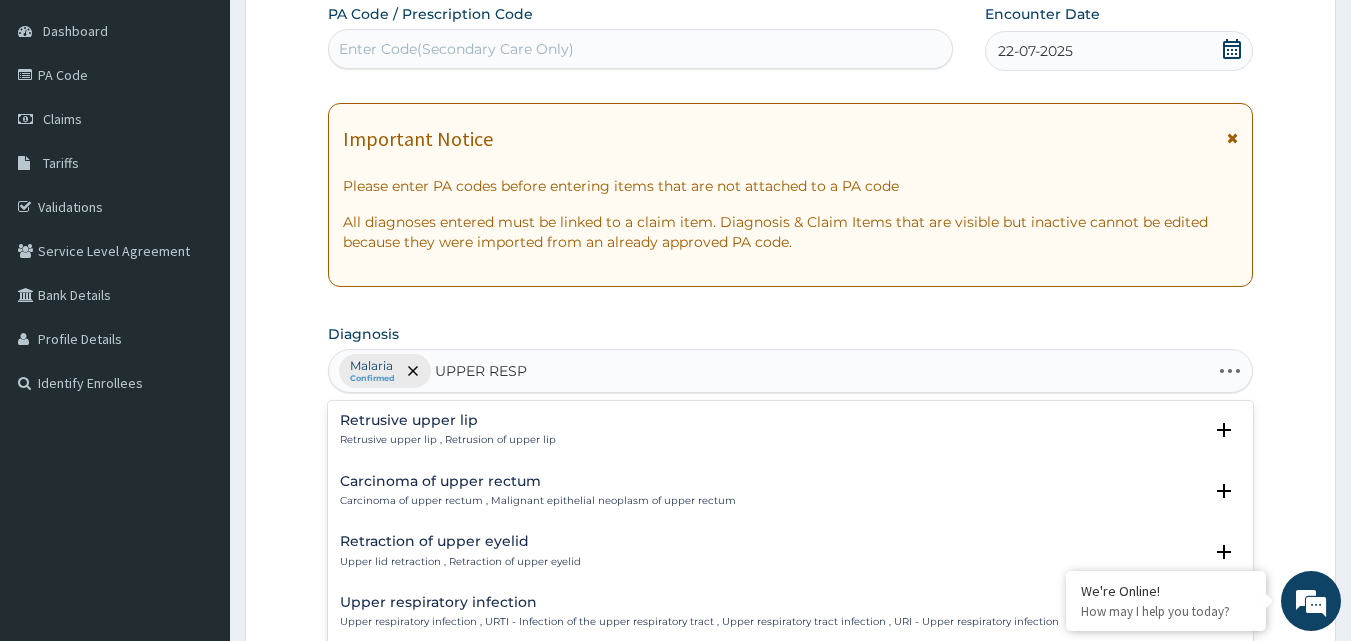 type on "UPPER RESPI" 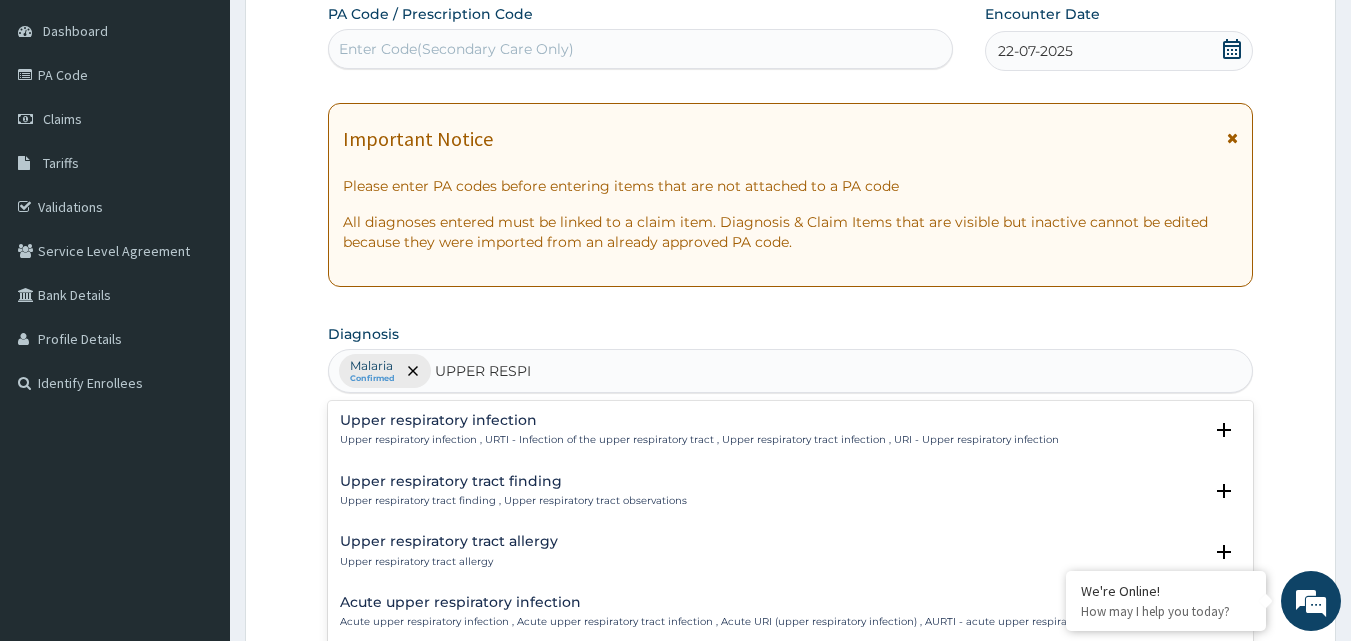 click on "Upper respiratory infection" at bounding box center [699, 420] 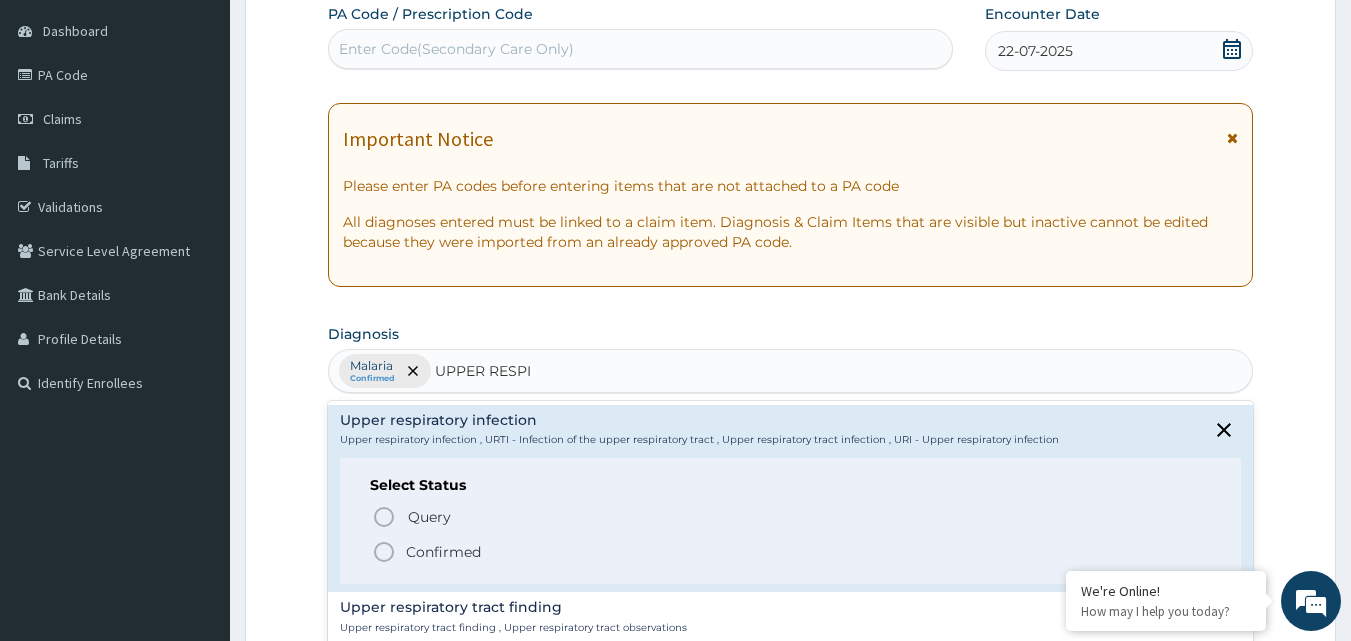 click 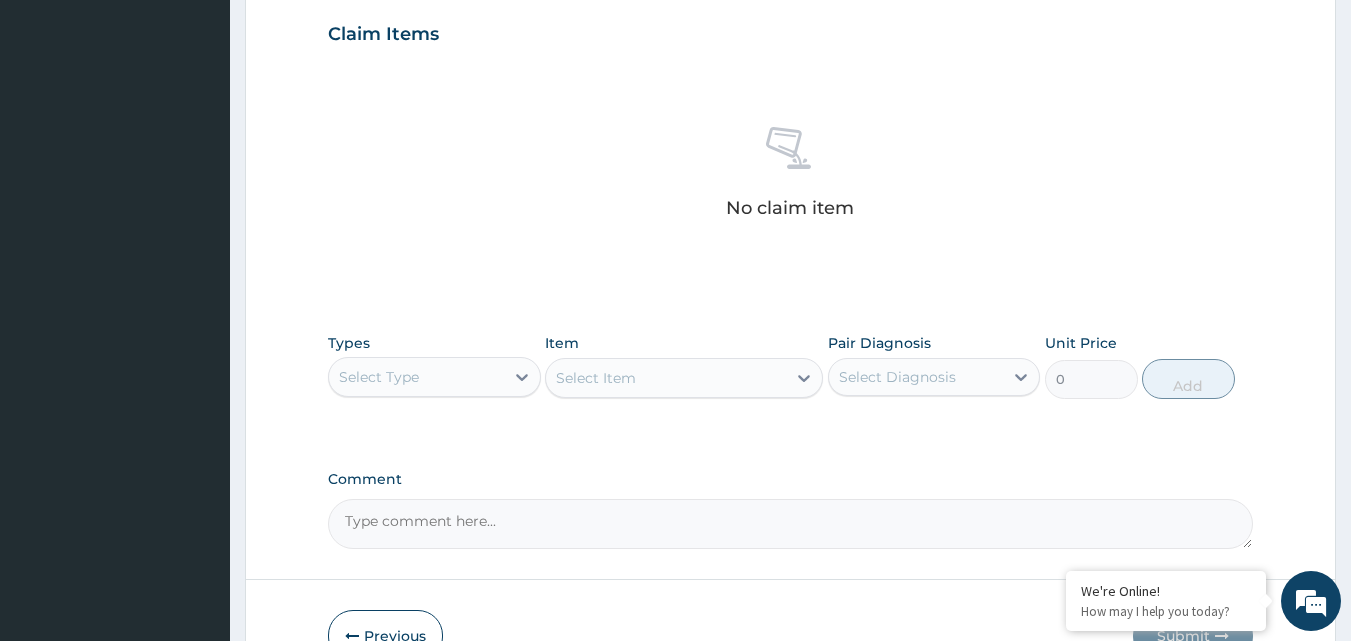 scroll, scrollTop: 687, scrollLeft: 0, axis: vertical 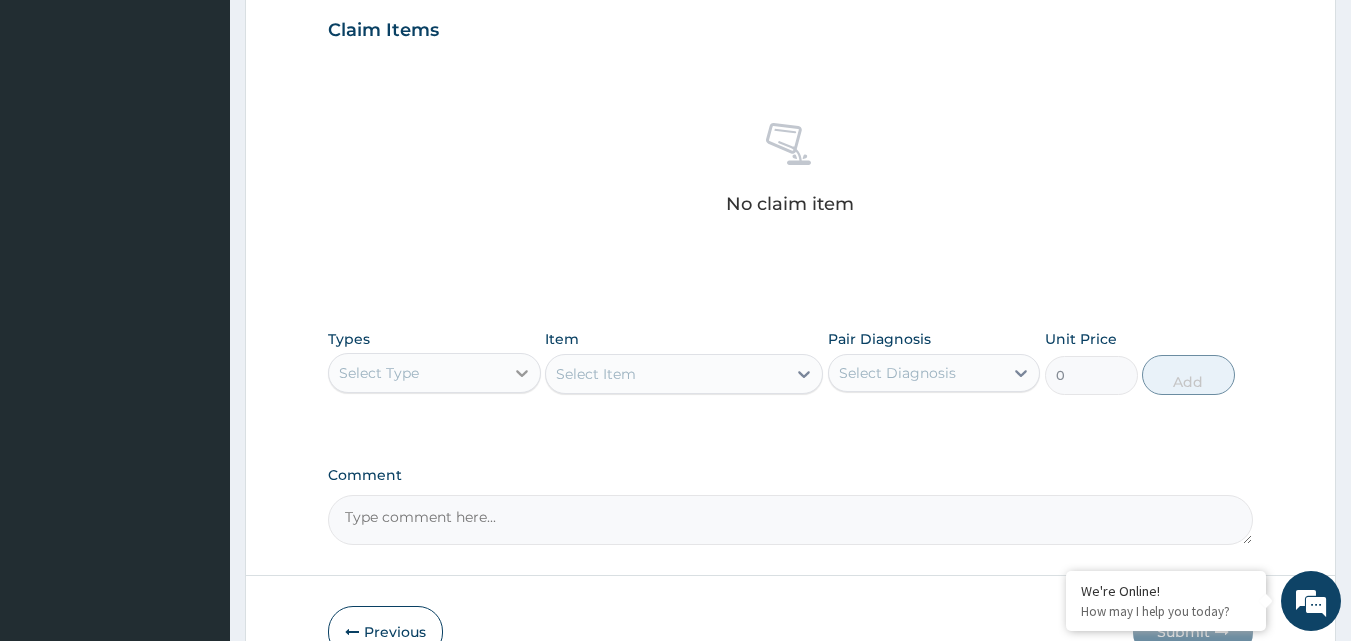 click 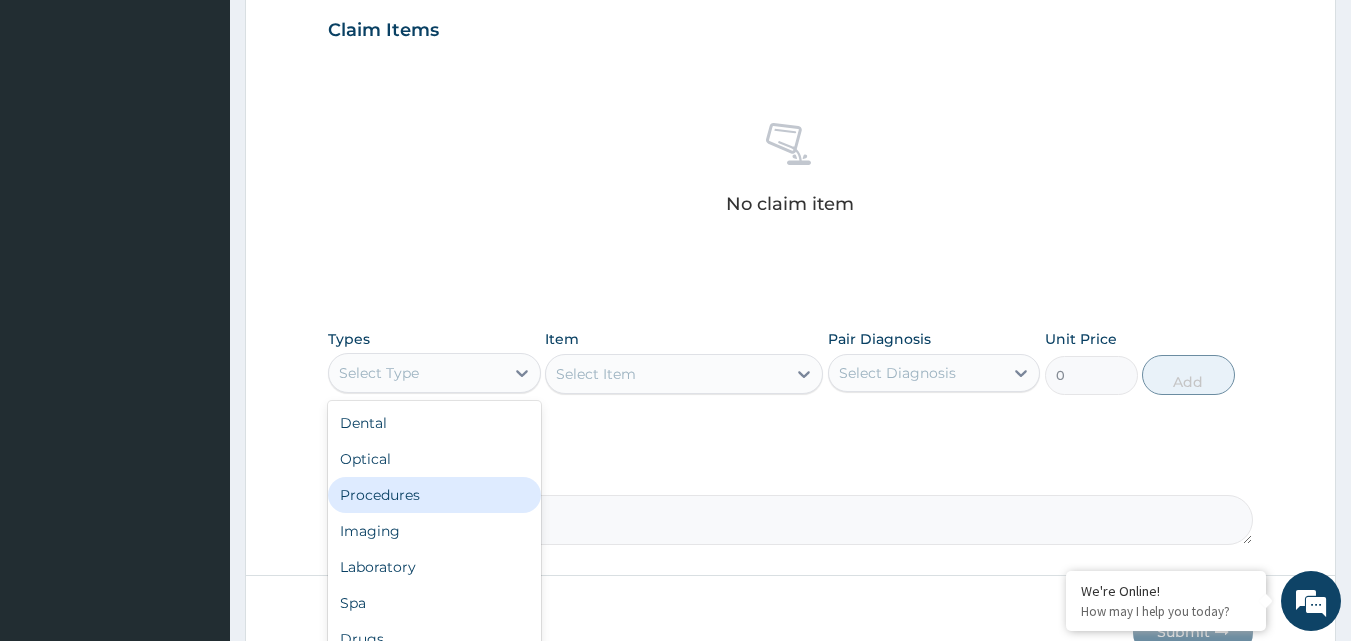 click on "Procedures" at bounding box center [434, 495] 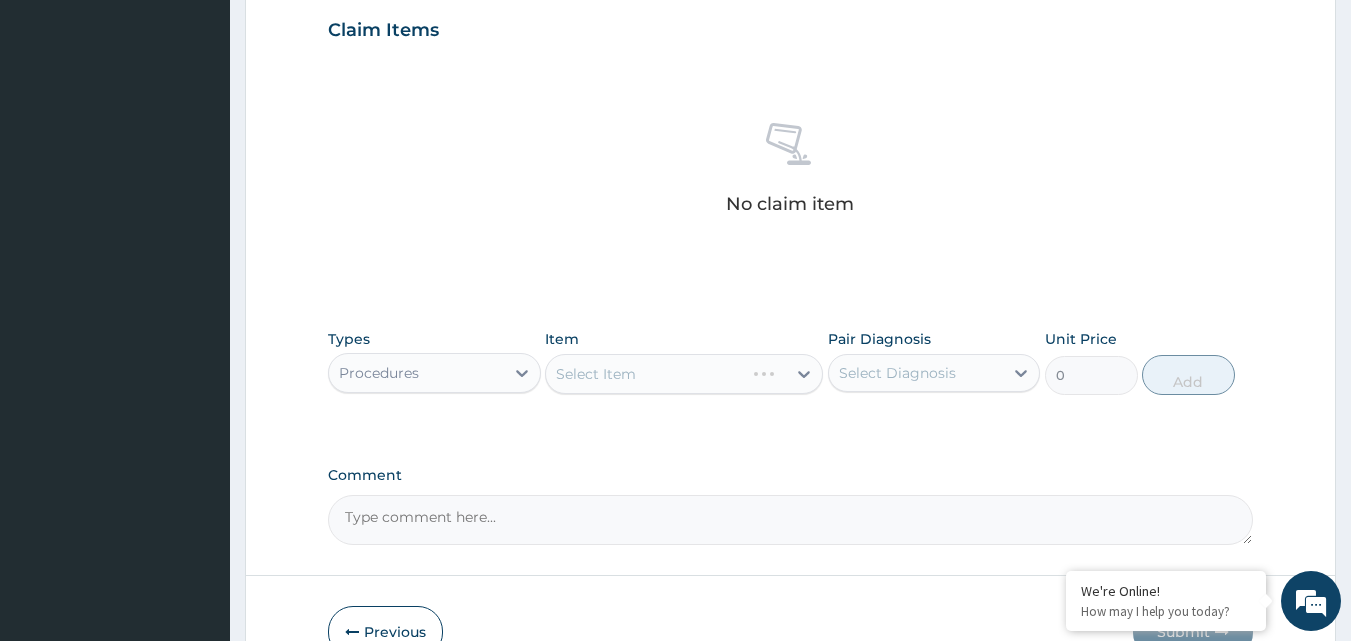 click on "Select Item" at bounding box center (684, 374) 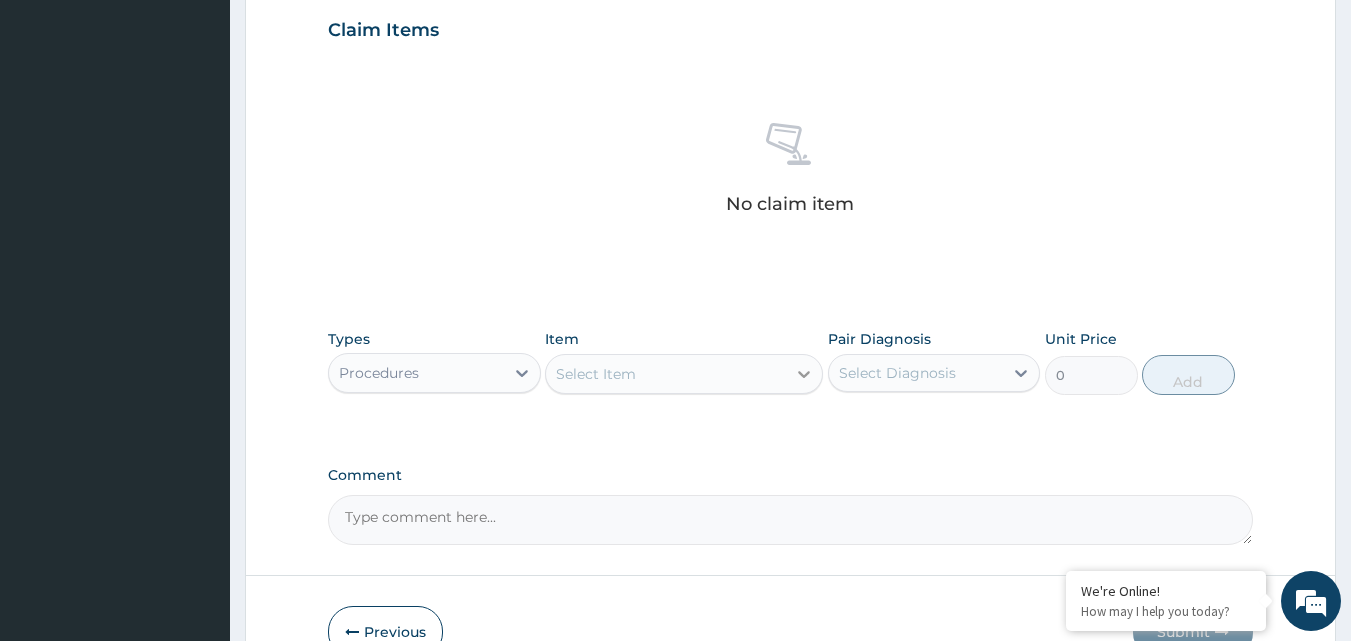 click 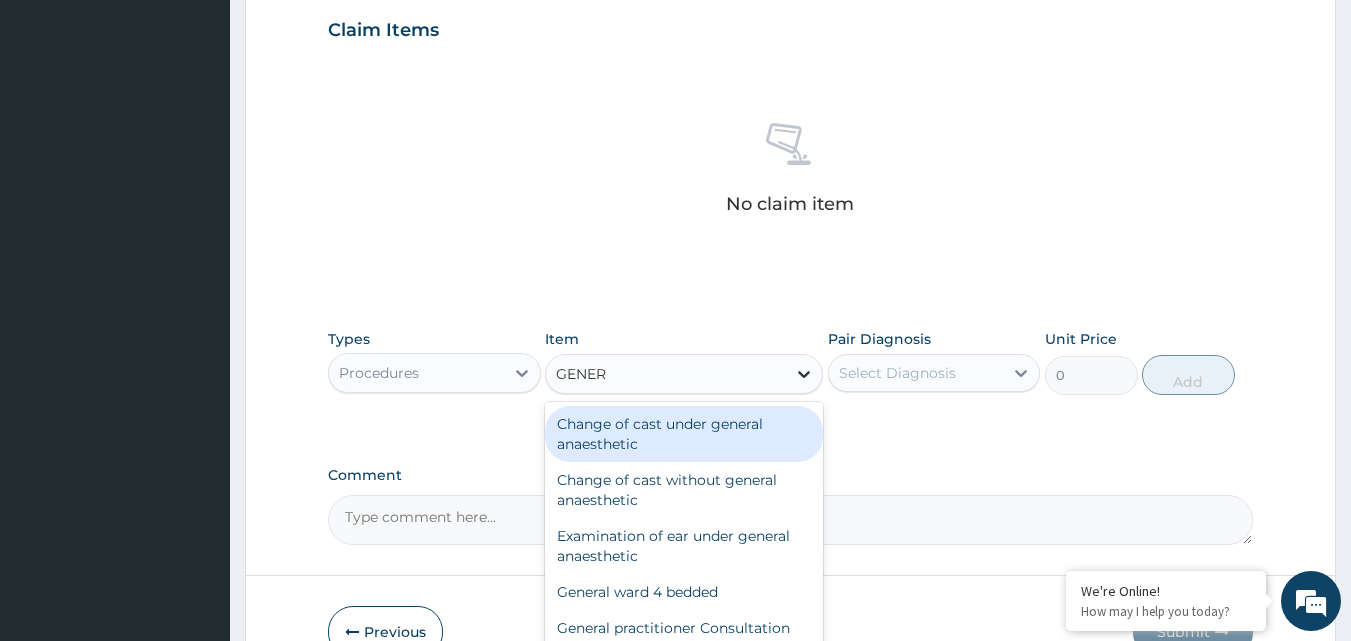 type on "GENERA" 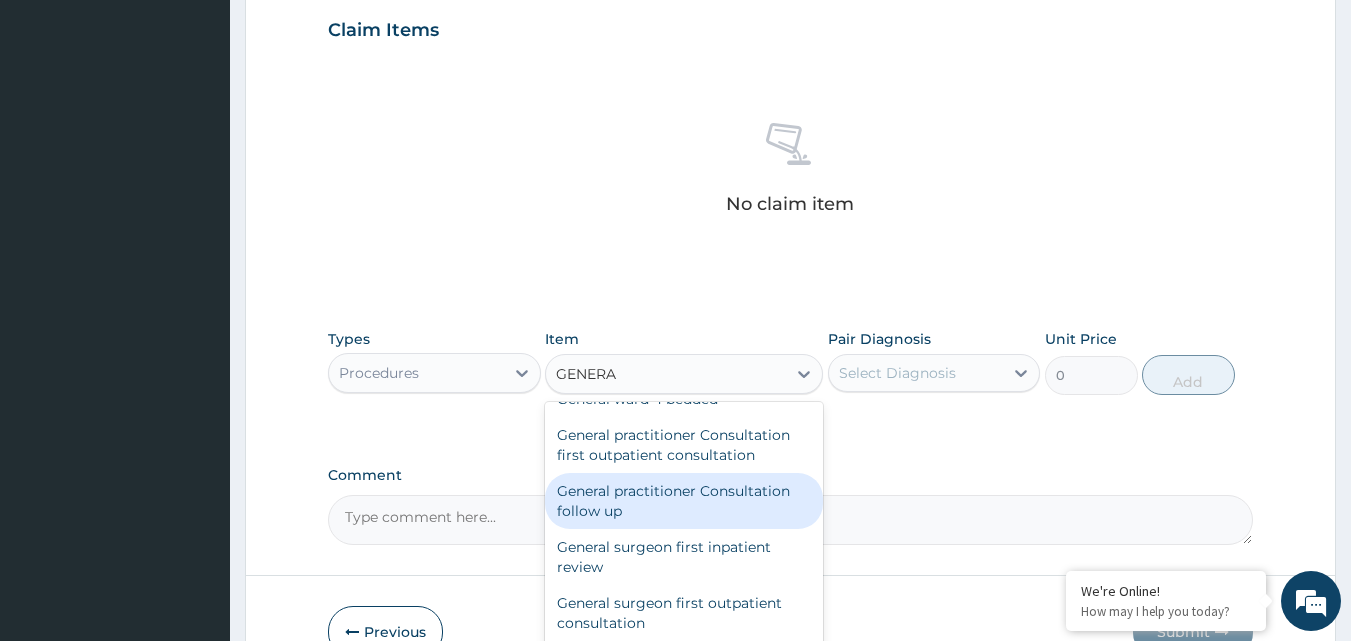scroll, scrollTop: 200, scrollLeft: 0, axis: vertical 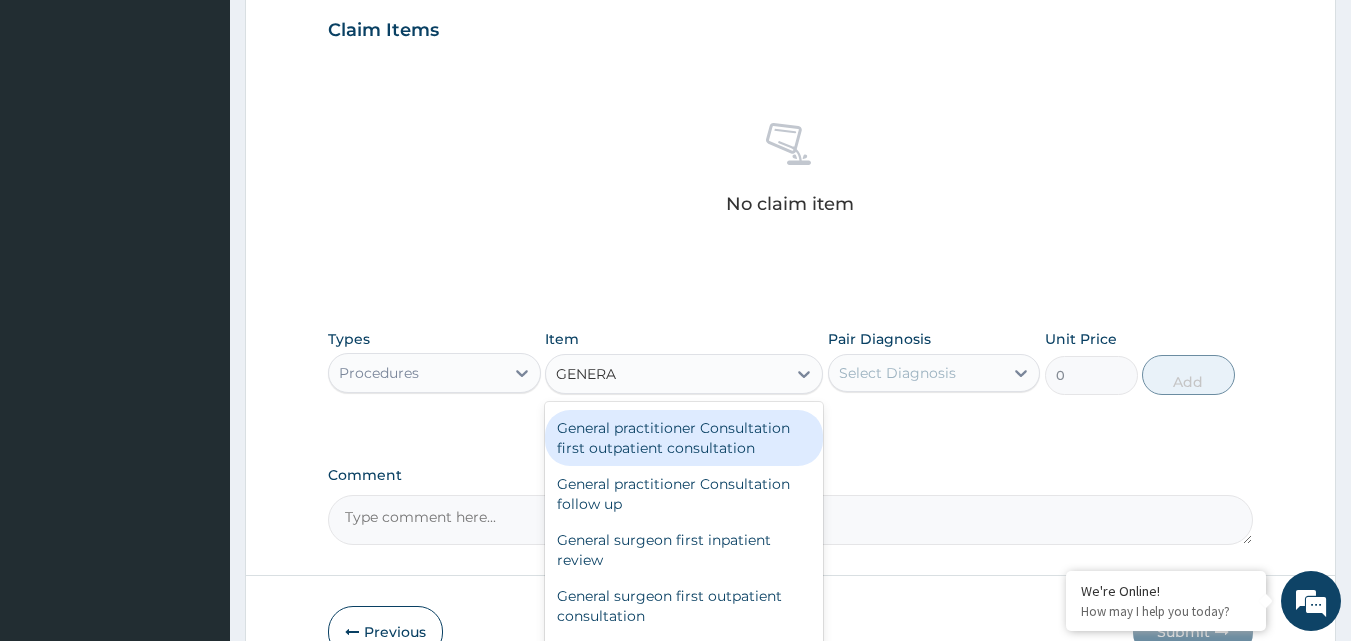 click on "General practitioner Consultation first outpatient consultation" at bounding box center (684, 438) 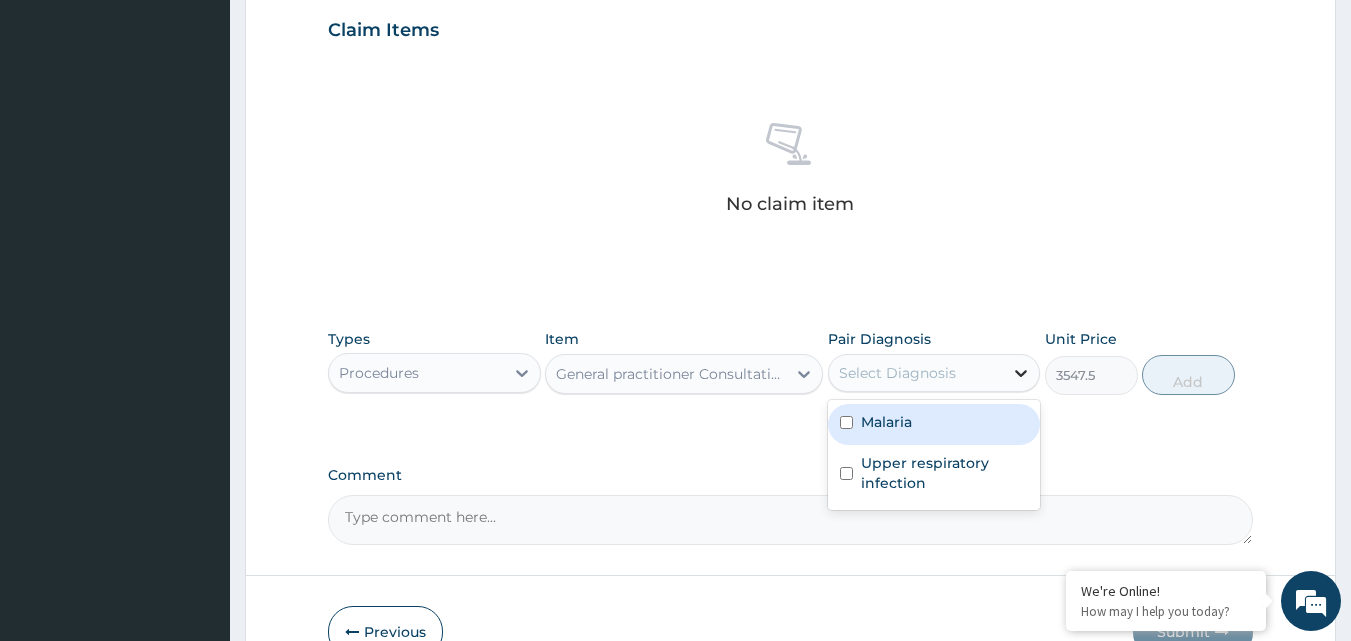 click 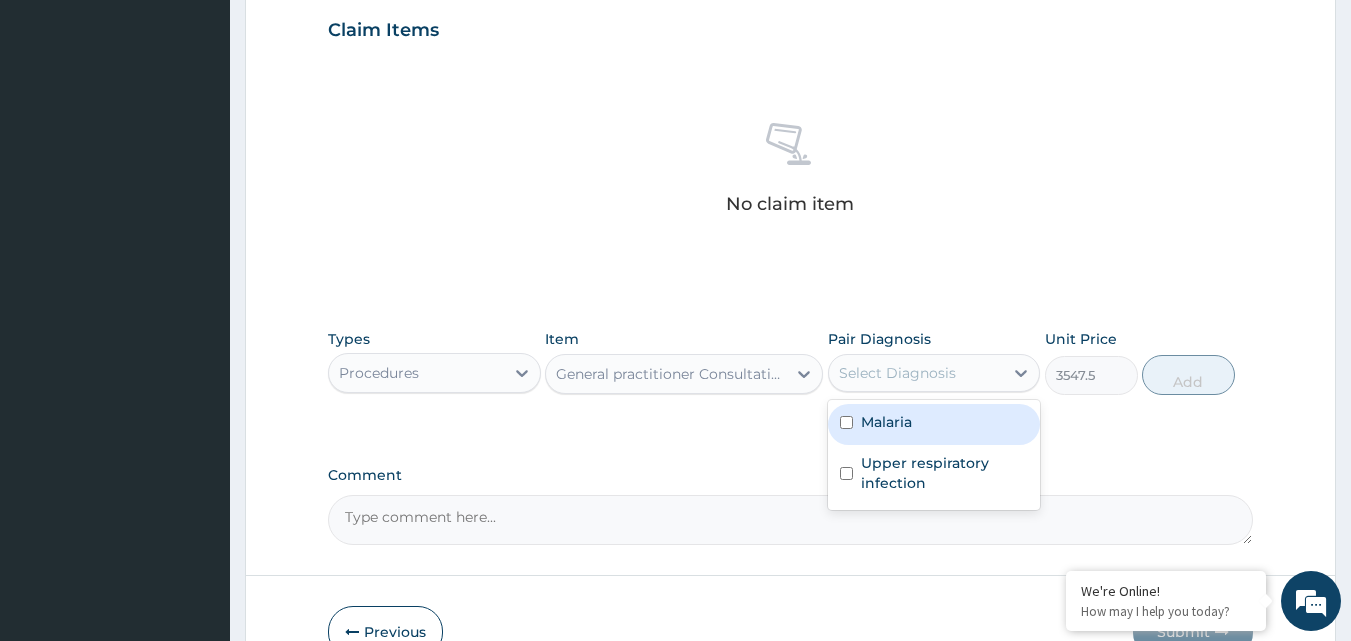 click at bounding box center (846, 422) 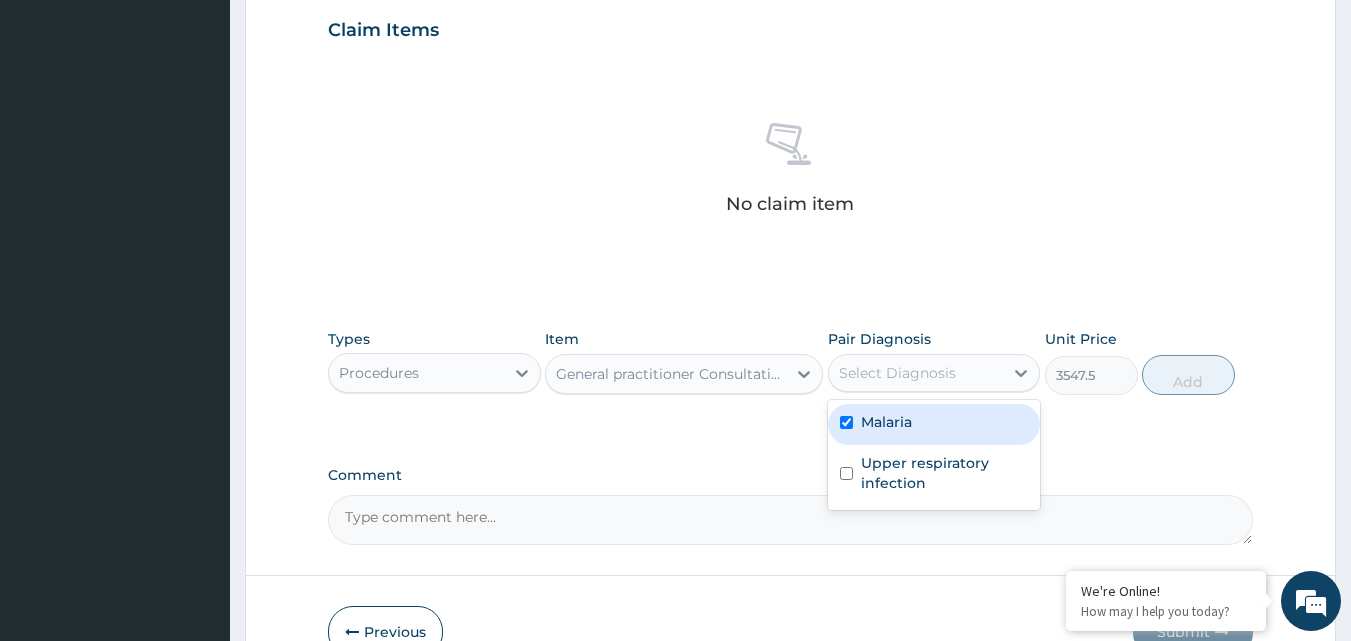 checkbox on "true" 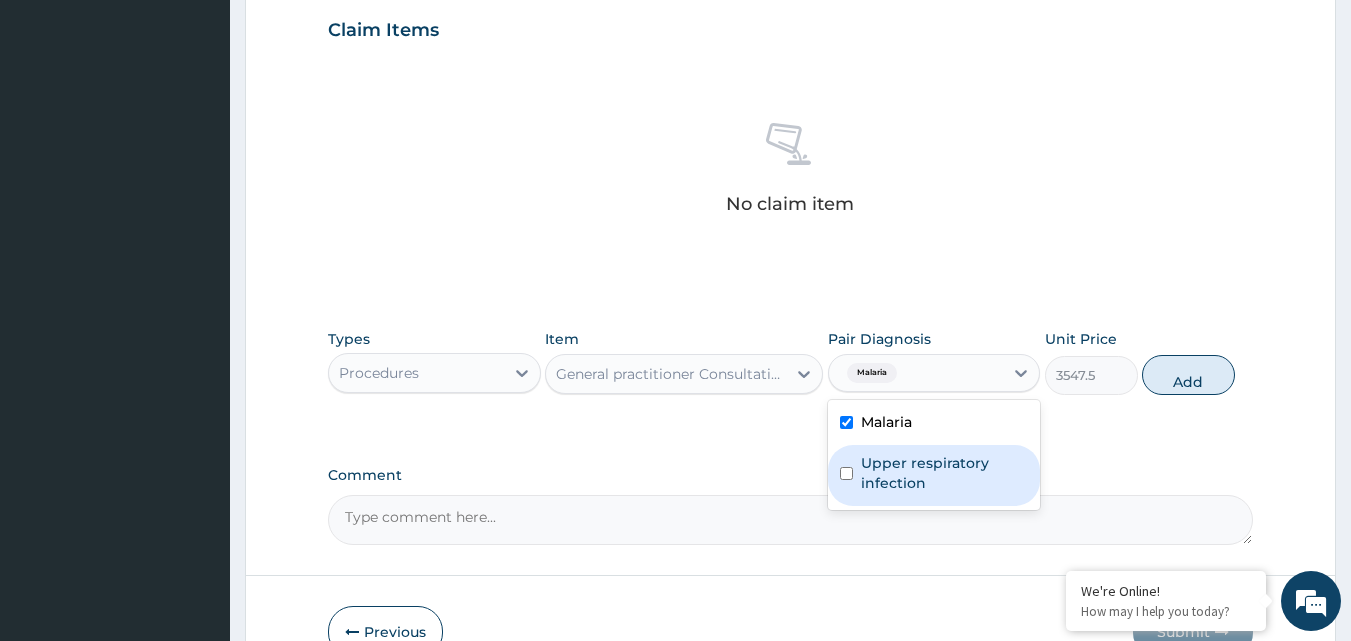 click on "Upper respiratory infection" at bounding box center [934, 475] 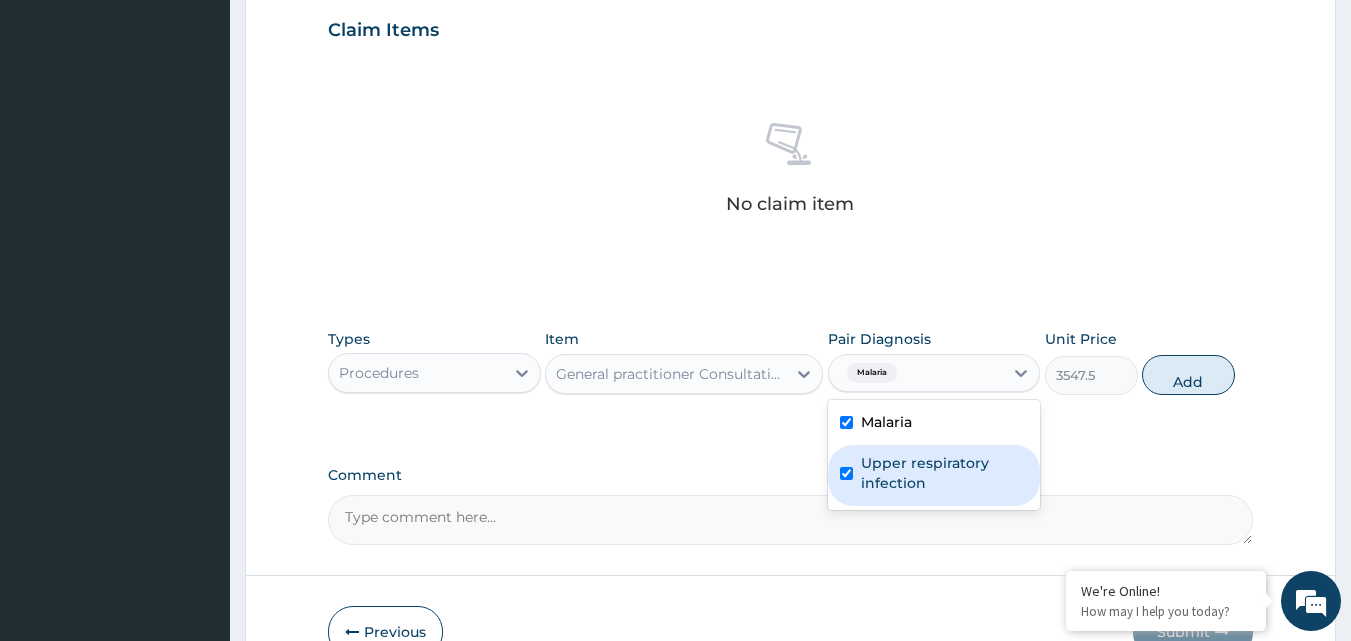 checkbox on "true" 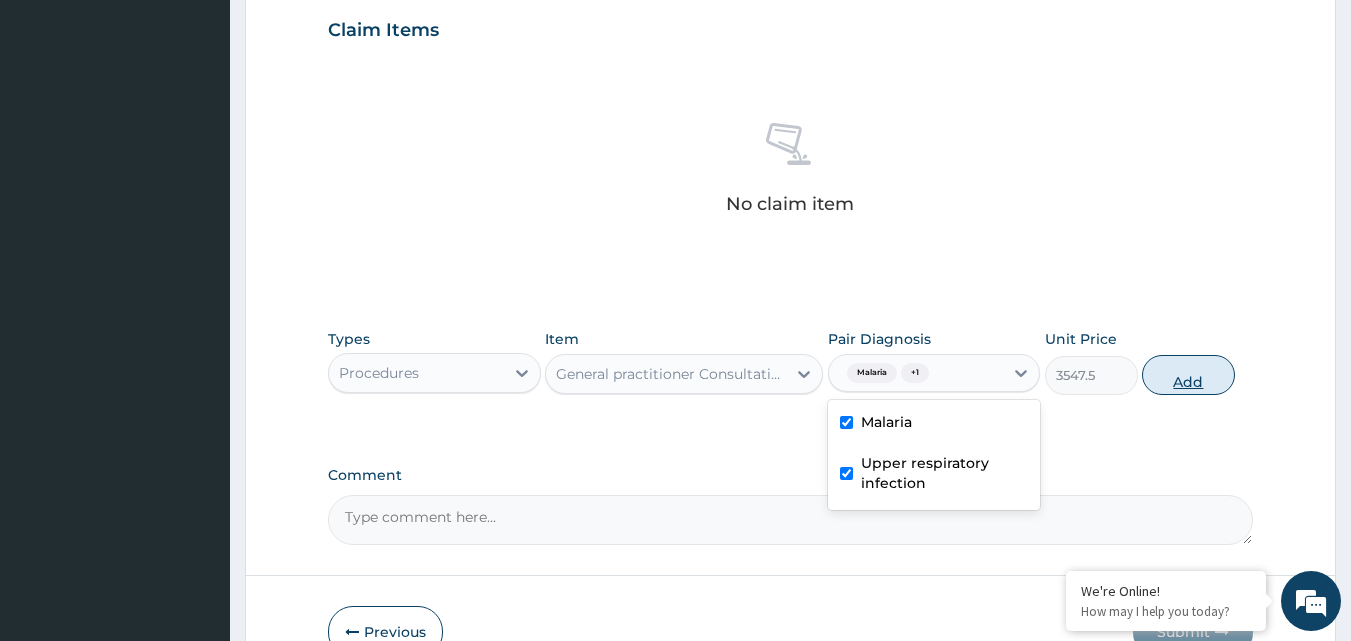 click on "Add" at bounding box center [1188, 375] 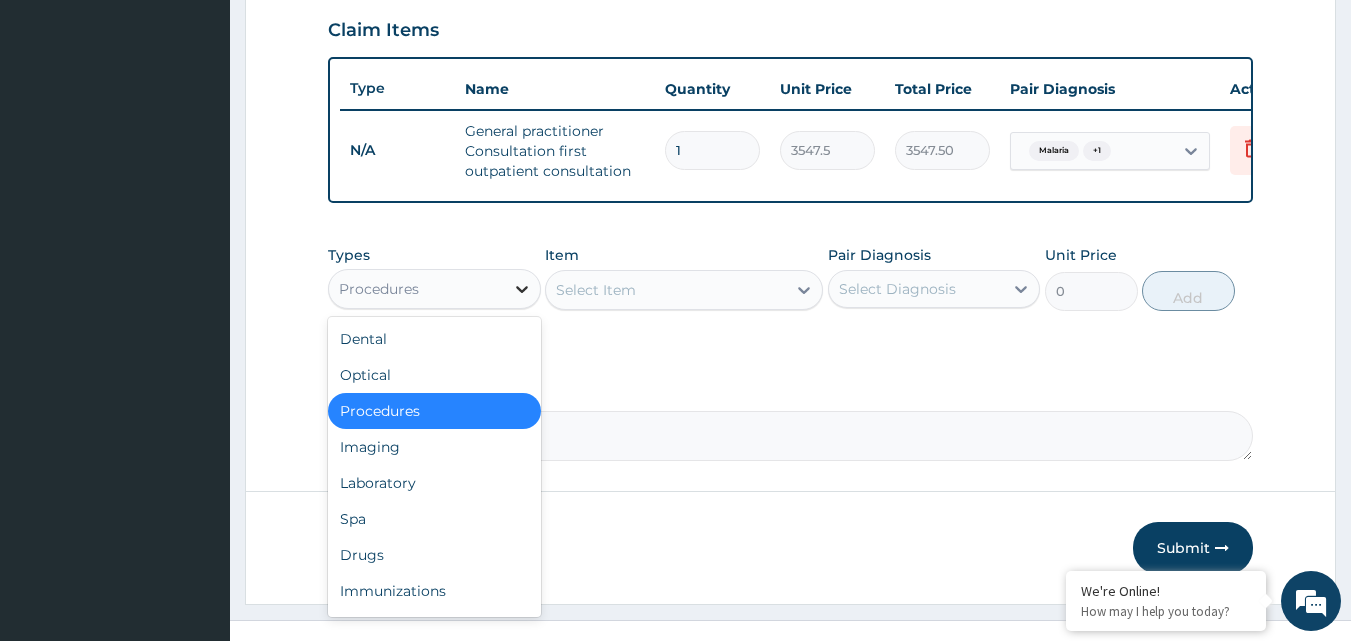 click 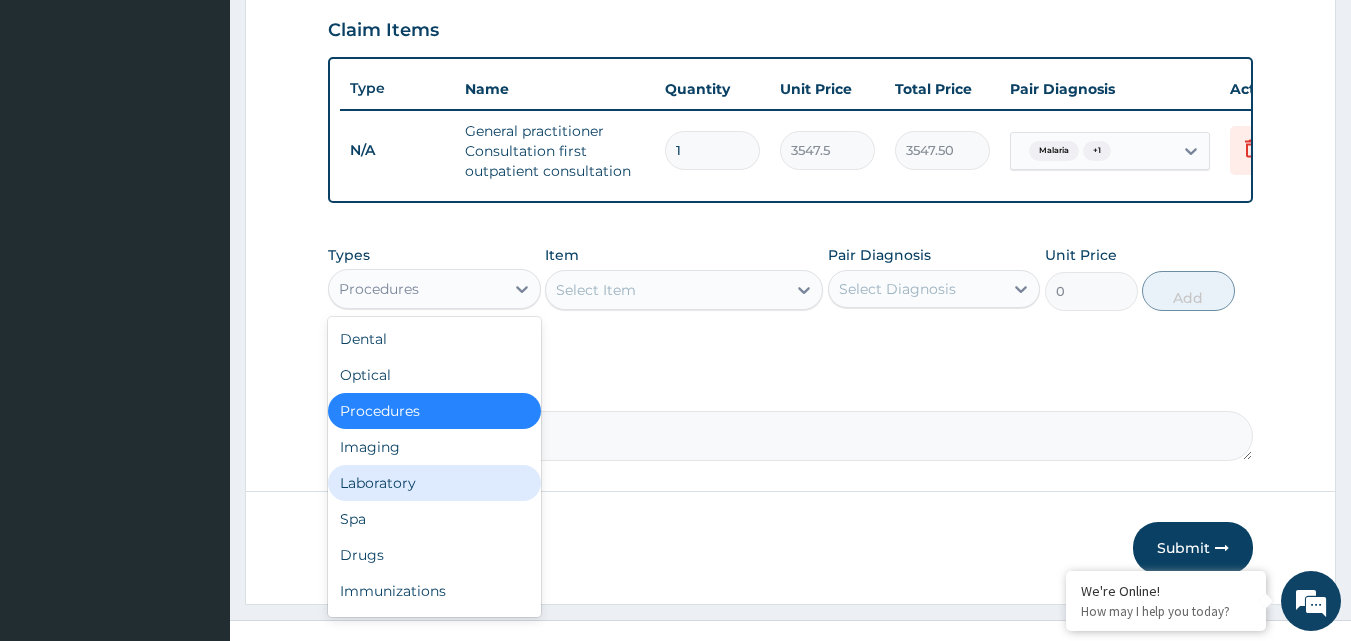 click on "Laboratory" at bounding box center [434, 483] 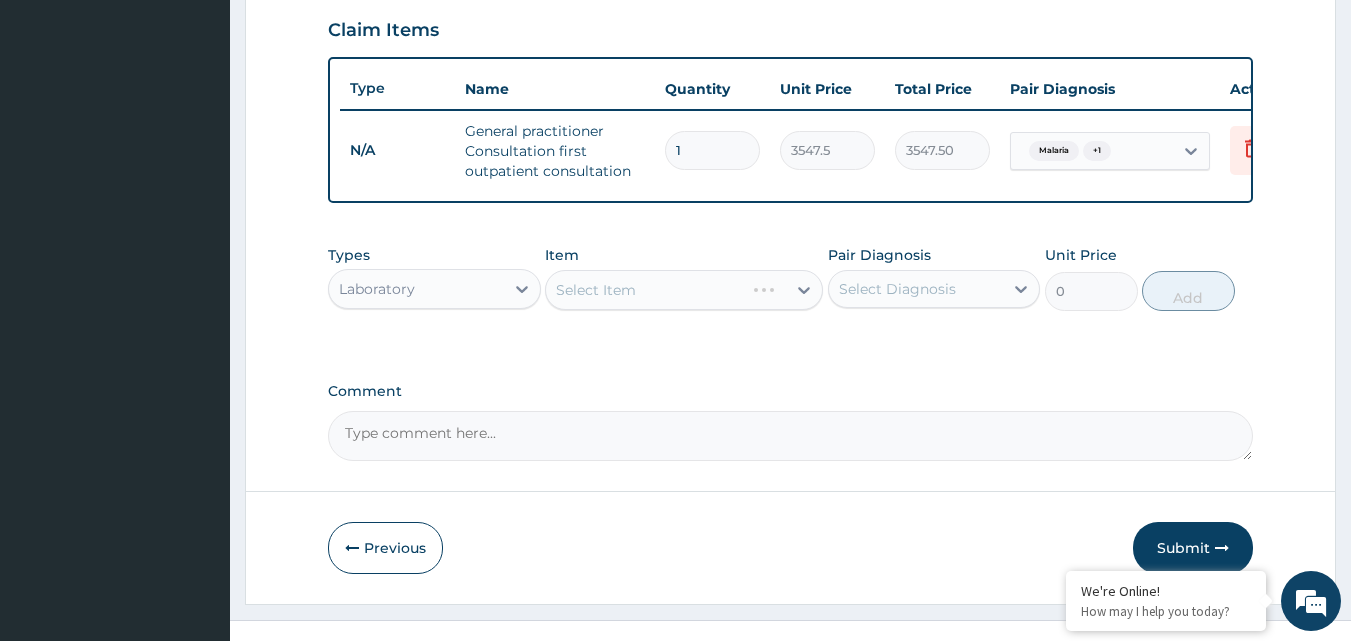 click on "Select Item" at bounding box center [684, 290] 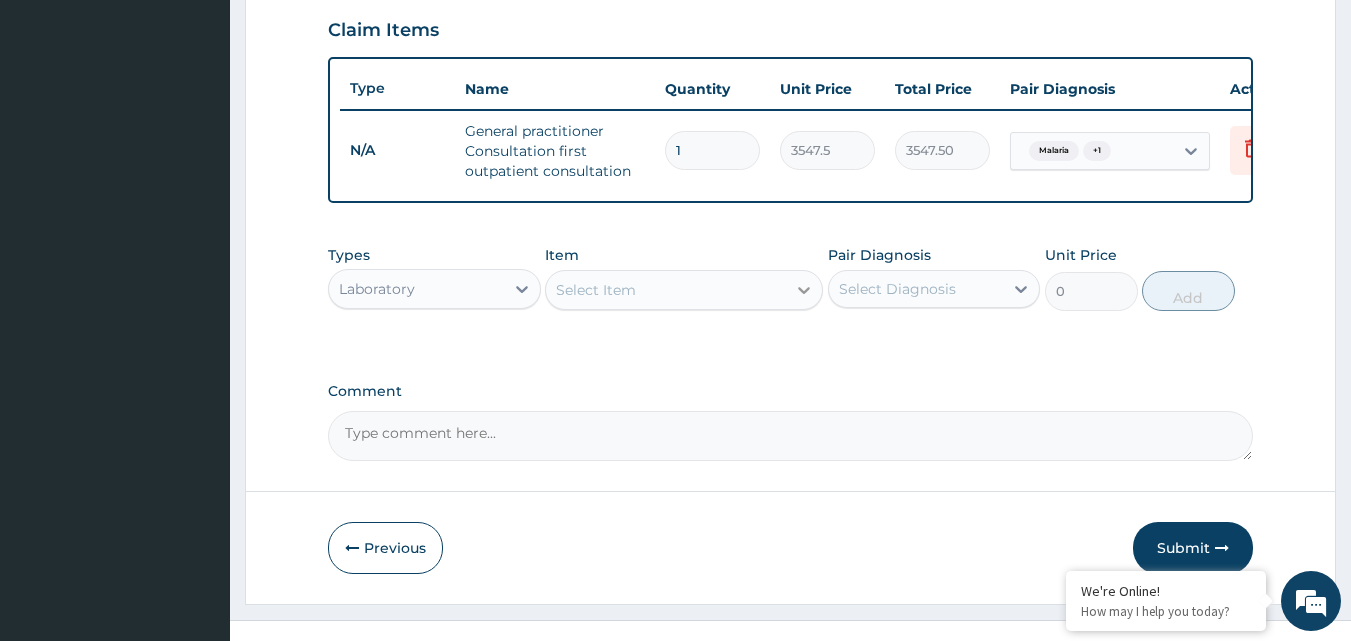 click 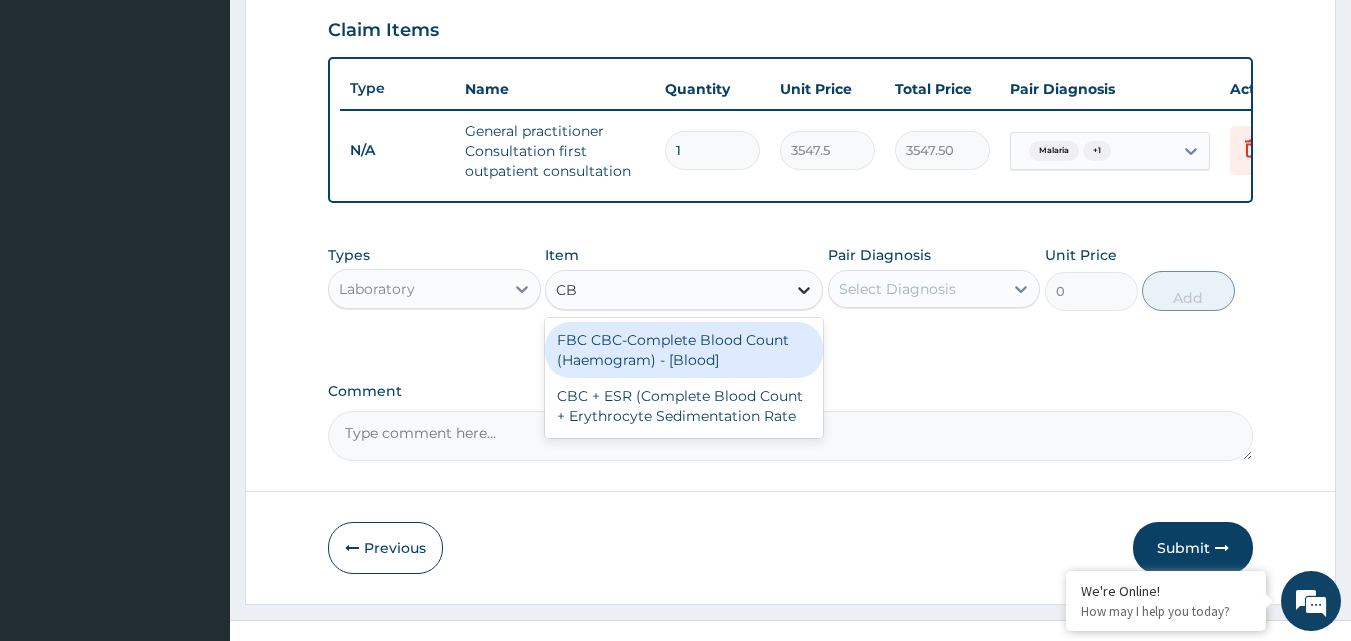 type on "CBC" 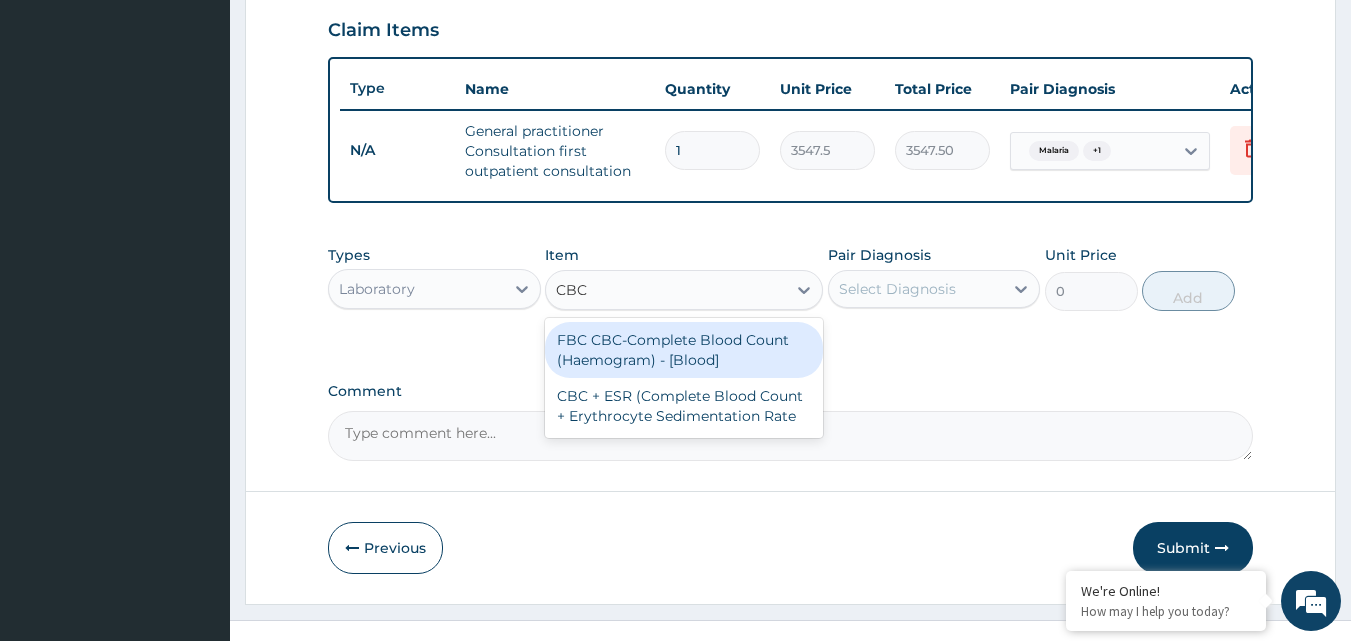 click on "FBC CBC-Complete Blood Count (Haemogram) - [Blood]" at bounding box center [684, 350] 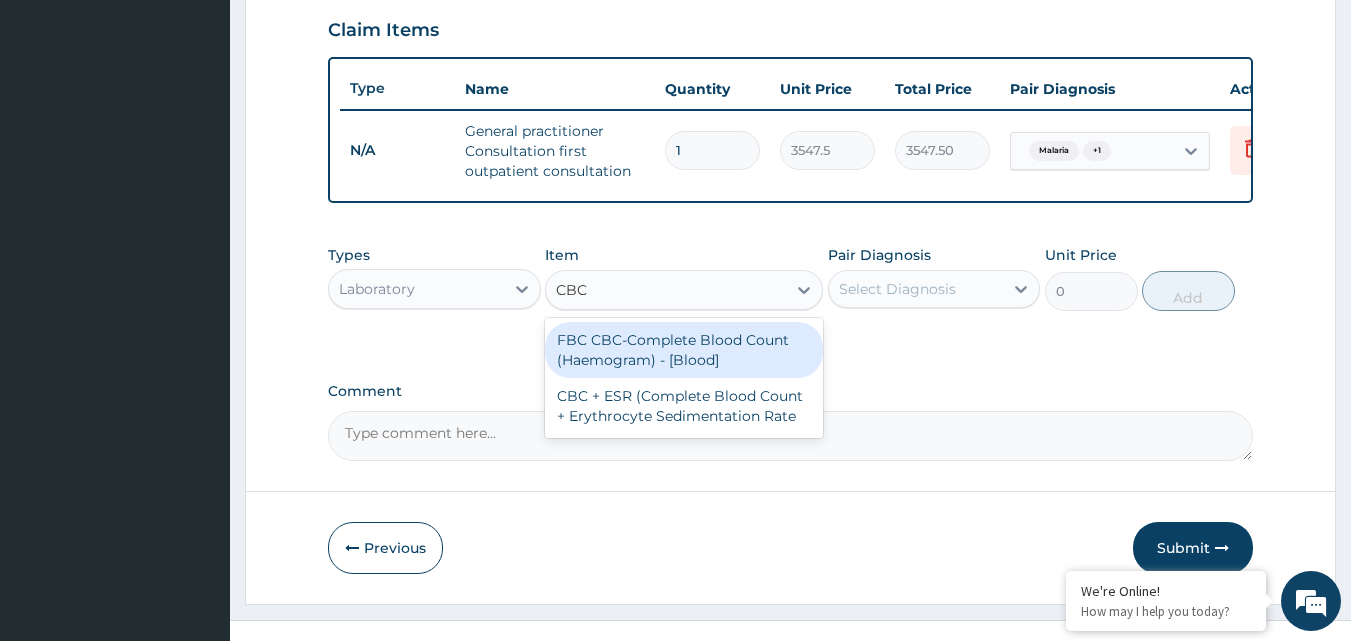 type 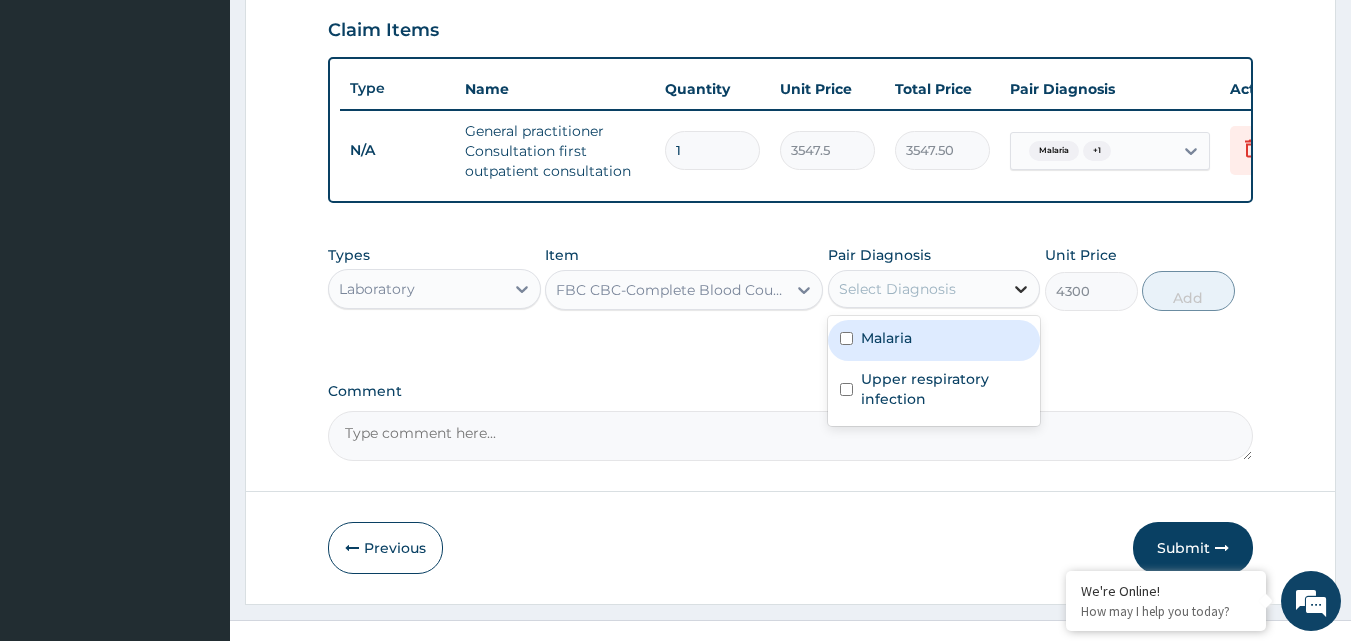click 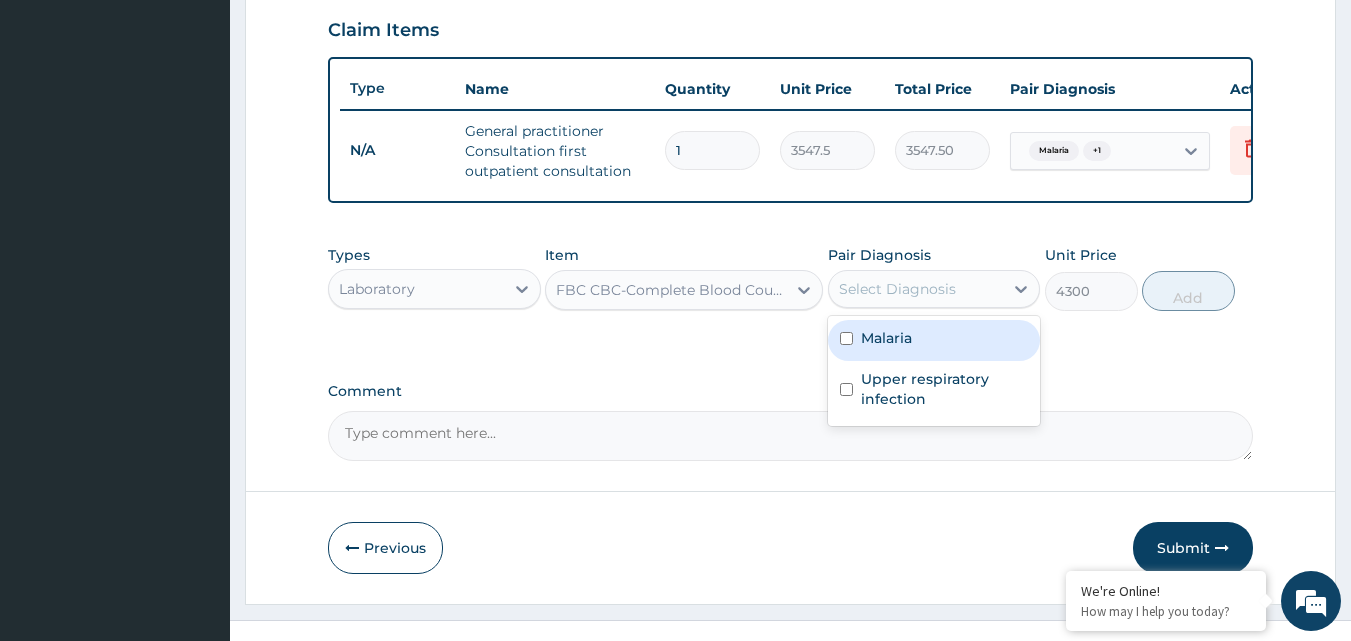 click at bounding box center (846, 338) 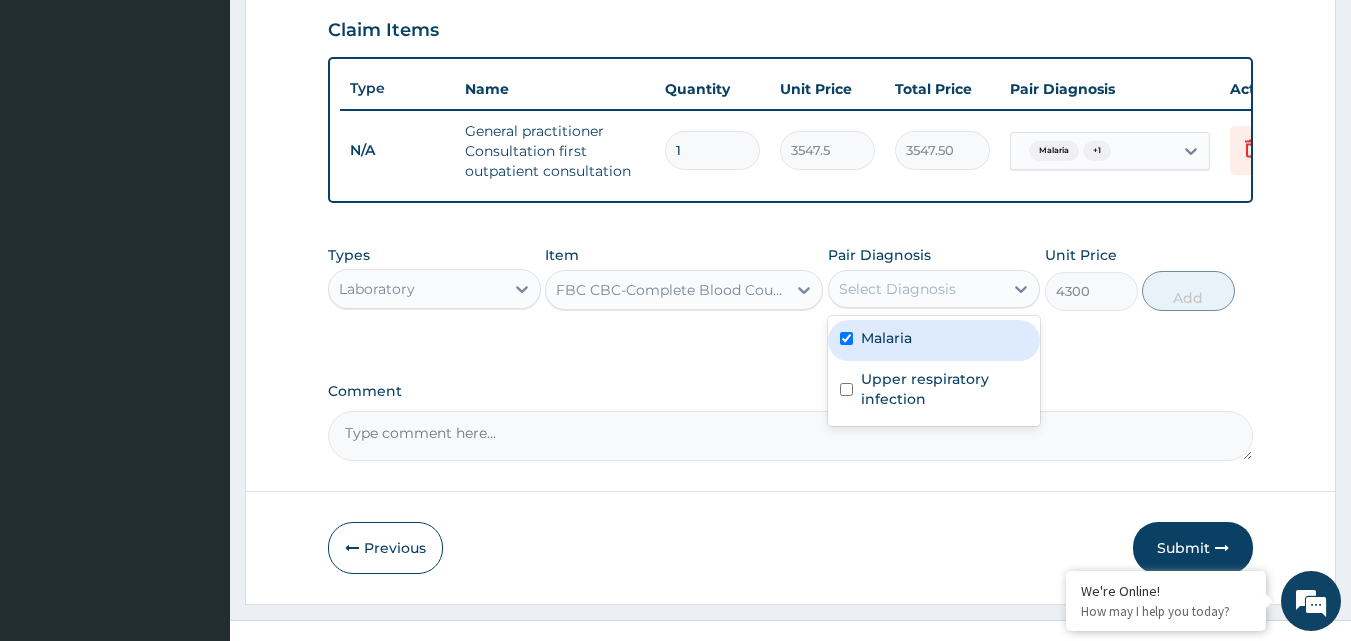checkbox on "true" 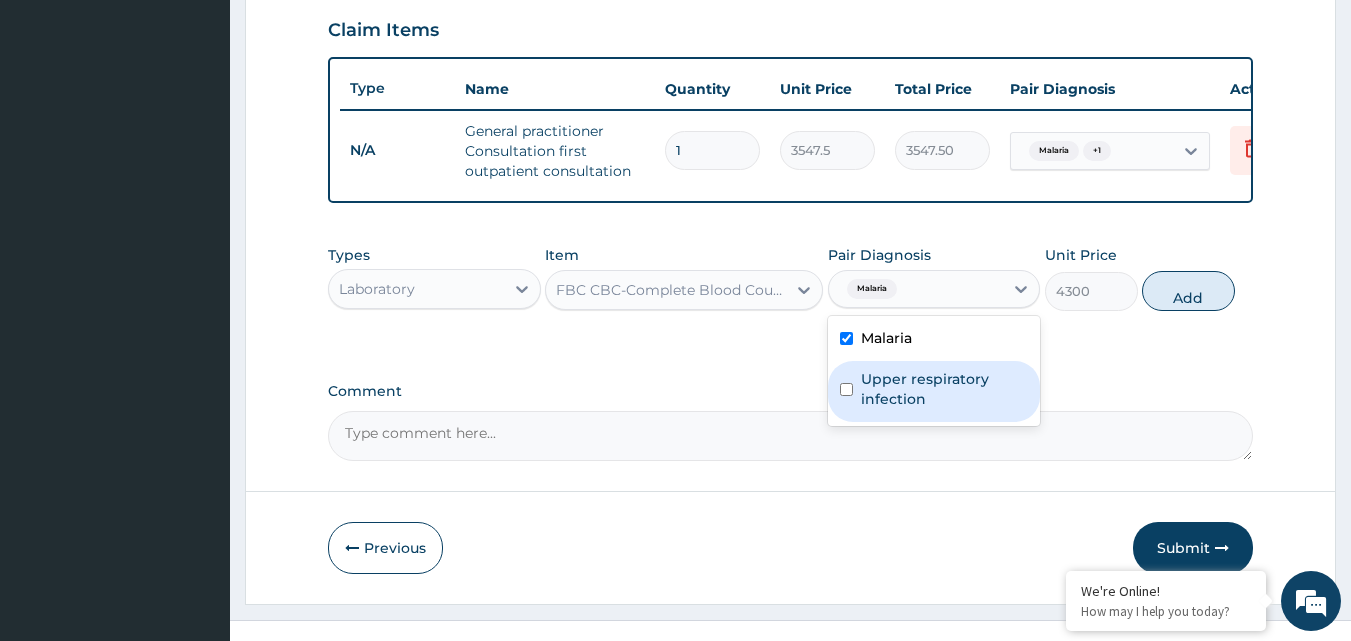 click at bounding box center (846, 389) 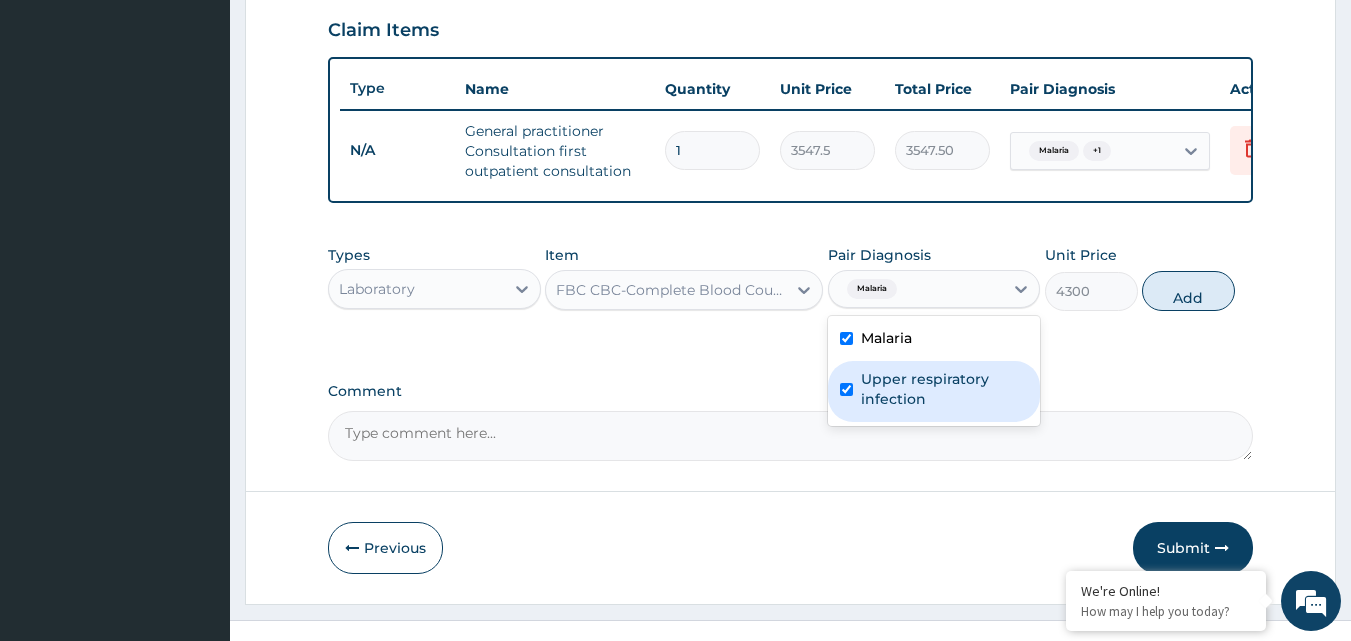 checkbox on "true" 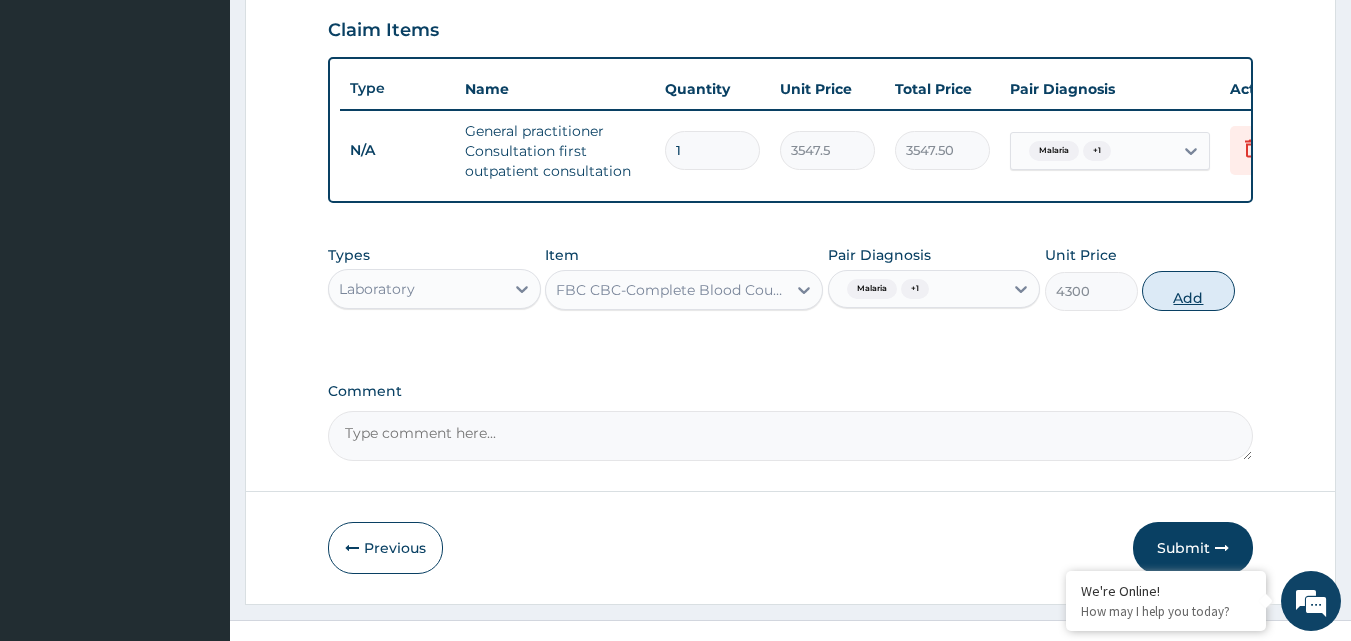 click on "Add" at bounding box center [1188, 291] 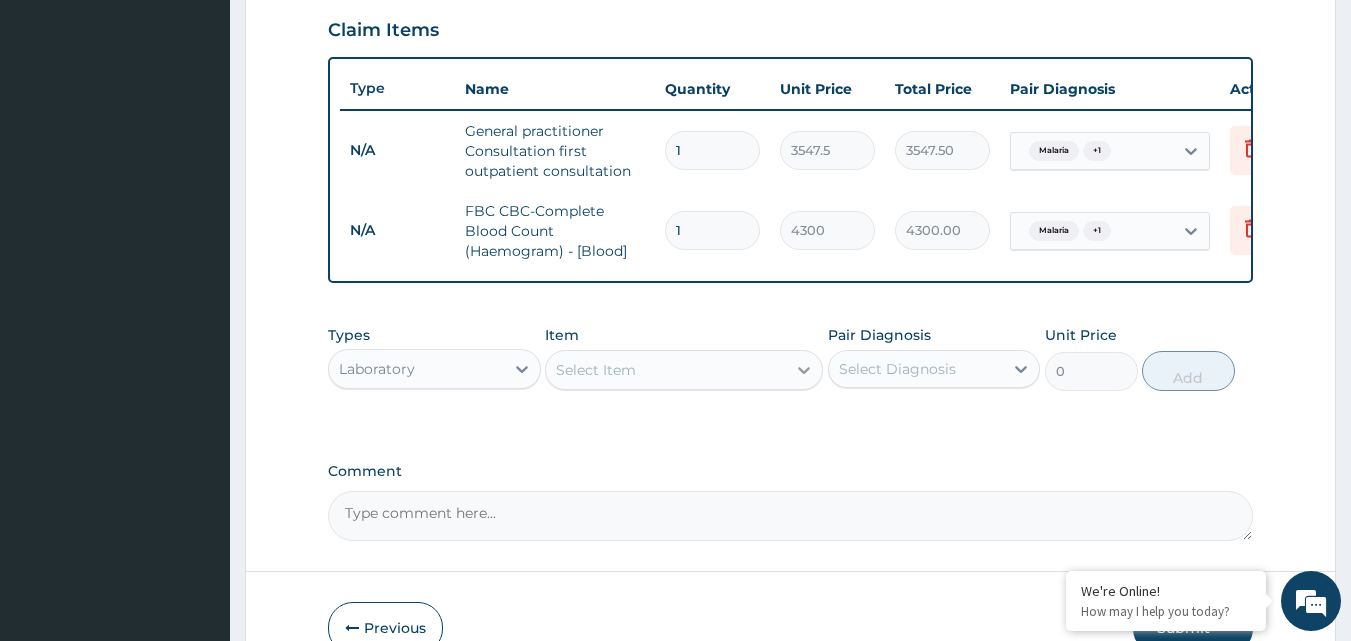click 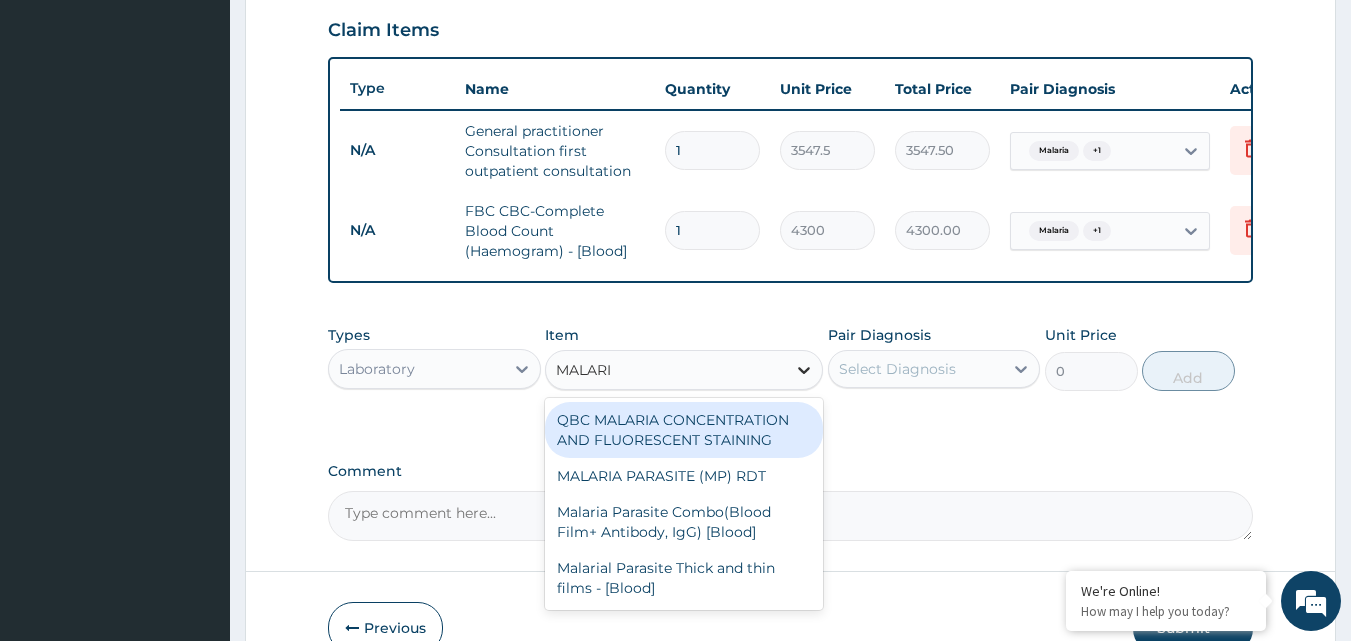 type on "MALARIA" 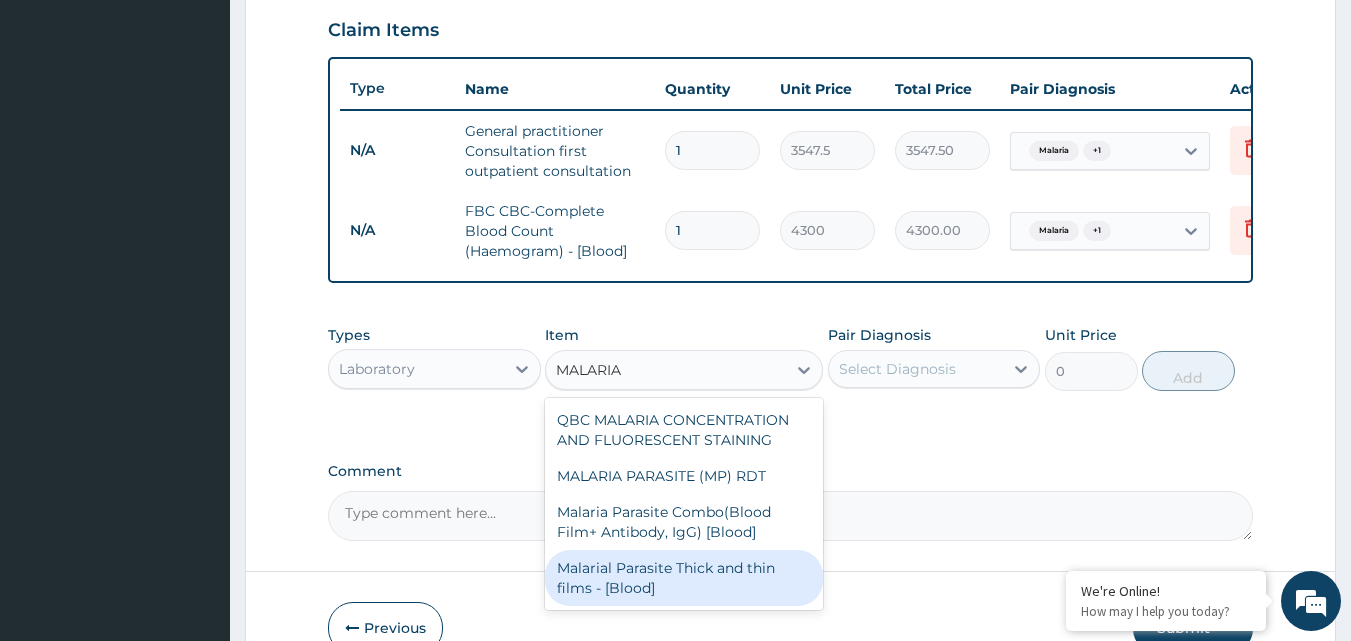 click on "Malarial Parasite Thick and thin films - [Blood]" at bounding box center [684, 578] 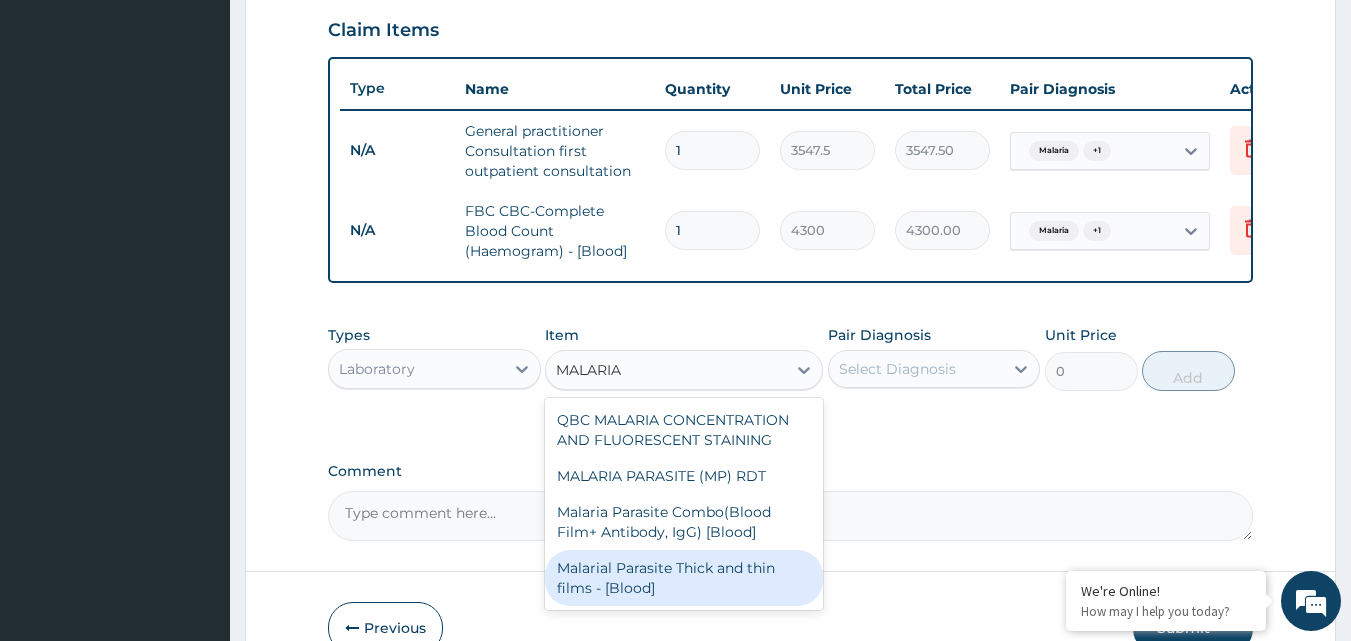 type 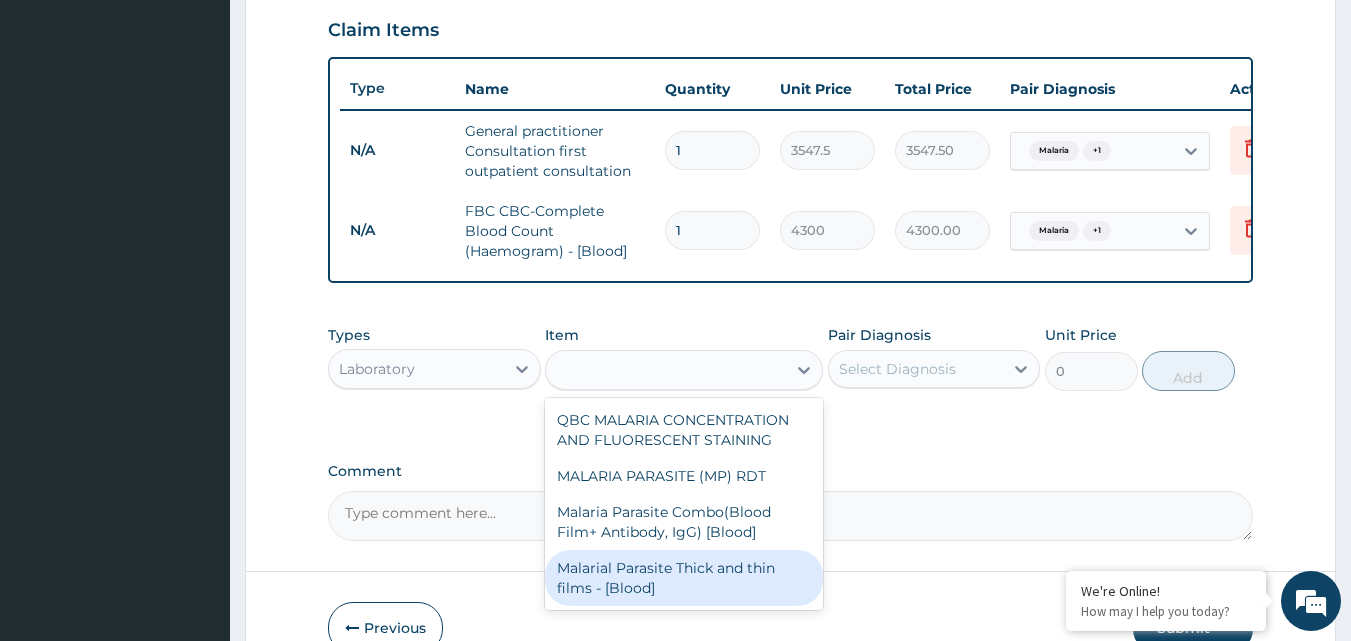 type on "1612.5" 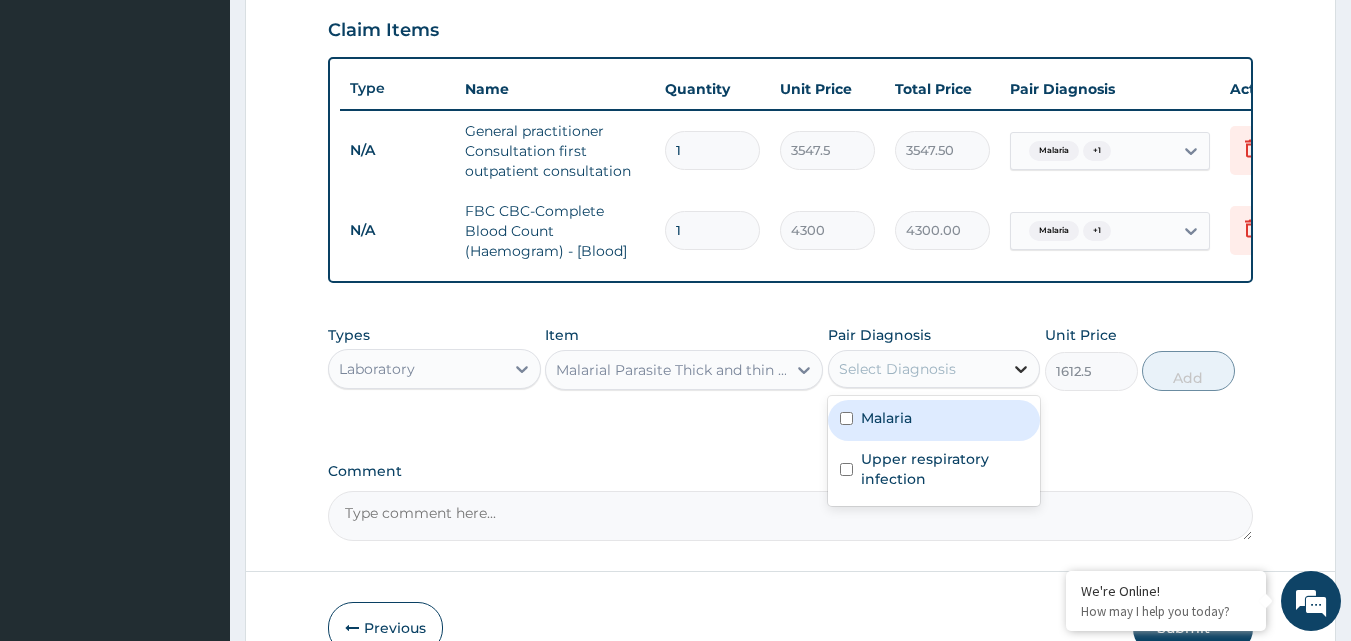 click 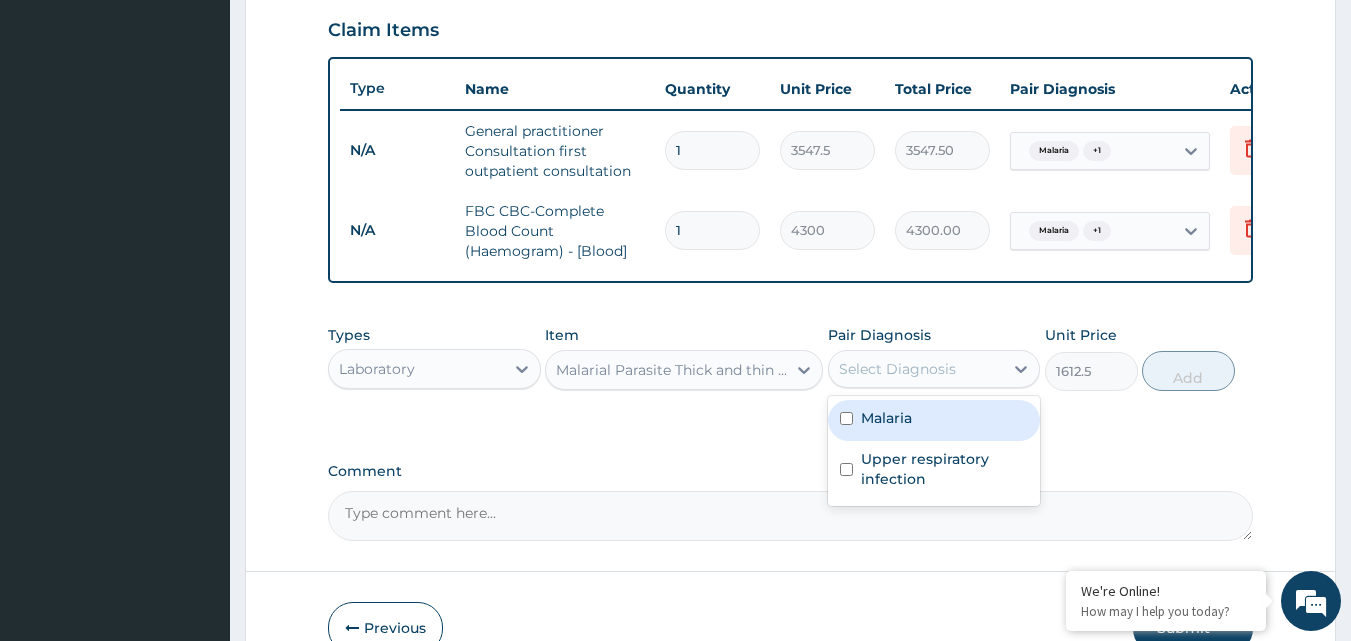 click at bounding box center [846, 418] 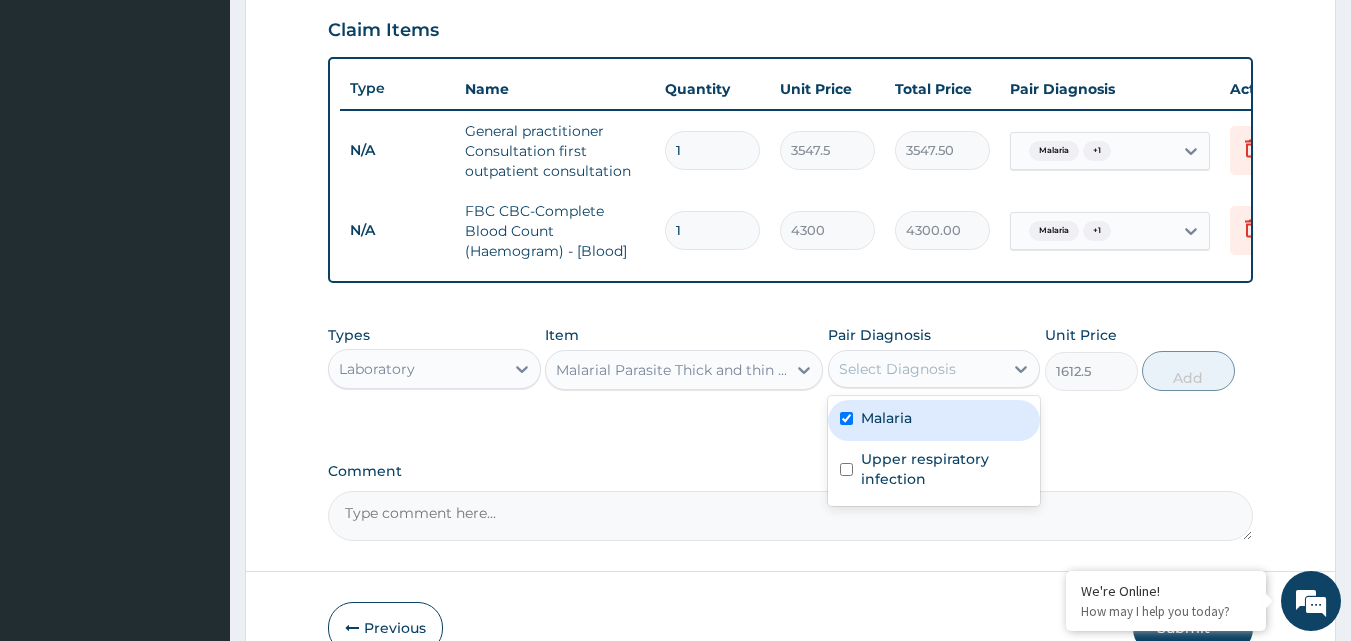 checkbox on "true" 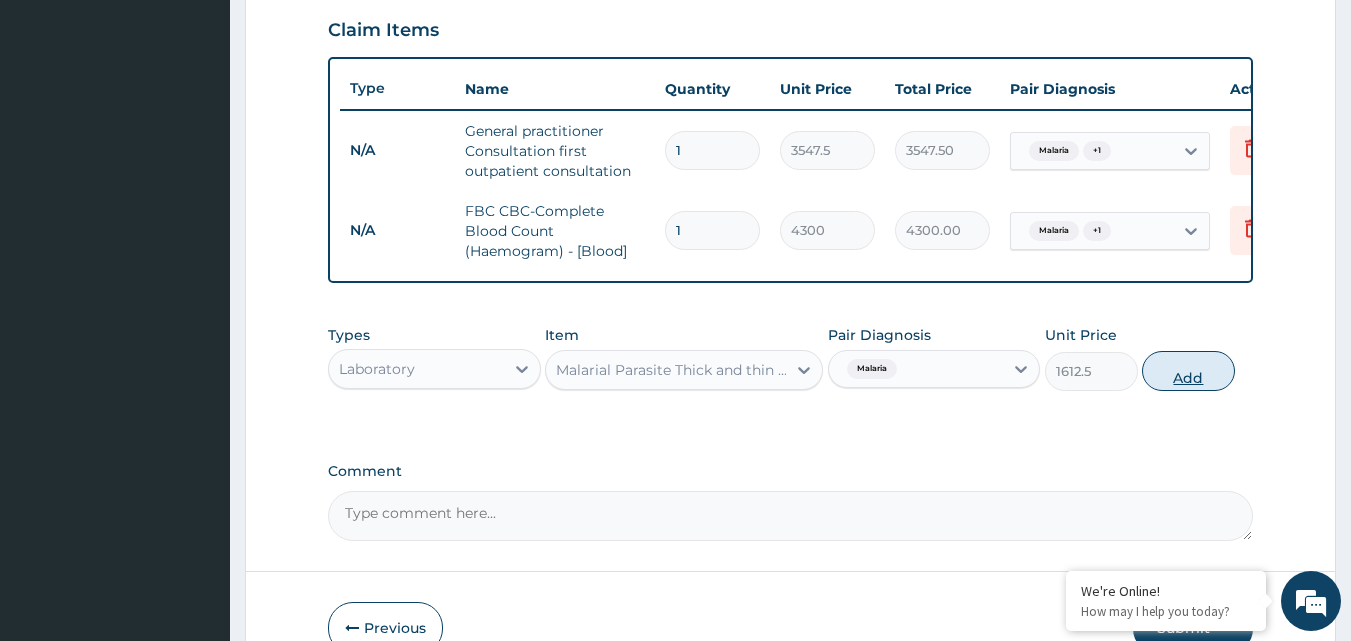 click on "Add" at bounding box center (1188, 371) 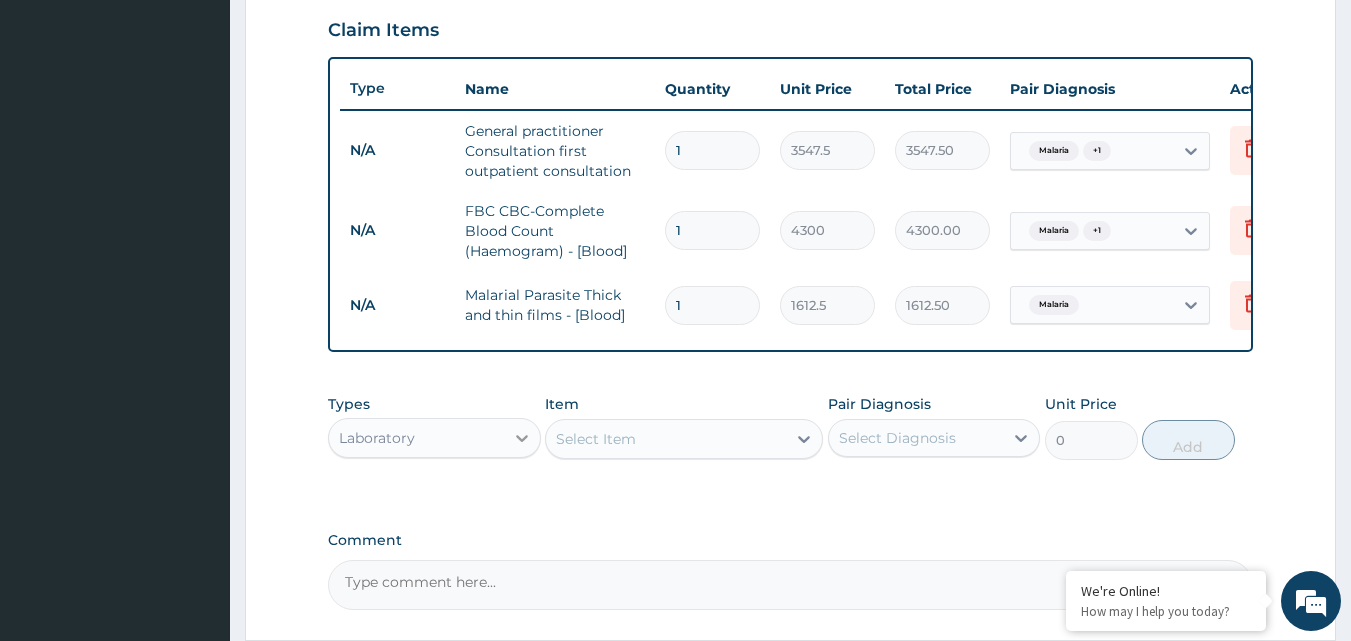 click 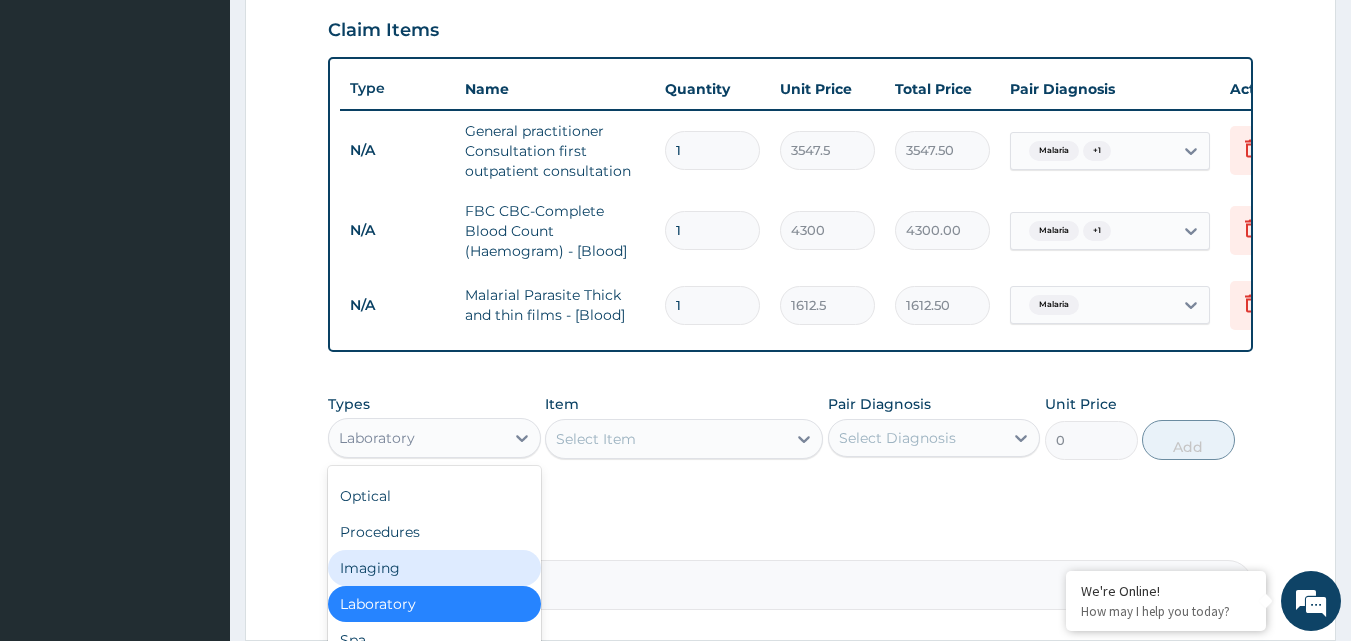 scroll, scrollTop: 0, scrollLeft: 0, axis: both 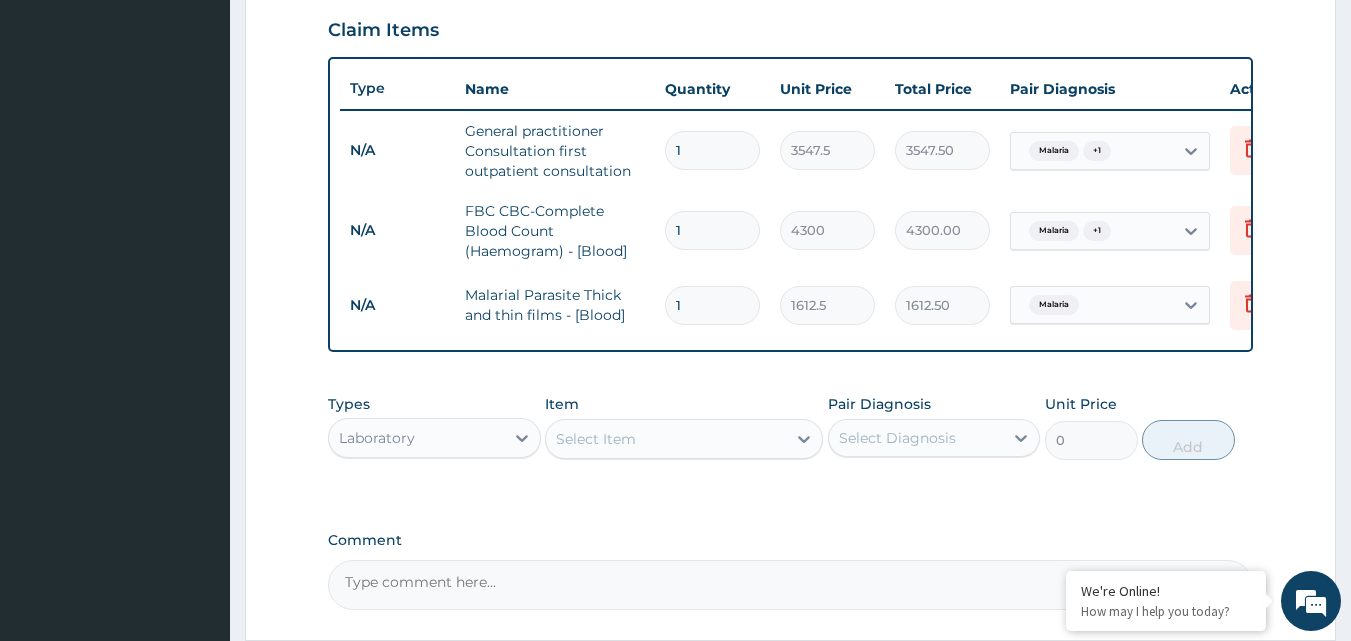 click on "Laboratory" at bounding box center [416, 438] 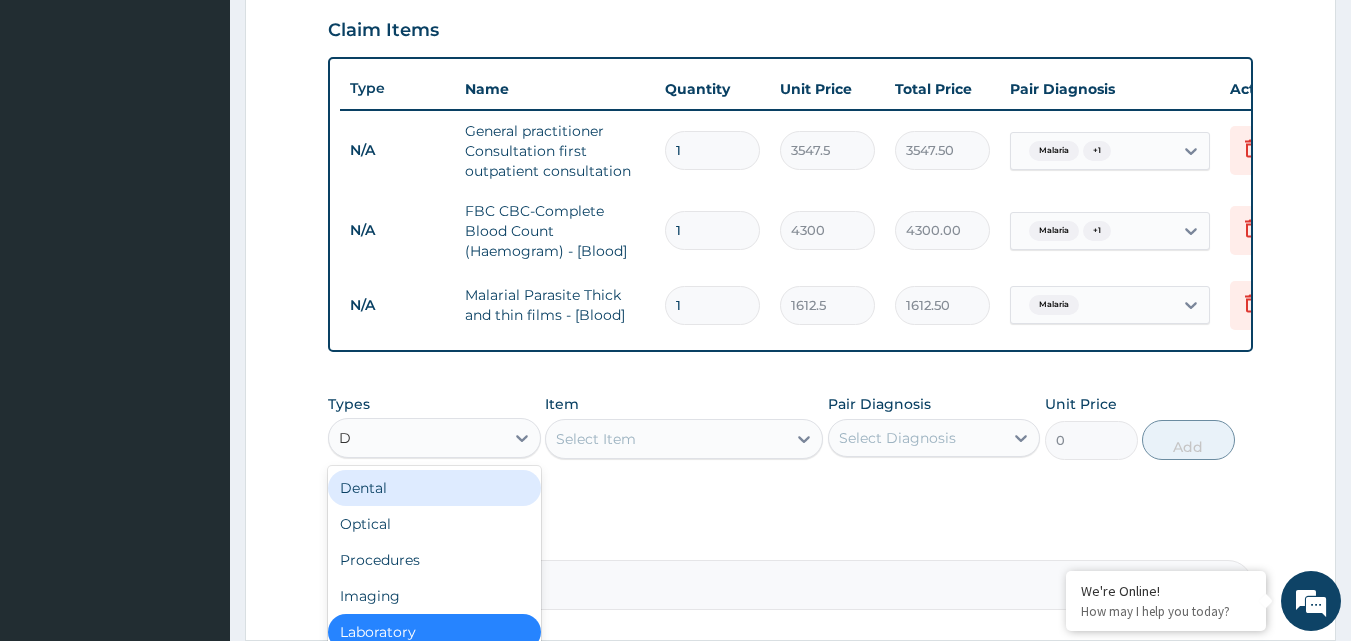 type on "DR" 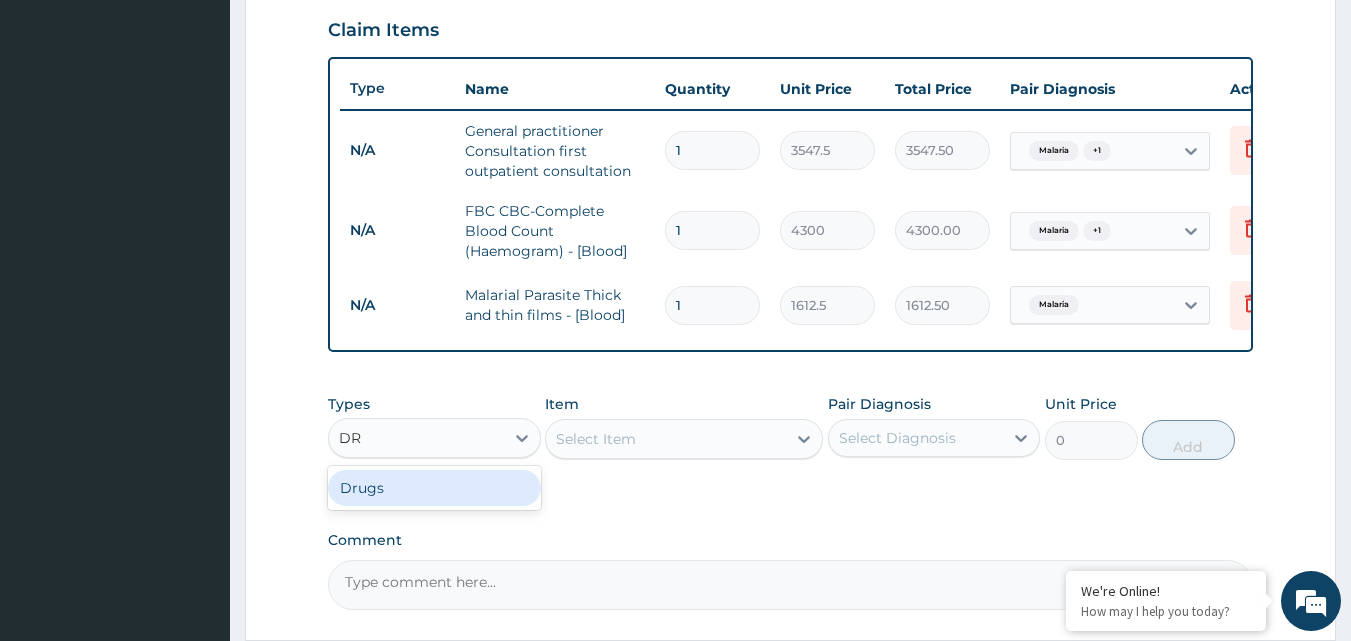 drag, startPoint x: 374, startPoint y: 482, endPoint x: 374, endPoint y: 495, distance: 13 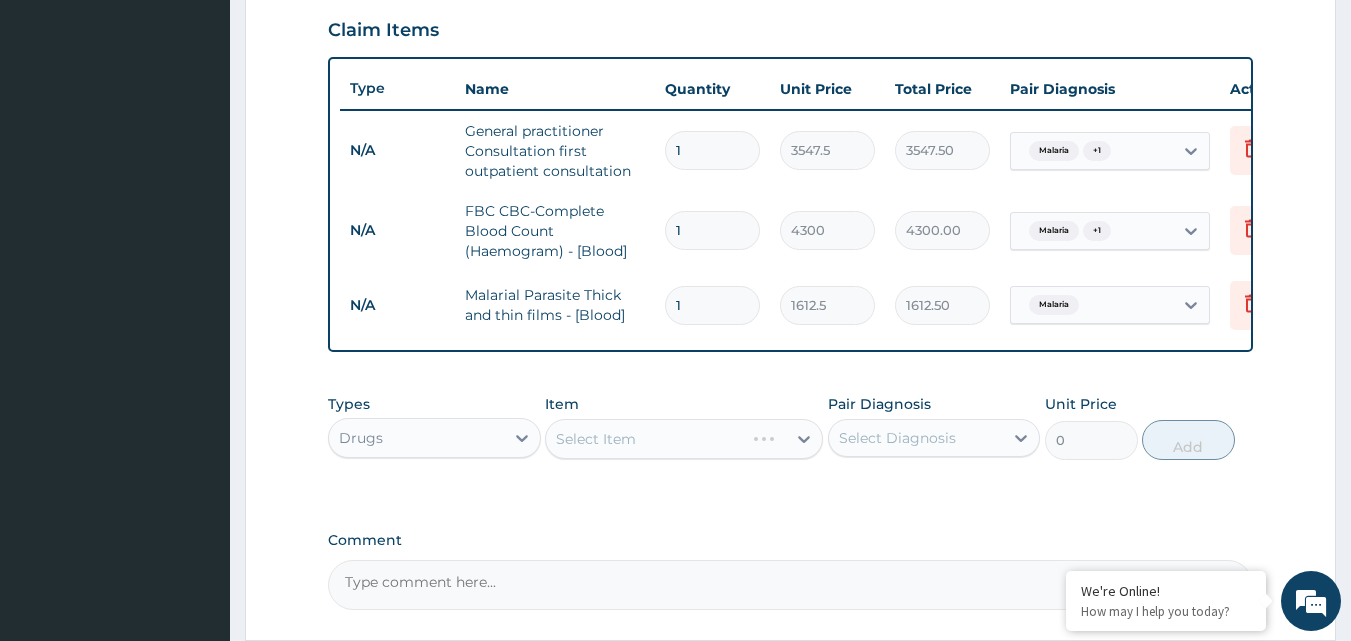 click on "Select Item" at bounding box center (684, 439) 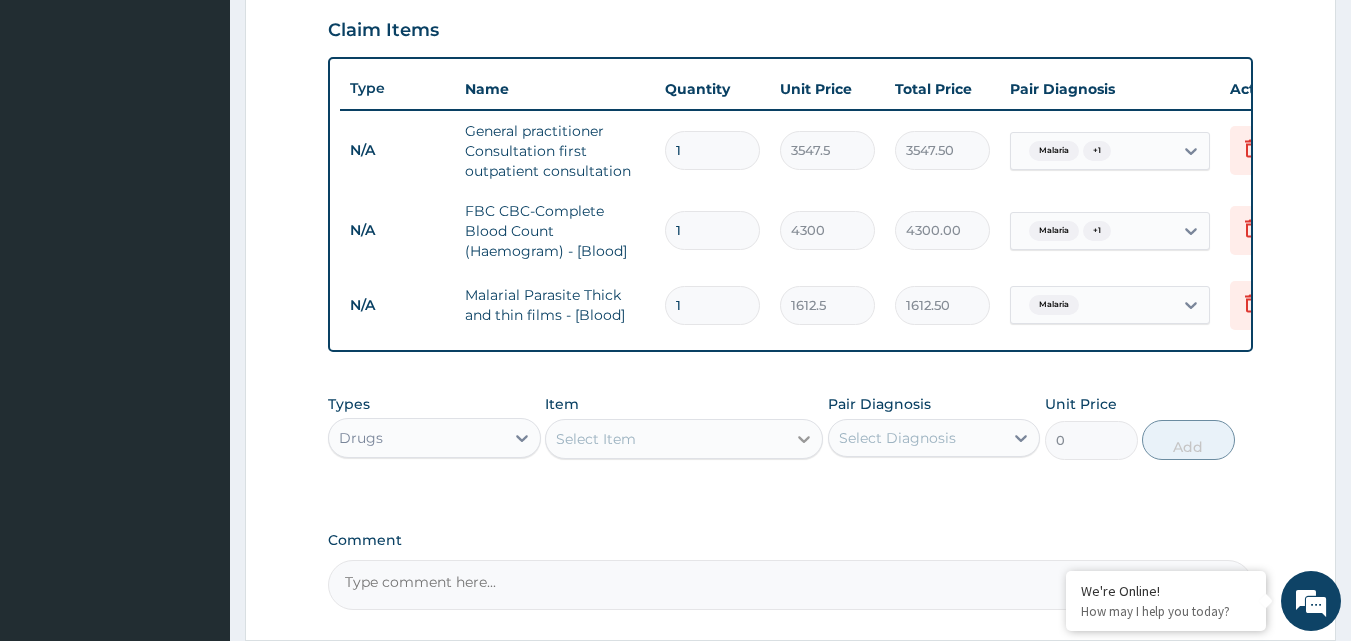 click 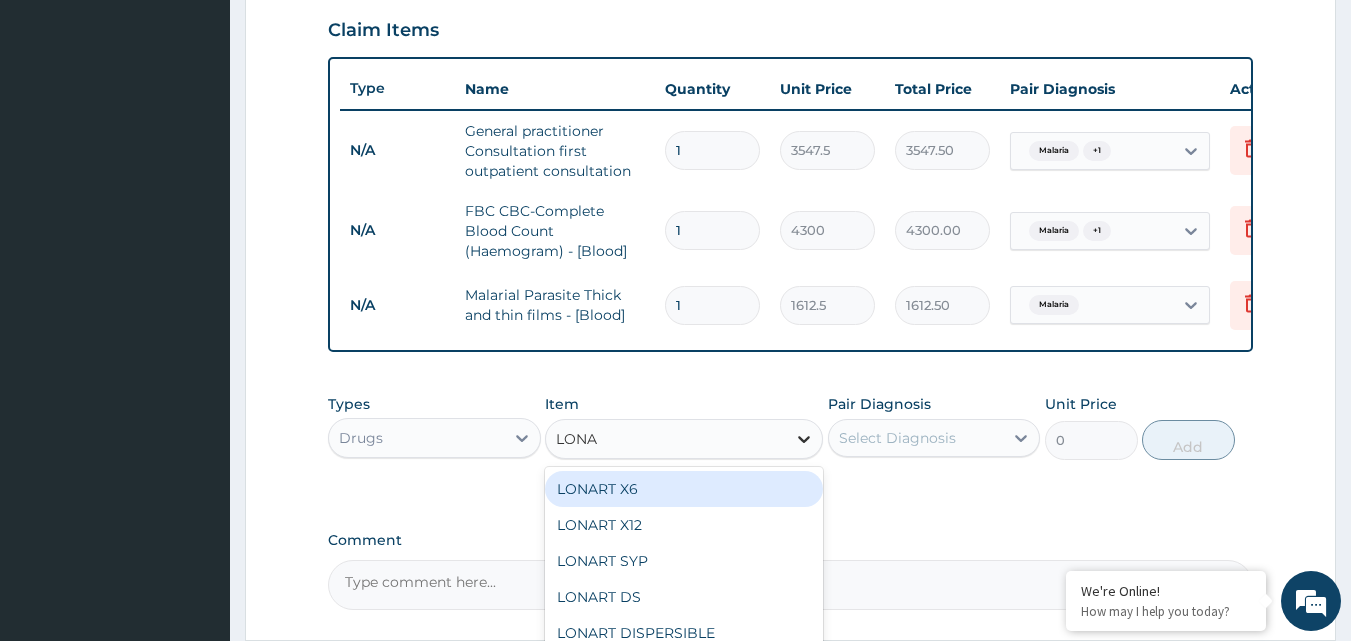 type on "LONAR" 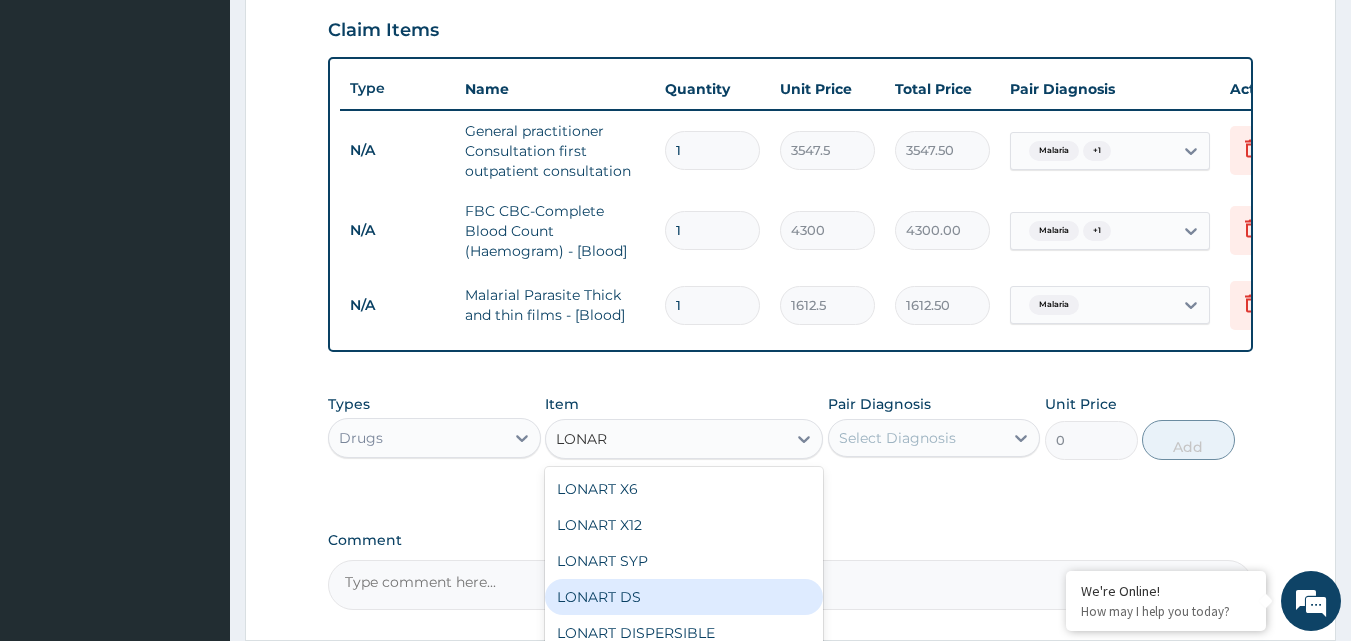 click on "LONART DS" at bounding box center [684, 597] 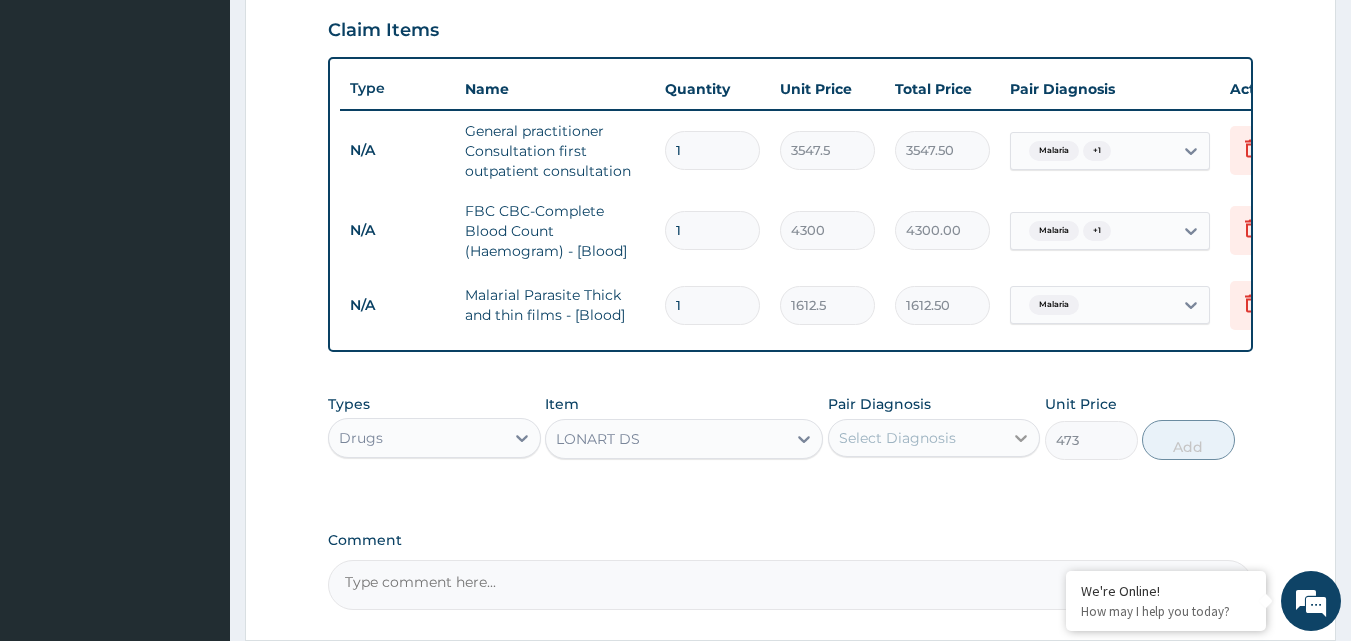 click on "Select Diagnosis" at bounding box center (934, 438) 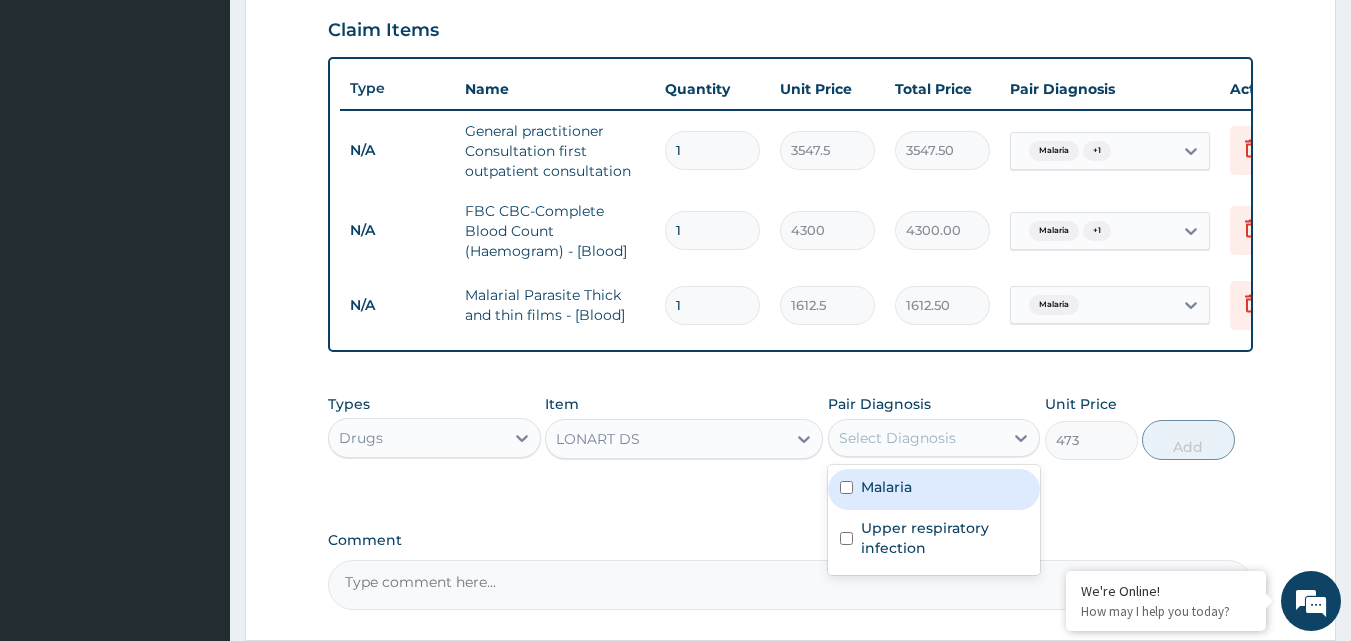 click at bounding box center (846, 487) 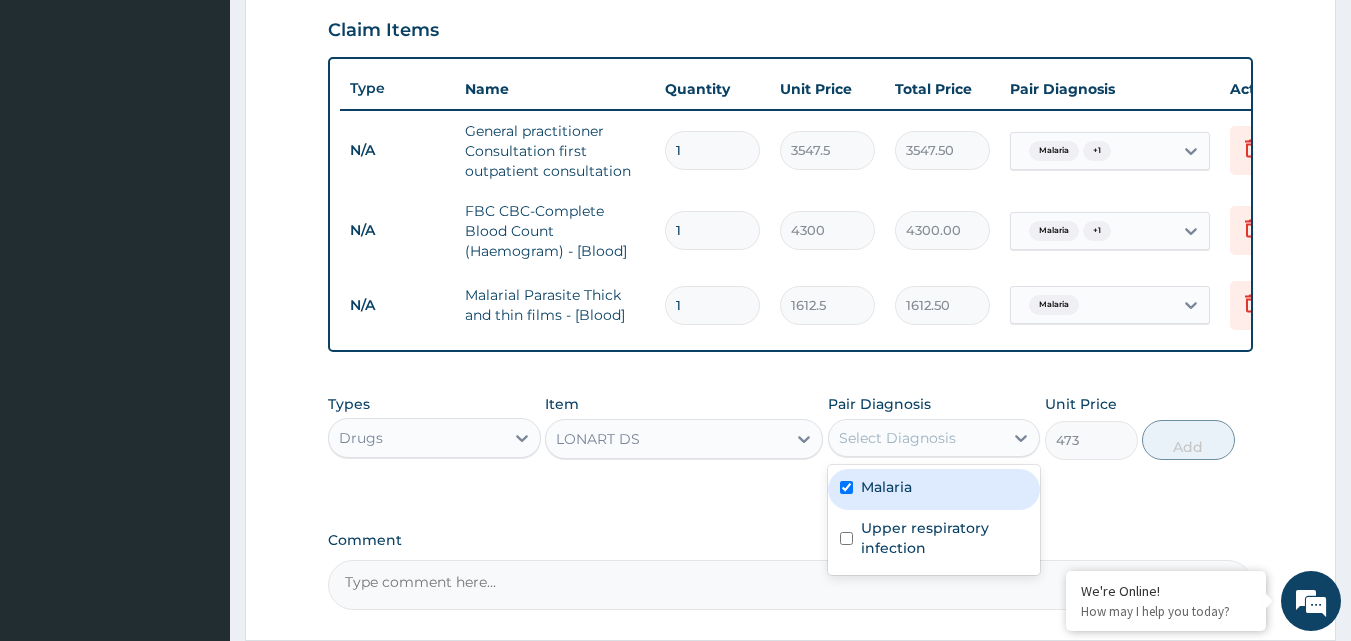 checkbox on "true" 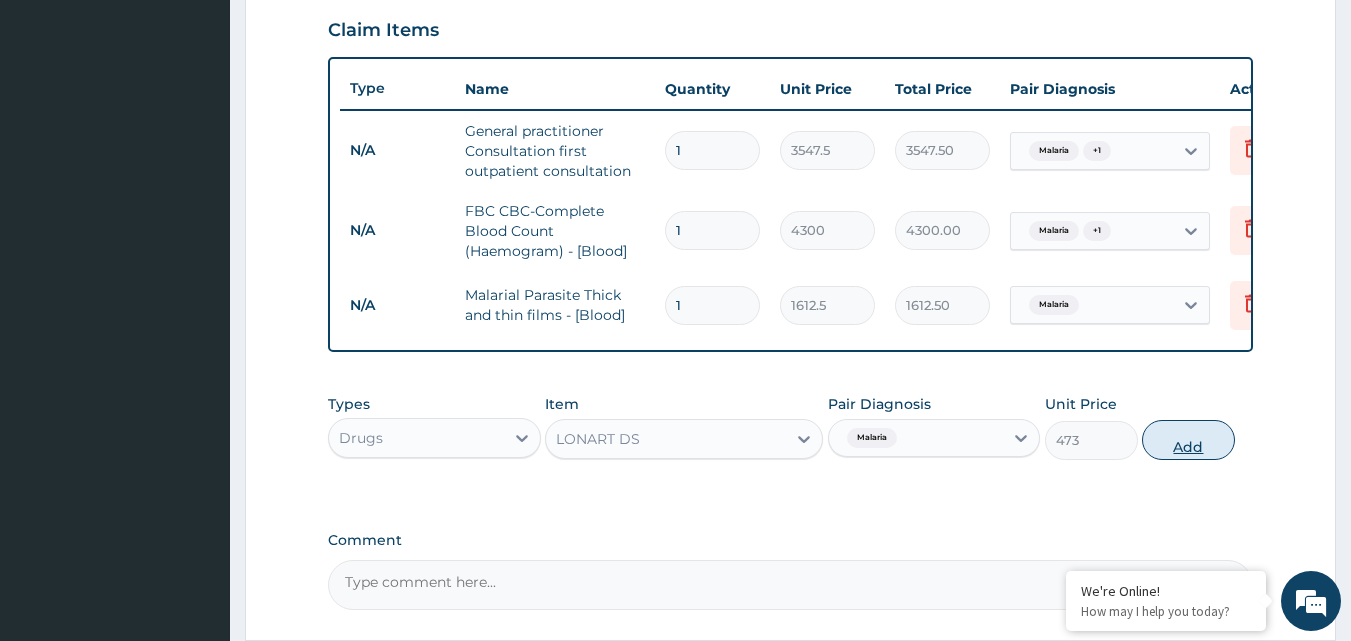 click on "Add" at bounding box center (1188, 440) 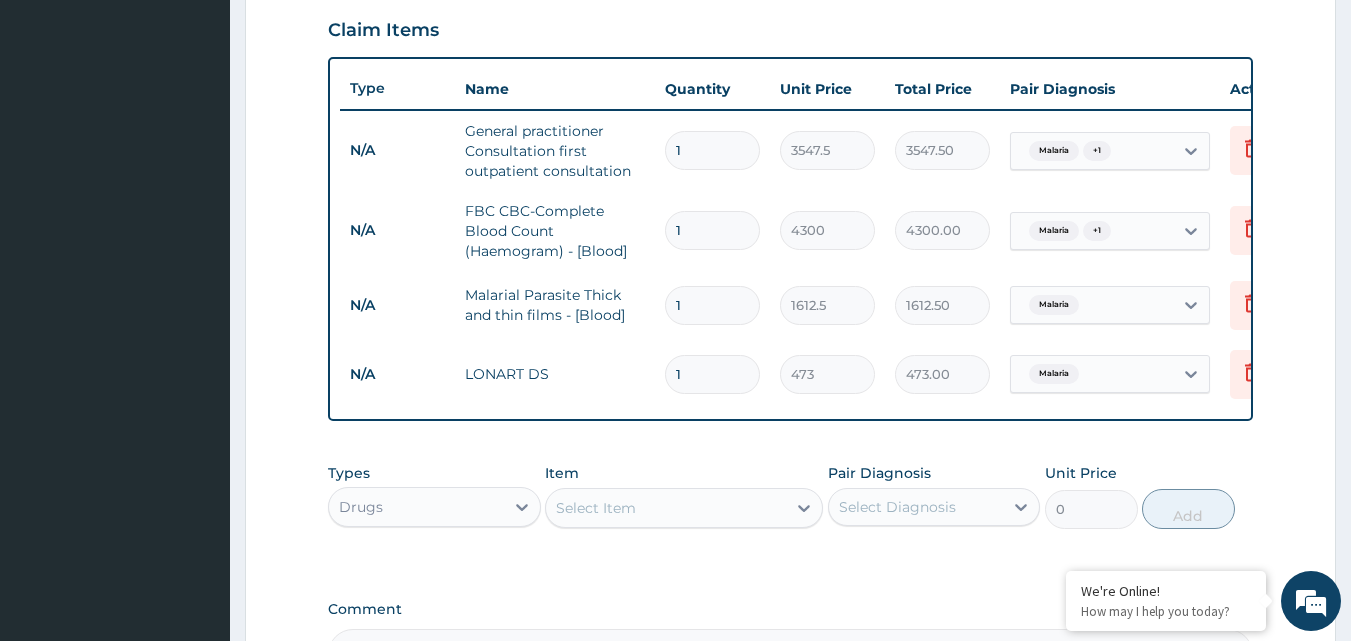 click on "1" at bounding box center (712, 374) 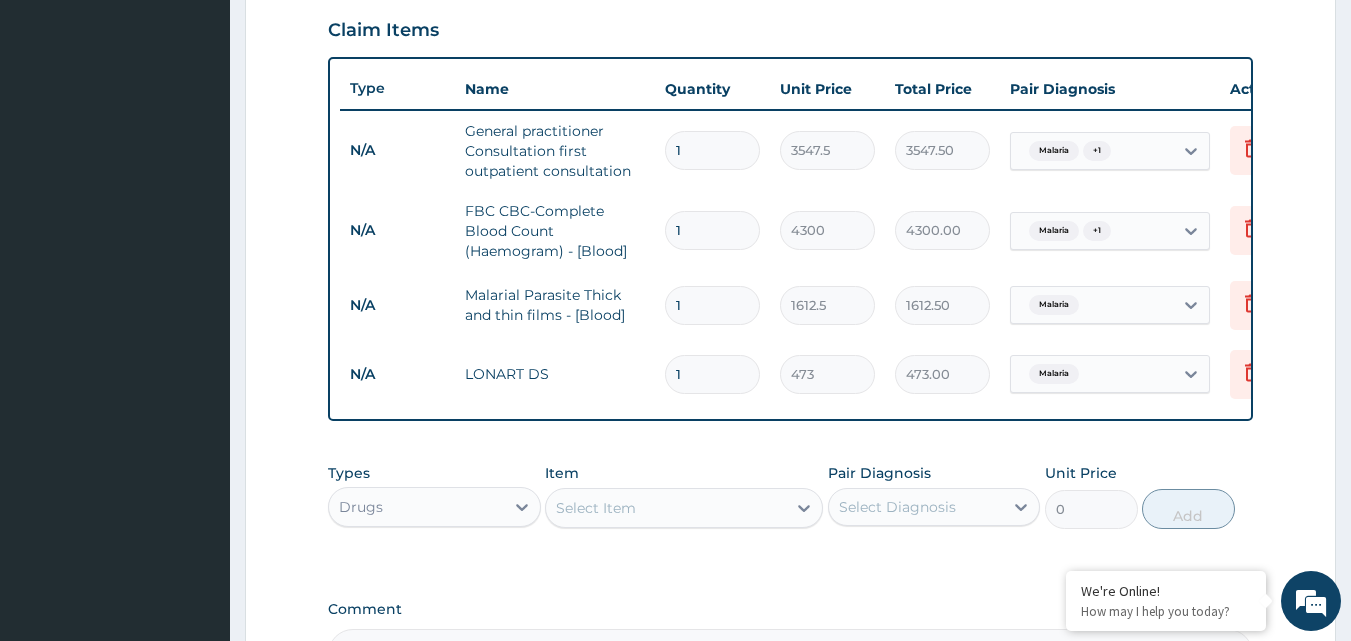 type on "16" 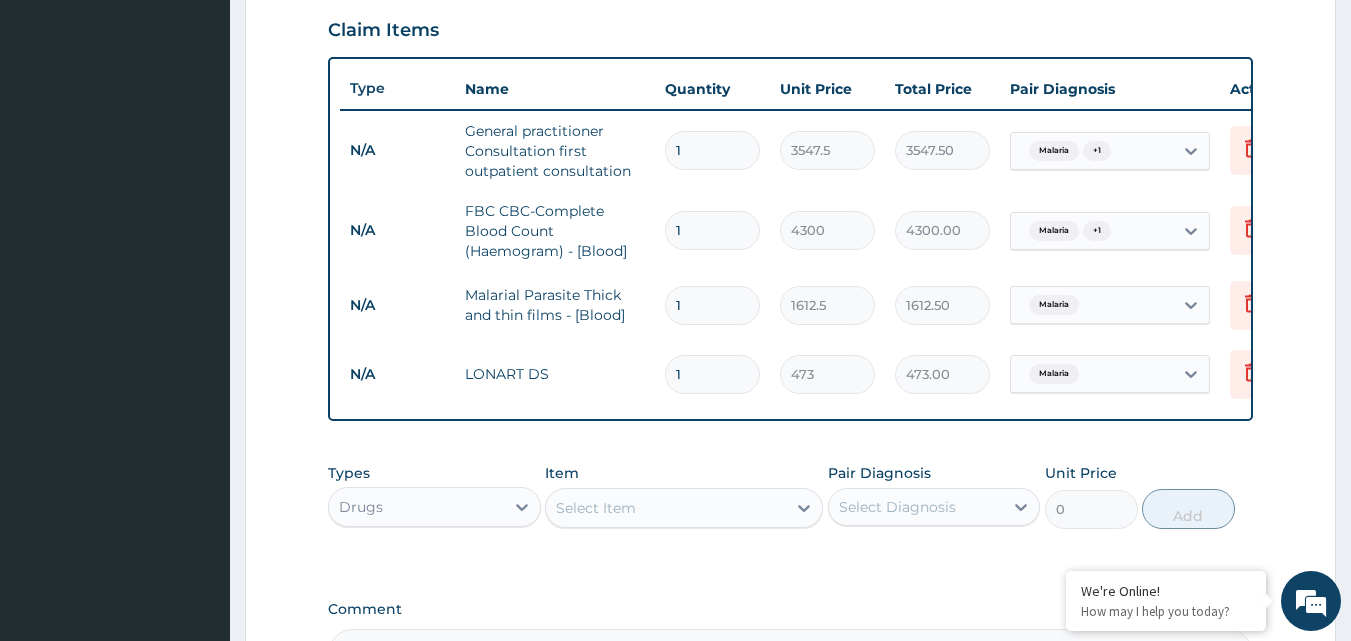 type on "7568.00" 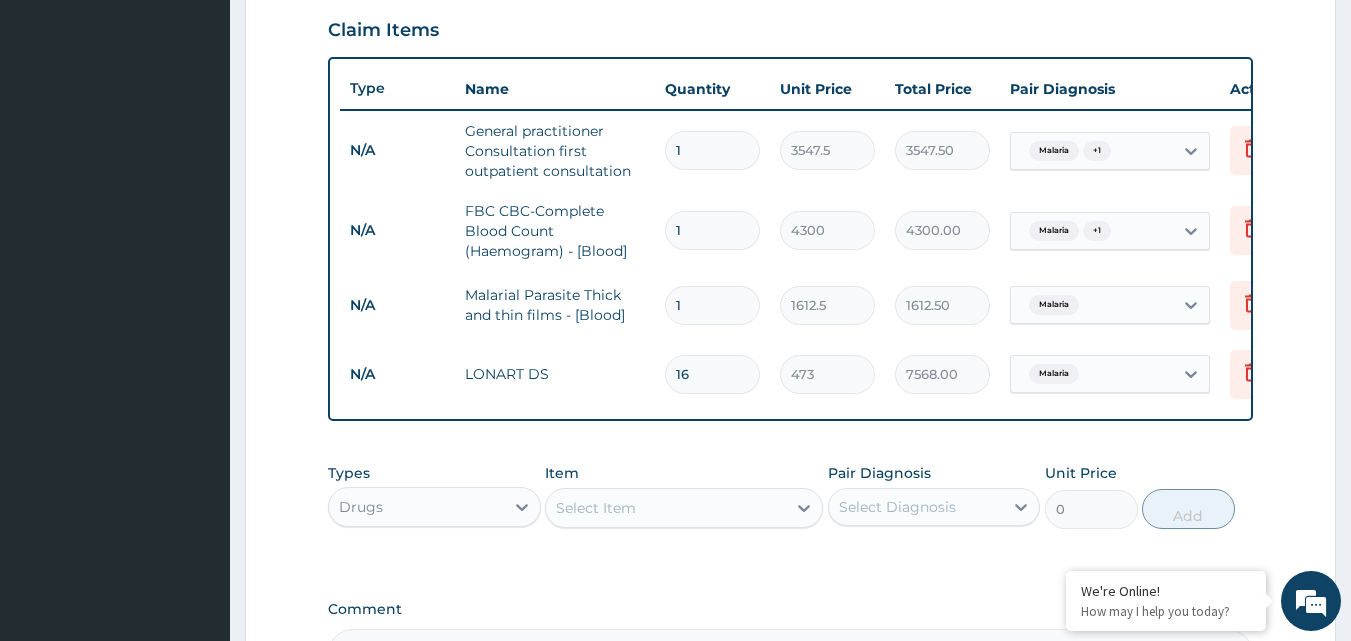 type on "1" 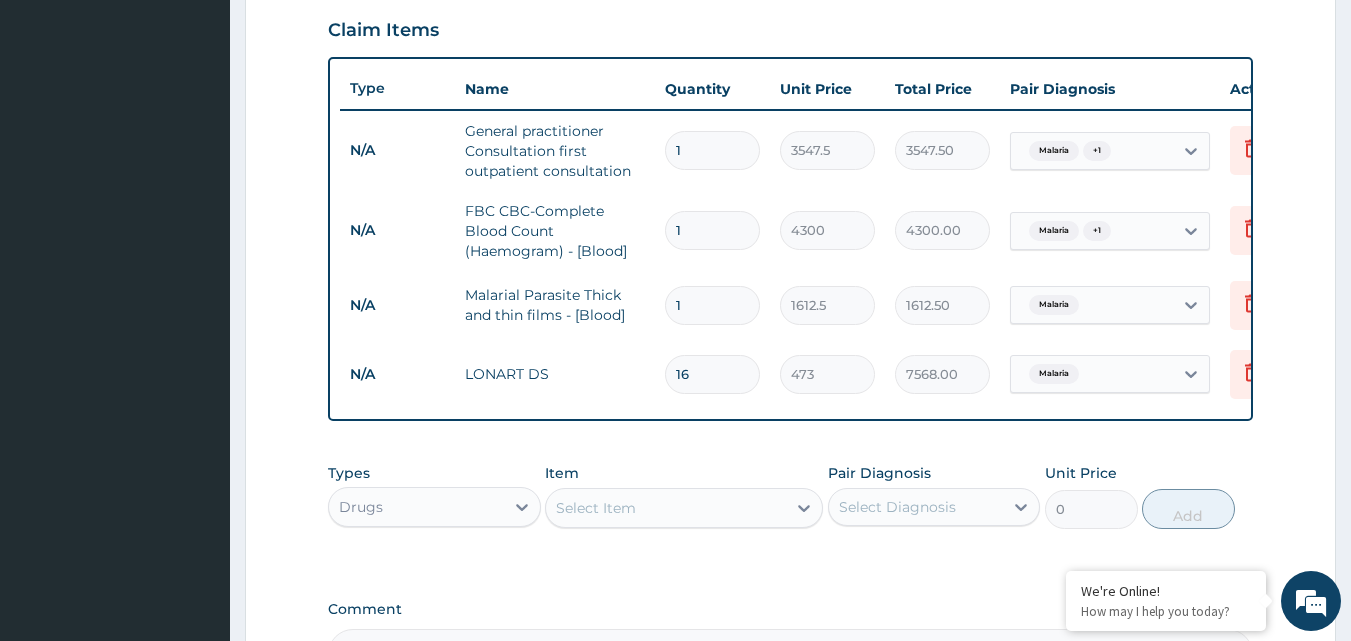 type on "473.00" 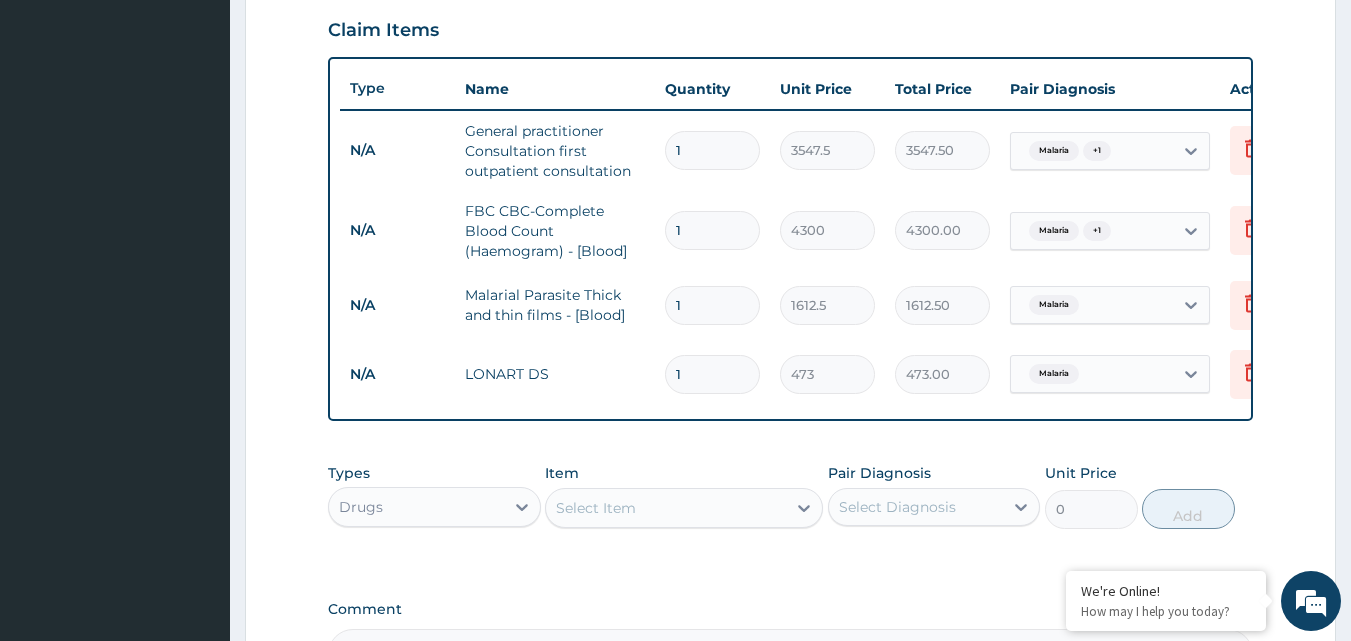 type 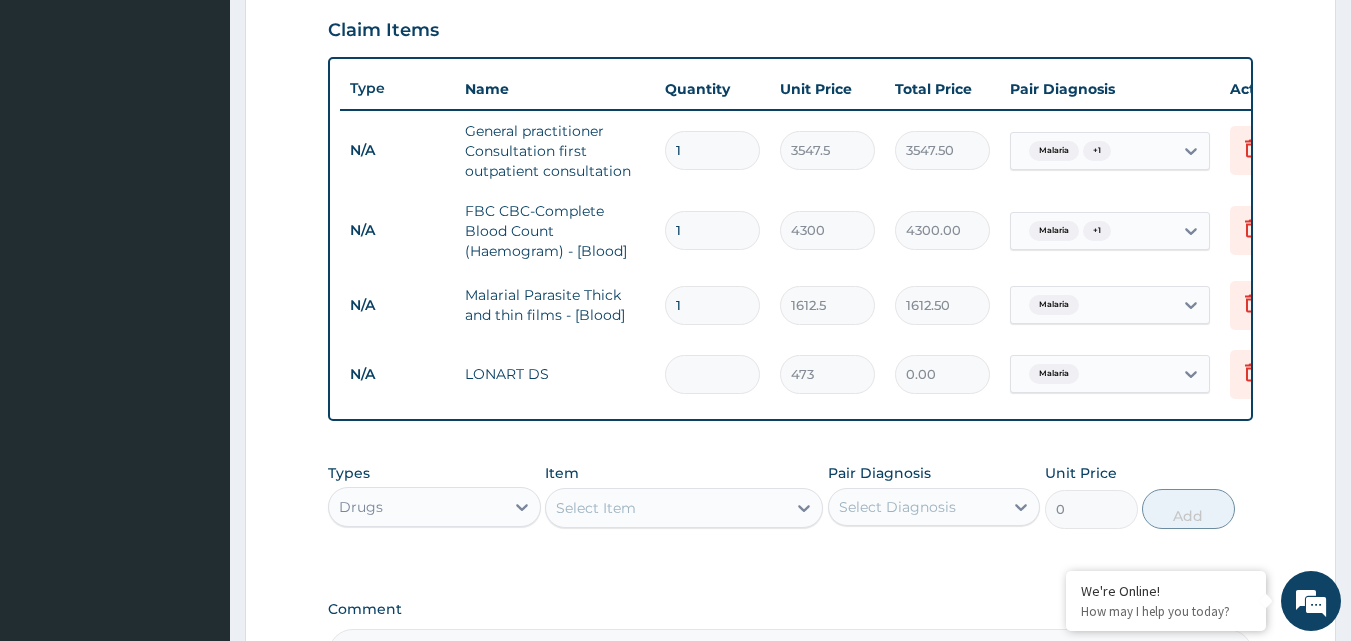 type on "6" 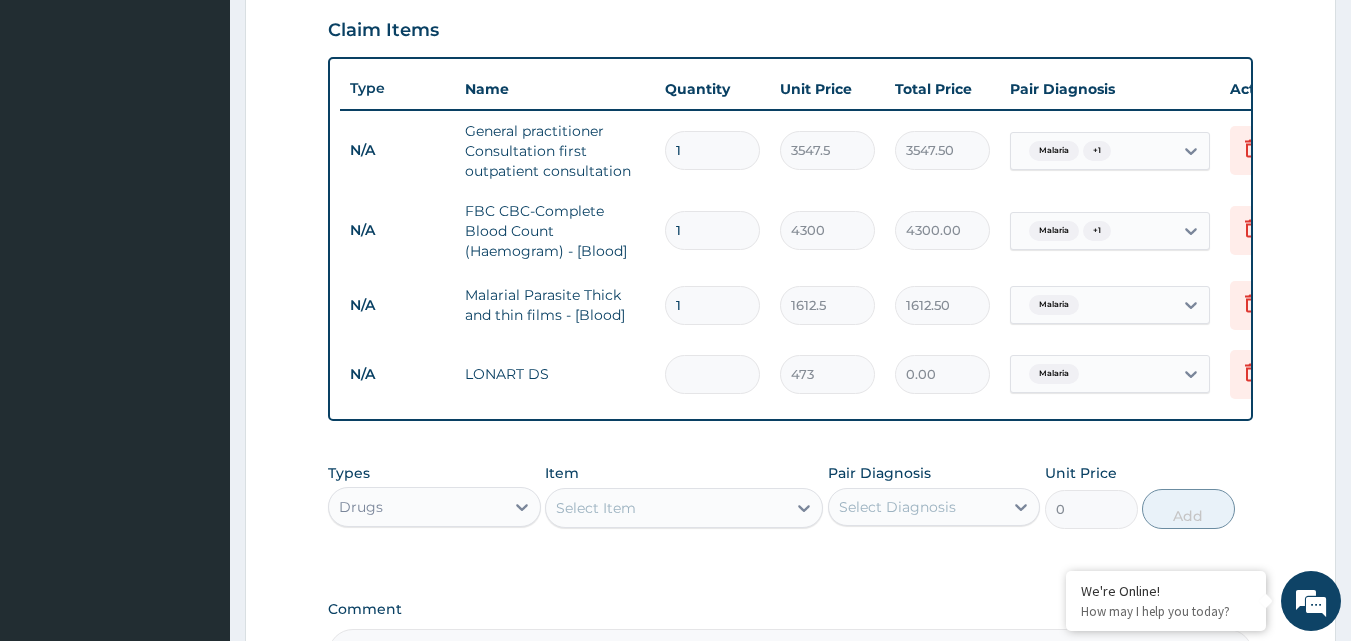 type on "2838.00" 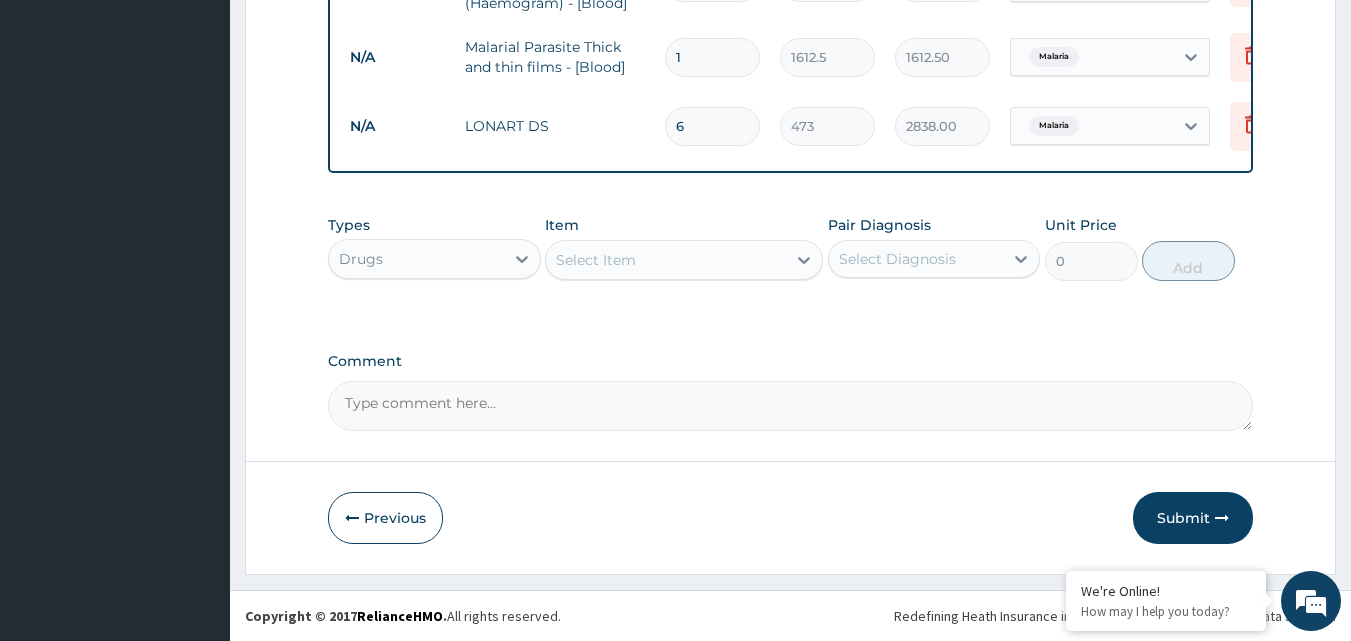 scroll, scrollTop: 950, scrollLeft: 0, axis: vertical 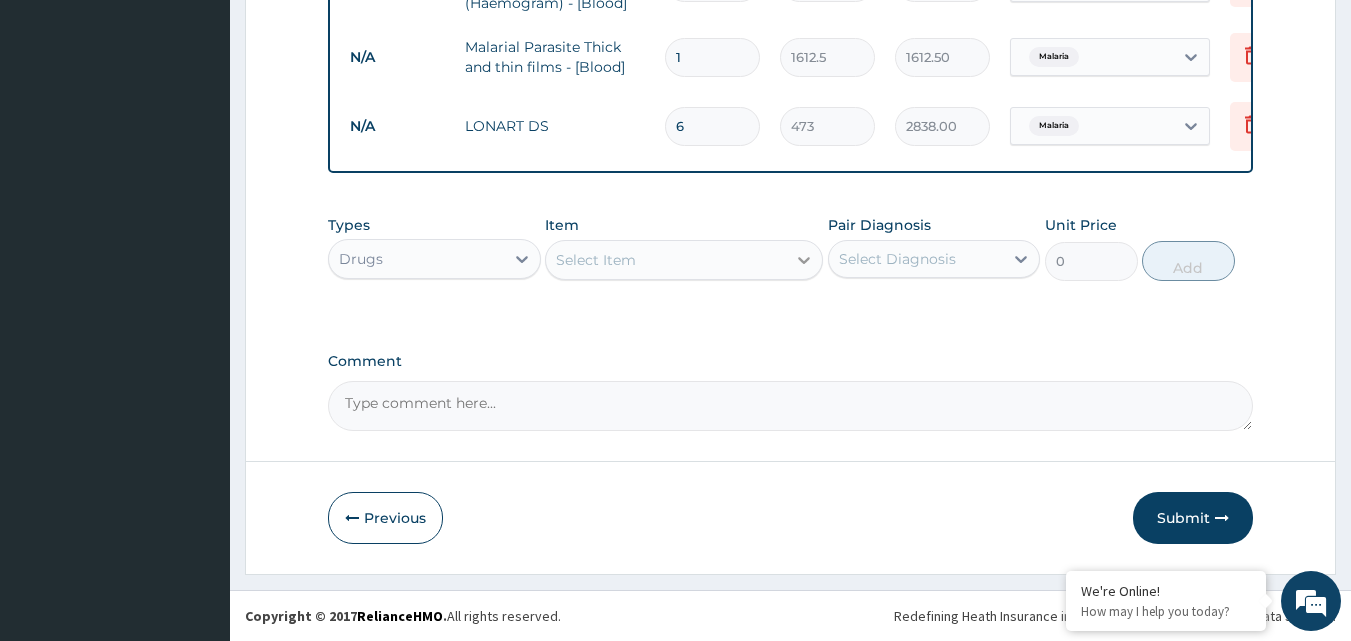 type on "6" 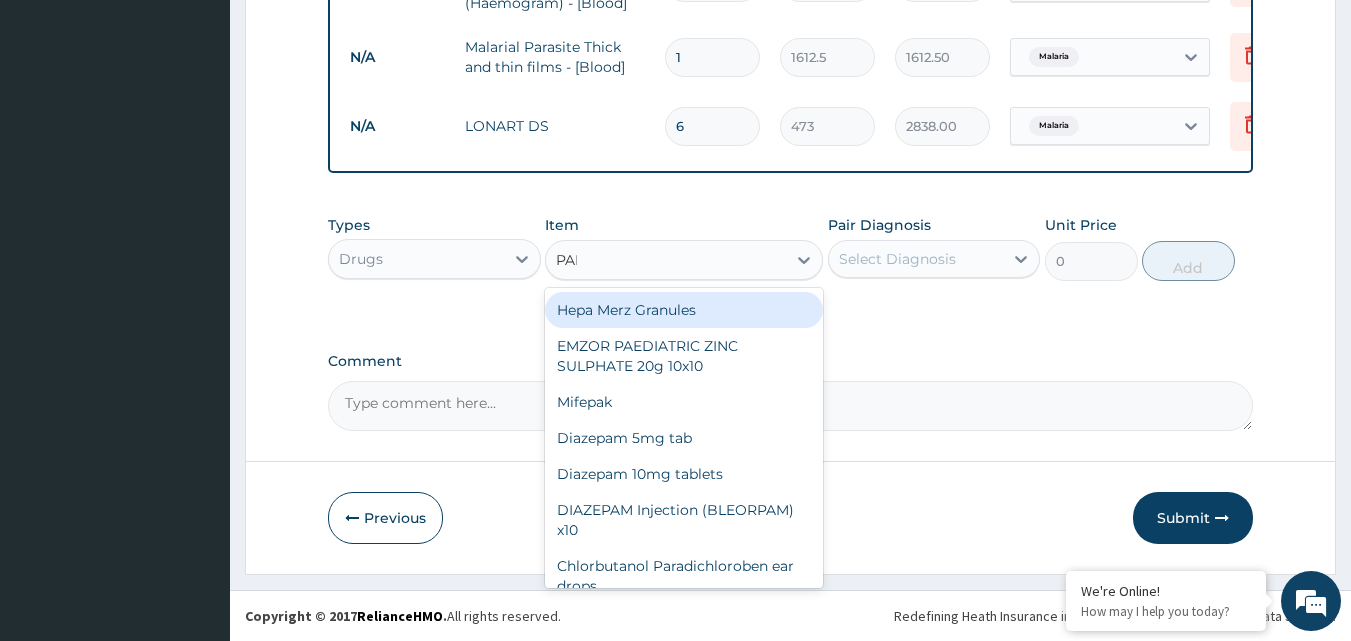 type on "PARA" 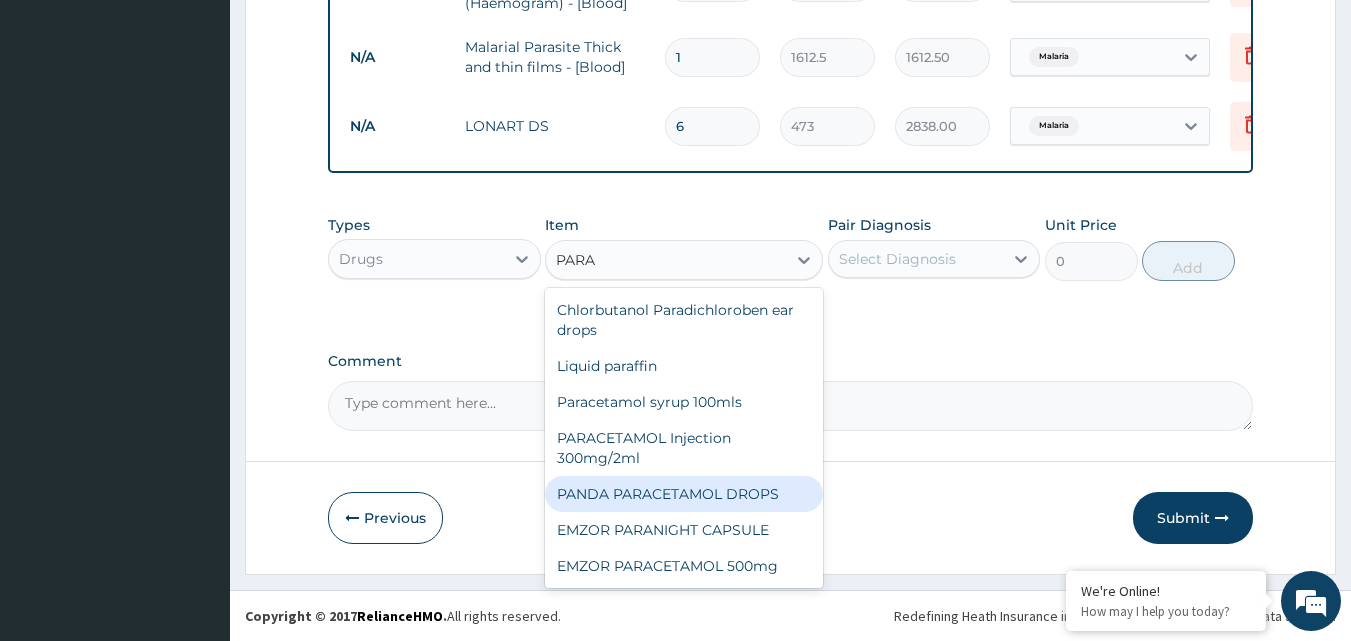 click on "PANDA PARACETAMOL DROPS" at bounding box center [684, 494] 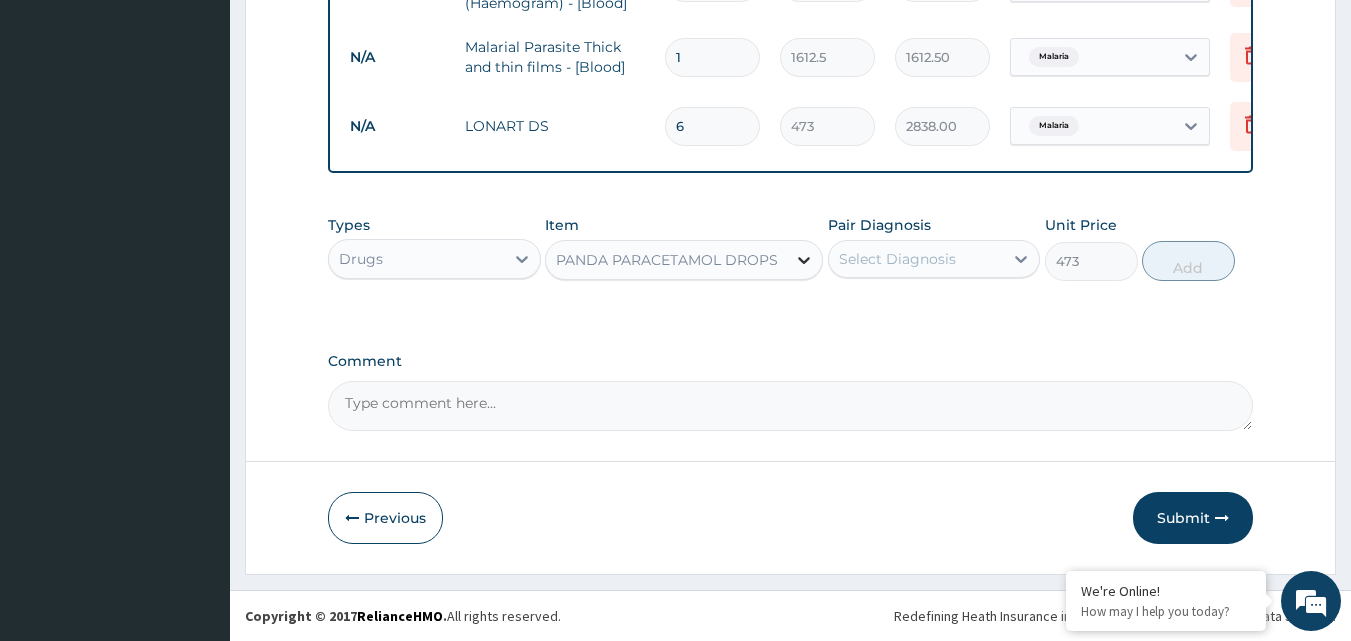 click 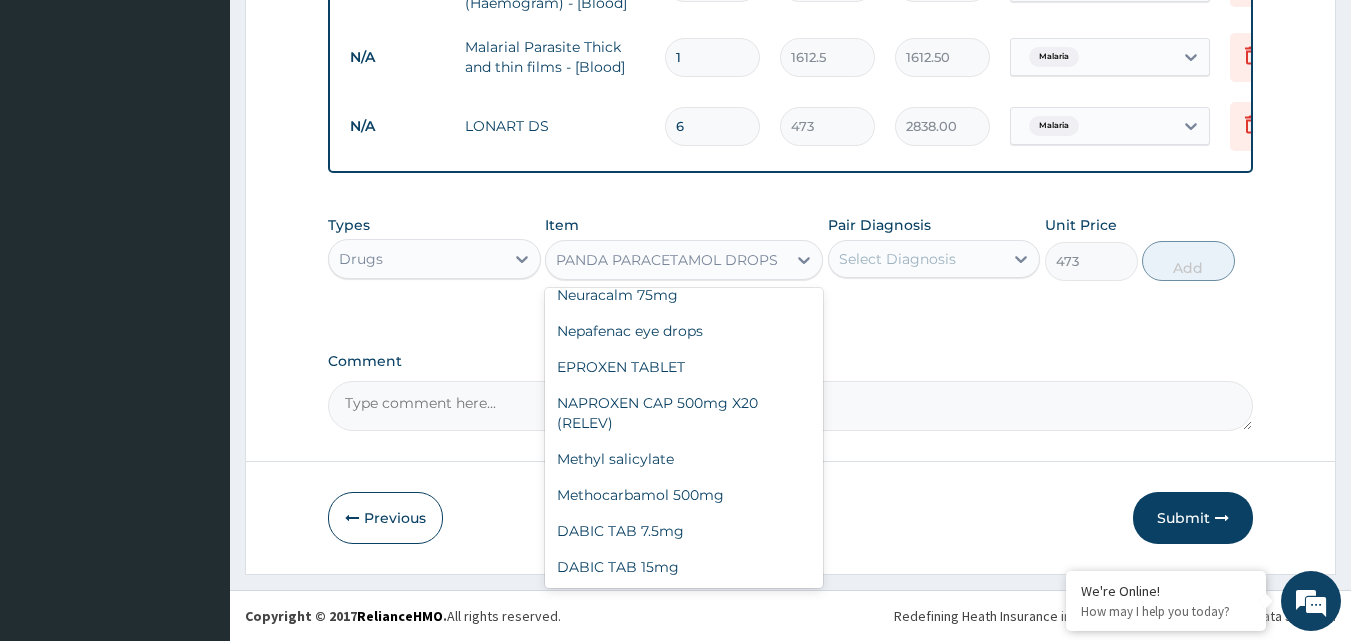 scroll, scrollTop: 27640, scrollLeft: 0, axis: vertical 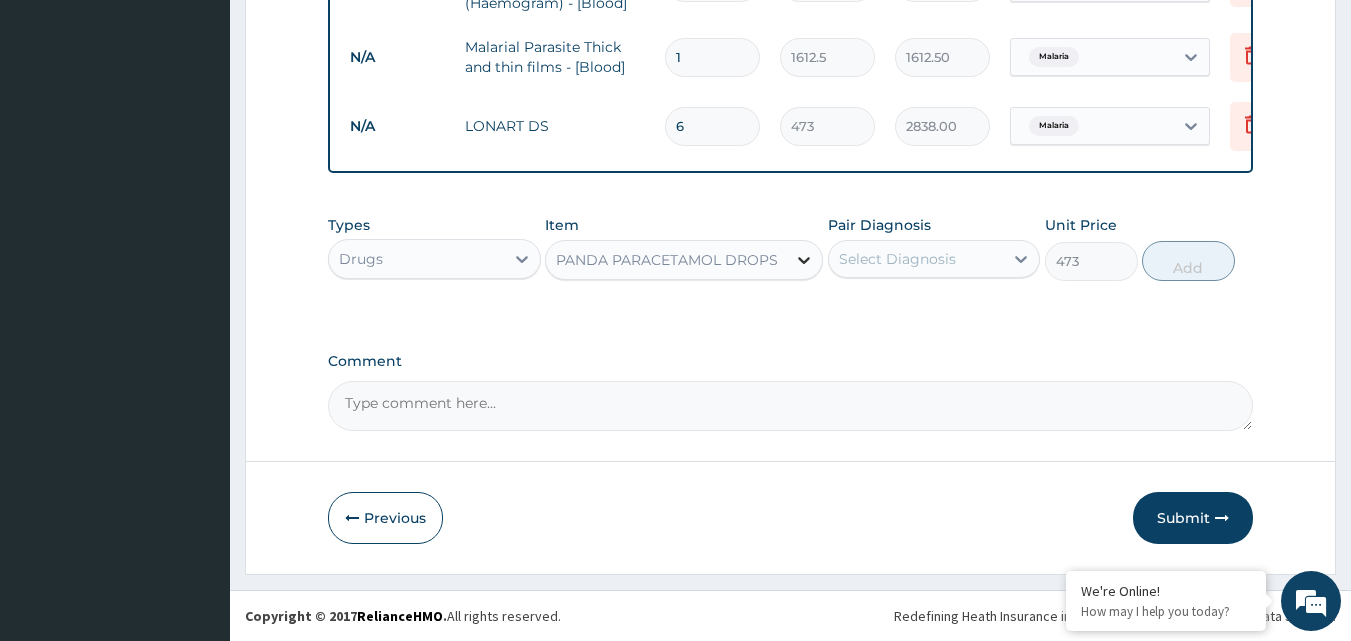 click 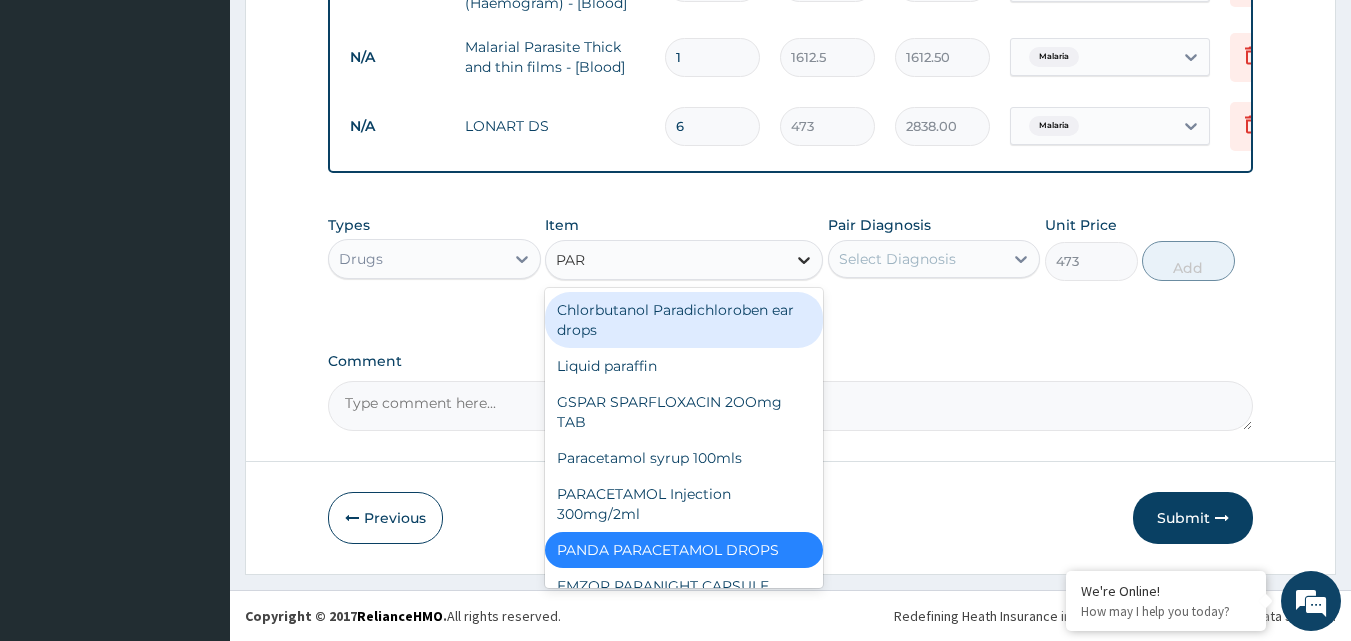 type on "PARA" 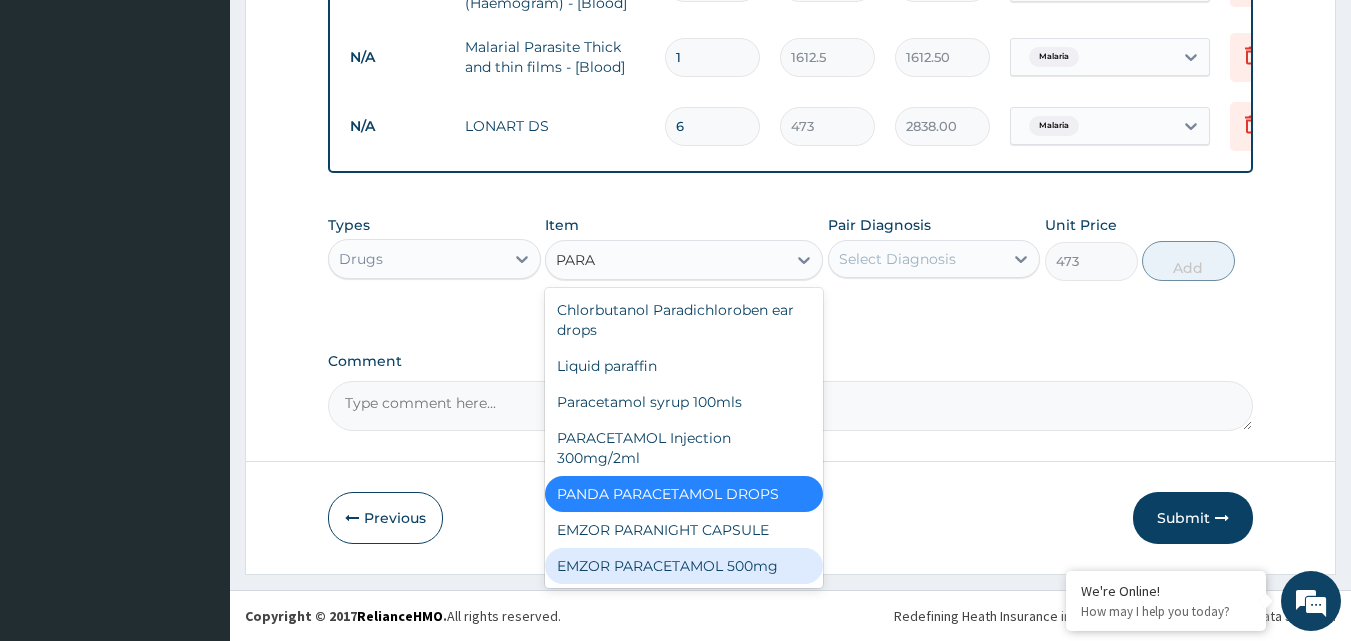 click on "EMZOR PARACETAMOL 500mg" at bounding box center (684, 566) 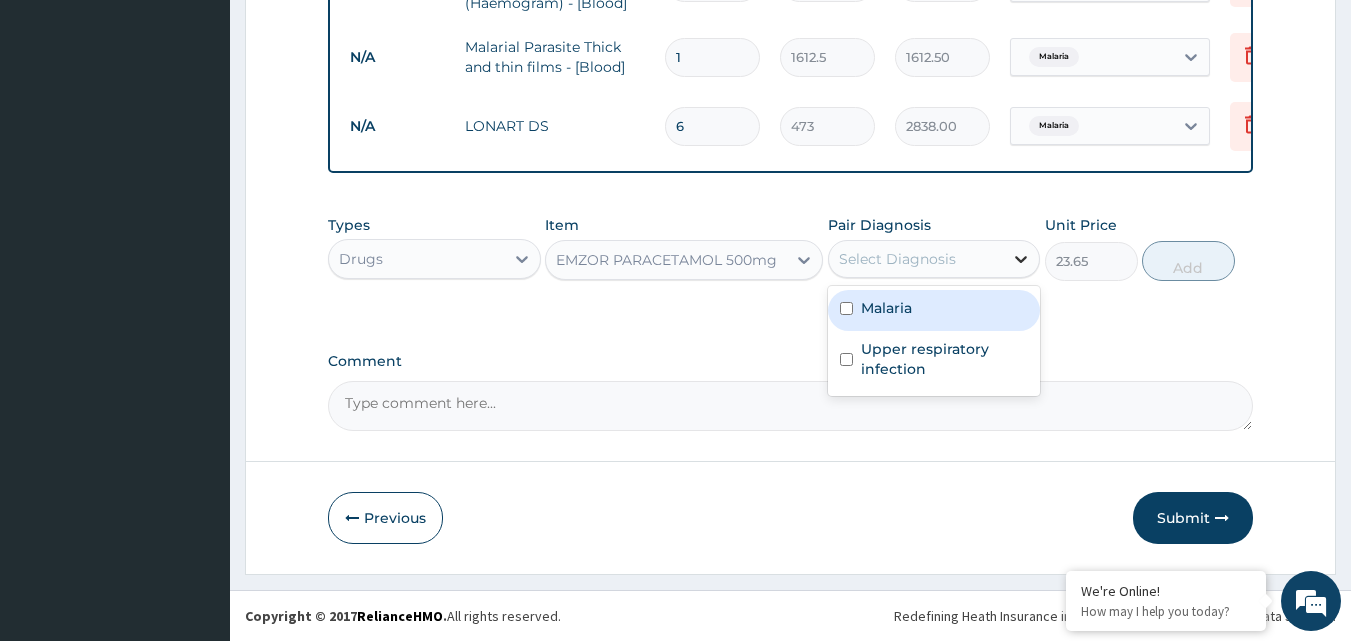 click 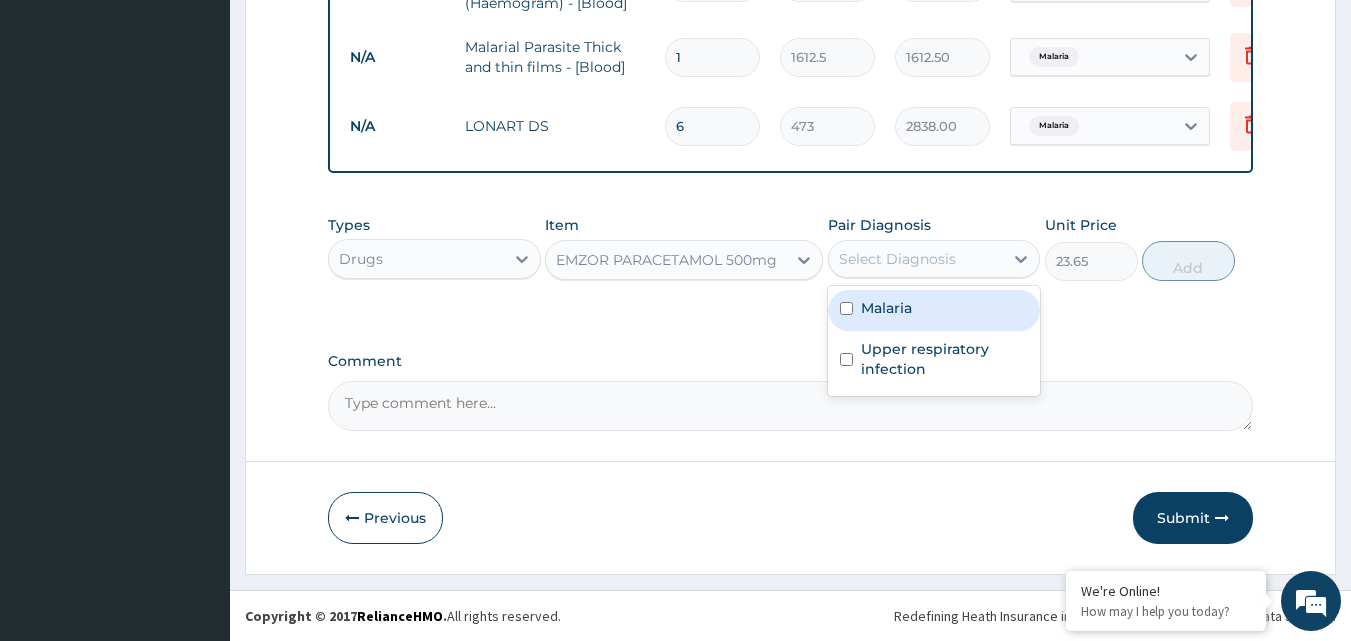 click at bounding box center [846, 308] 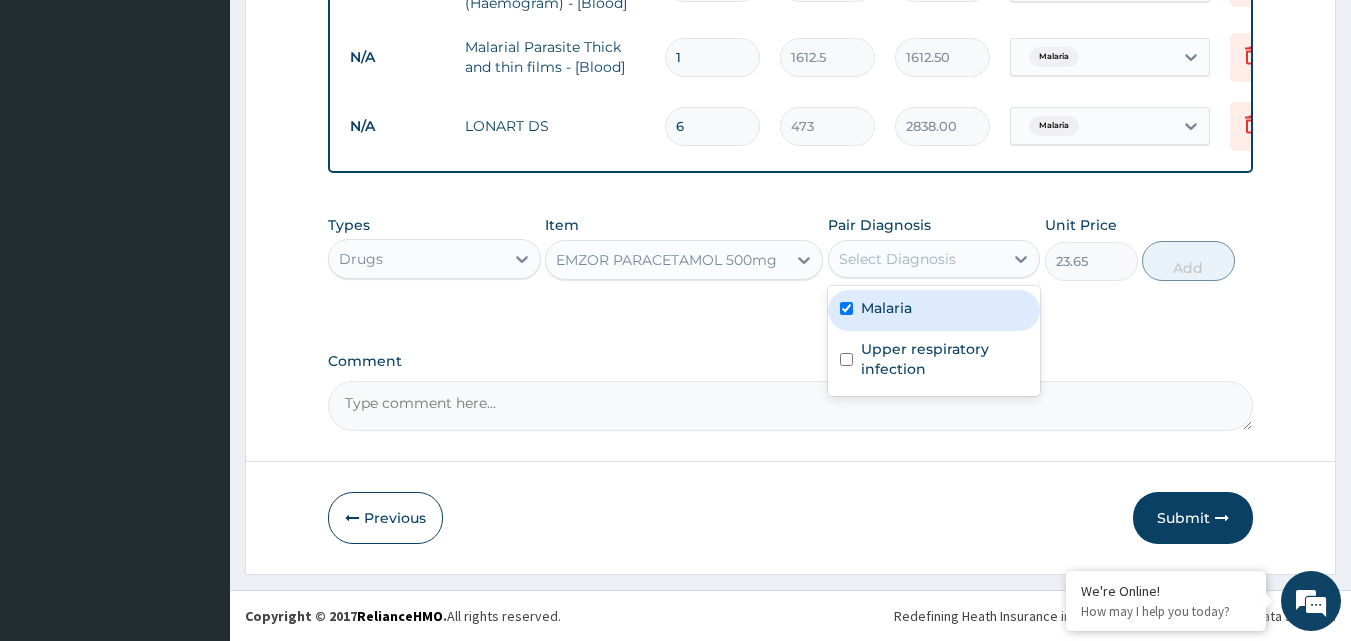 checkbox on "true" 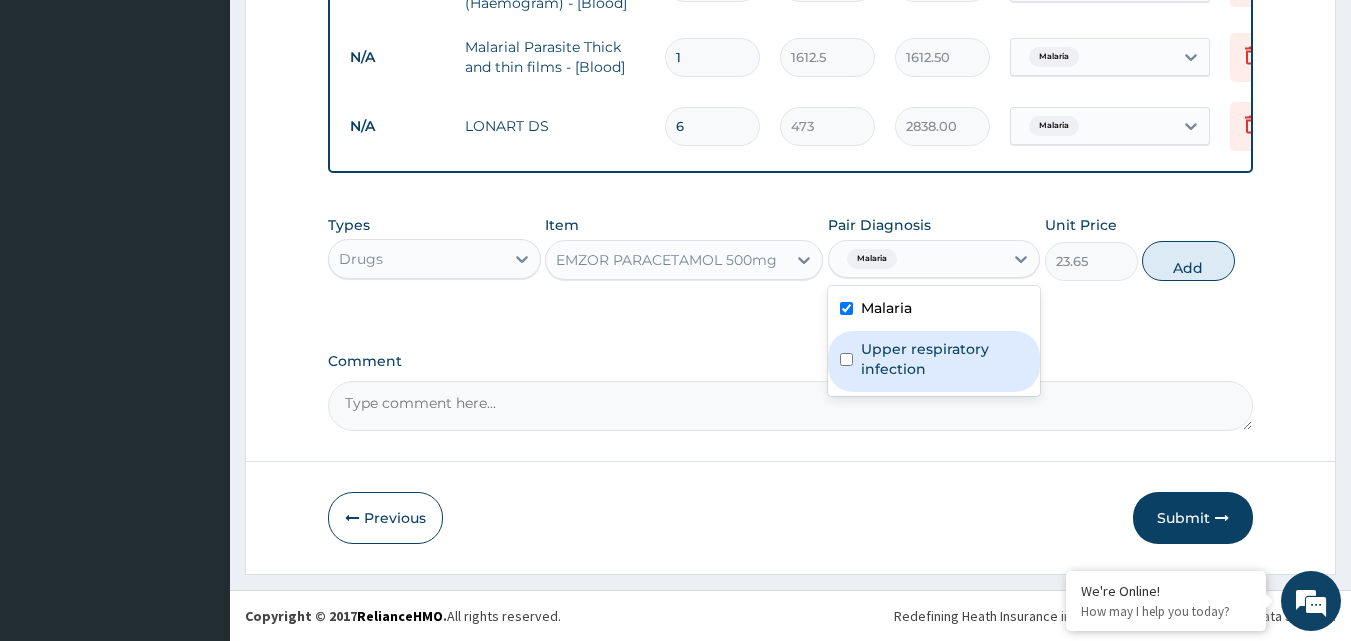 click on "Upper respiratory infection" at bounding box center [934, 361] 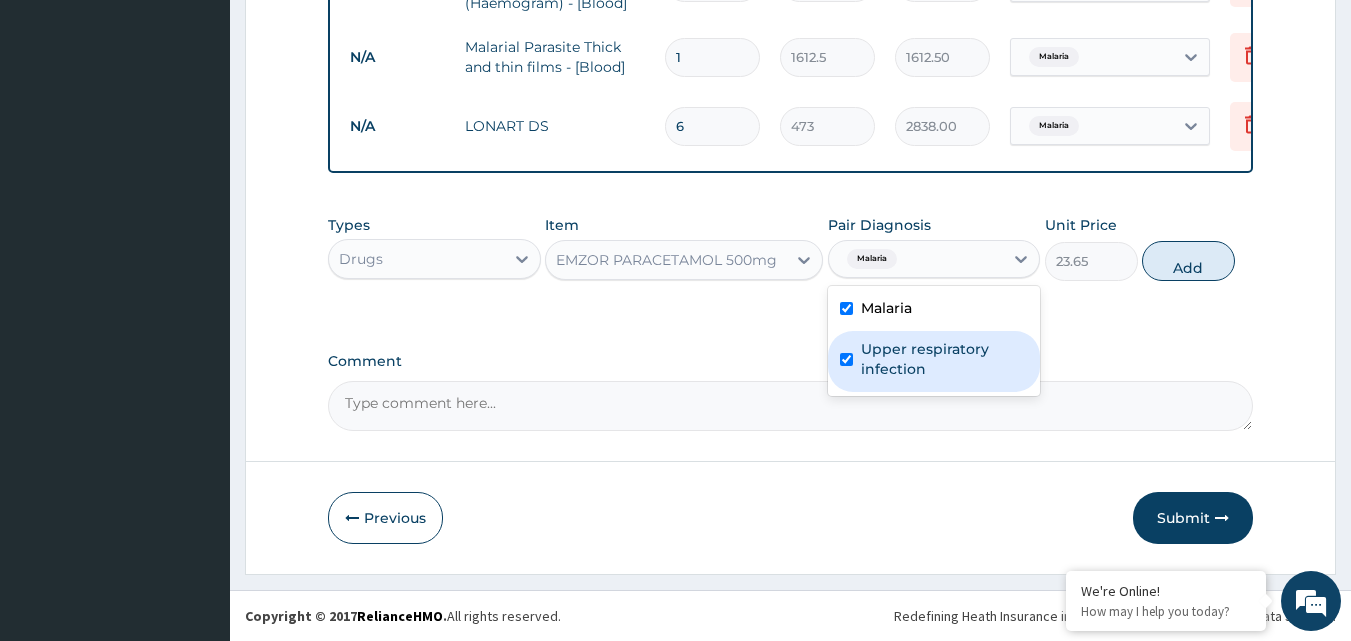 checkbox on "true" 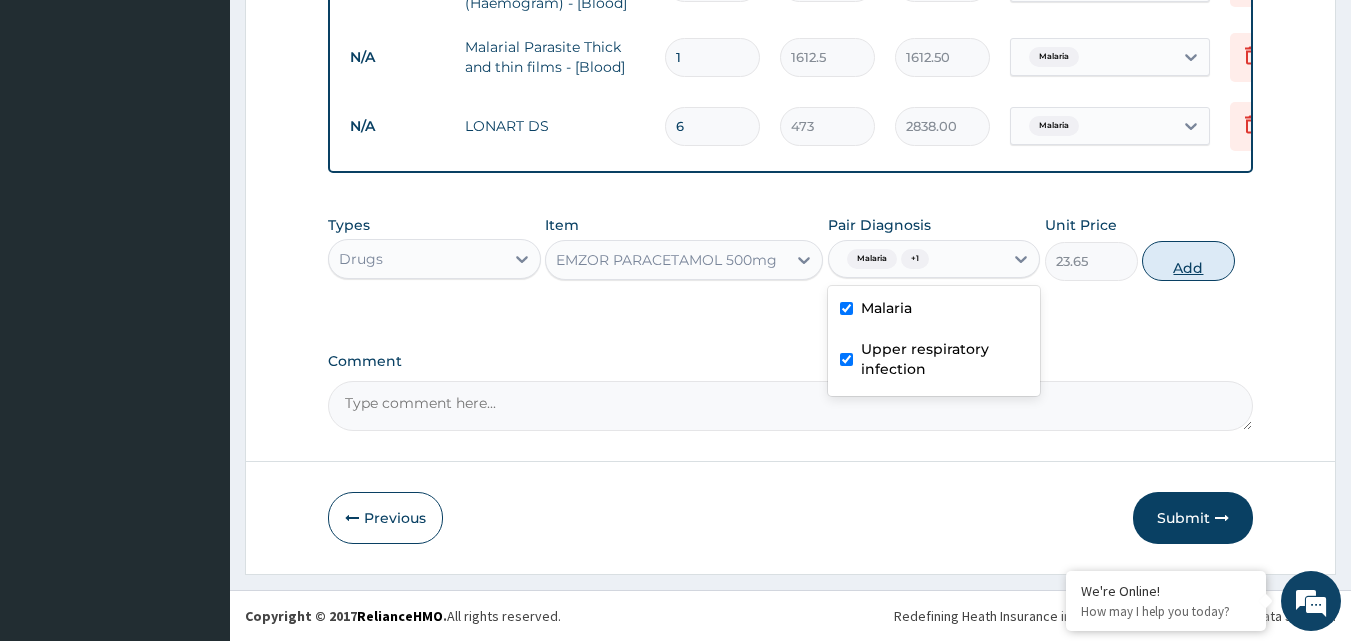 click on "Add" at bounding box center (1188, 261) 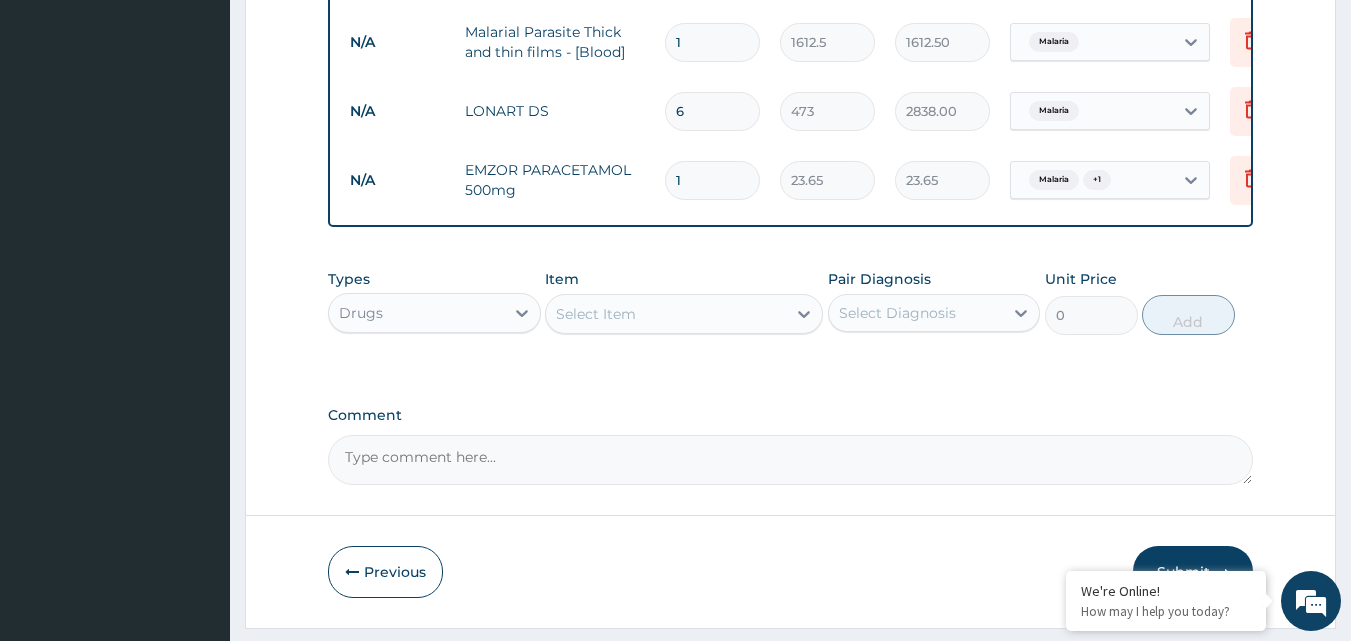 type on "18" 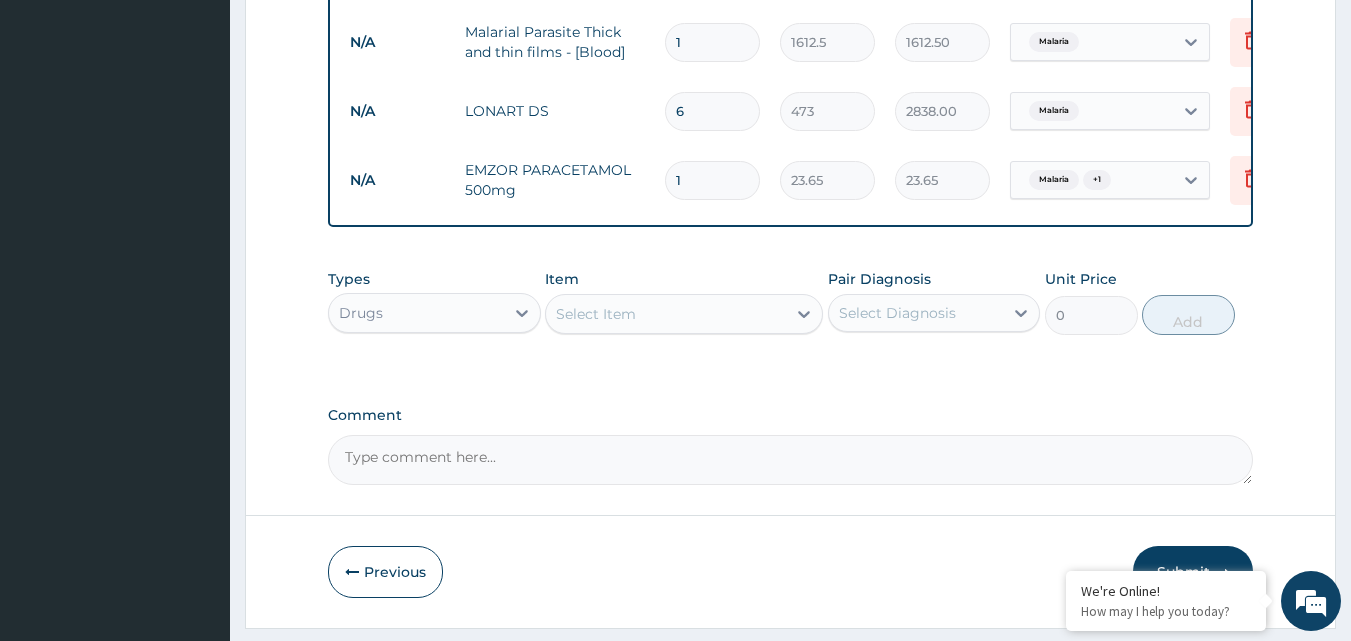 type on "425.70" 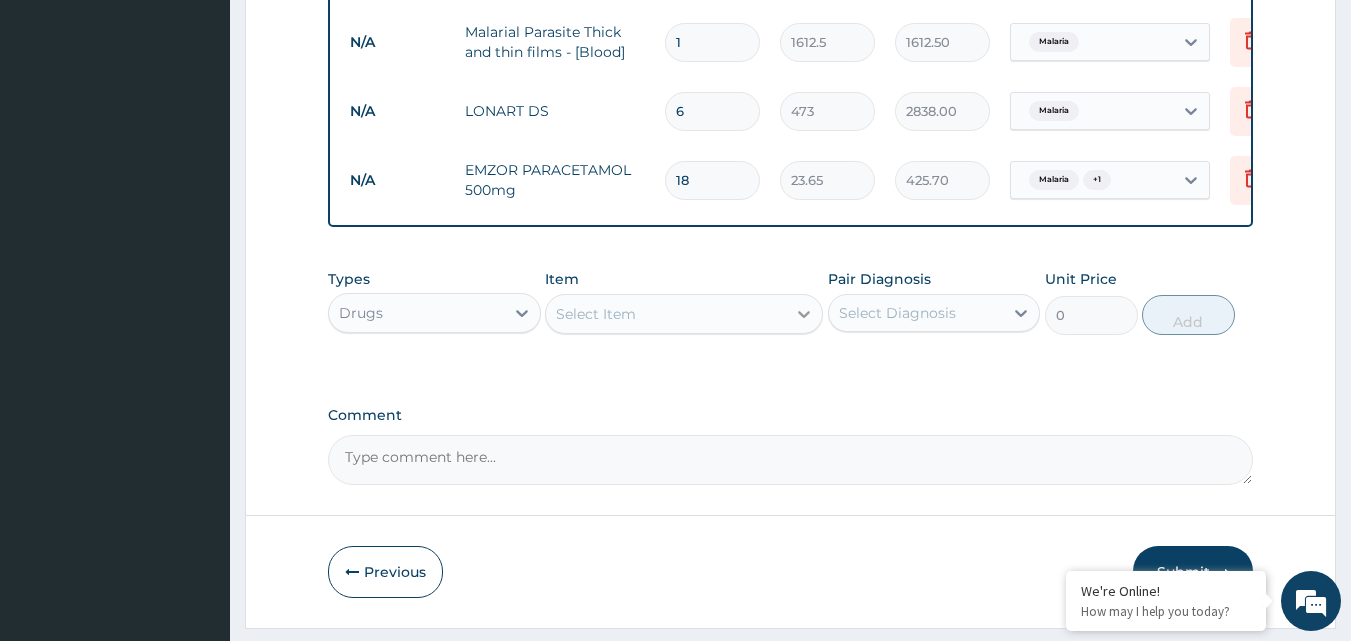 type on "18" 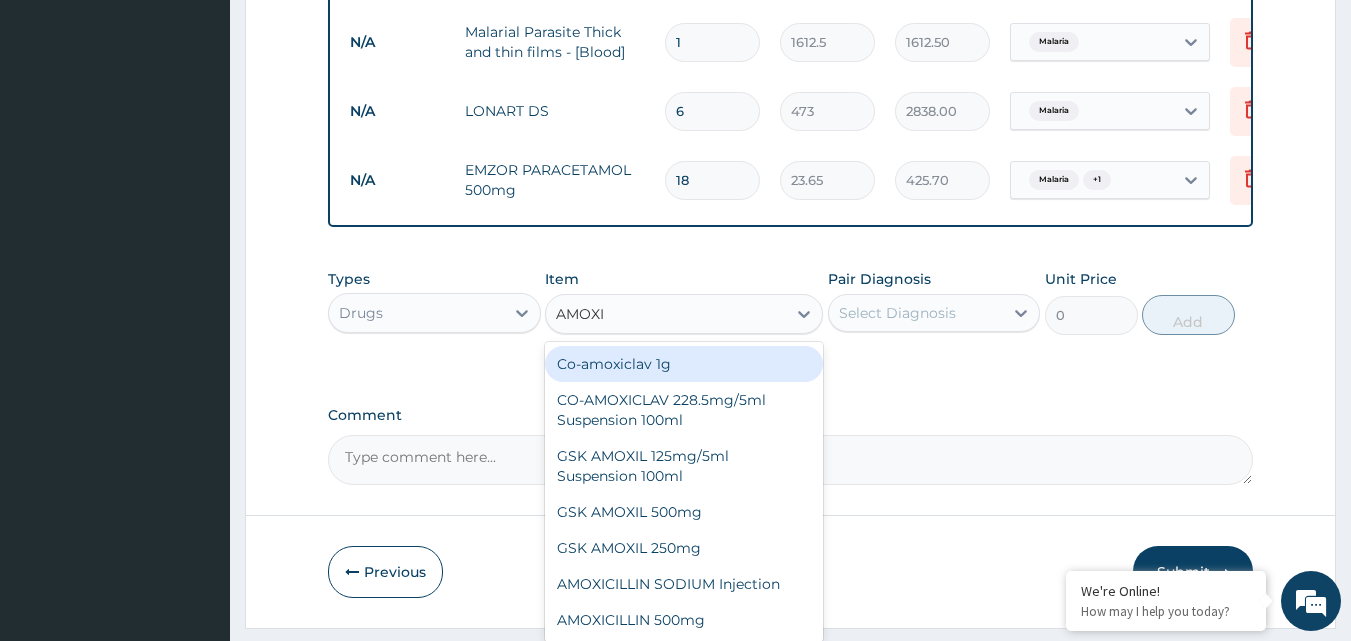 type on "AMOXIL" 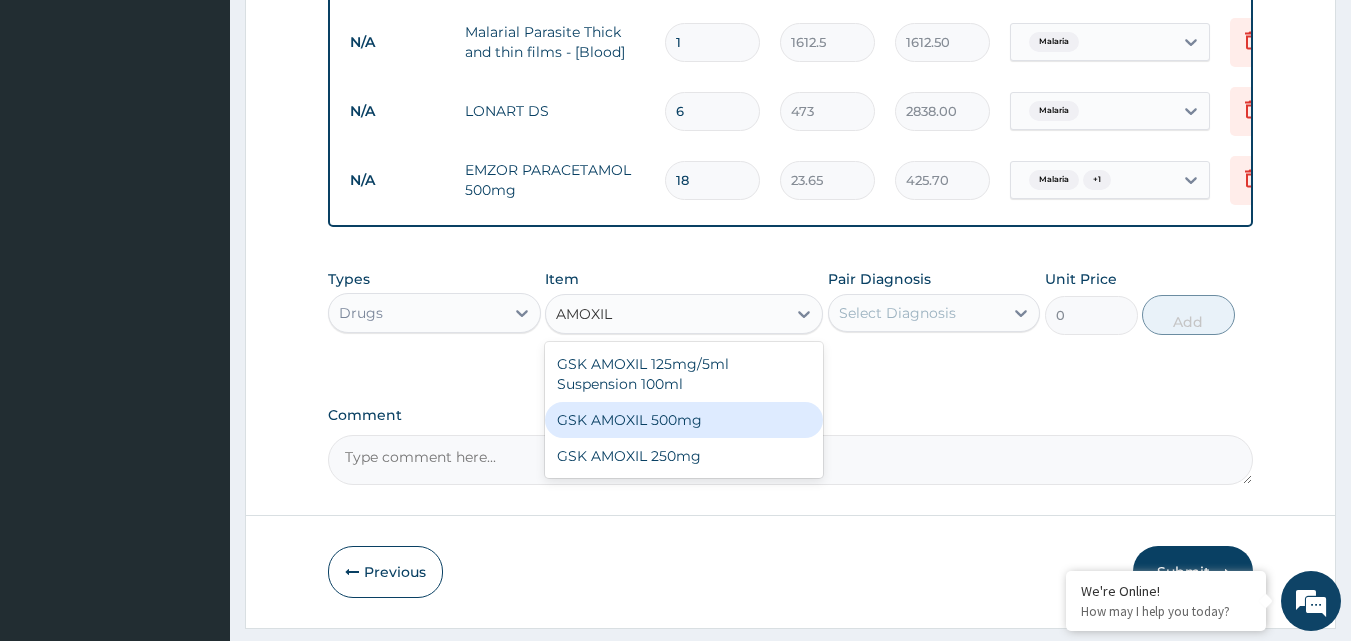 click on "GSK AMOXIL 500mg" at bounding box center (684, 420) 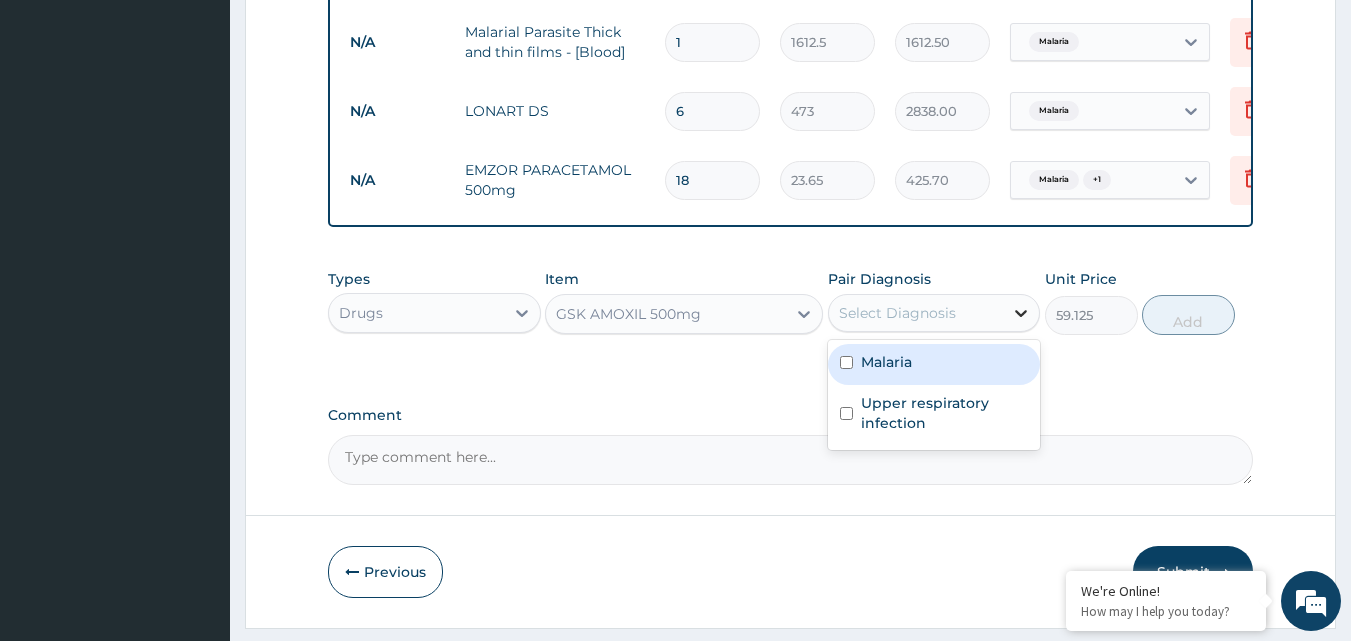 click 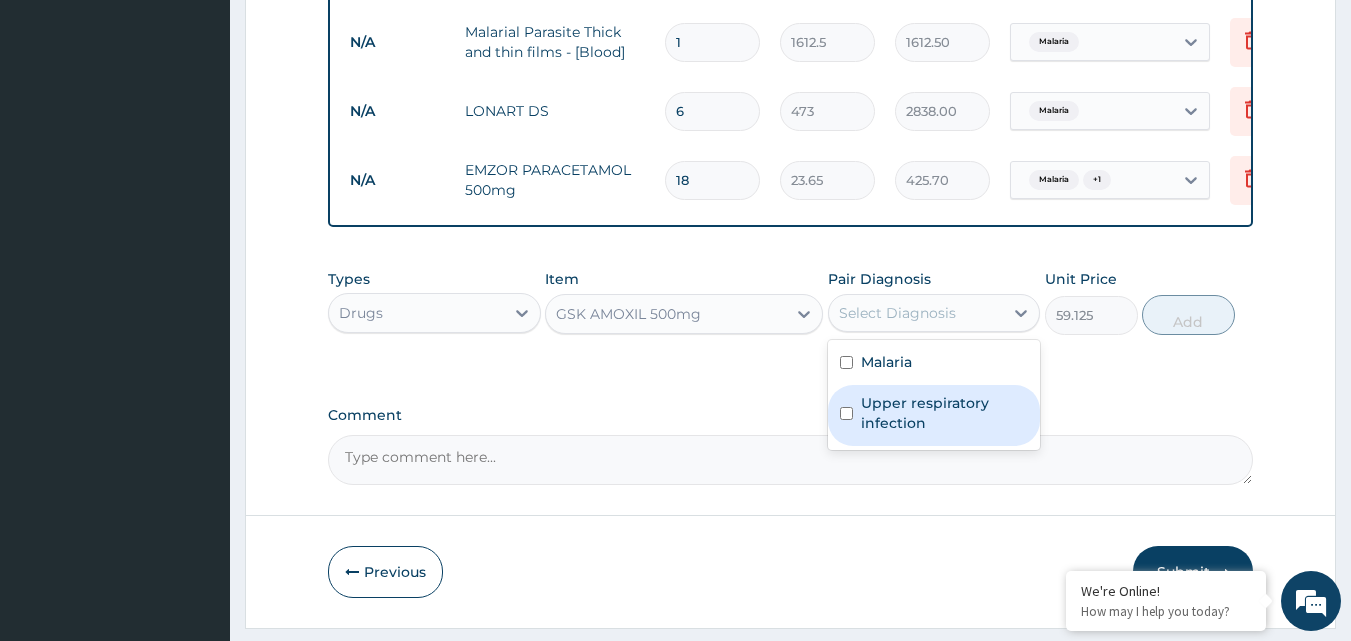 click at bounding box center (846, 413) 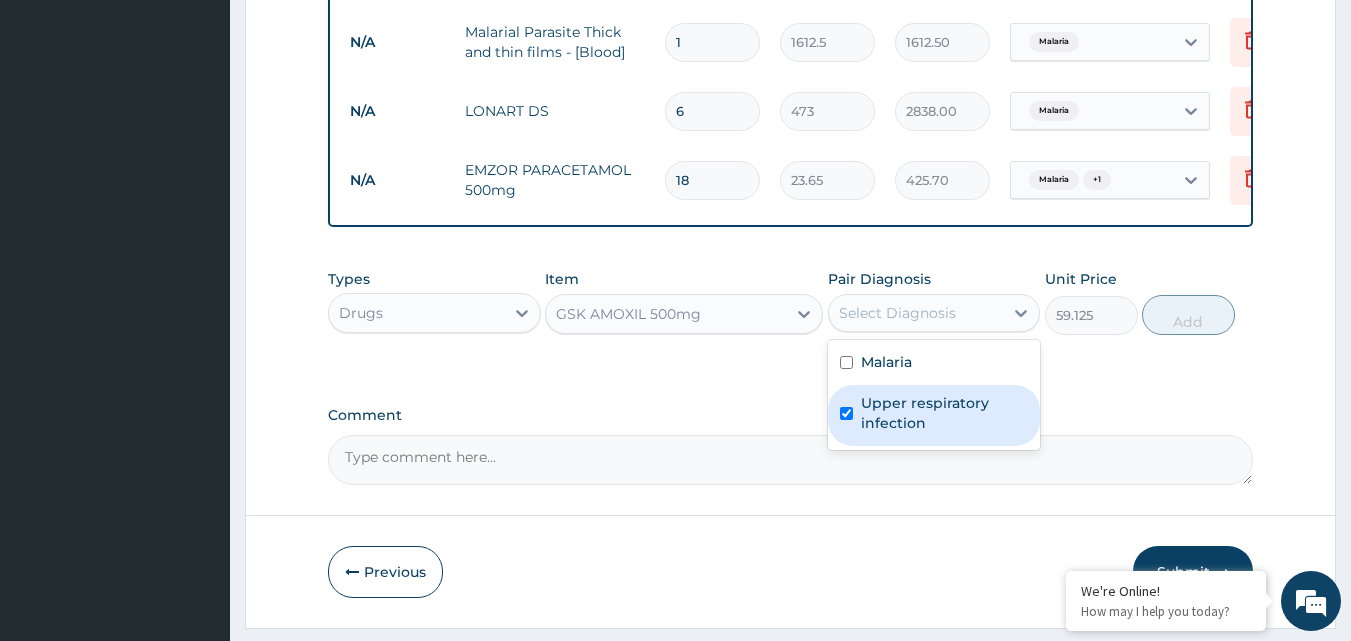 checkbox on "true" 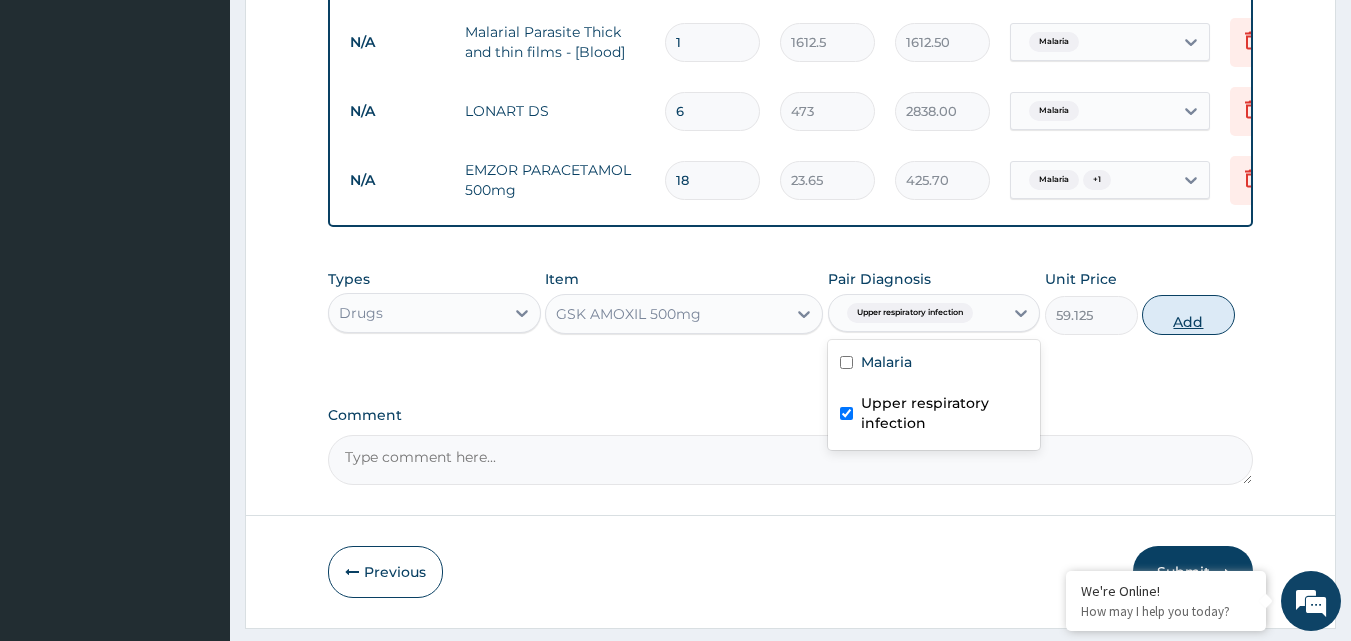 click on "Add" at bounding box center (1188, 315) 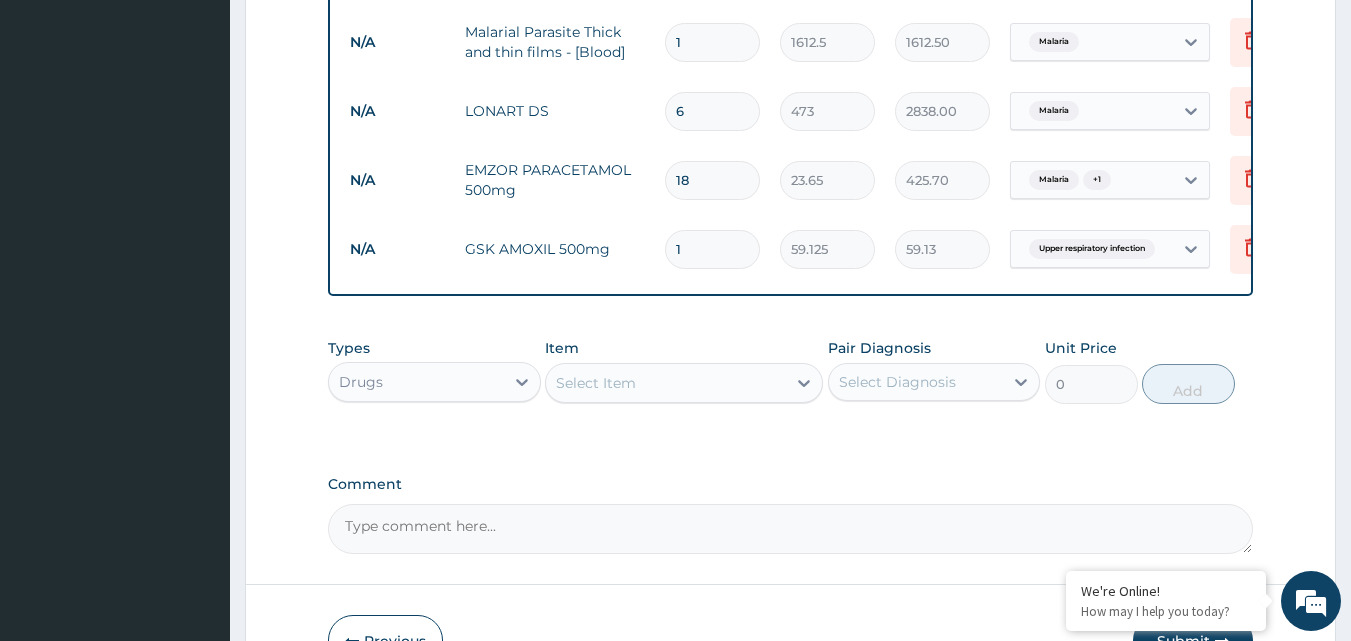 click on "1" at bounding box center [712, 249] 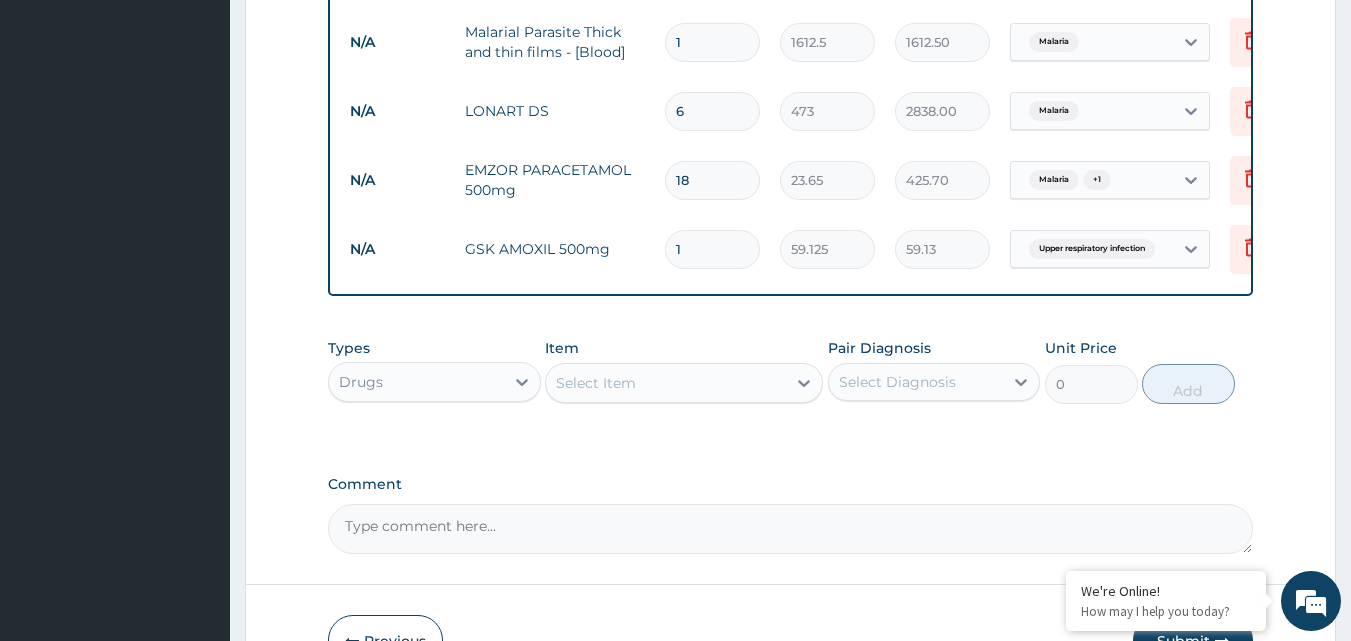 type on "15" 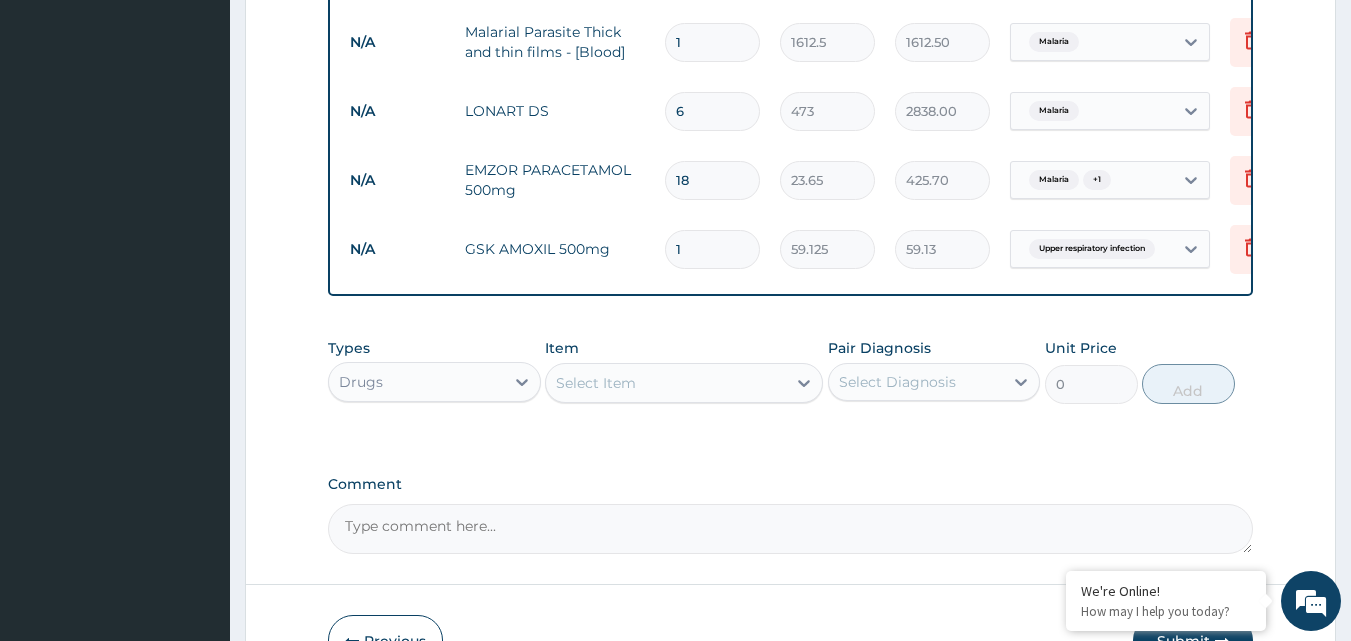 type on "886.88" 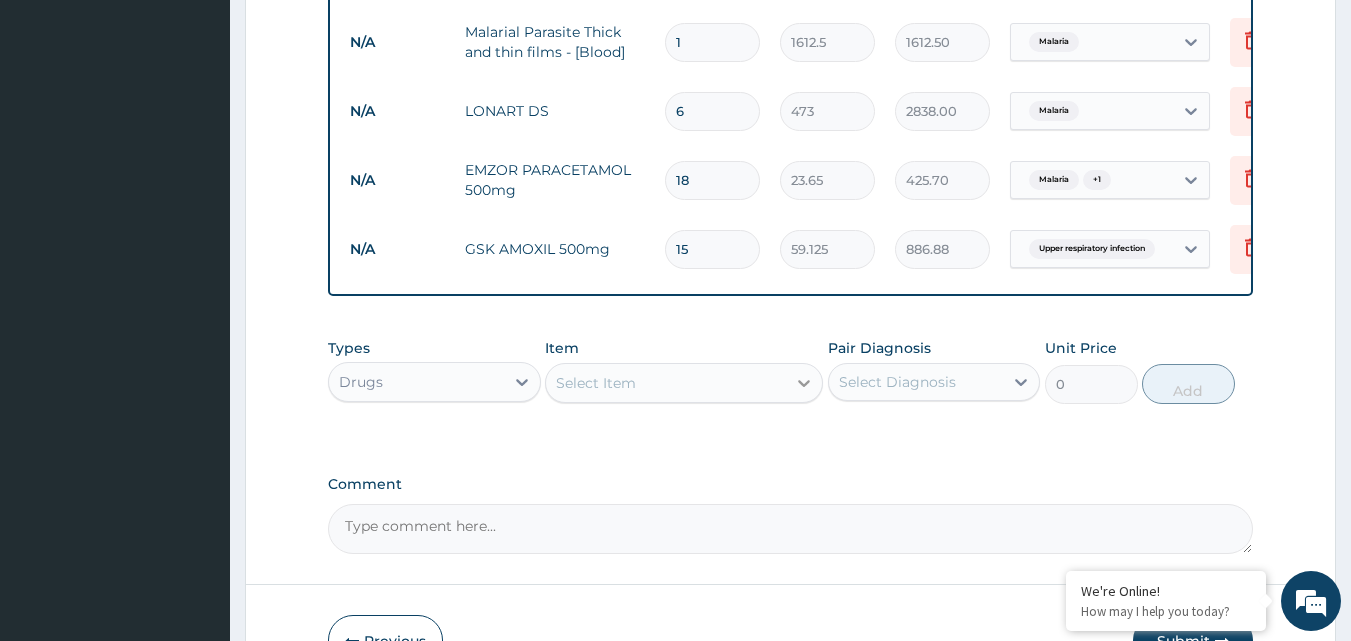 type on "15" 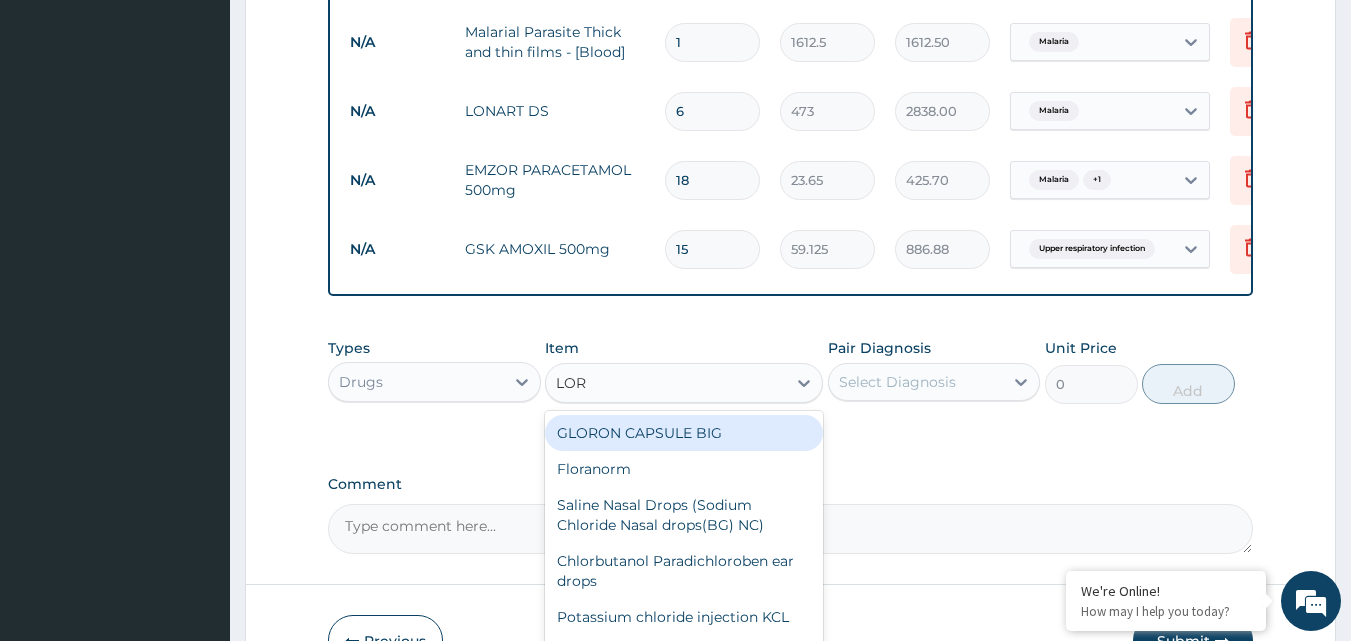 type on "LORA" 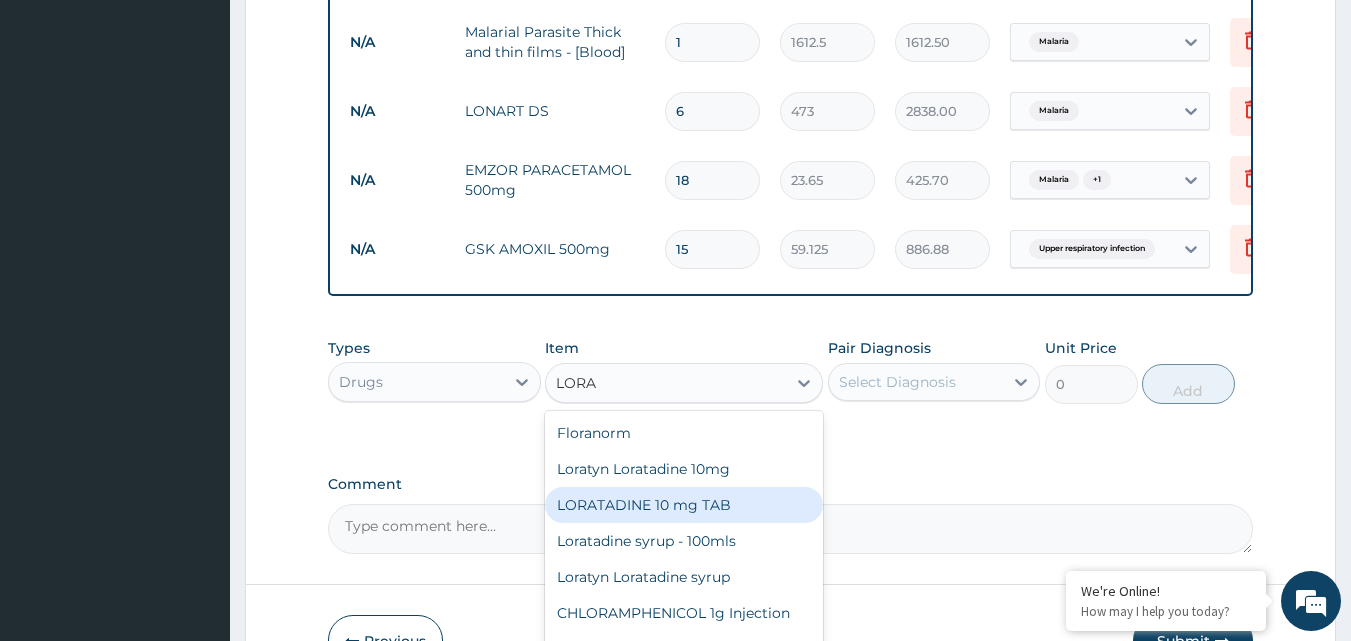 click on "LORATADINE 10 mg TAB" at bounding box center [684, 505] 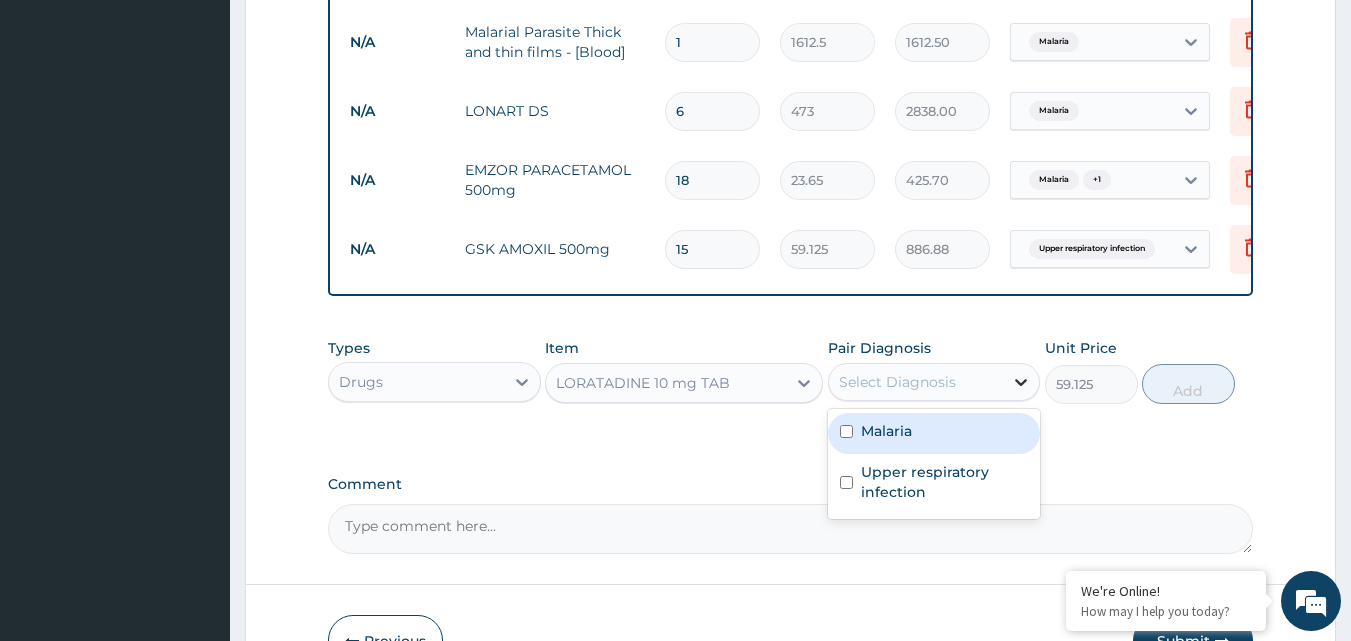 click 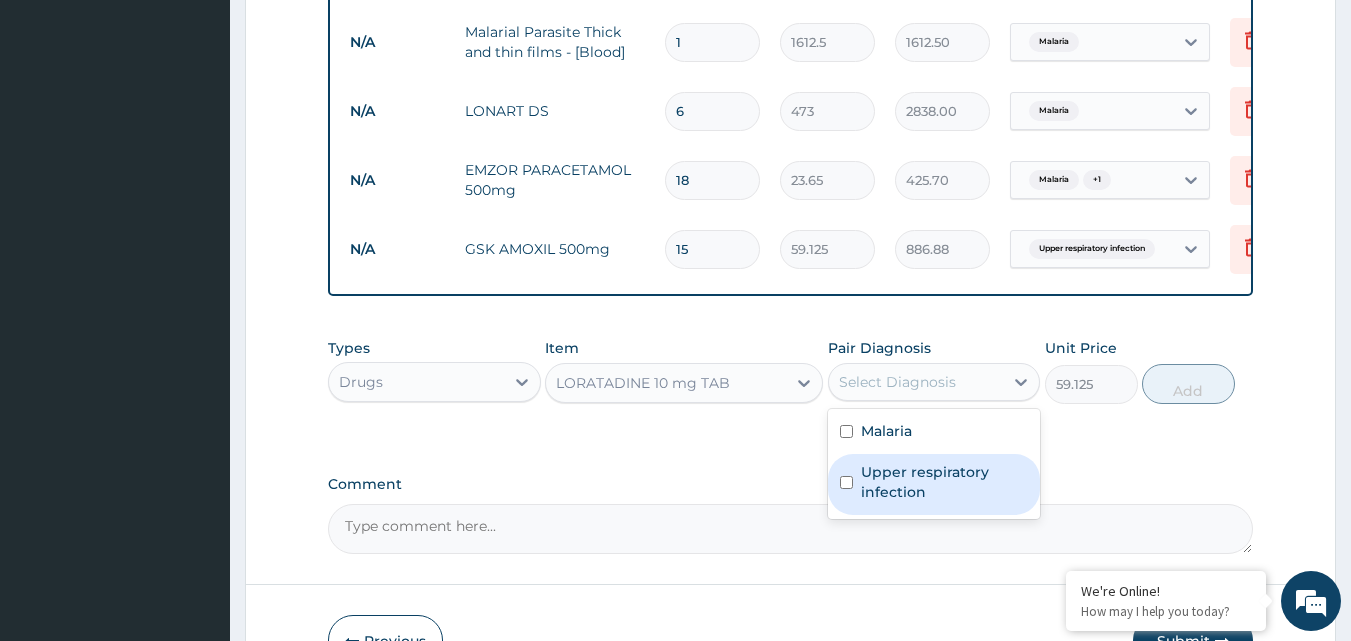 click at bounding box center [846, 482] 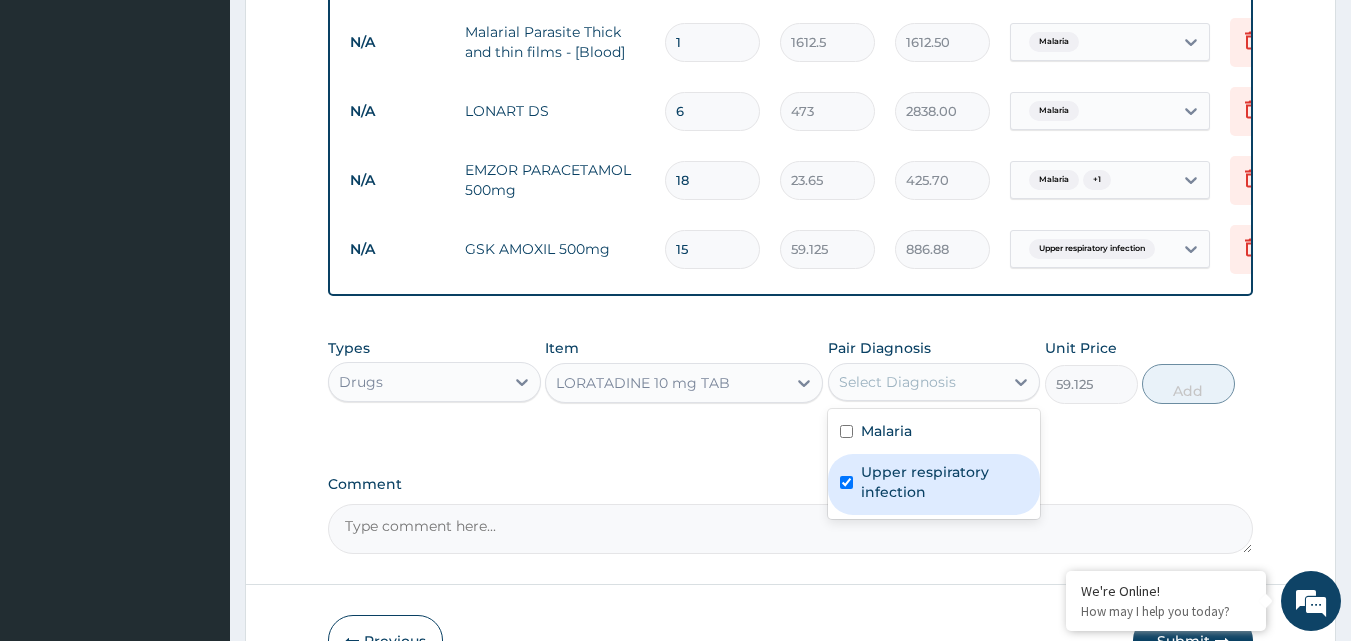 checkbox on "true" 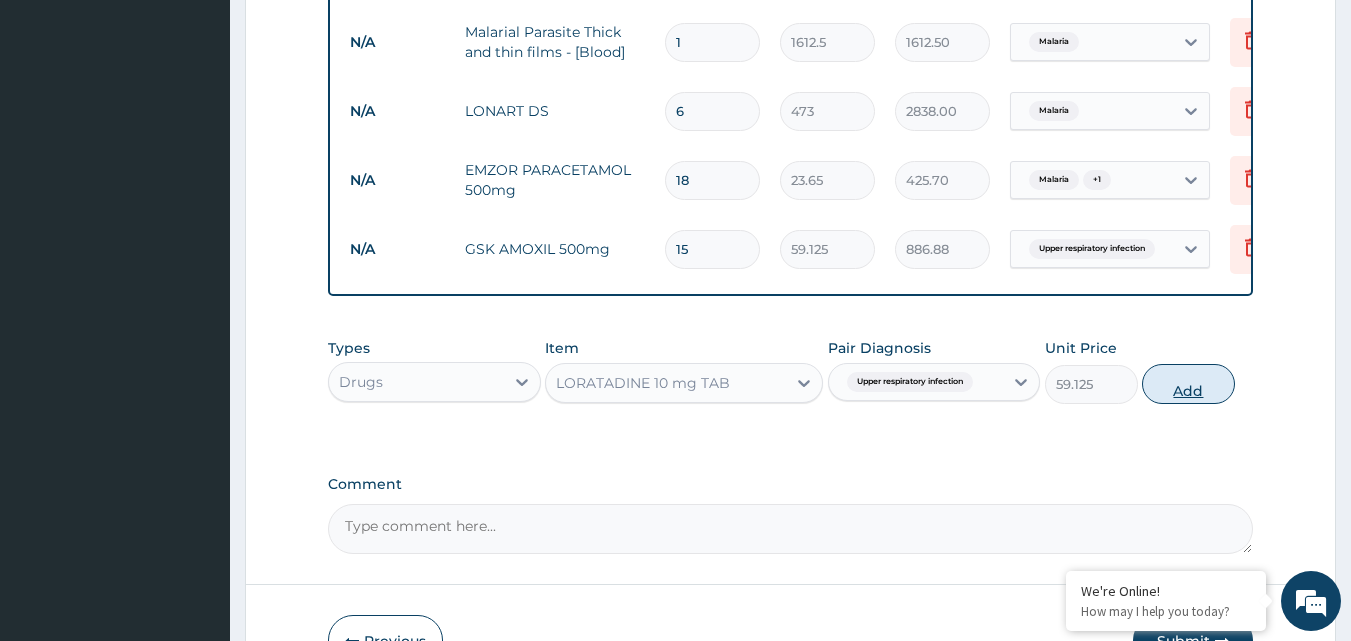 click on "Add" at bounding box center [1188, 384] 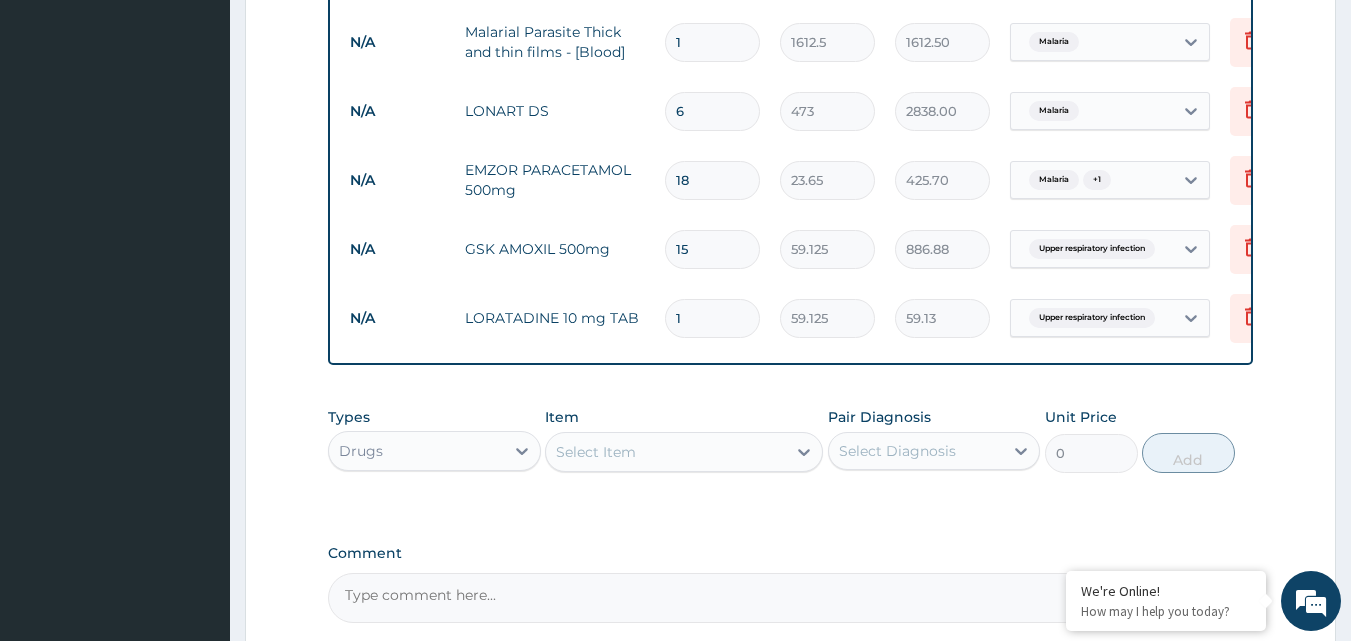 click on "1" at bounding box center (712, 318) 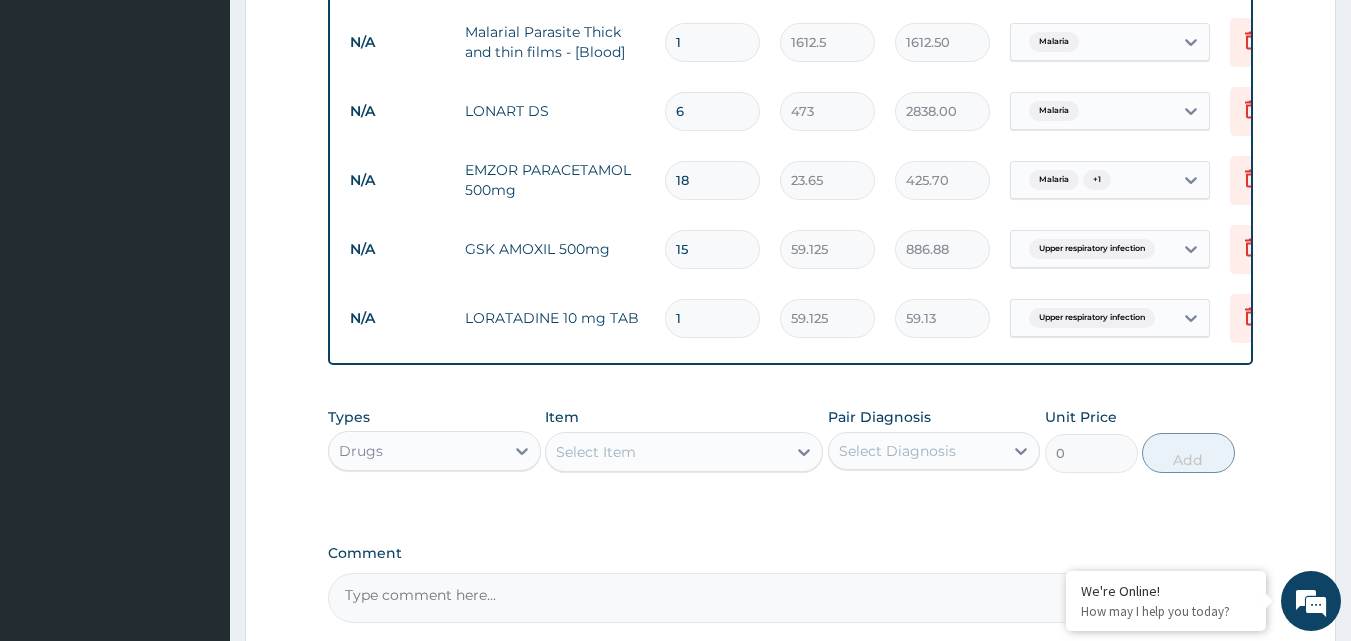 type on "0.00" 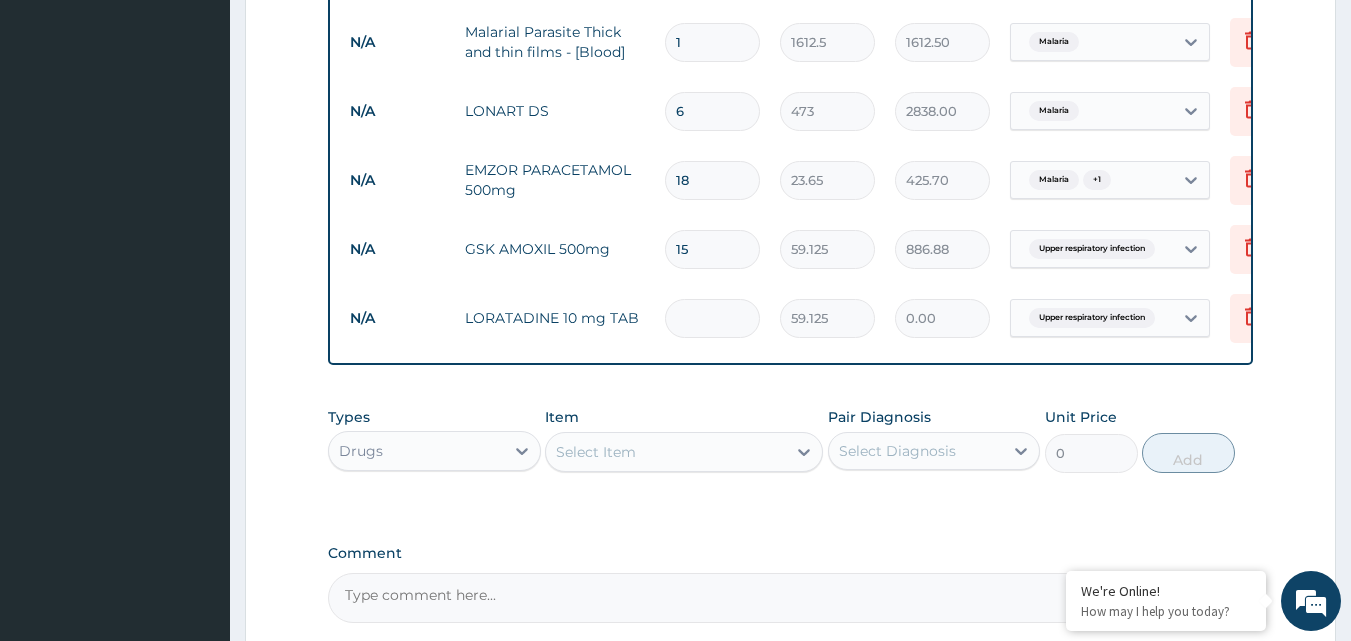 type on "5" 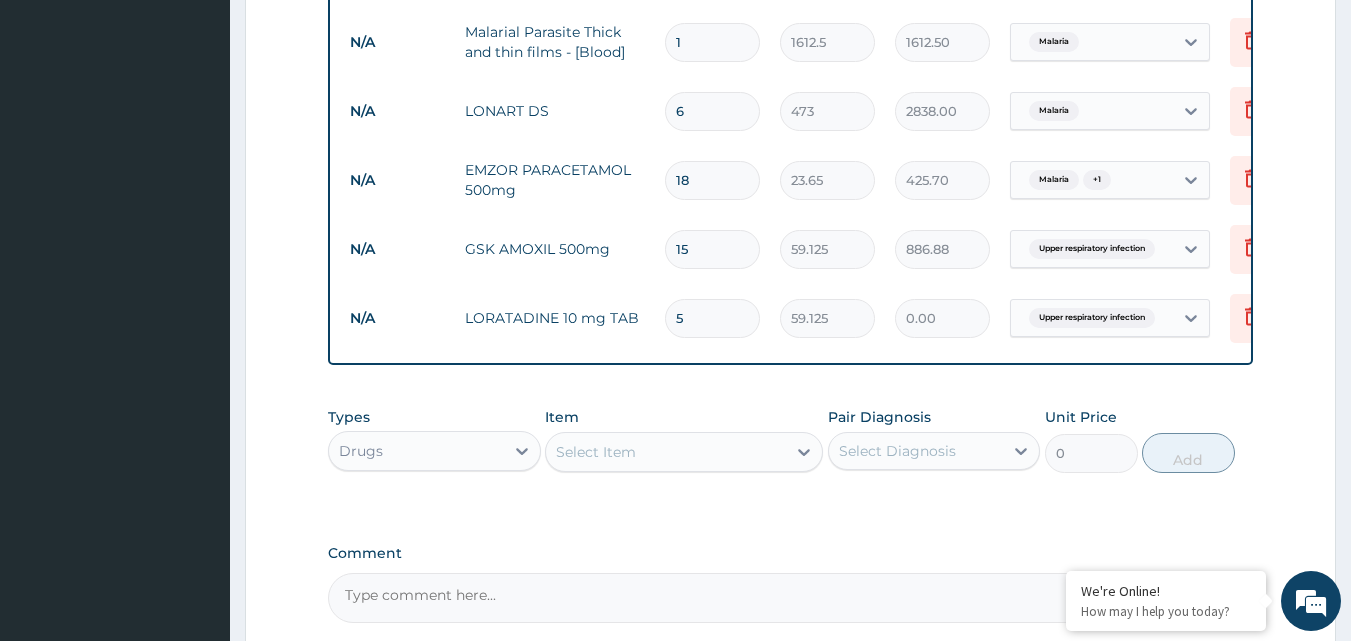 type on "295.63" 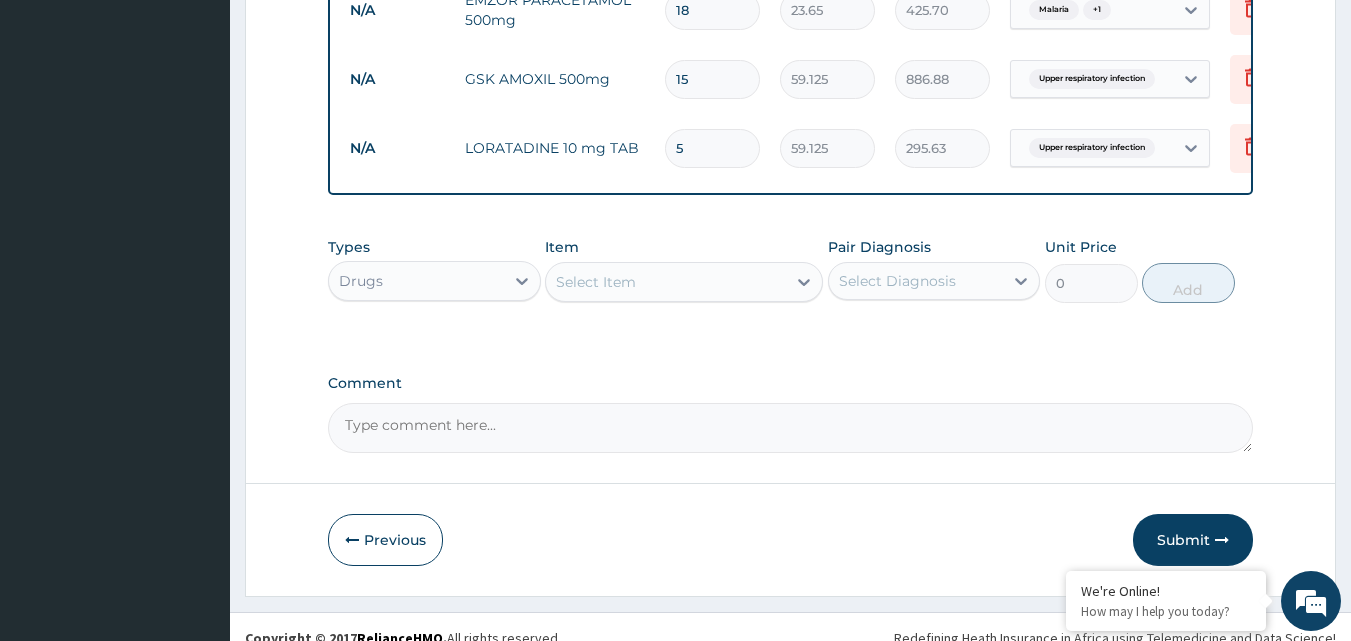 scroll, scrollTop: 1157, scrollLeft: 0, axis: vertical 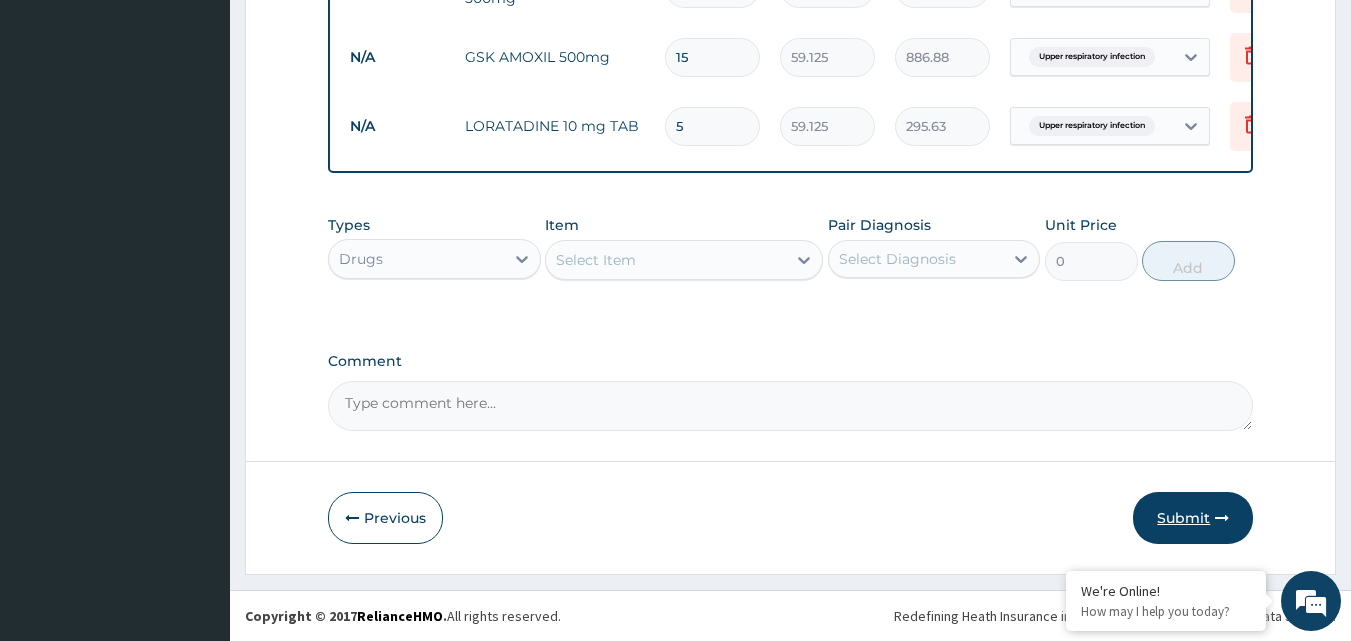 type on "5" 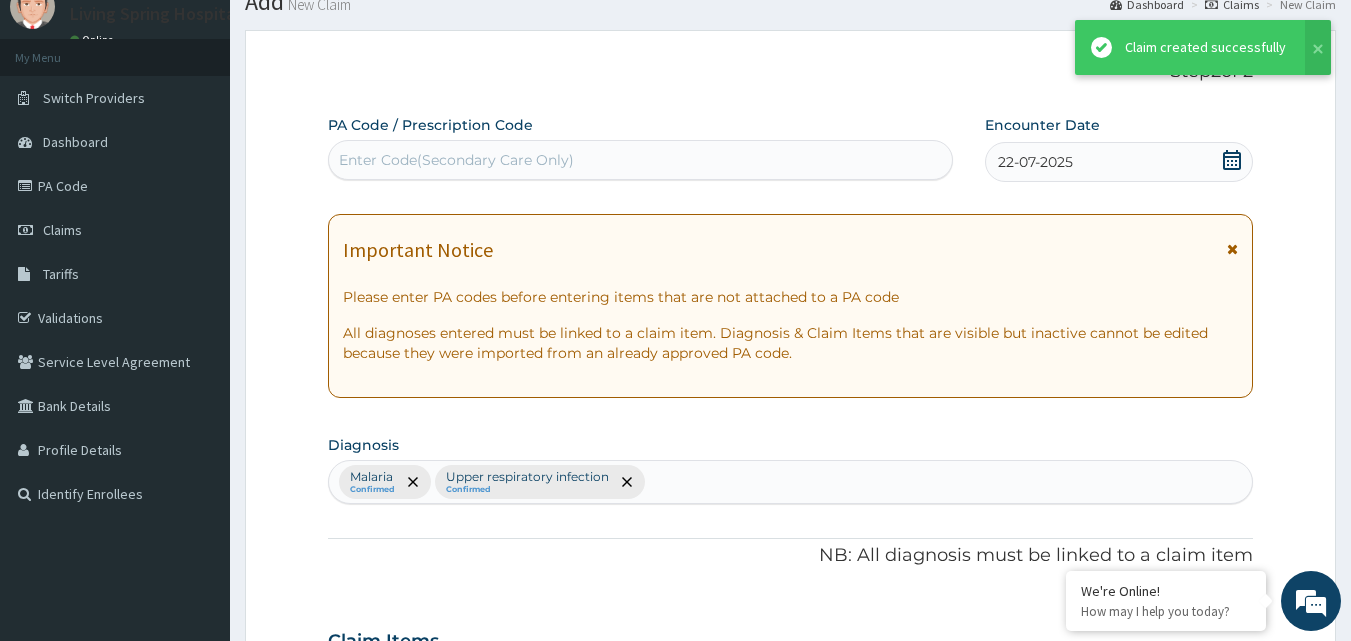 scroll, scrollTop: 1157, scrollLeft: 0, axis: vertical 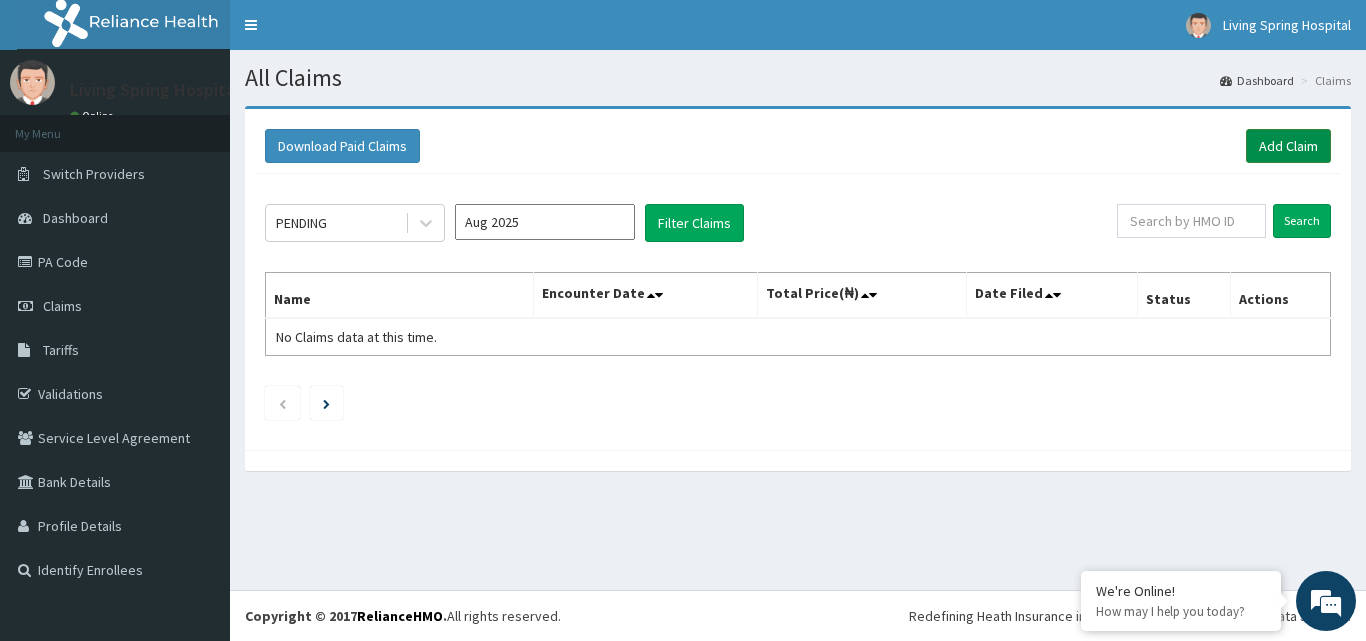 click on "Add Claim" at bounding box center [1288, 146] 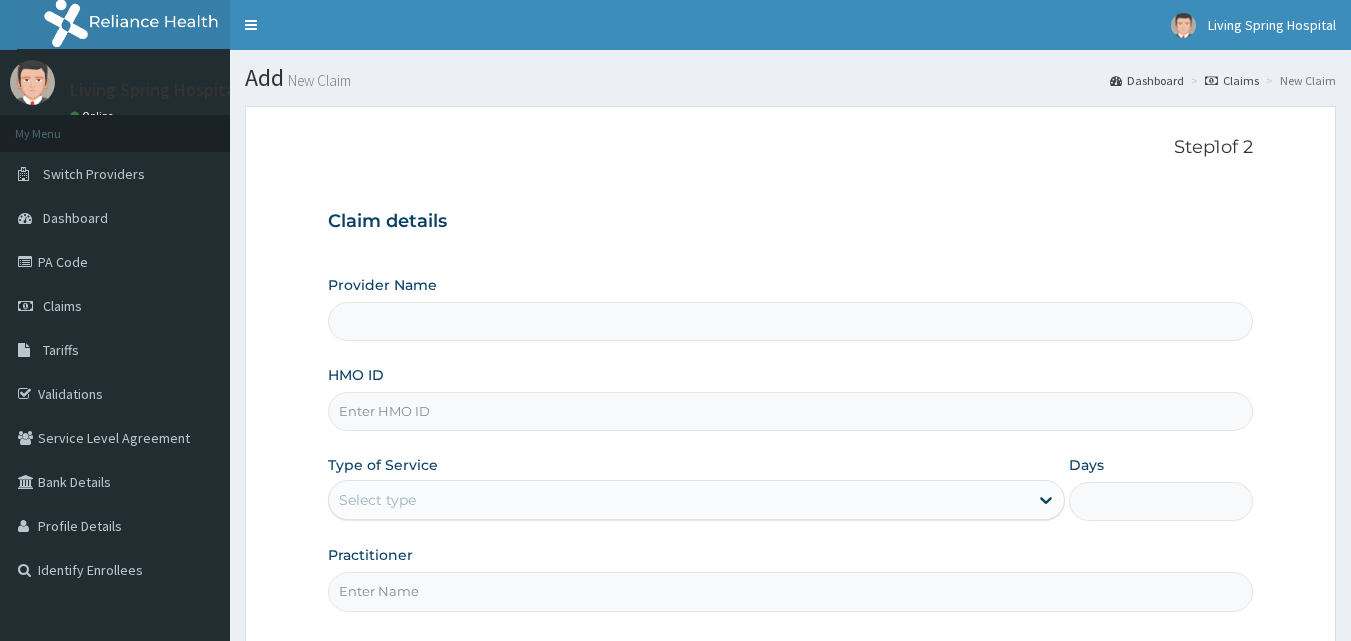 scroll, scrollTop: 0, scrollLeft: 0, axis: both 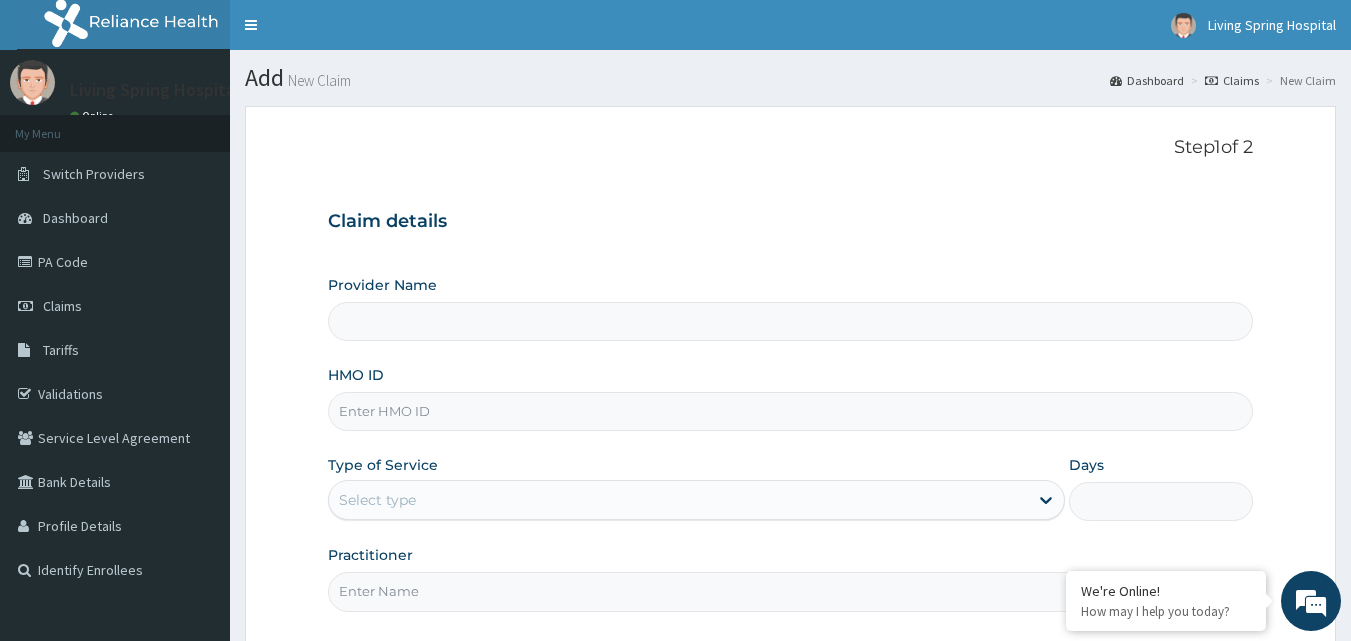 type on "Living Spring Hospital" 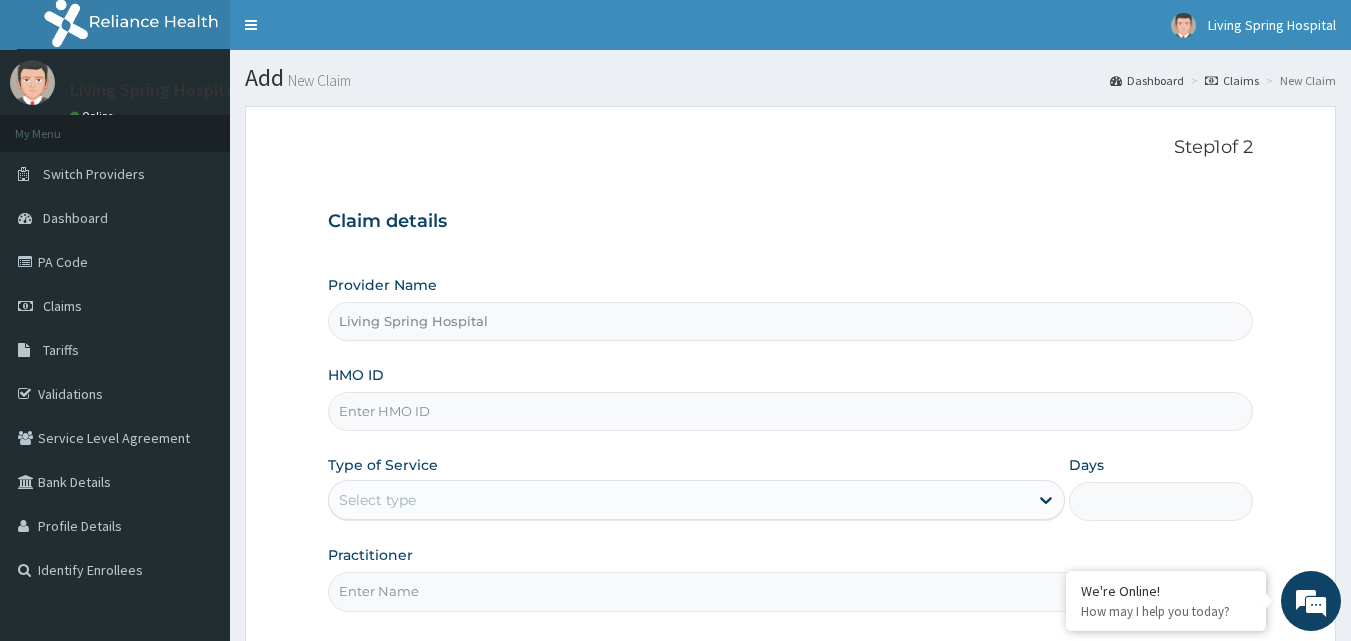 click on "Living Spring Hospital" at bounding box center (791, 321) 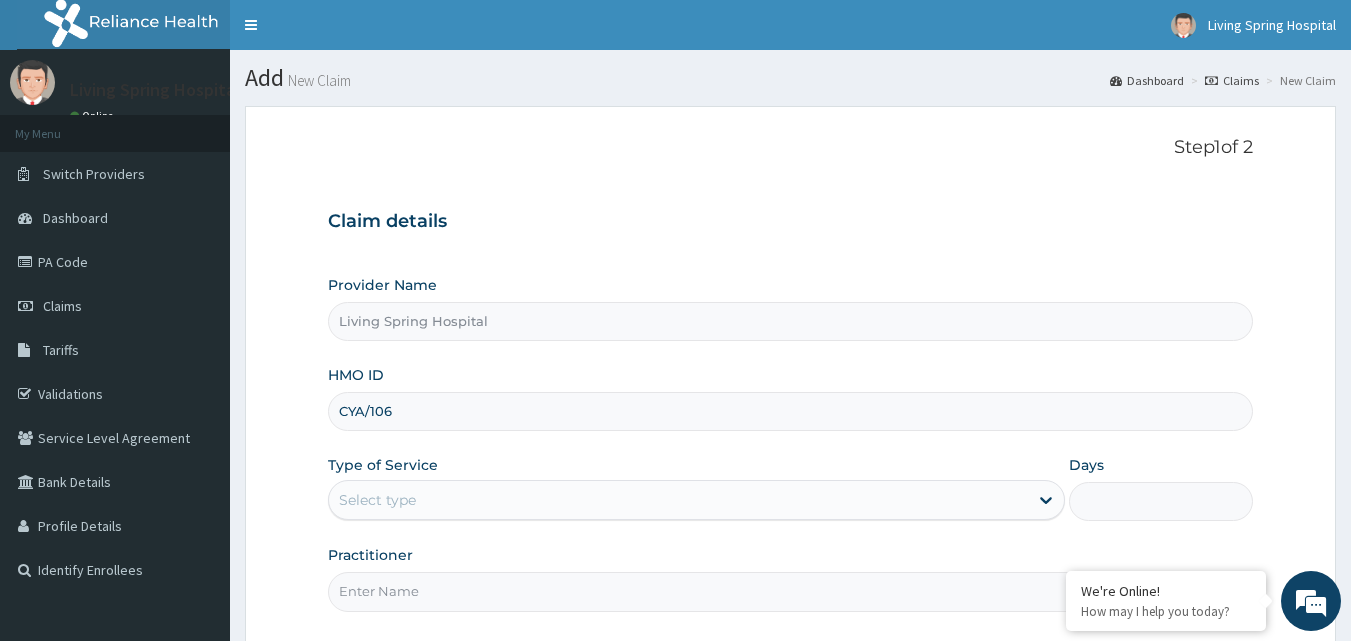 scroll, scrollTop: 0, scrollLeft: 0, axis: both 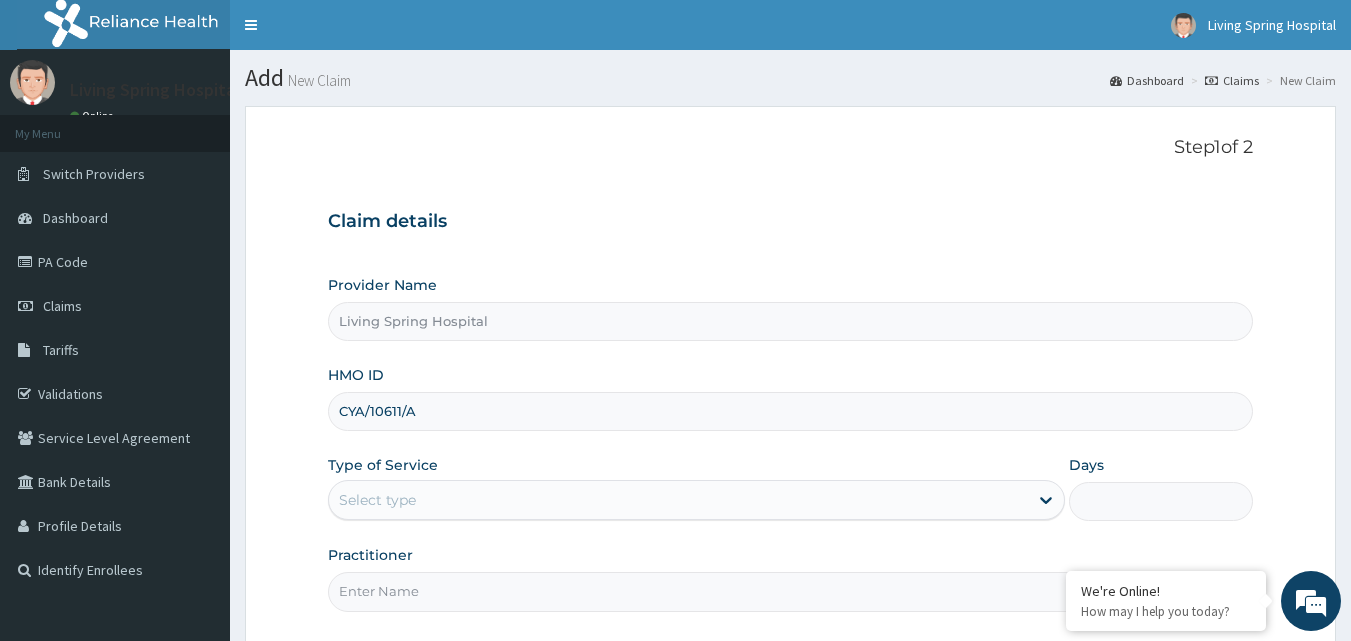 type on "CYA/10611/A" 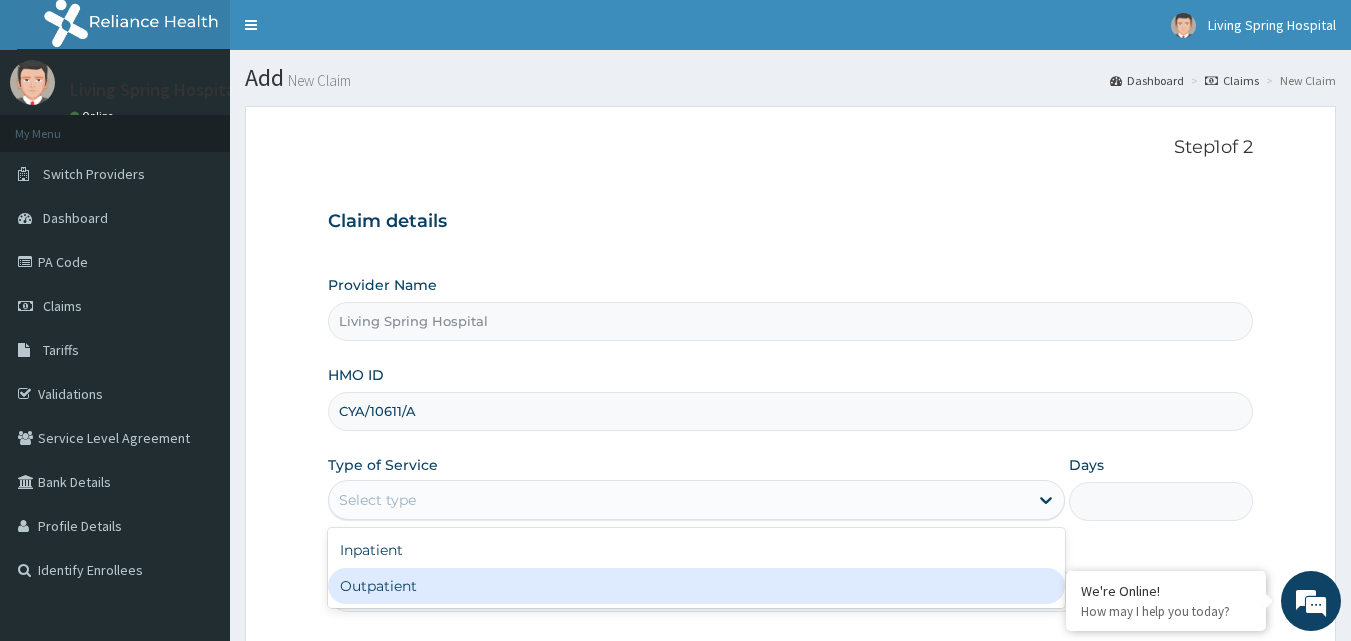 click on "Outpatient" at bounding box center [696, 586] 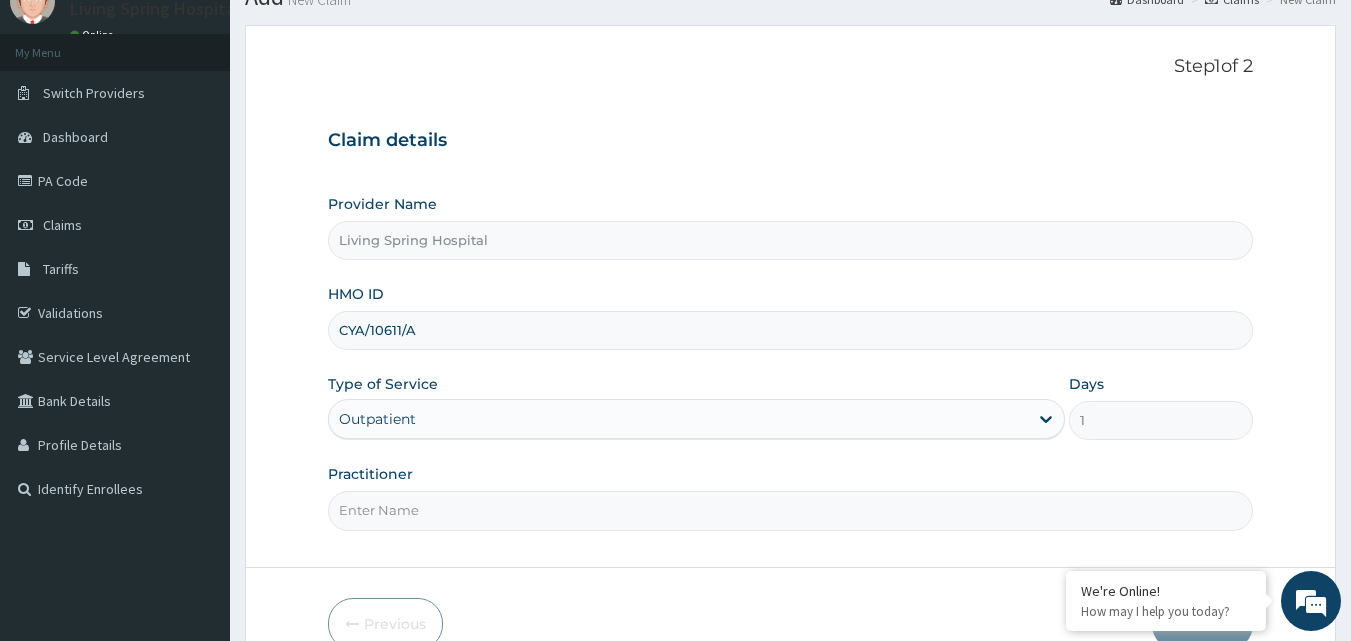 scroll, scrollTop: 187, scrollLeft: 0, axis: vertical 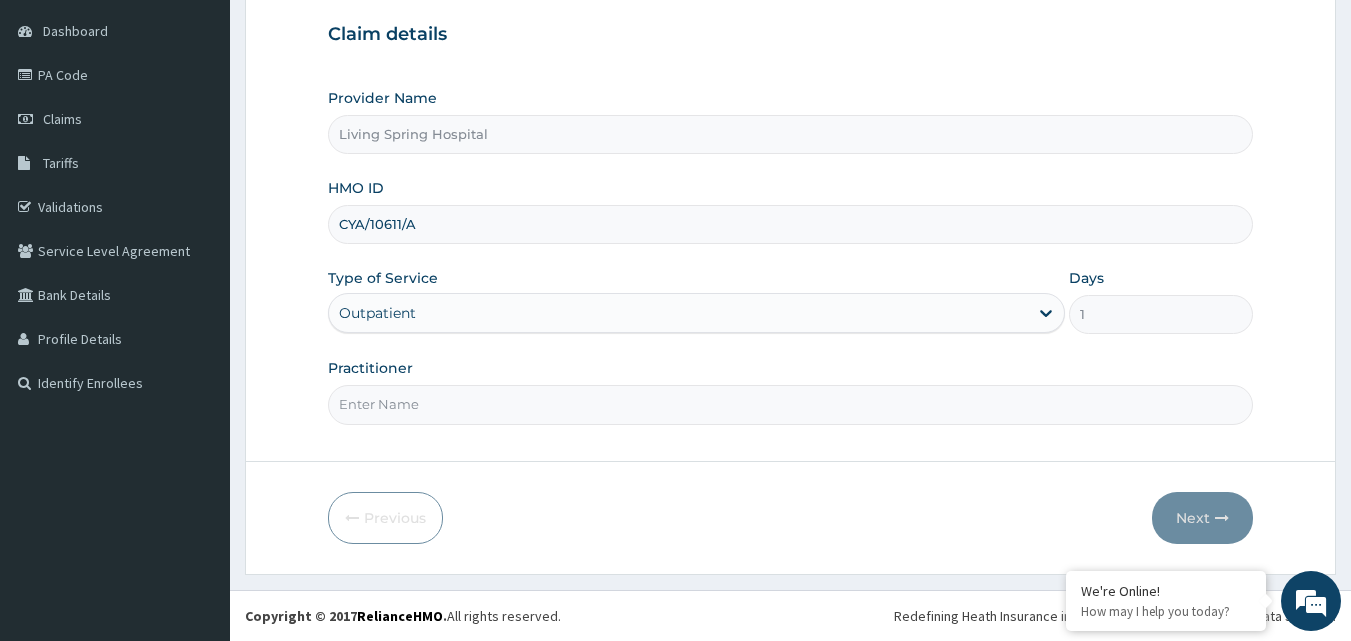 click on "Practitioner" at bounding box center [791, 404] 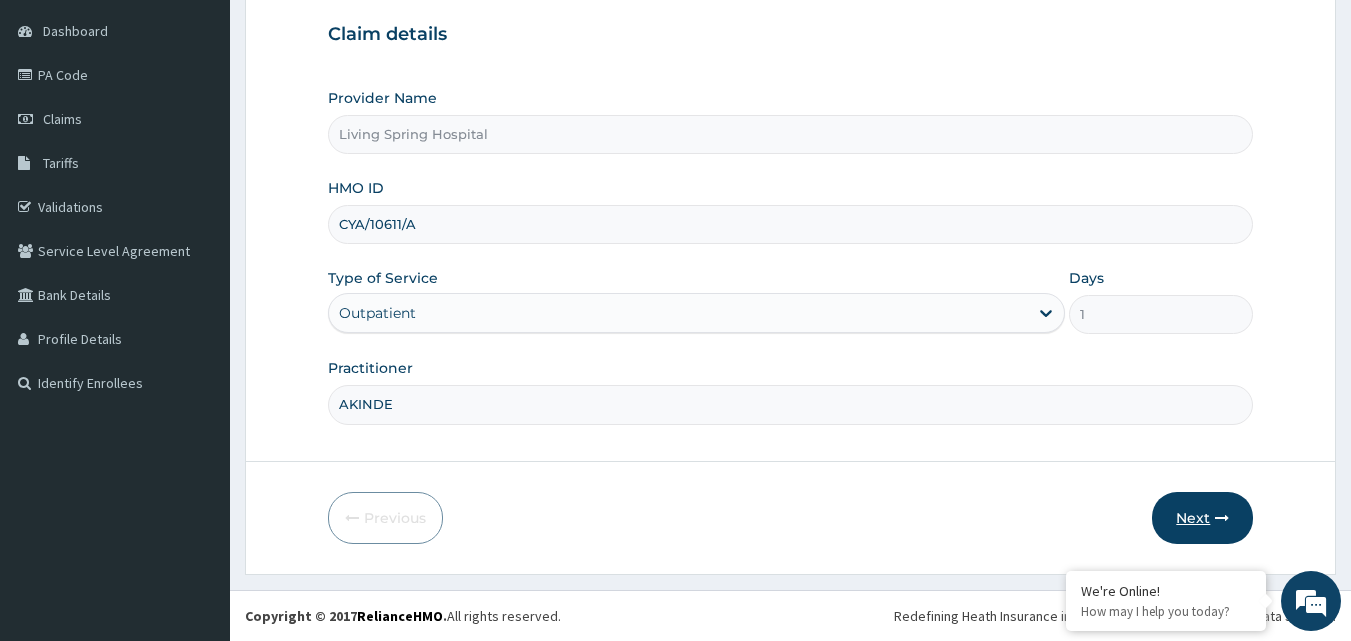 type on "AKINDE" 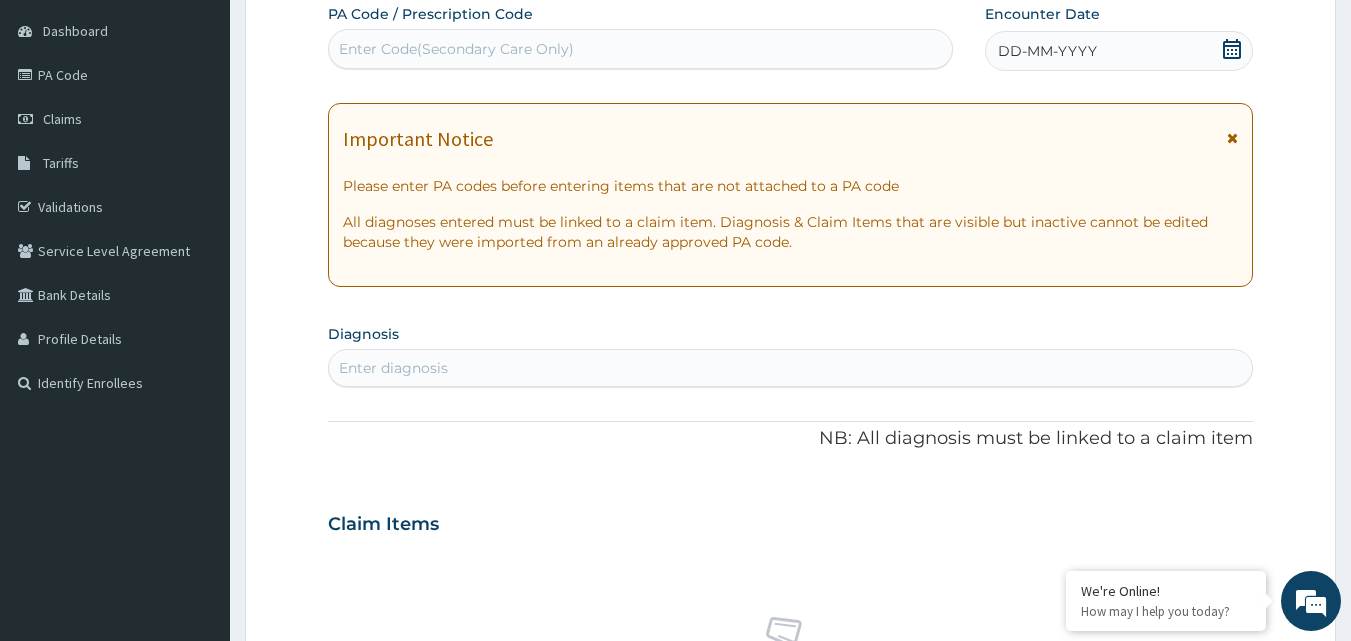 click 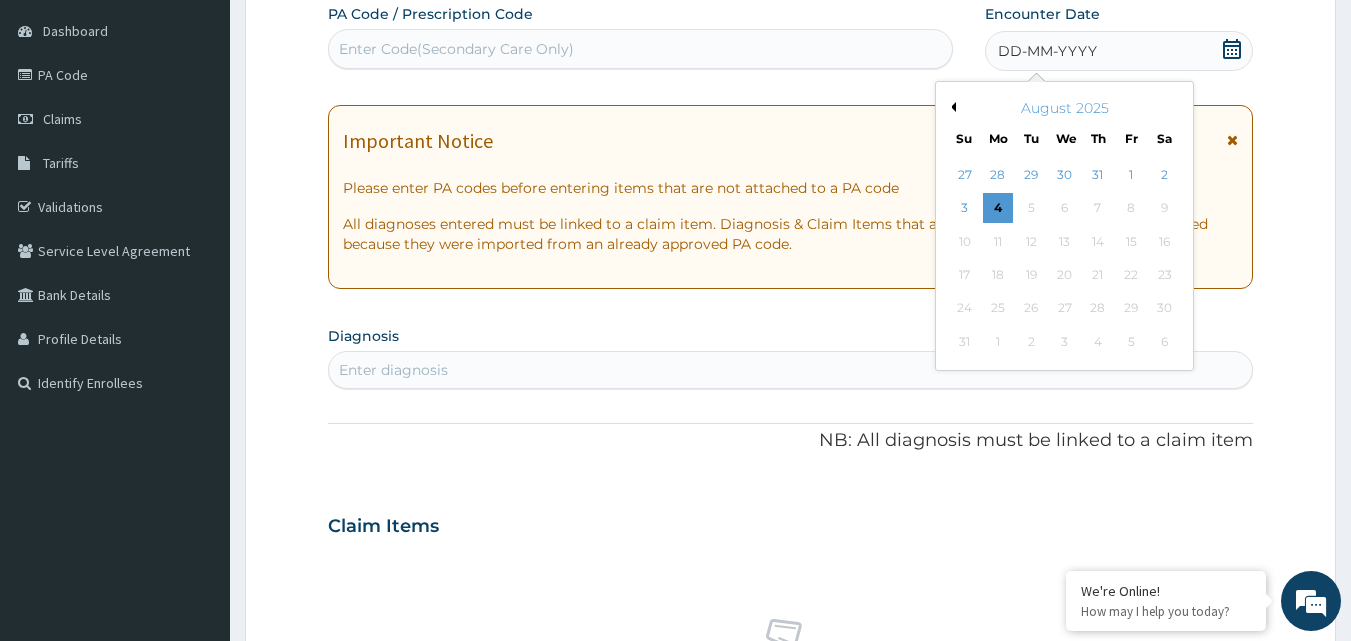 click on "August 2025" at bounding box center [1064, 108] 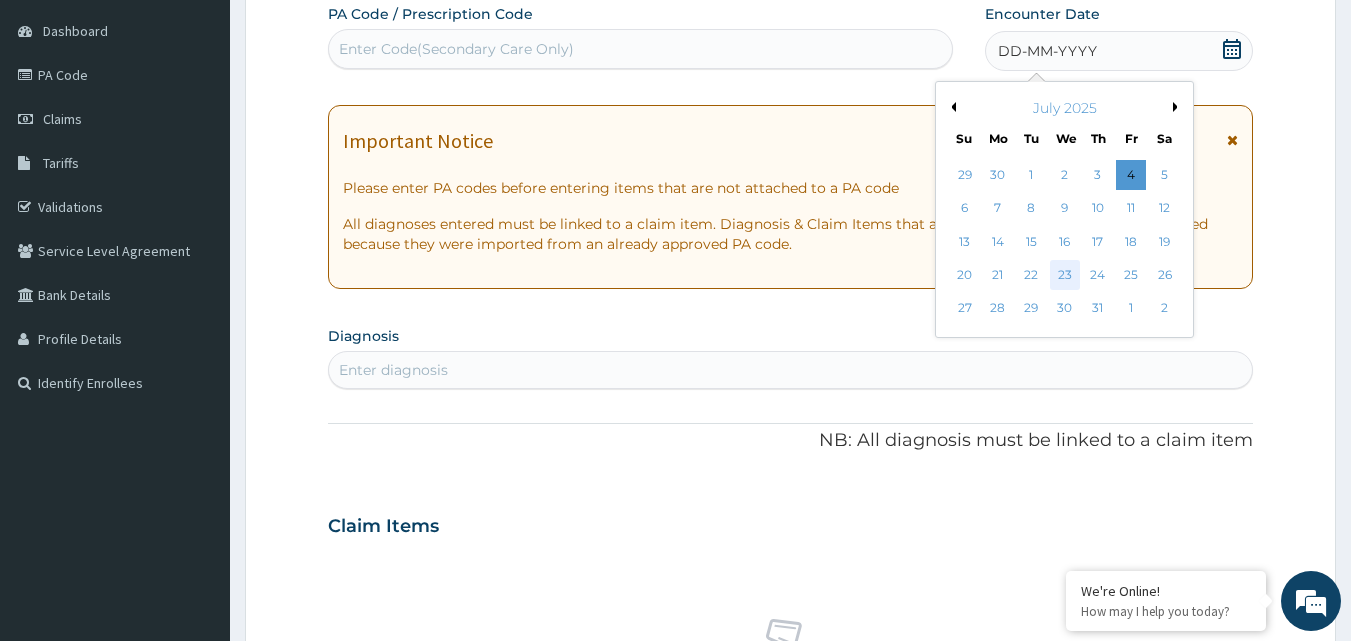 click on "23" at bounding box center (1065, 275) 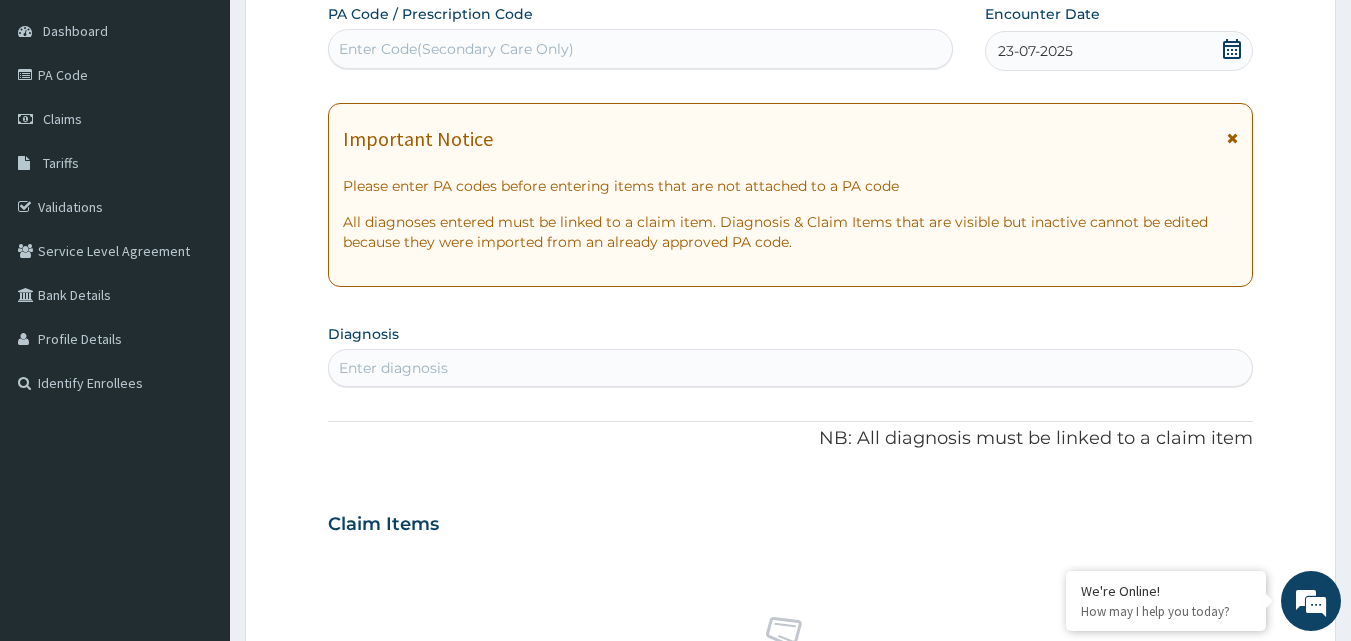click on "Enter diagnosis" at bounding box center (393, 368) 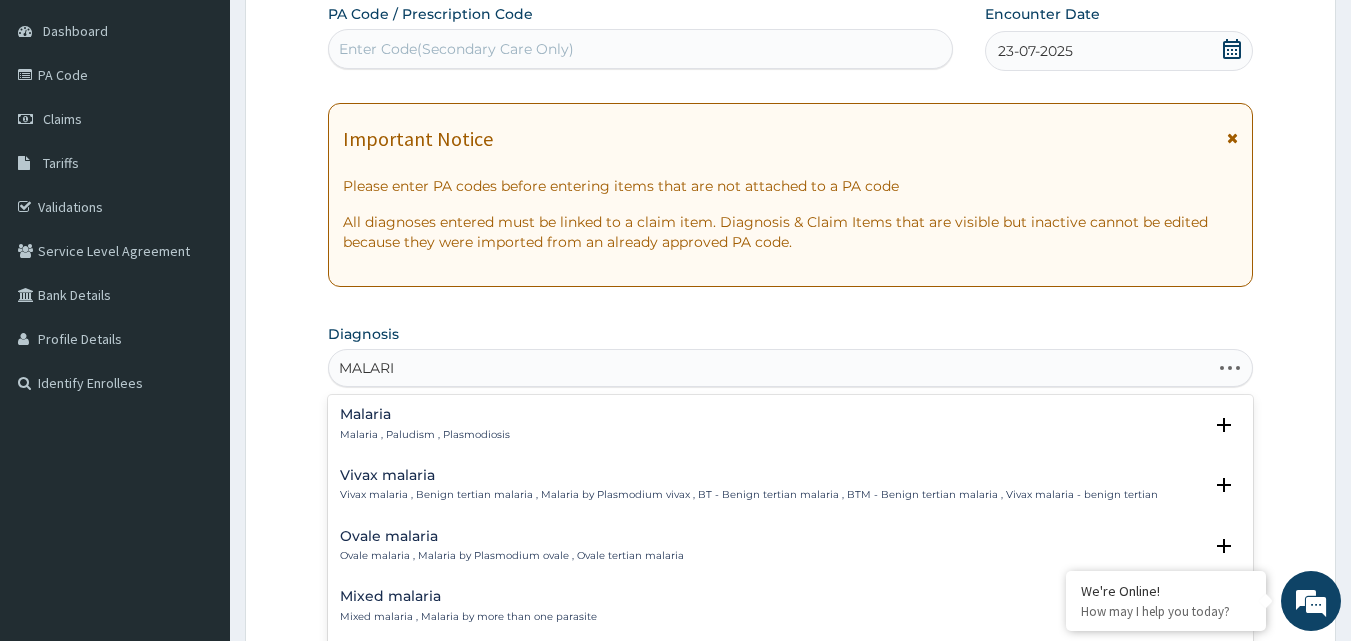 type on "MALARIA" 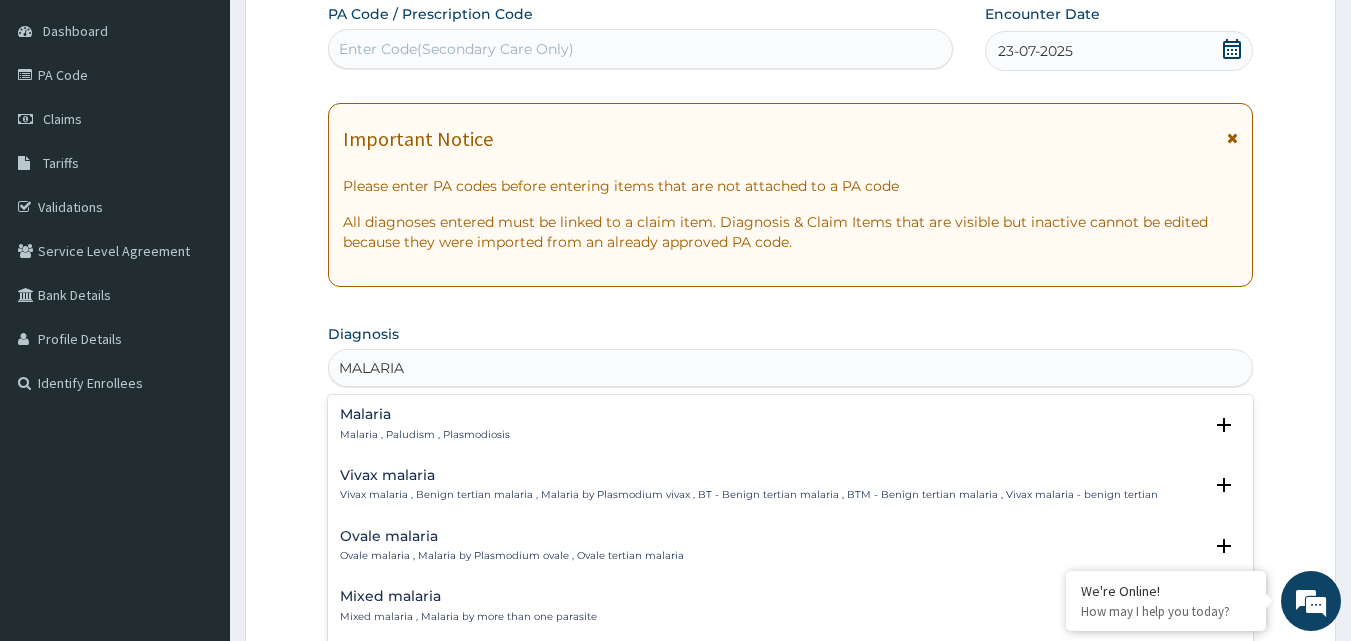 click on "Malaria , Paludism , Plasmodiosis" at bounding box center (425, 435) 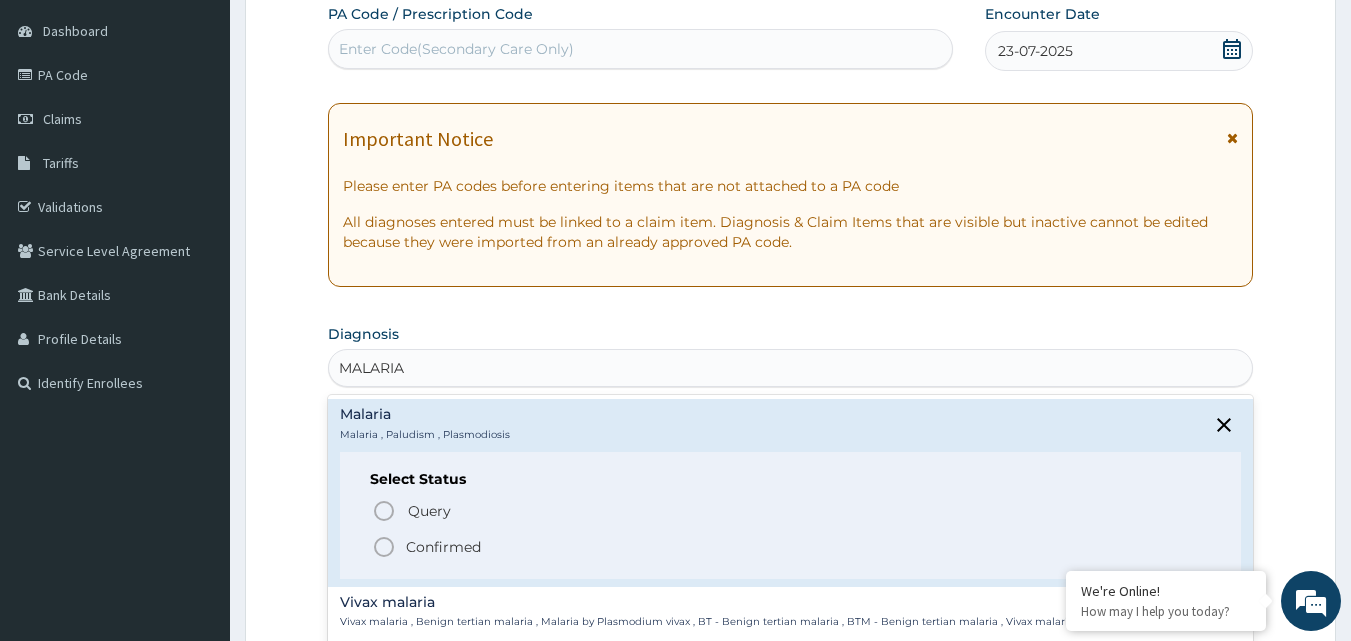 click 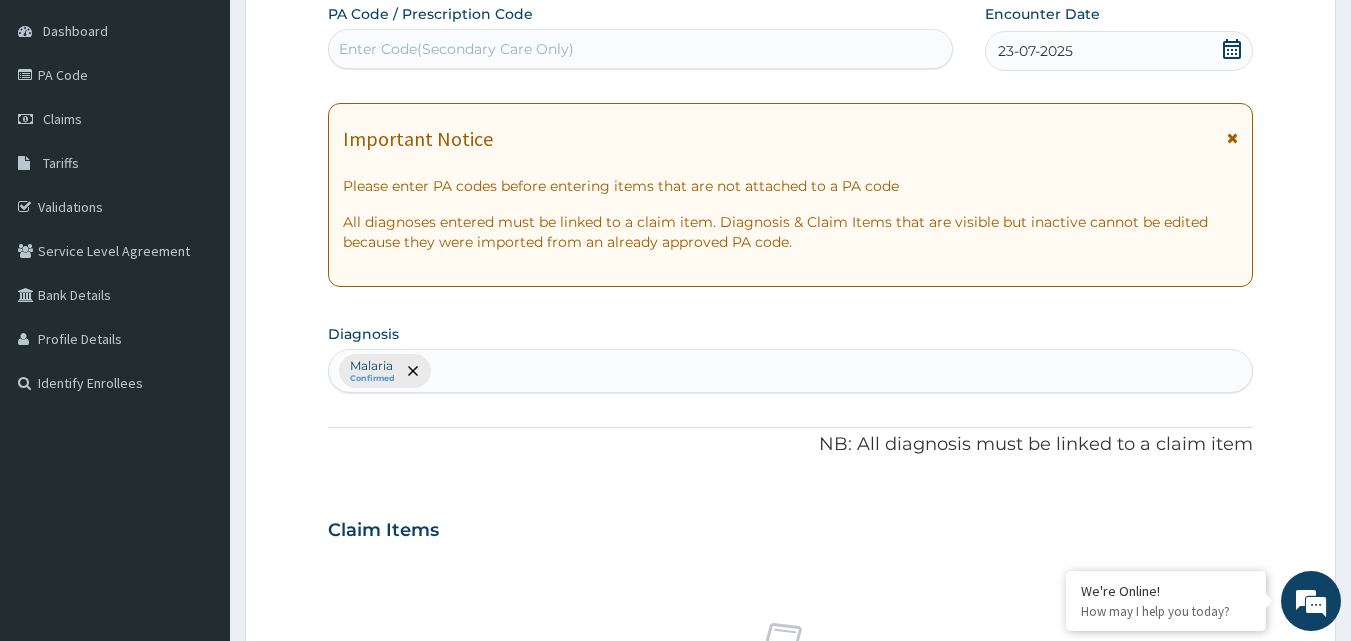 click on "Malaria Confirmed" at bounding box center [791, 371] 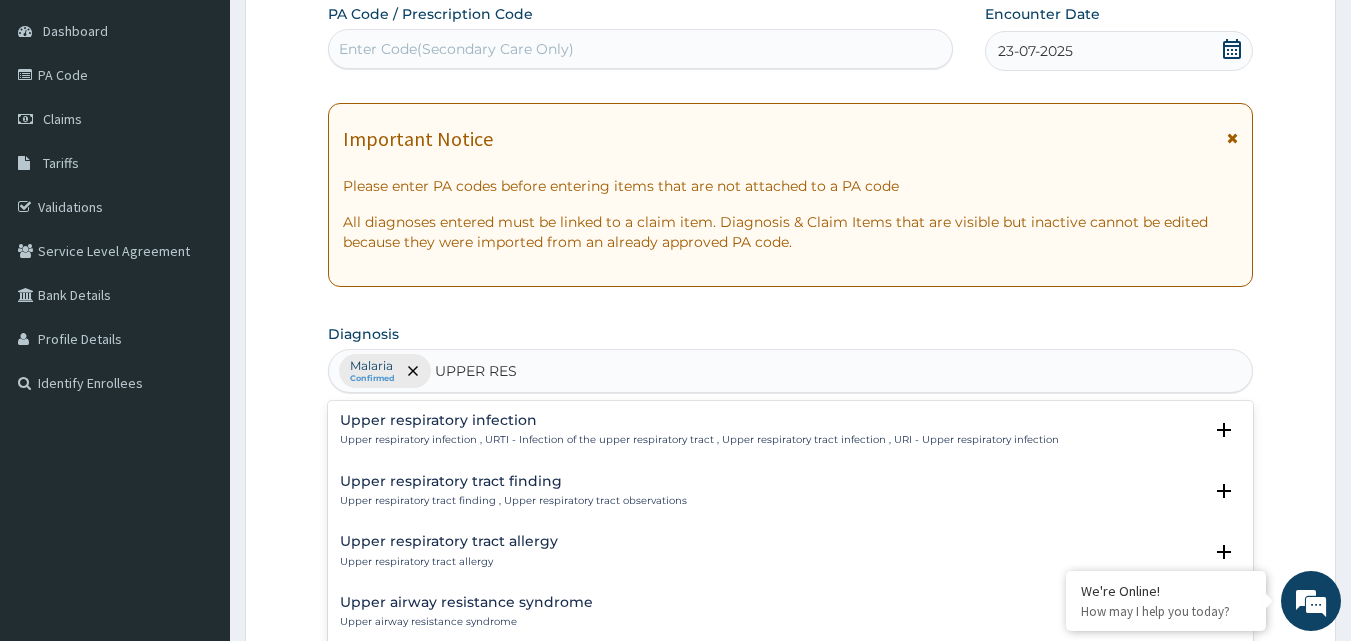 type on "UPPER RESP" 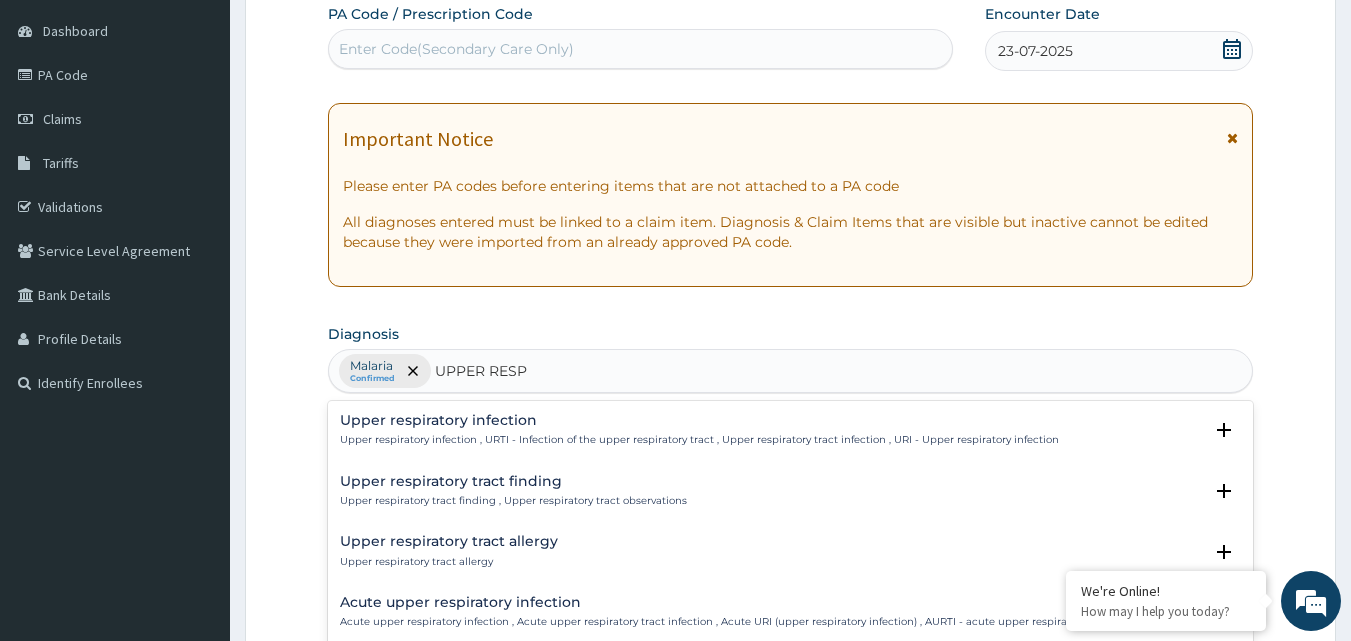 click on "Upper respiratory infection Upper respiratory infection , URTI - Infection of the upper respiratory tract , Upper respiratory tract infection , URI - Upper respiratory infection" at bounding box center [699, 430] 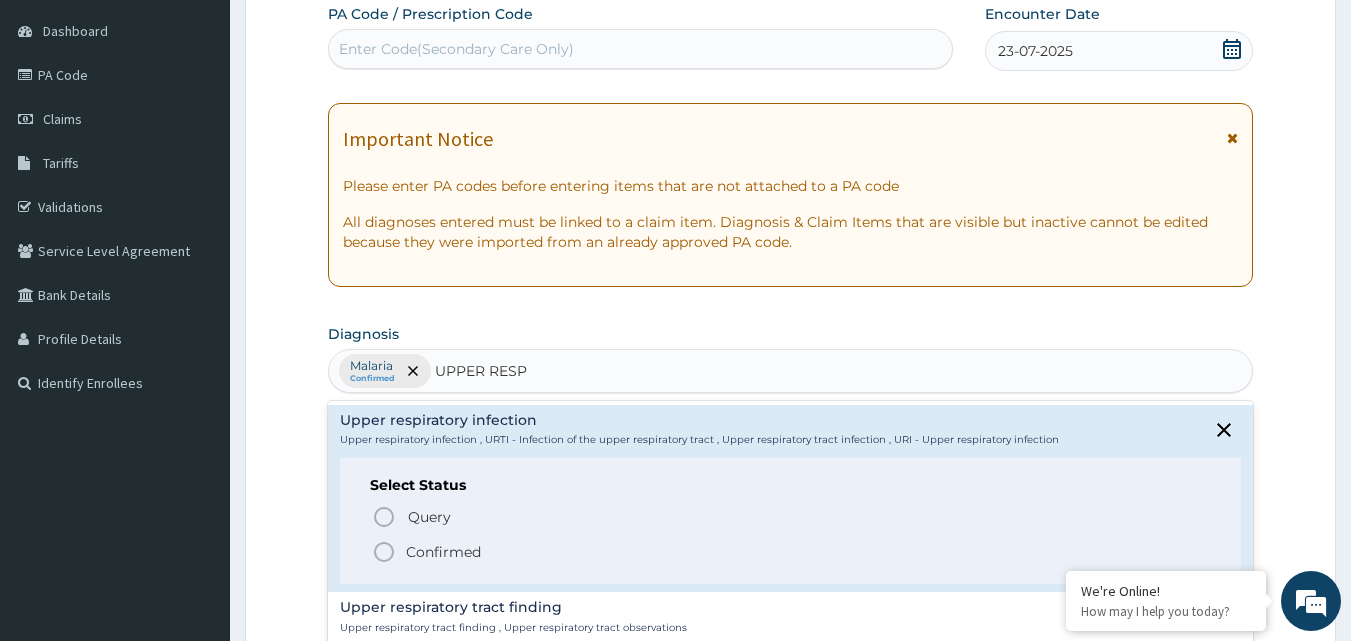 click 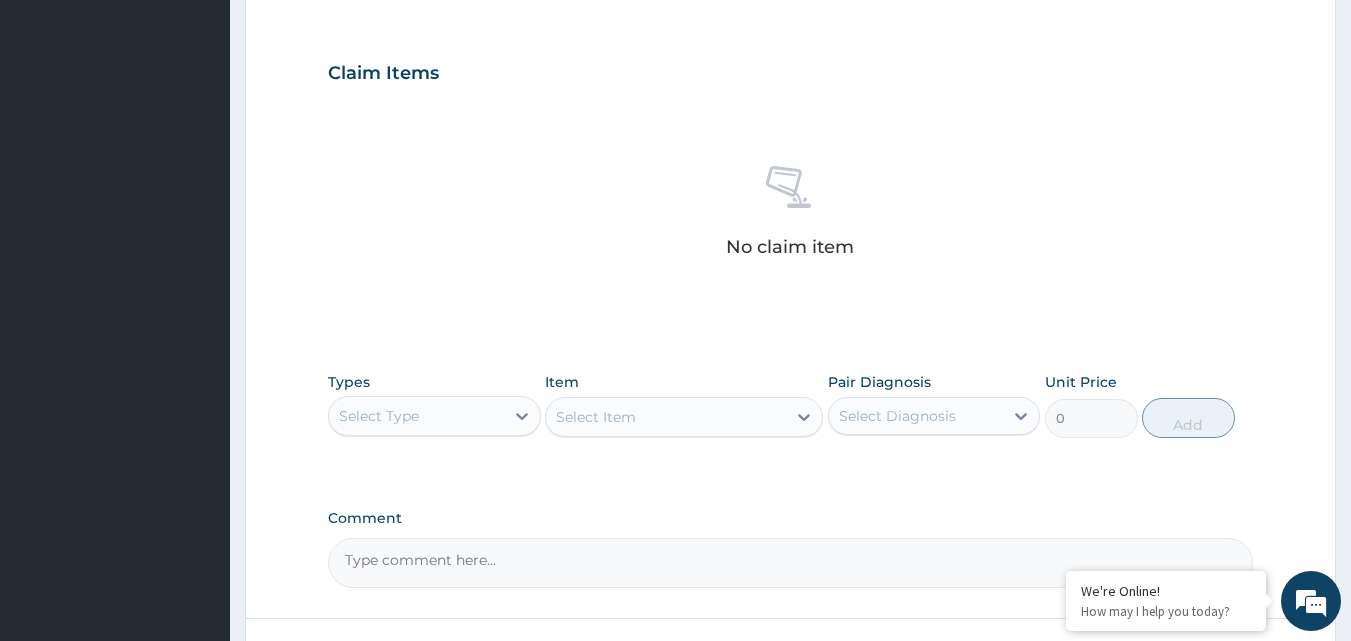 scroll, scrollTop: 687, scrollLeft: 0, axis: vertical 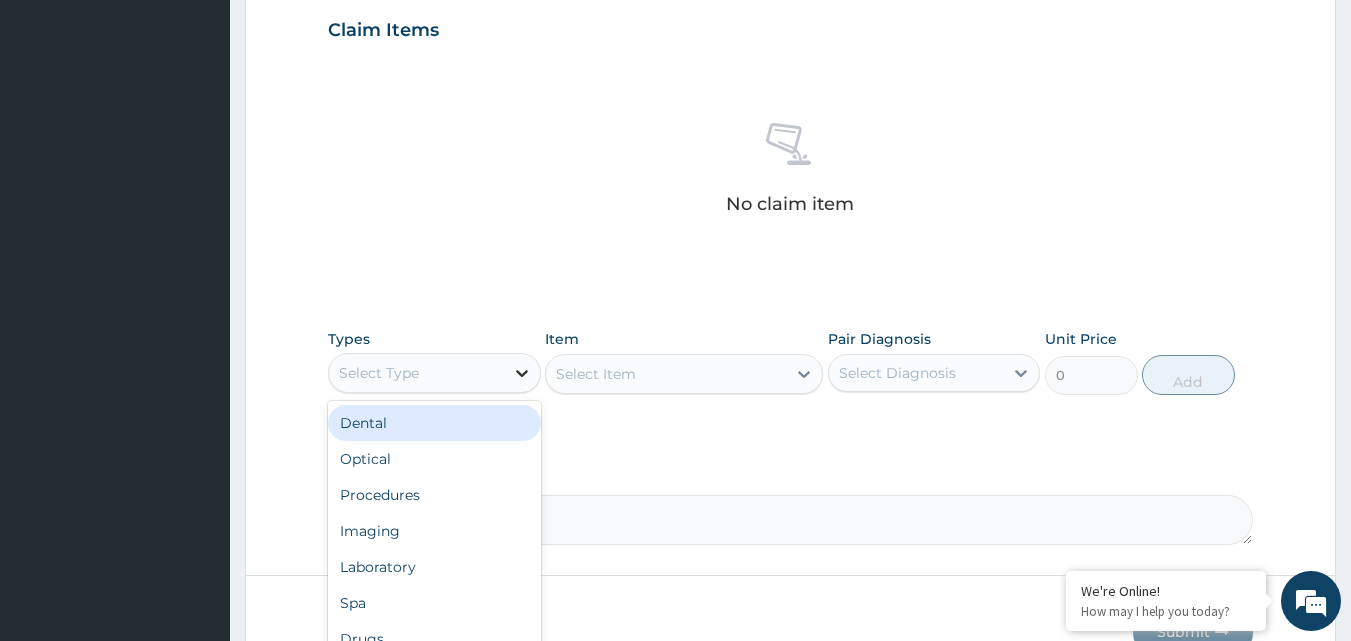 click 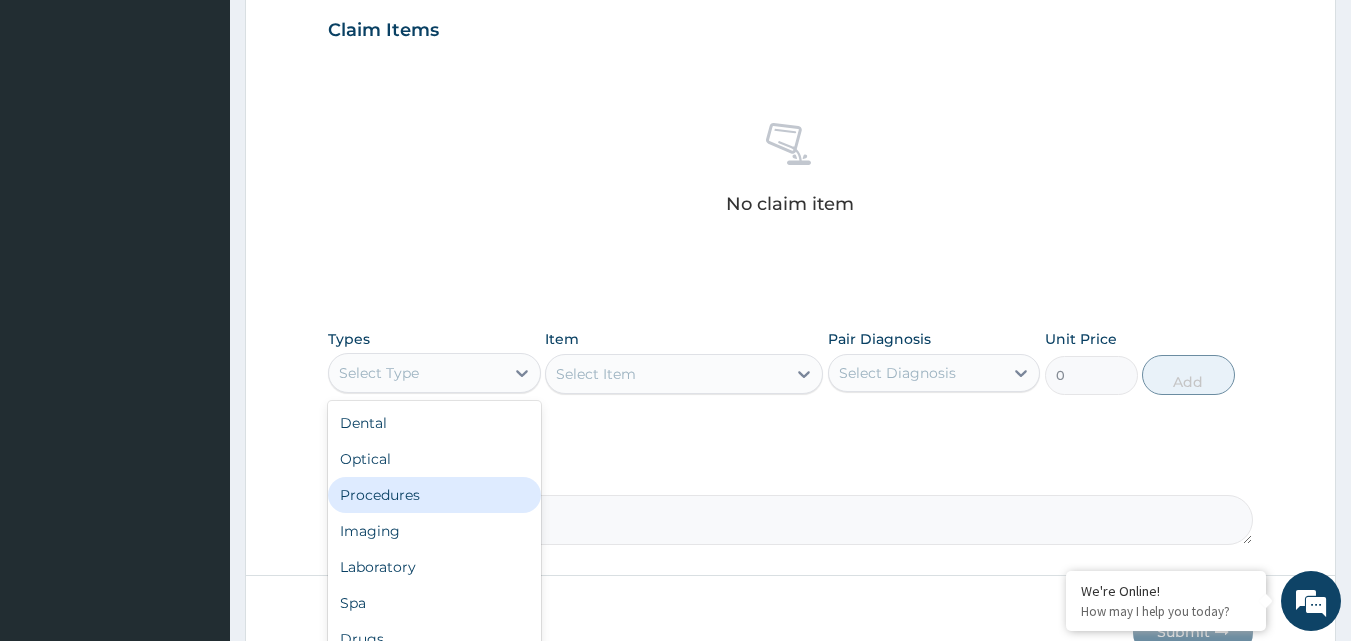 click on "Procedures" at bounding box center [434, 495] 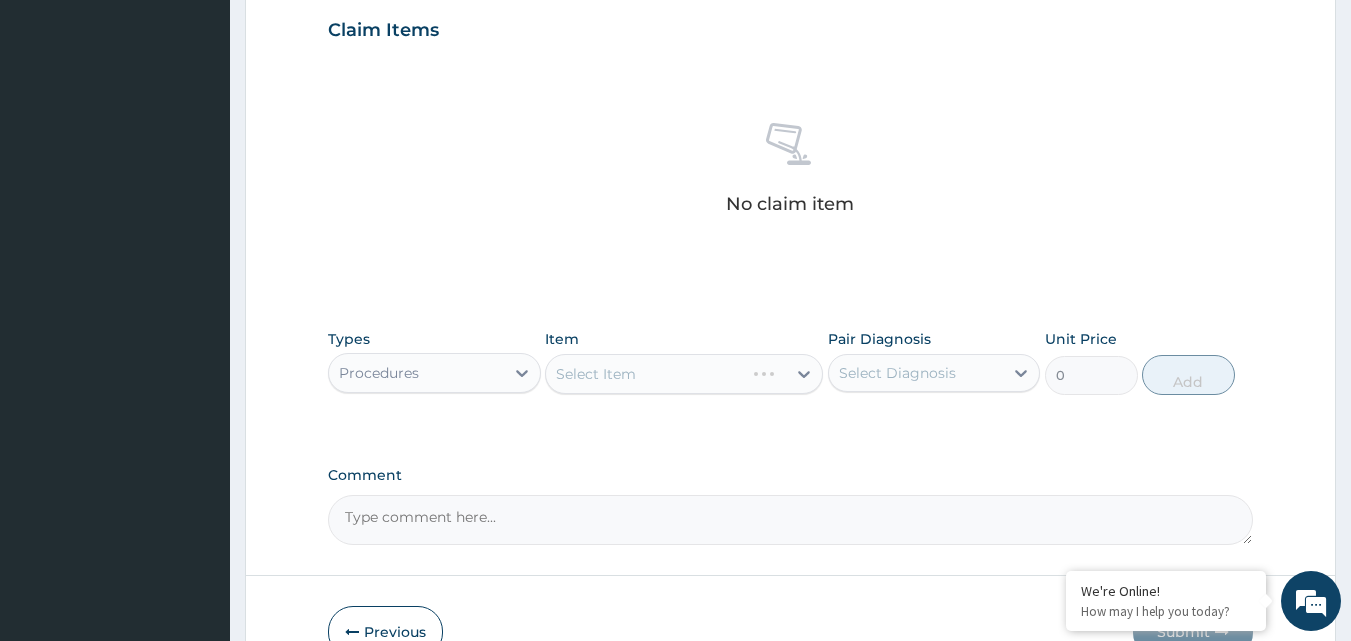 click on "Select Item" at bounding box center [684, 374] 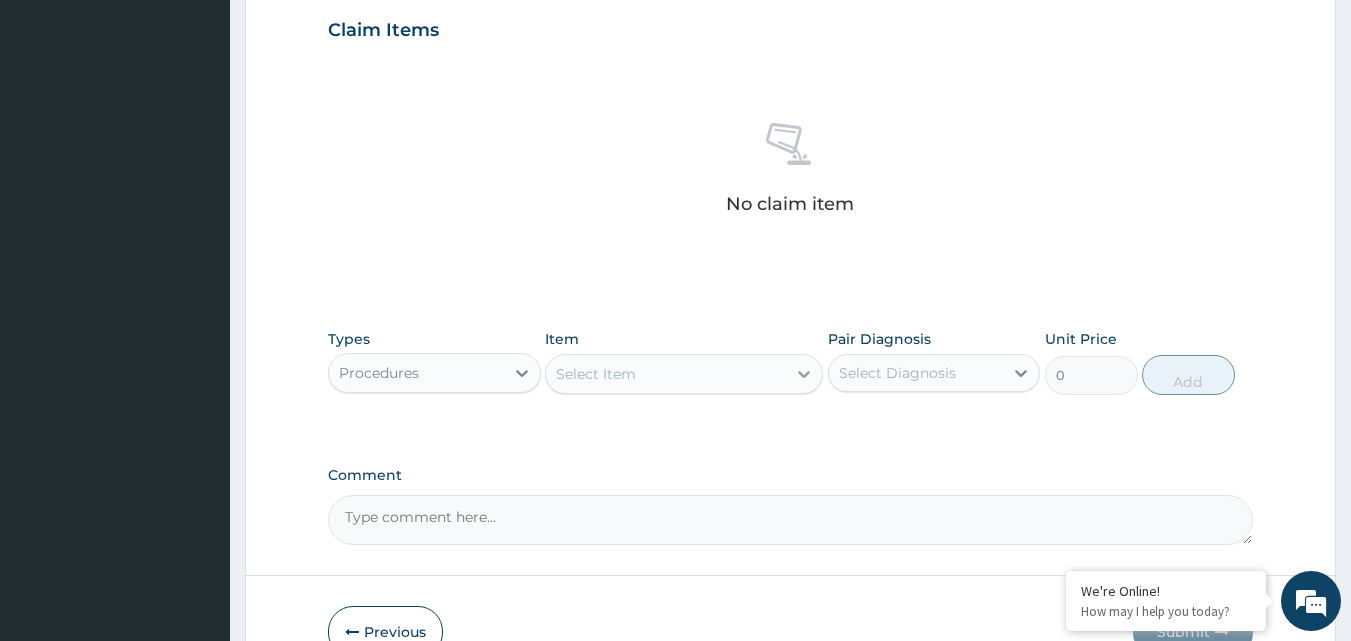 click 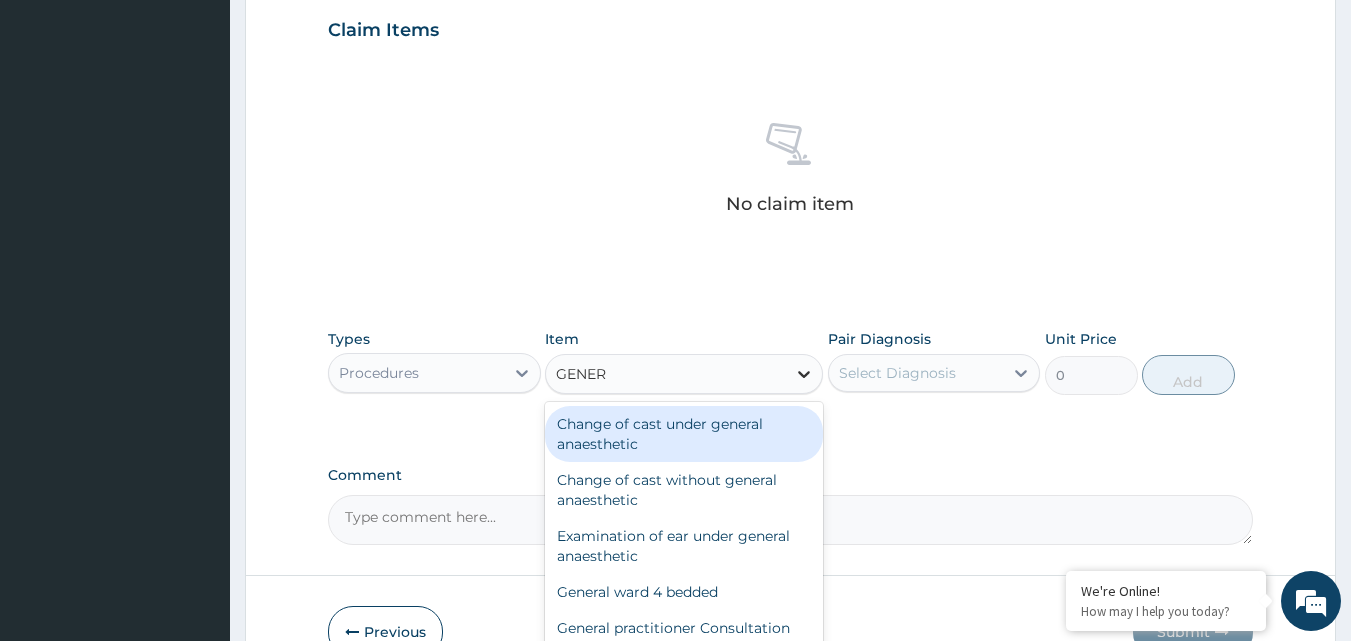 type on "GENERA" 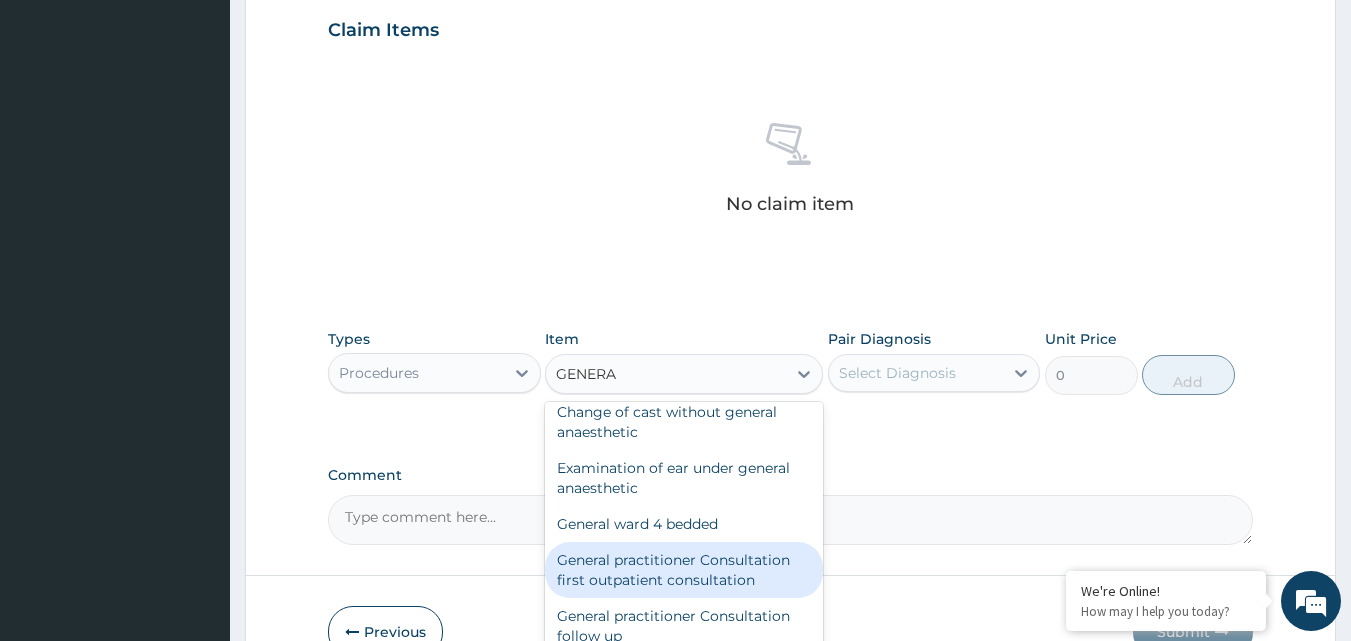 scroll, scrollTop: 100, scrollLeft: 0, axis: vertical 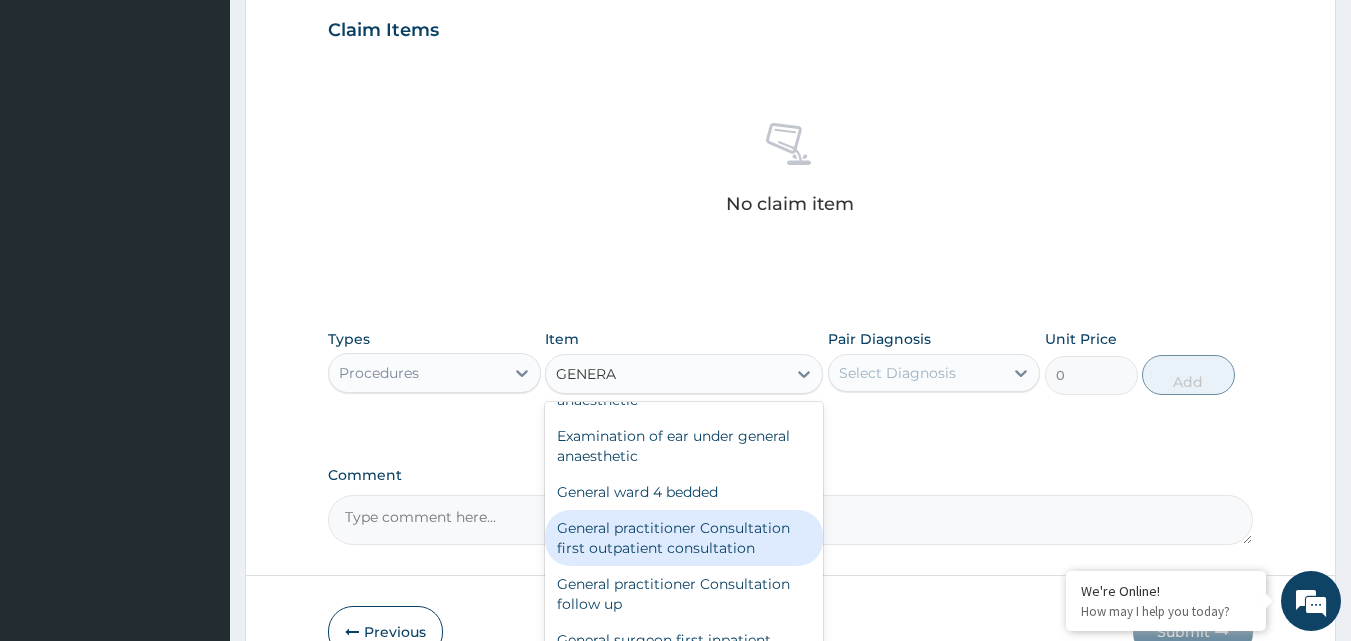 click on "General practitioner Consultation first outpatient consultation" at bounding box center [684, 538] 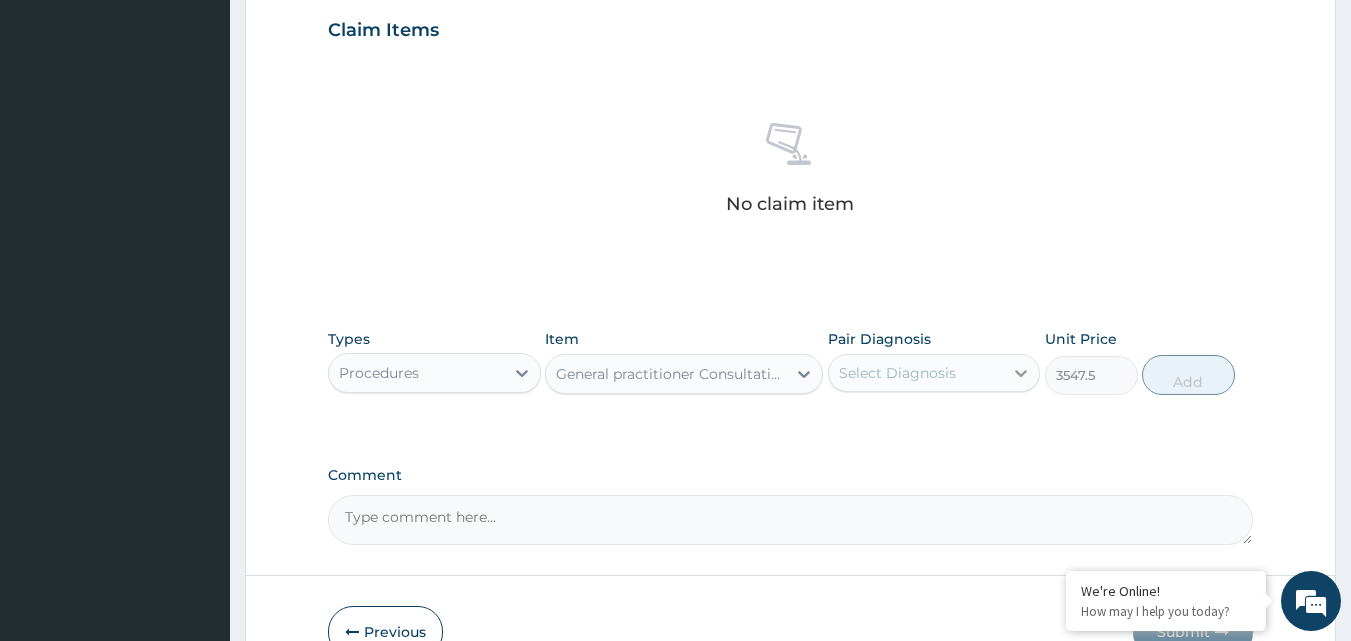 click 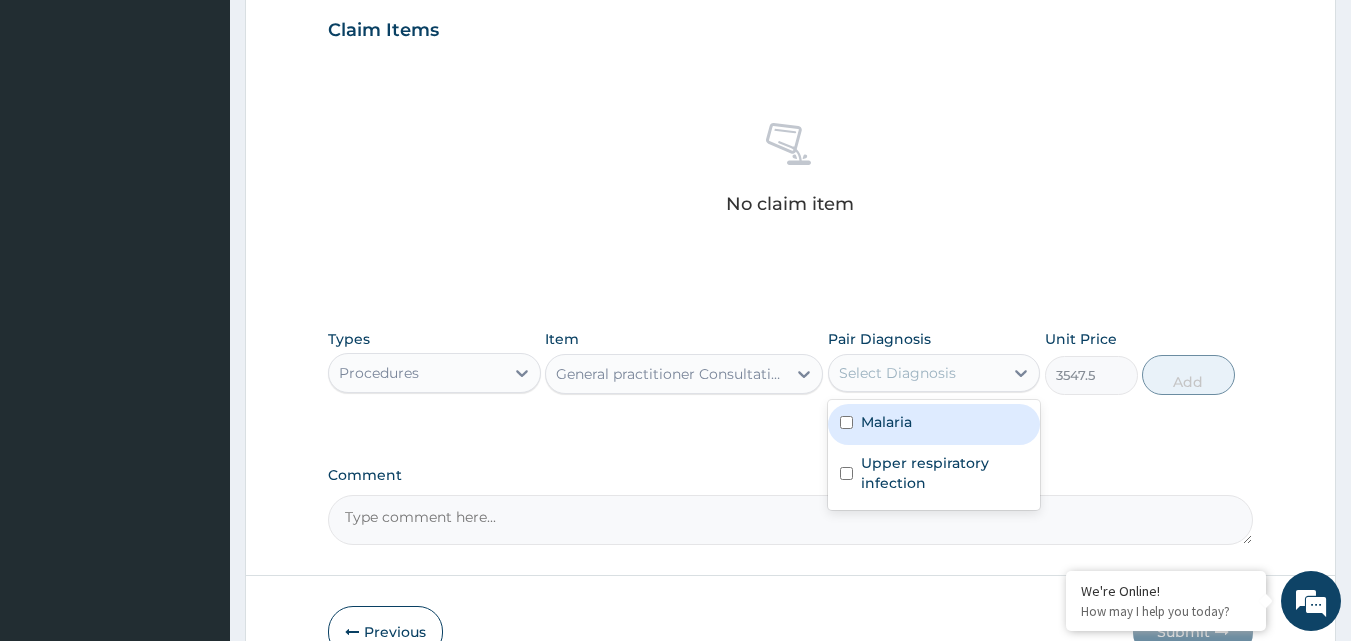 click at bounding box center (846, 422) 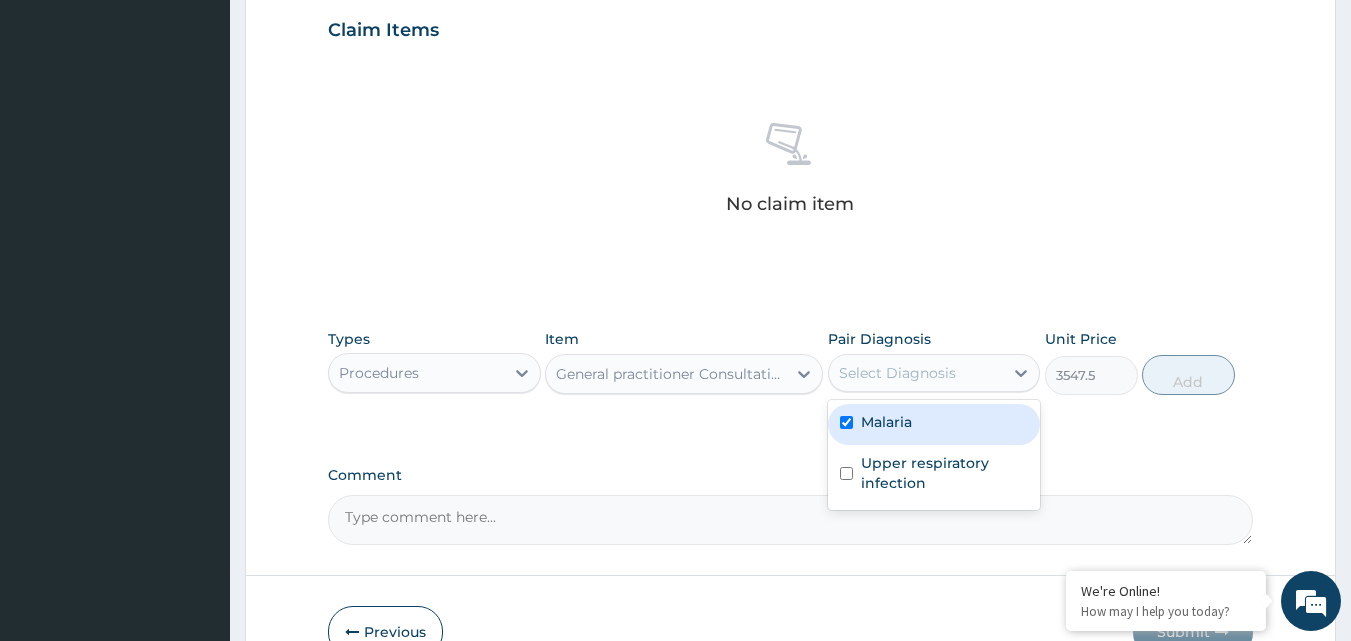 checkbox on "true" 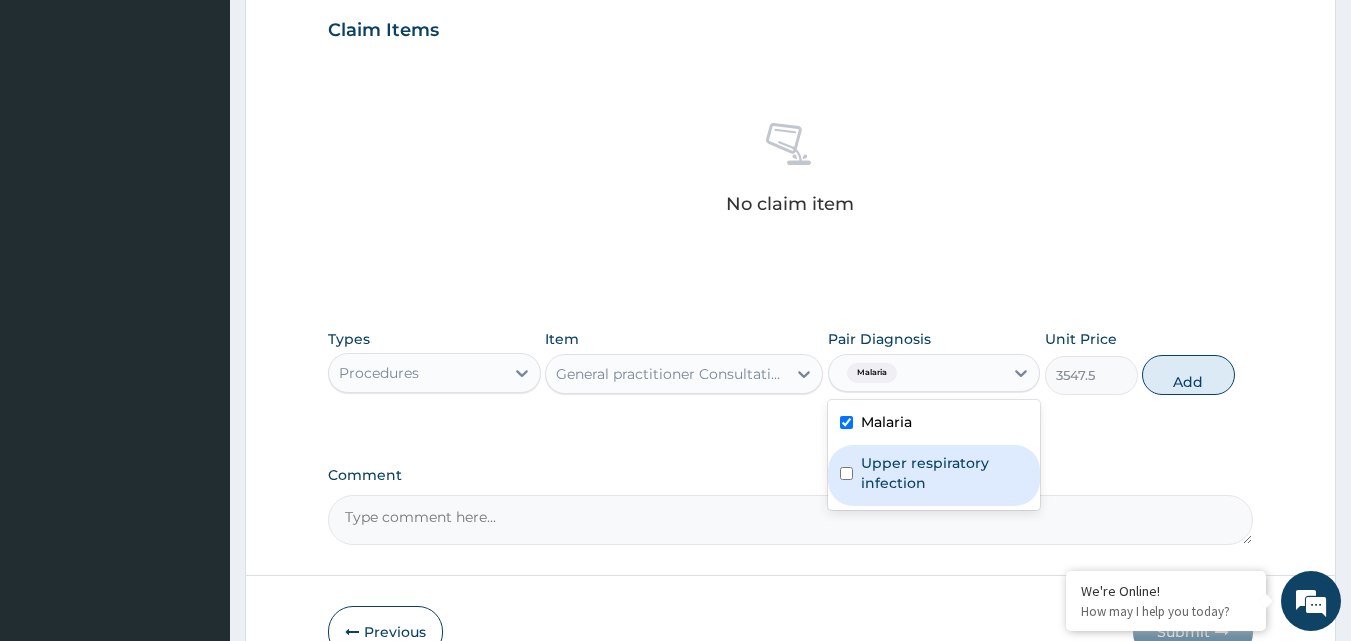 click at bounding box center [846, 473] 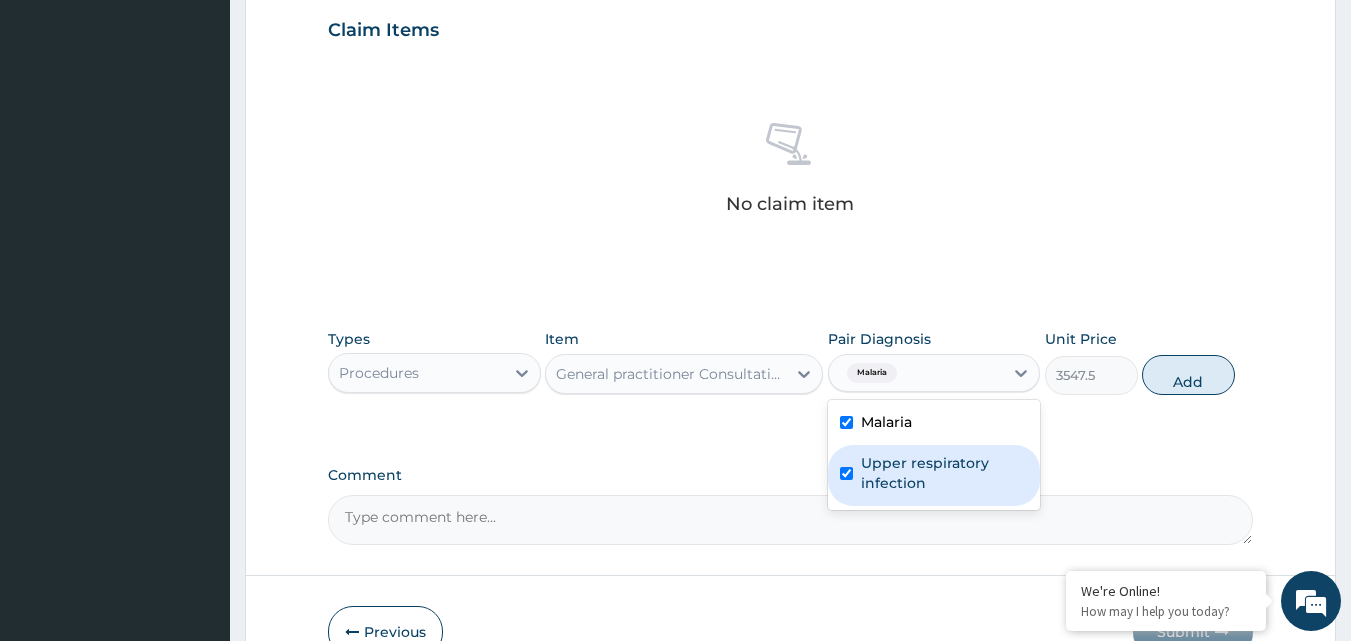 checkbox on "true" 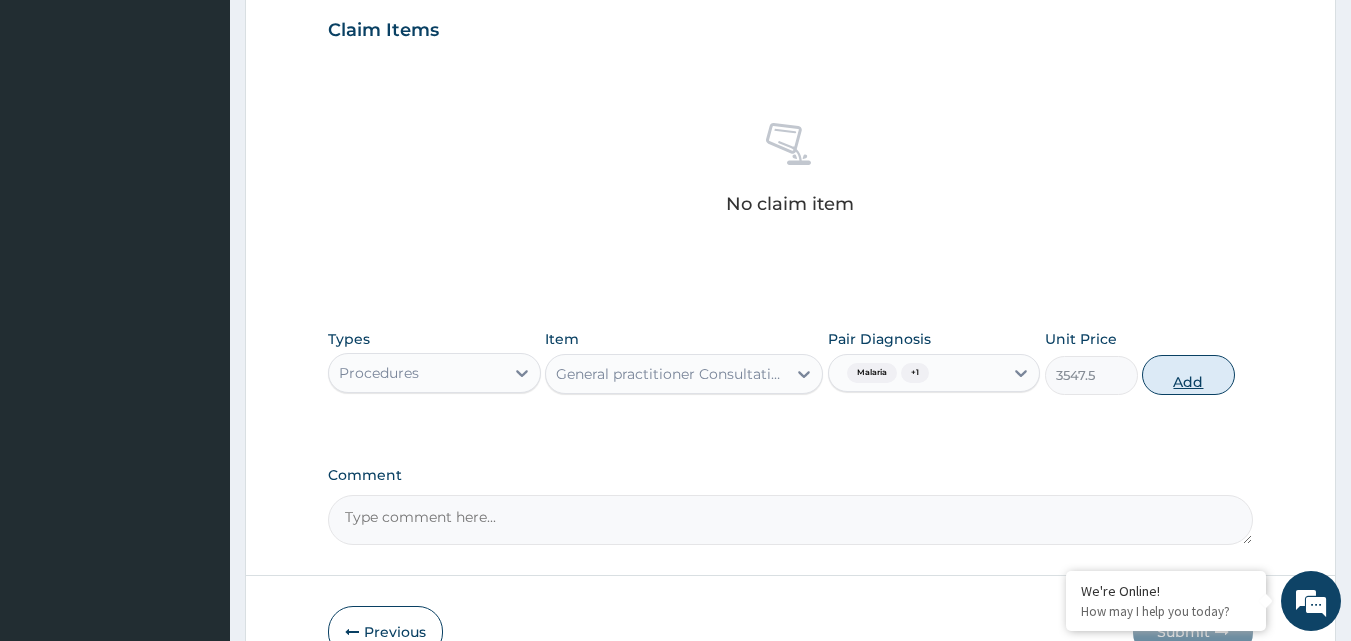 click on "Add" at bounding box center [1188, 375] 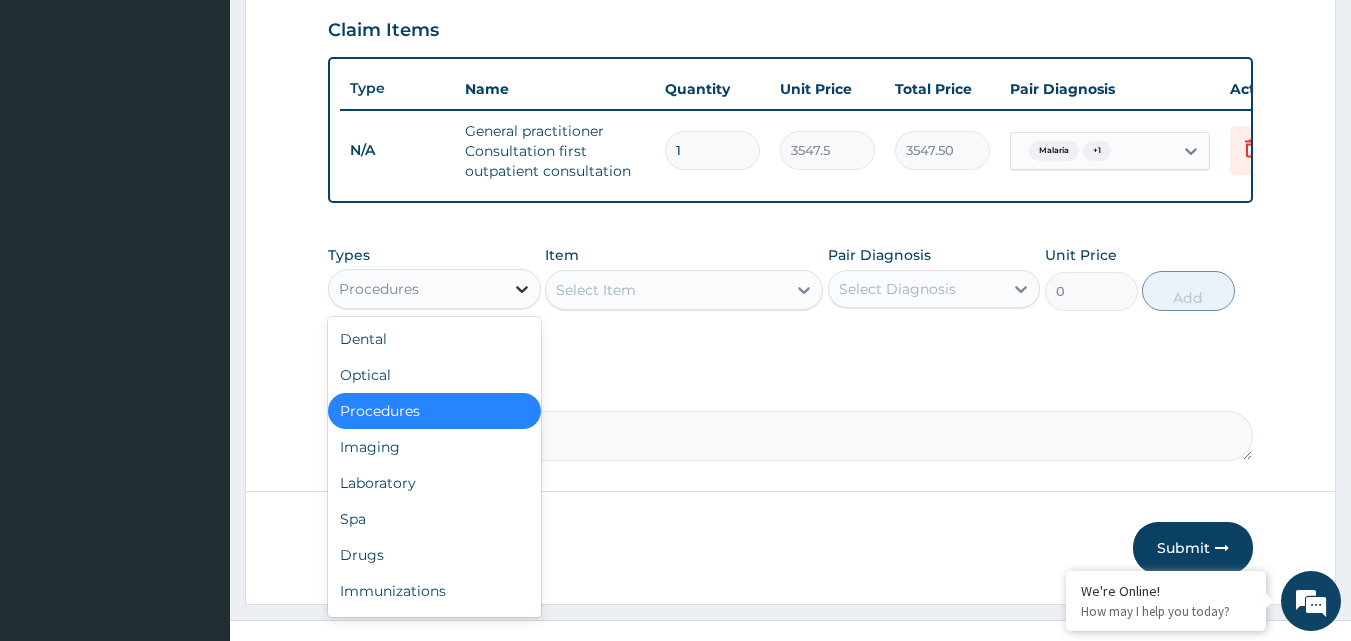 click 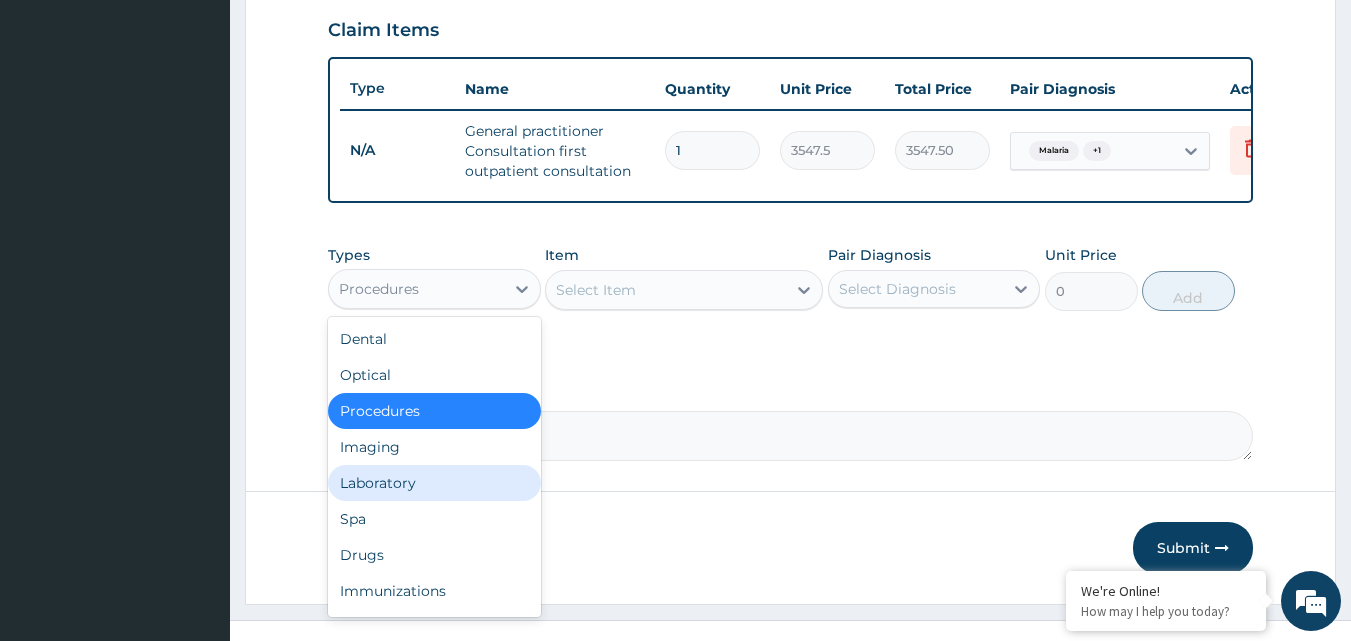 click on "Laboratory" at bounding box center [434, 483] 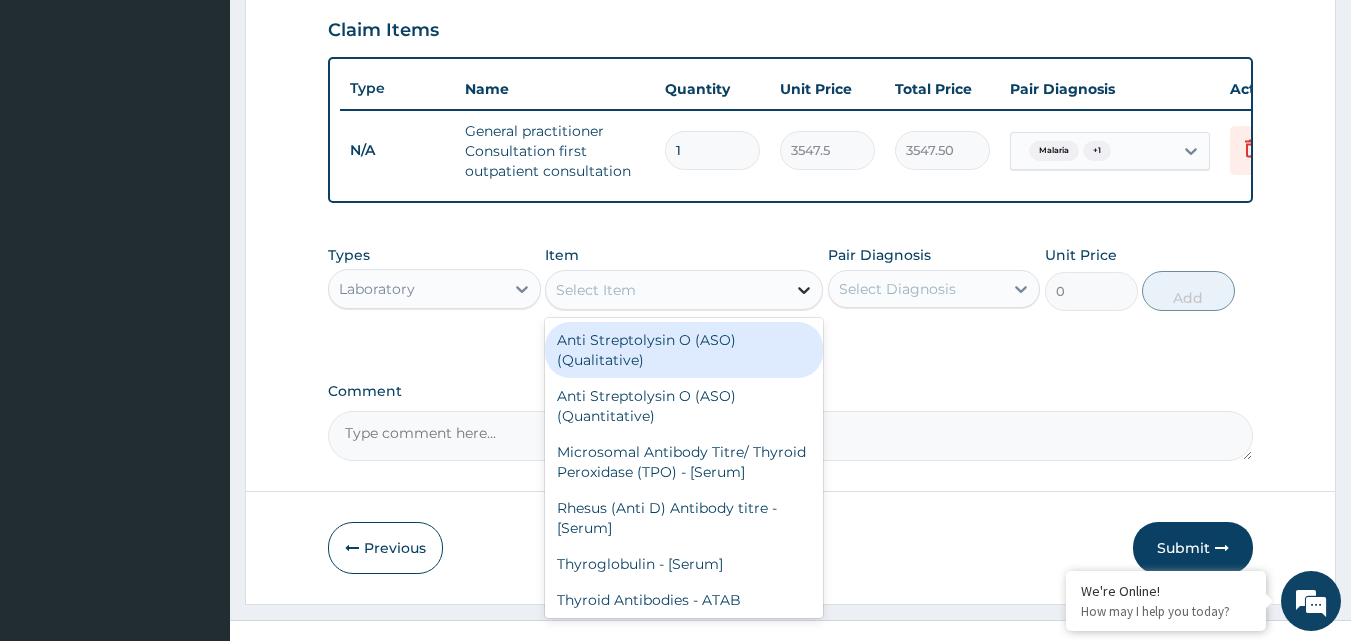 click 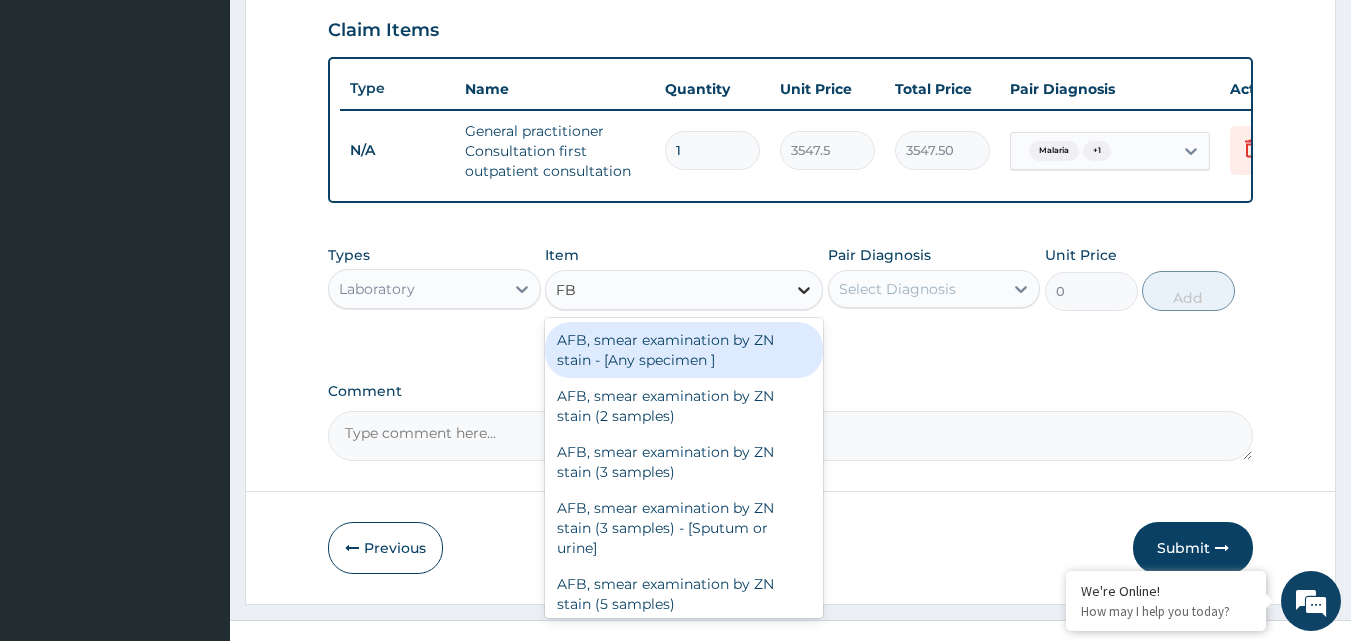 type on "FBC" 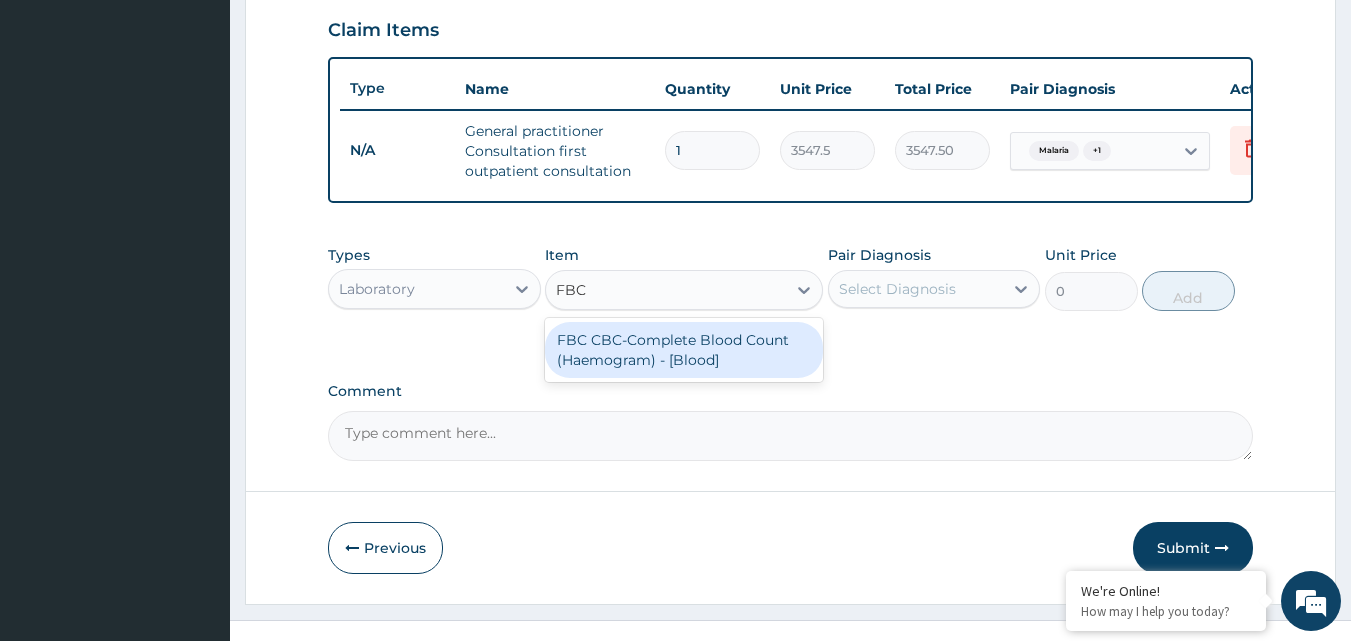 click on "FBC CBC-Complete Blood Count (Haemogram) - [Blood]" at bounding box center [684, 350] 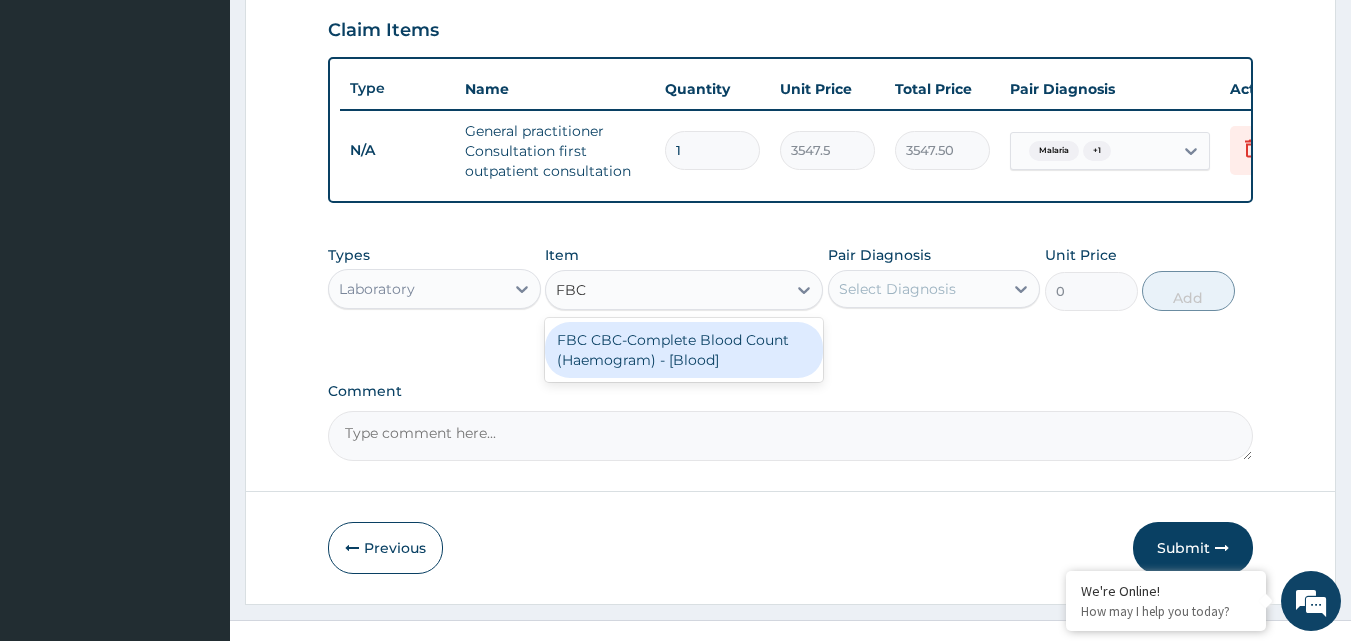 type 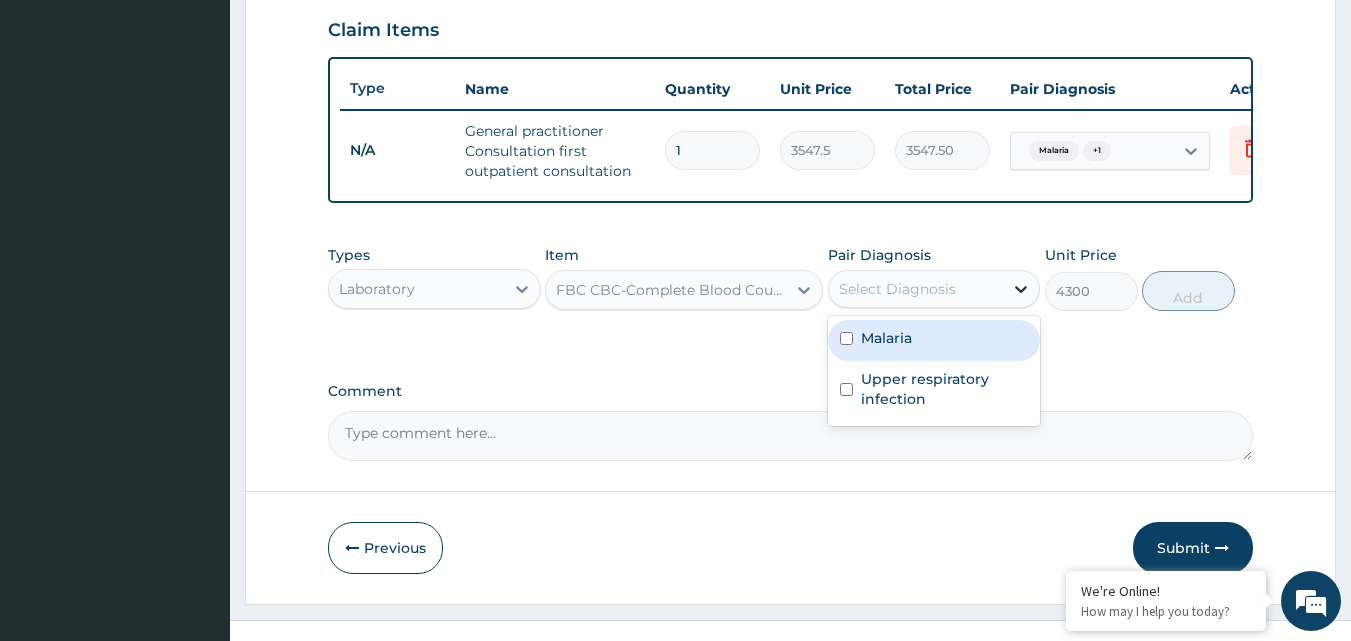 click 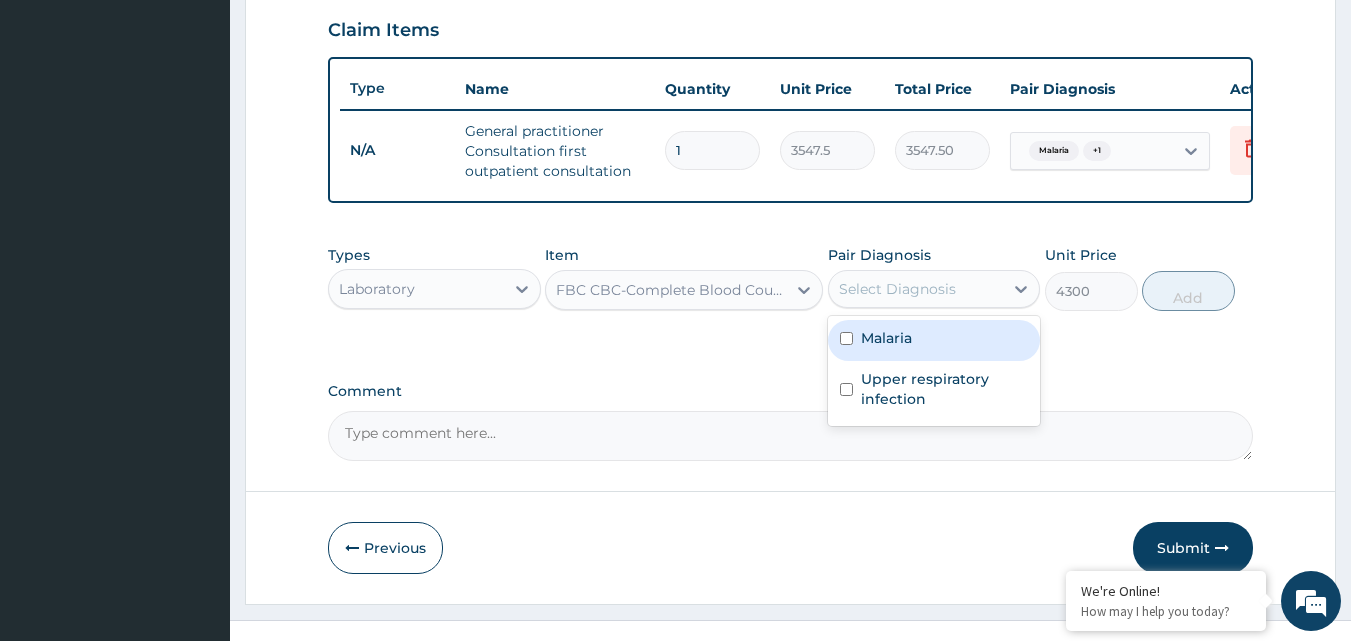 click on "Malaria" at bounding box center (934, 340) 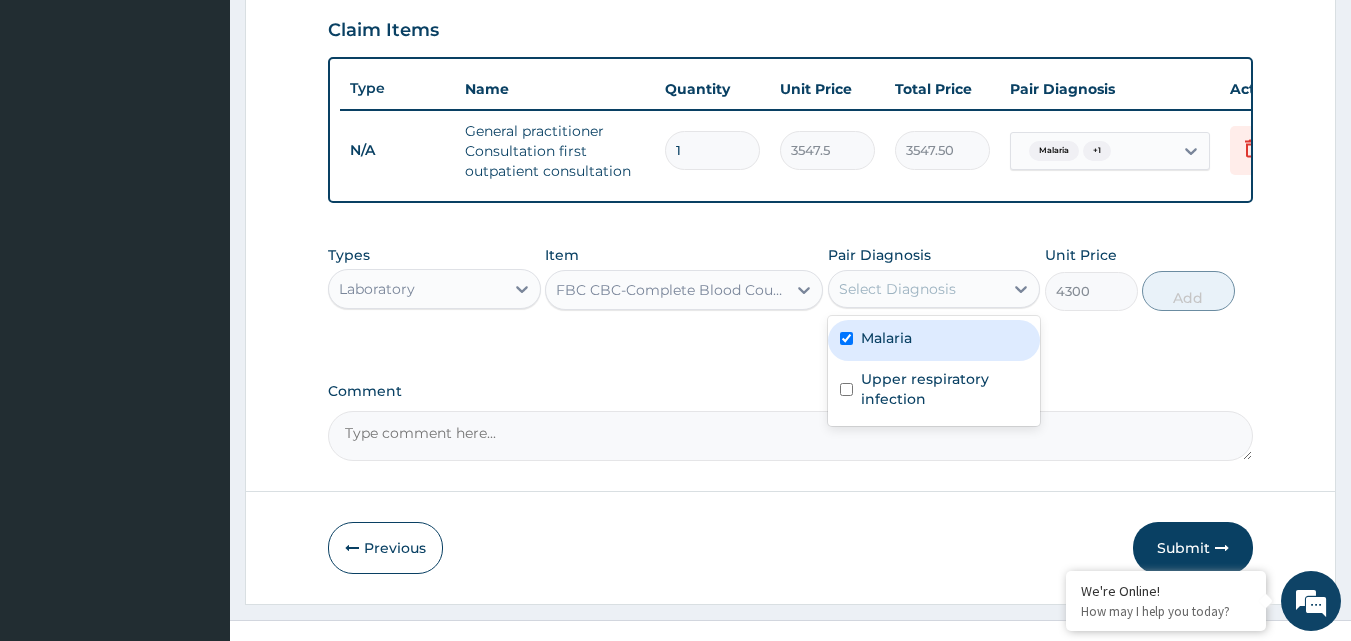 checkbox on "true" 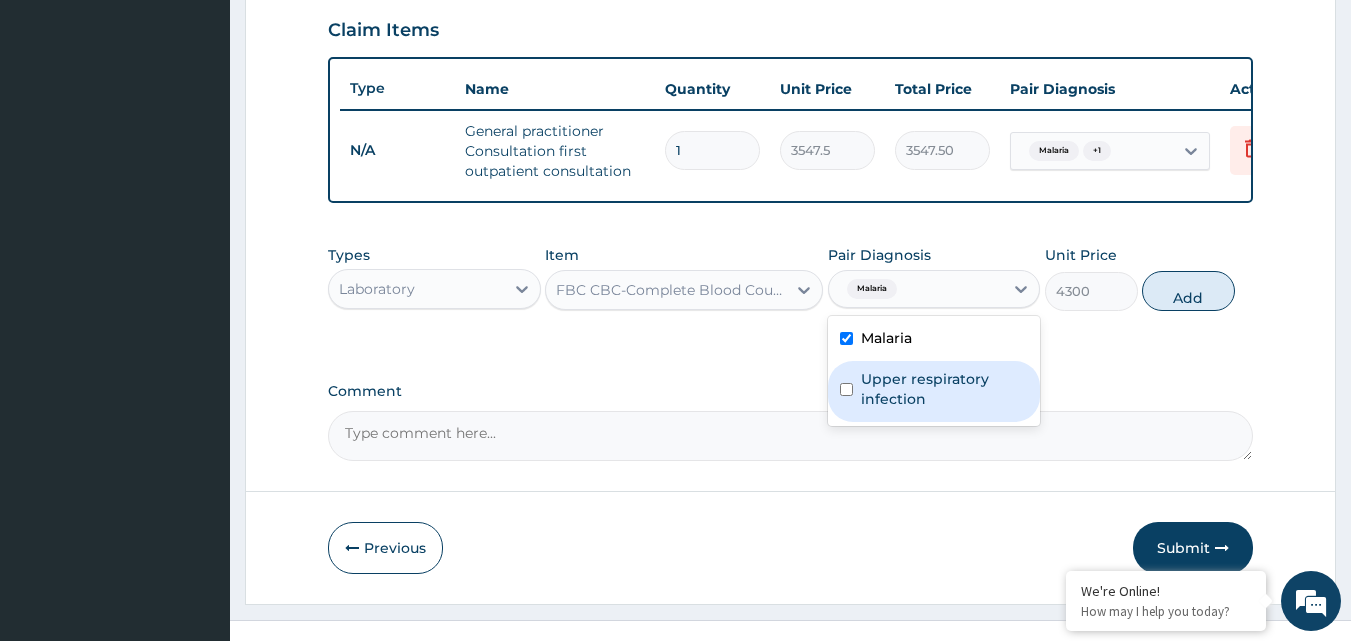click on "Upper respiratory infection" at bounding box center (934, 391) 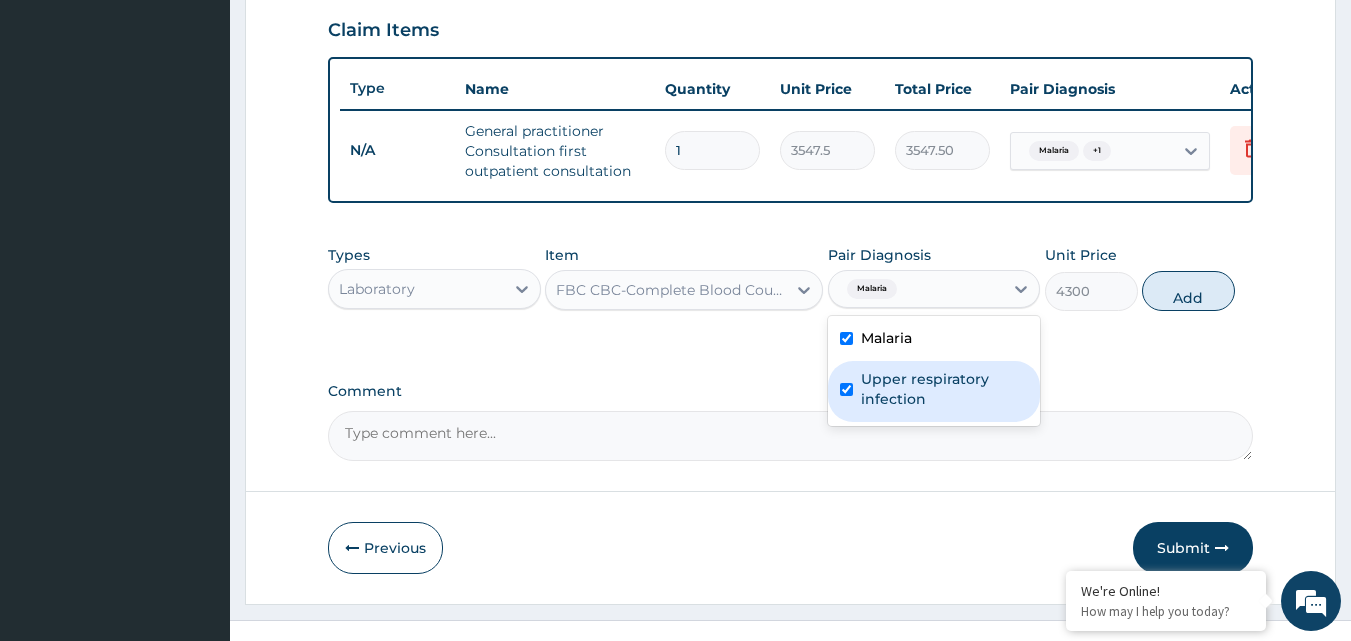 checkbox on "true" 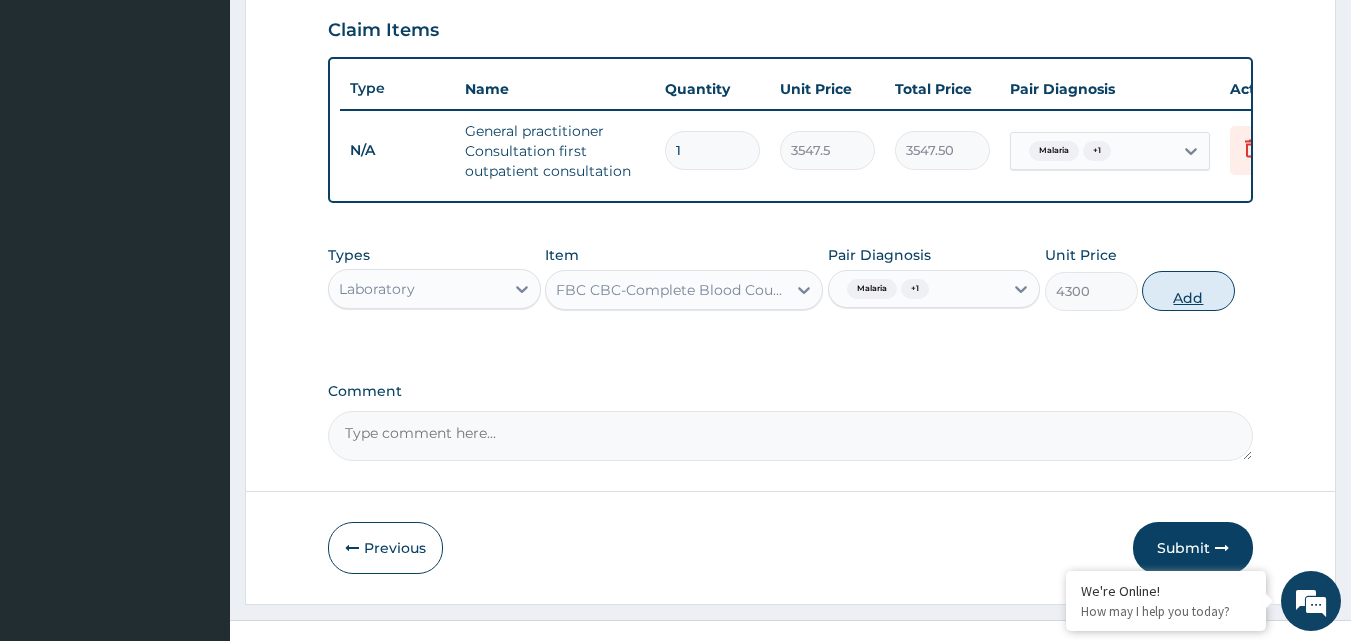 click on "Add" at bounding box center [1188, 291] 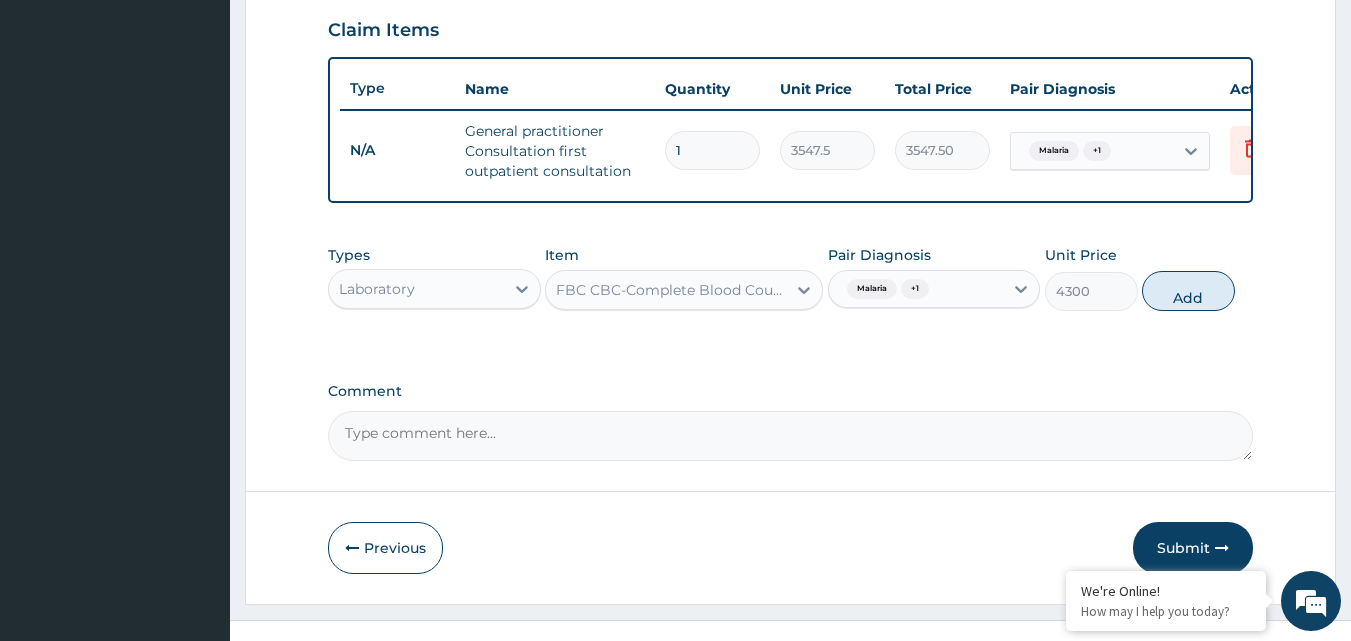 type on "0" 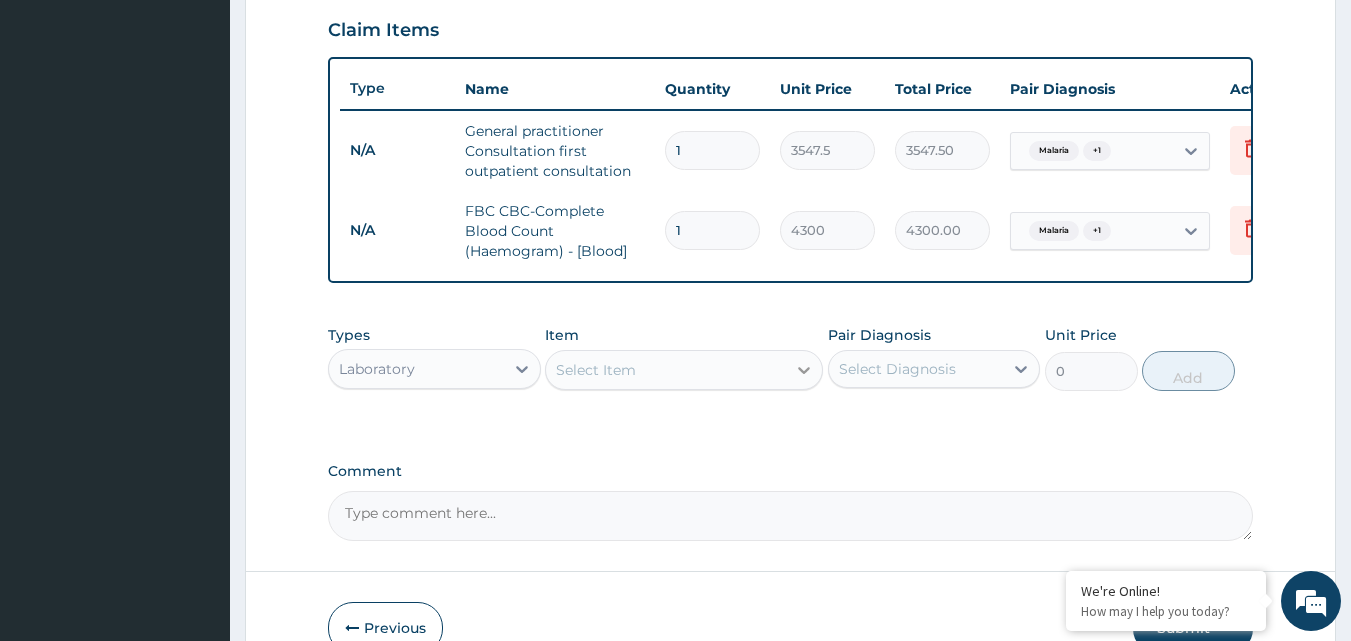click 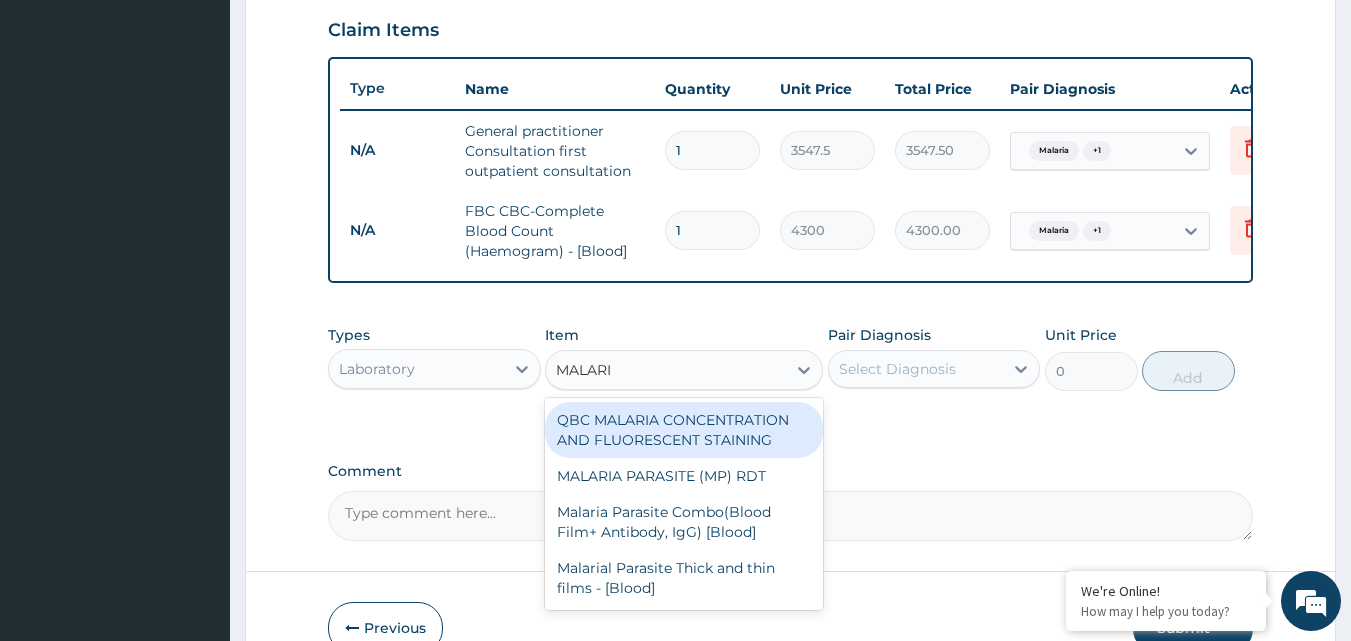 type on "MALARIA" 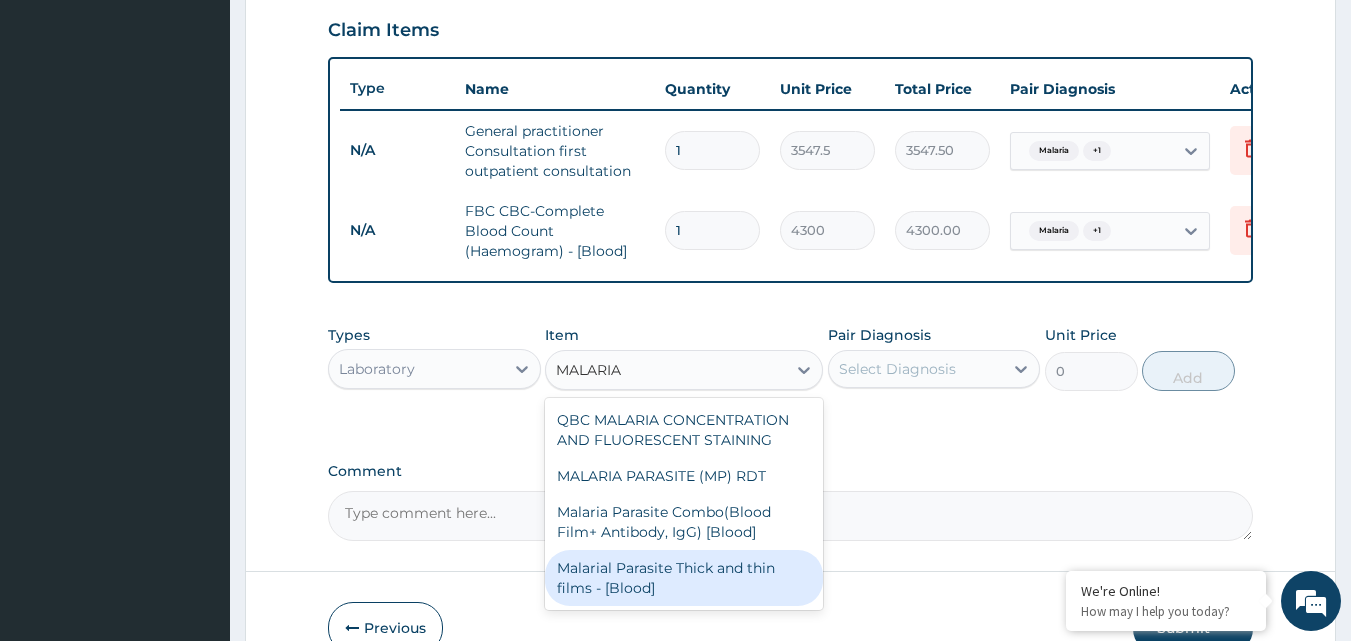 click on "Malarial Parasite Thick and thin films - [Blood]" at bounding box center (684, 578) 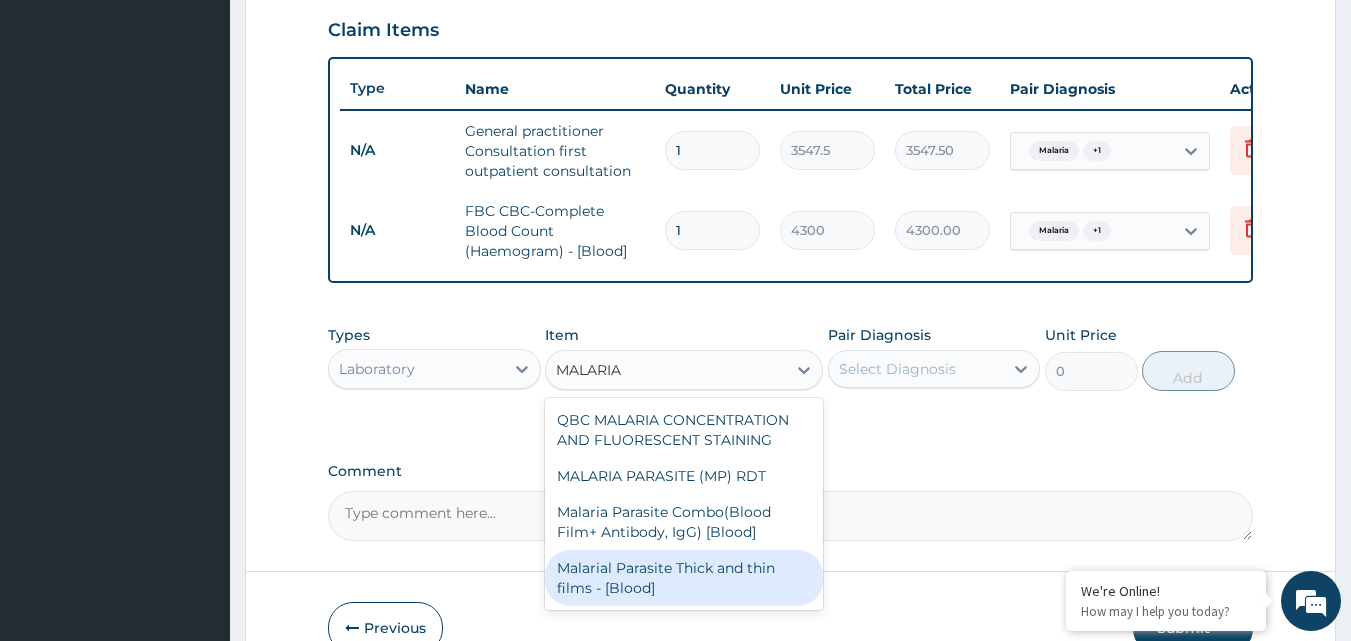 type 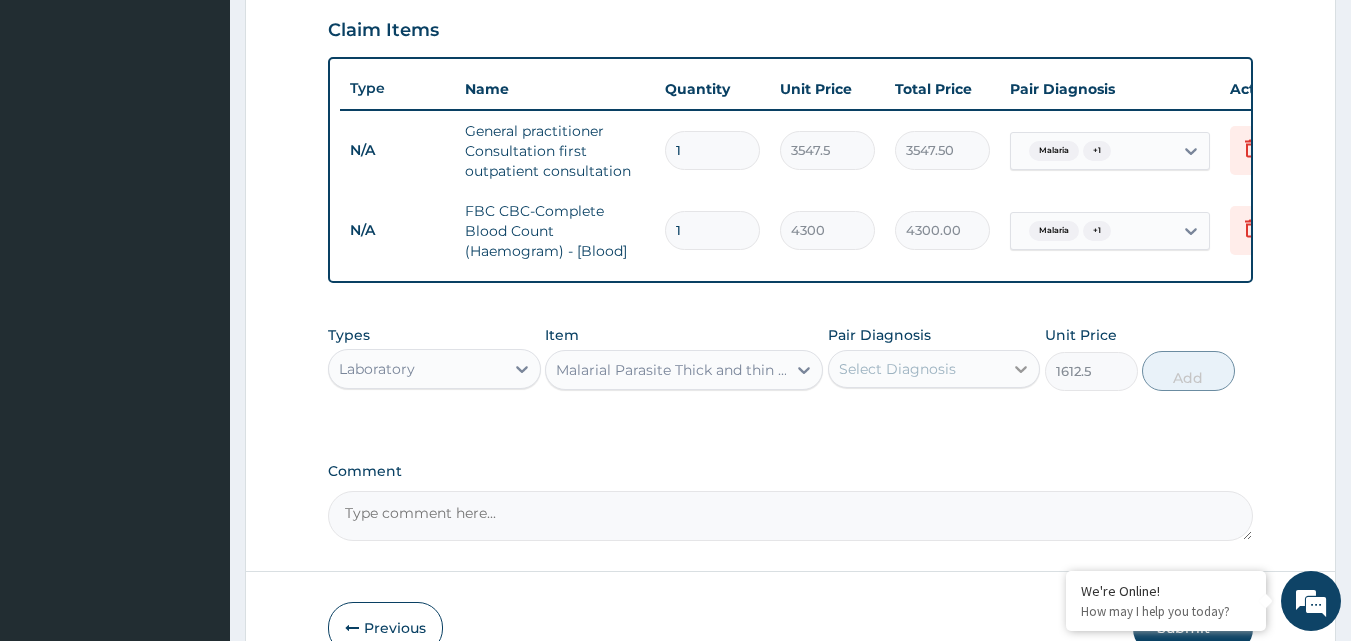 click at bounding box center [1021, 369] 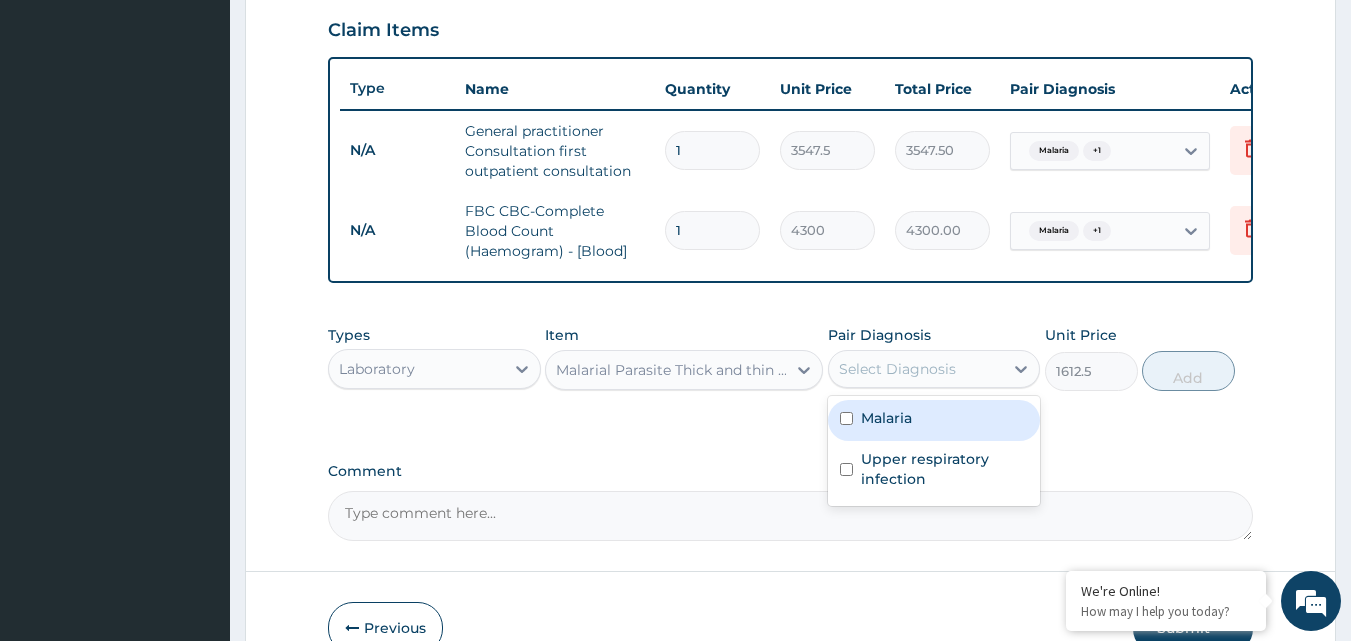 click on "Malaria" at bounding box center [934, 420] 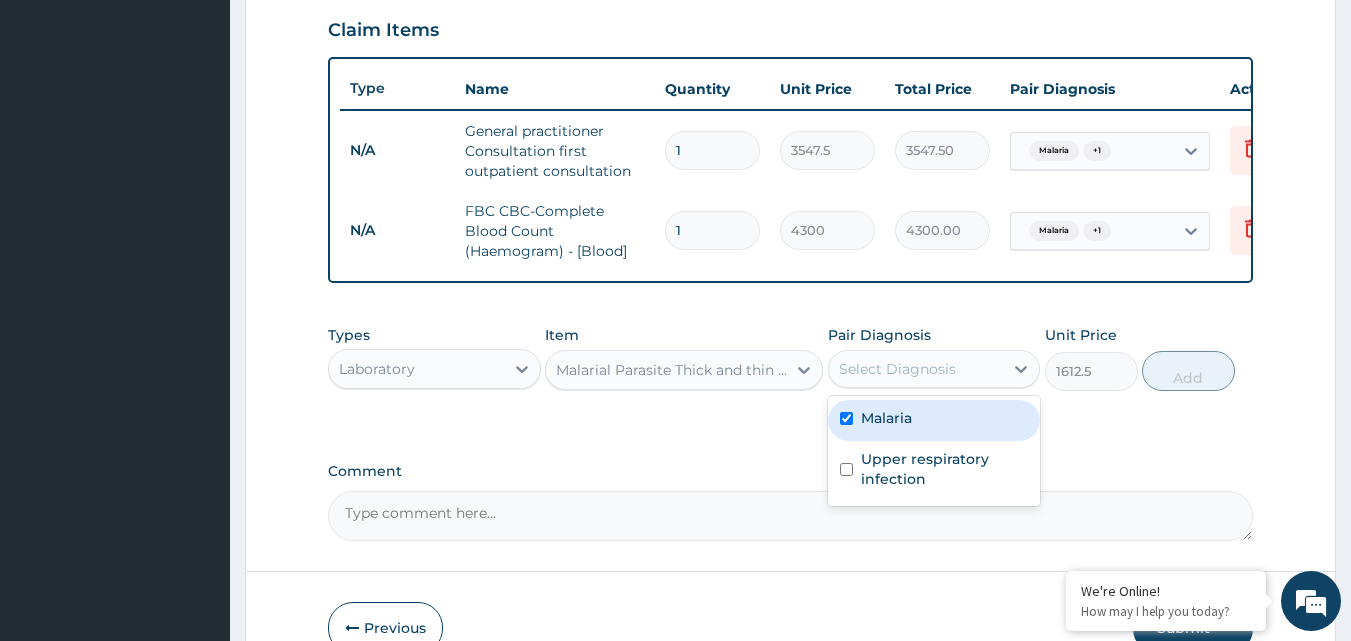 checkbox on "true" 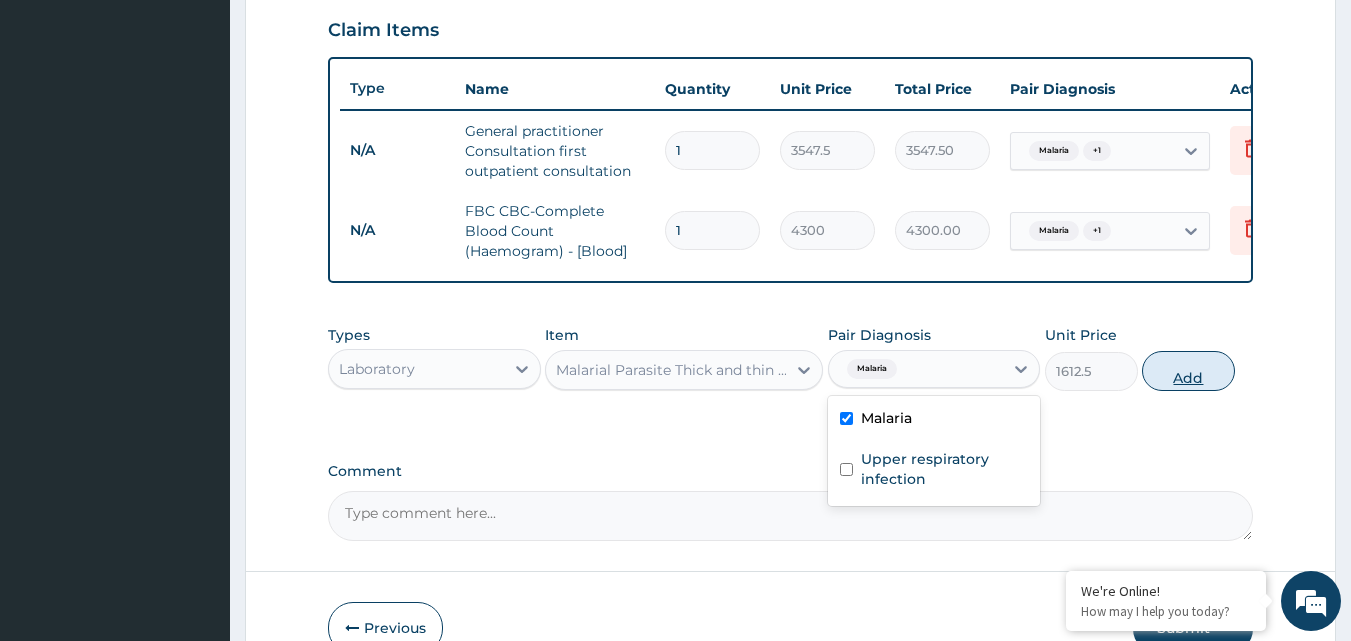click on "Add" at bounding box center [1188, 371] 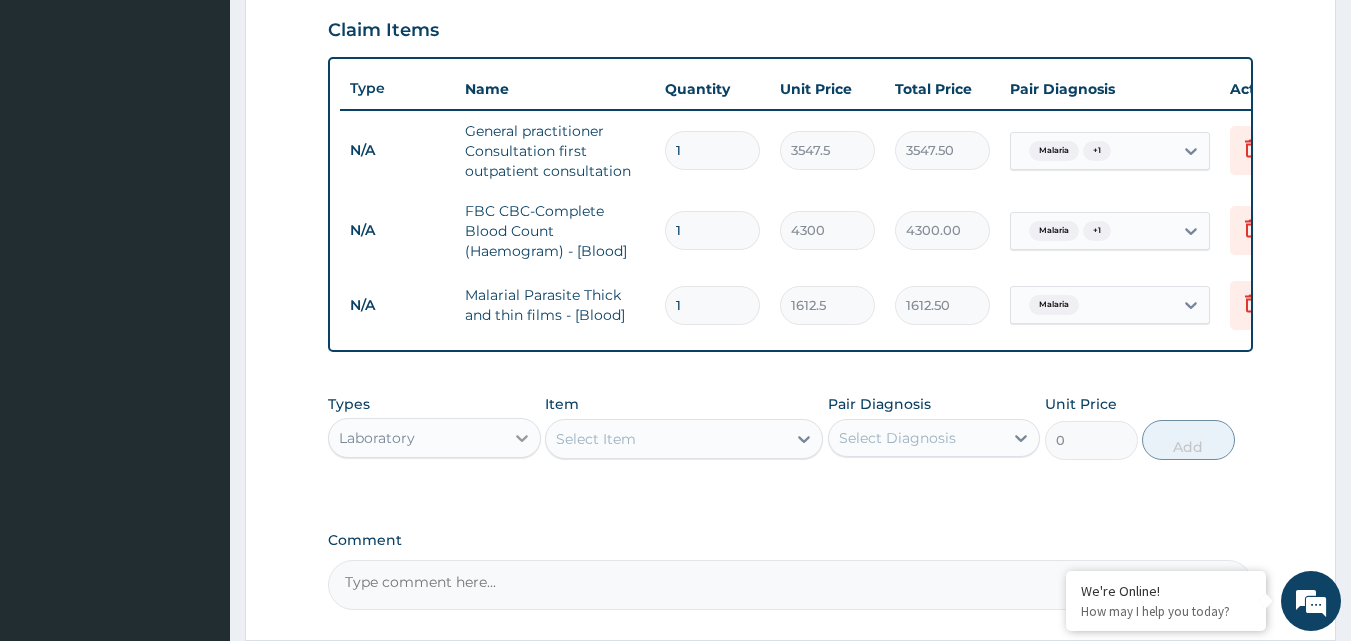 click 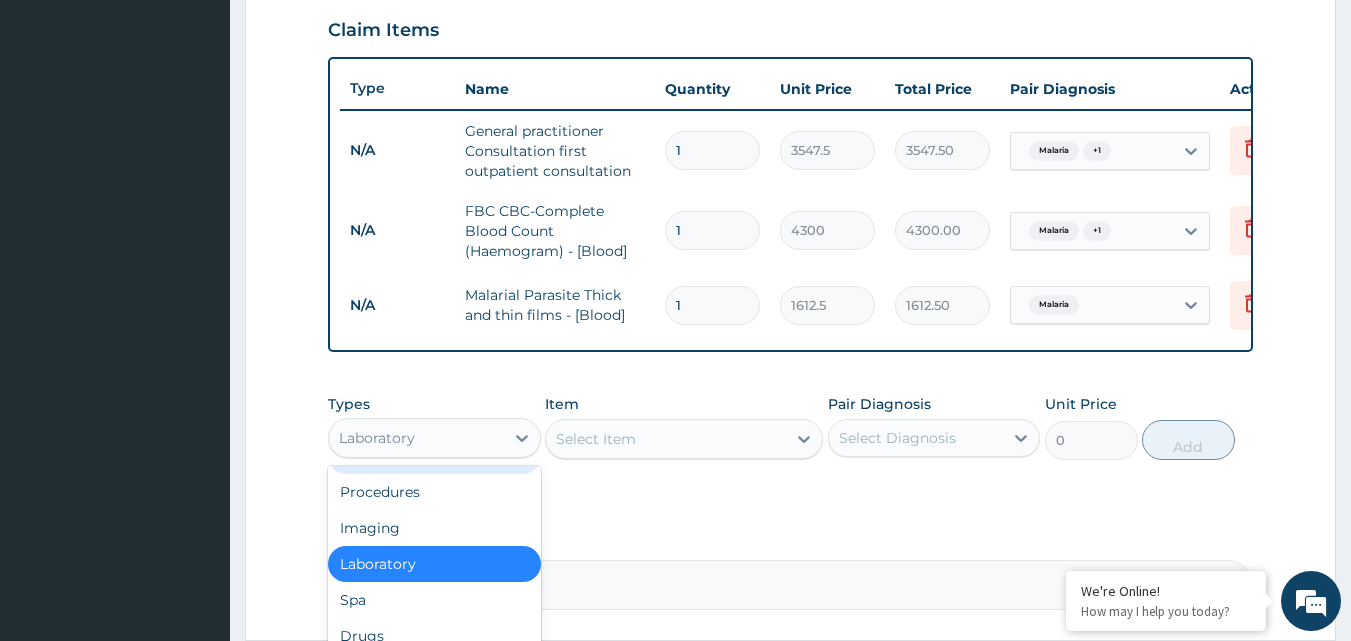 scroll, scrollTop: 0, scrollLeft: 0, axis: both 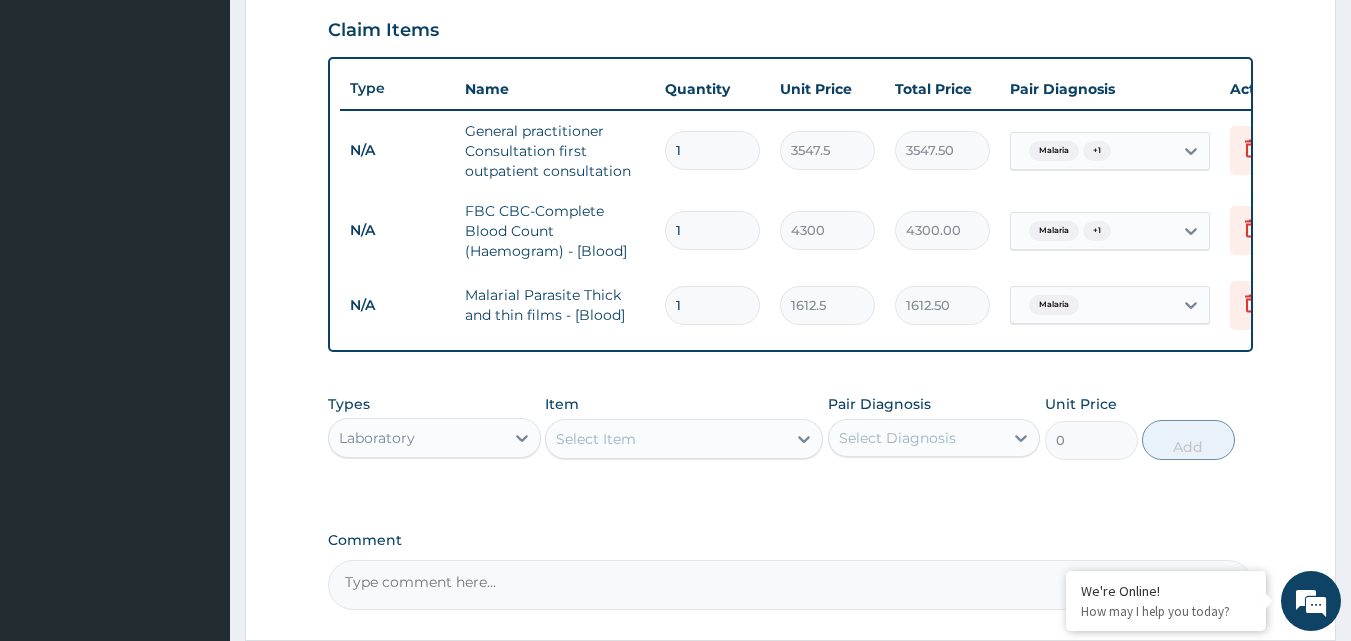 click on "Laboratory" at bounding box center (377, 438) 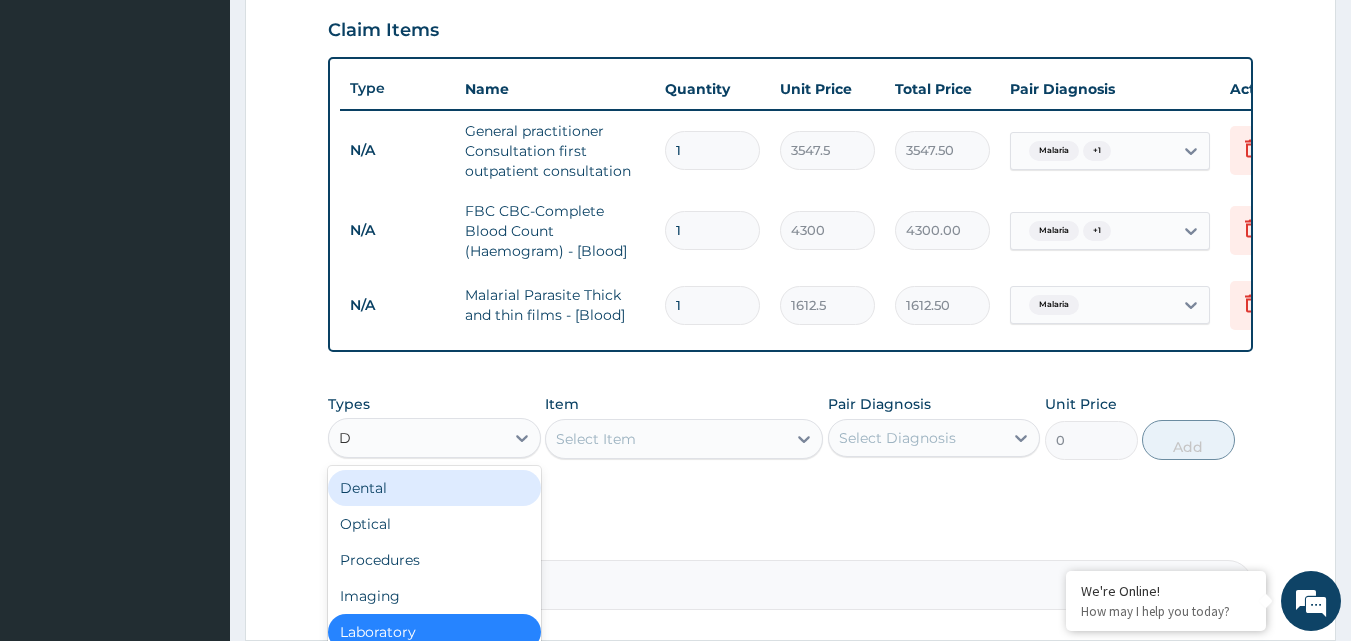type on "DR" 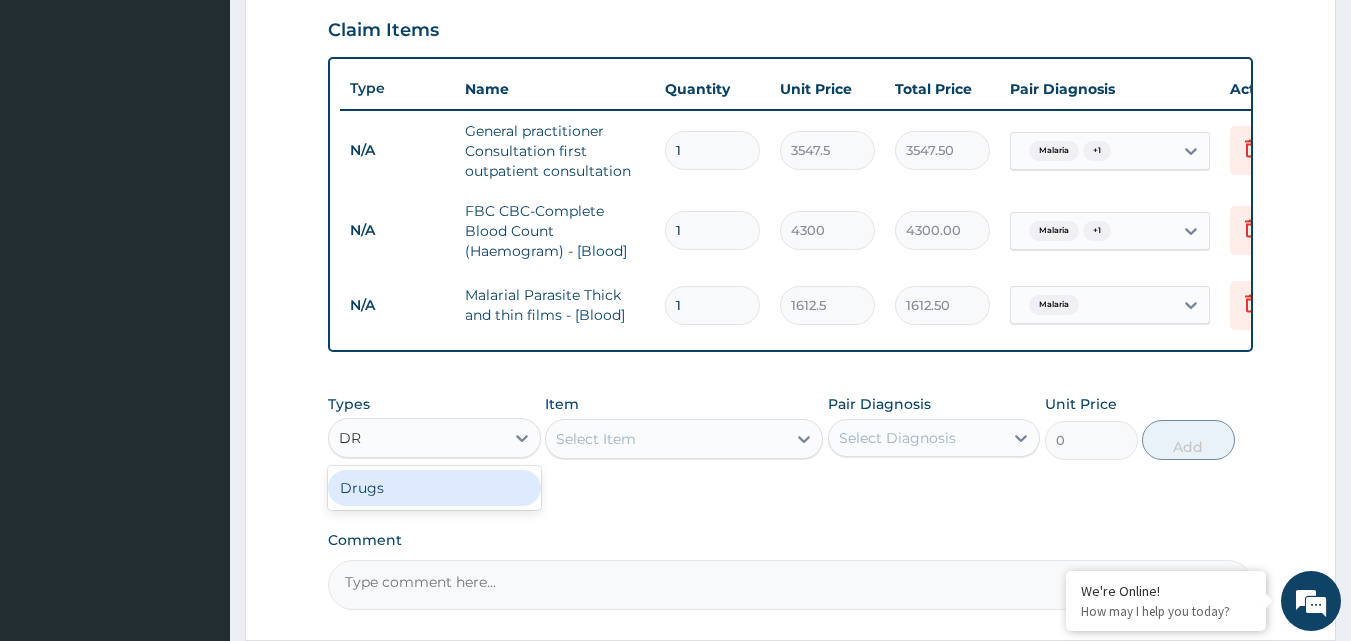 click on "Drugs" at bounding box center (434, 488) 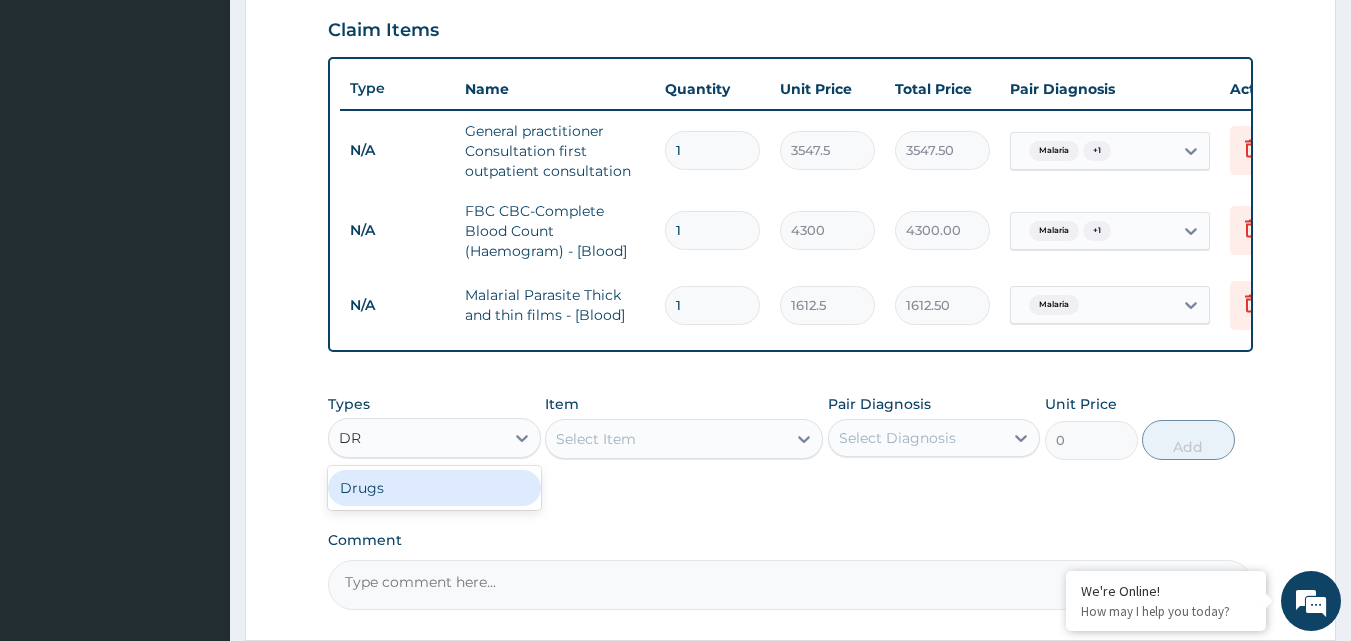 type 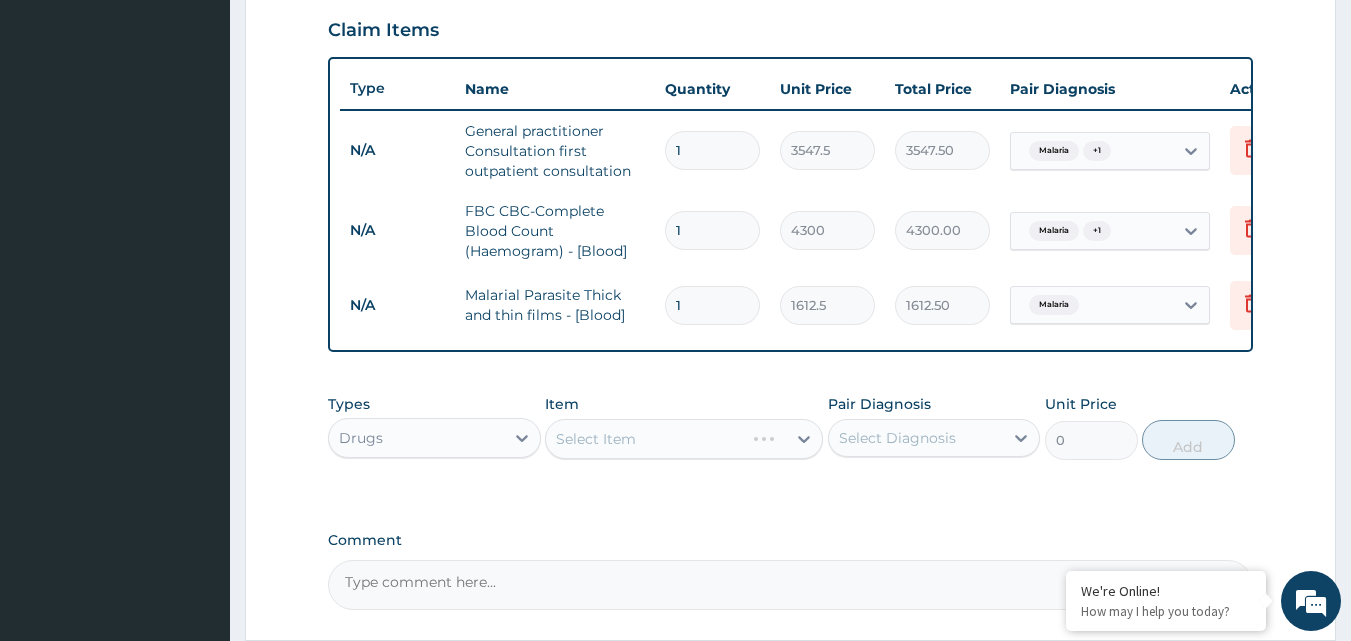 click on "Select Item" at bounding box center (684, 439) 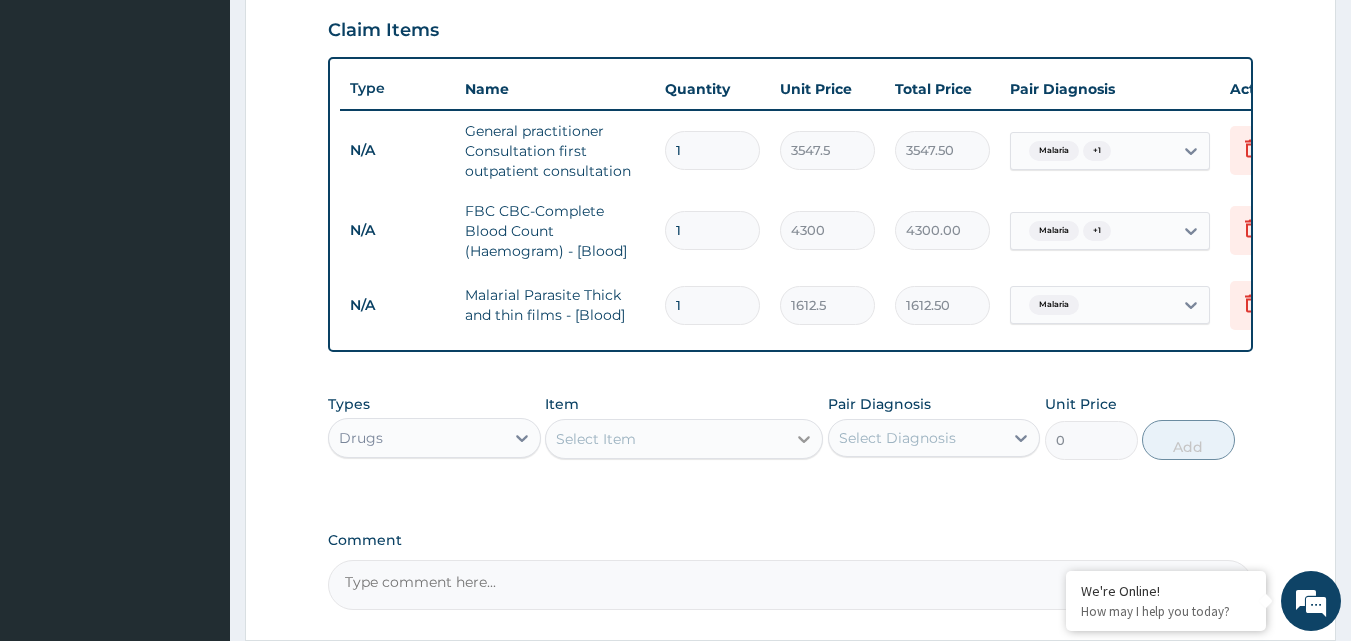 click 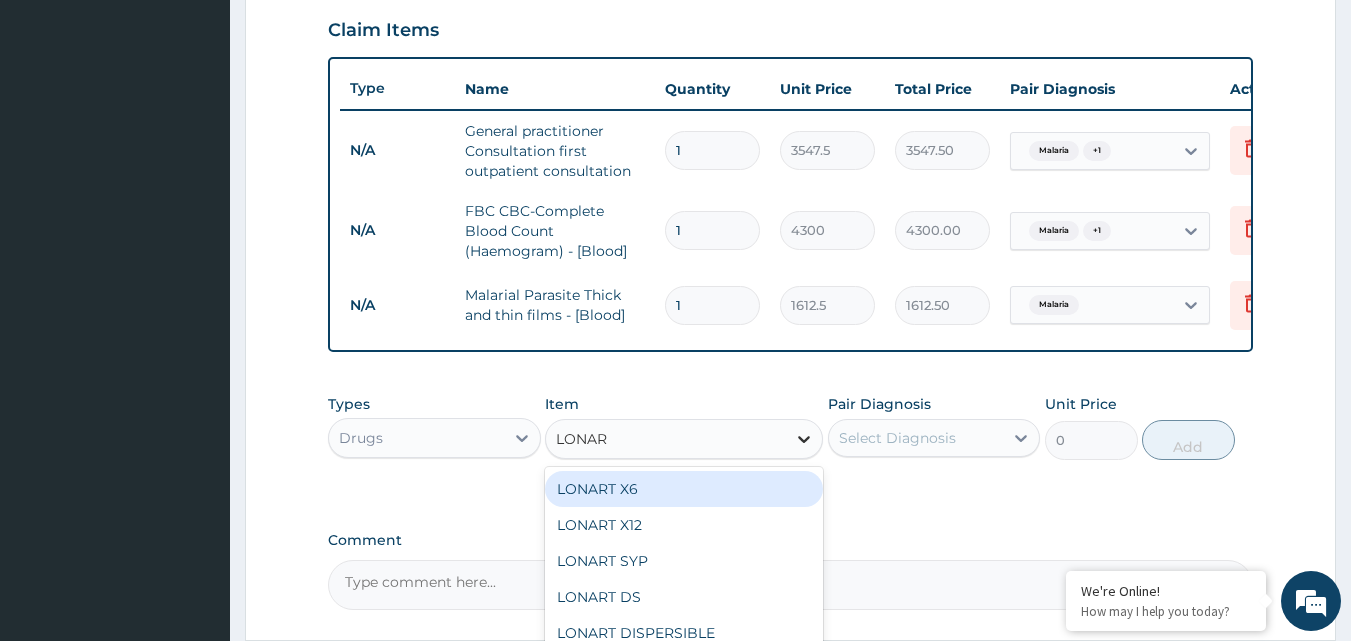 type on "LONART" 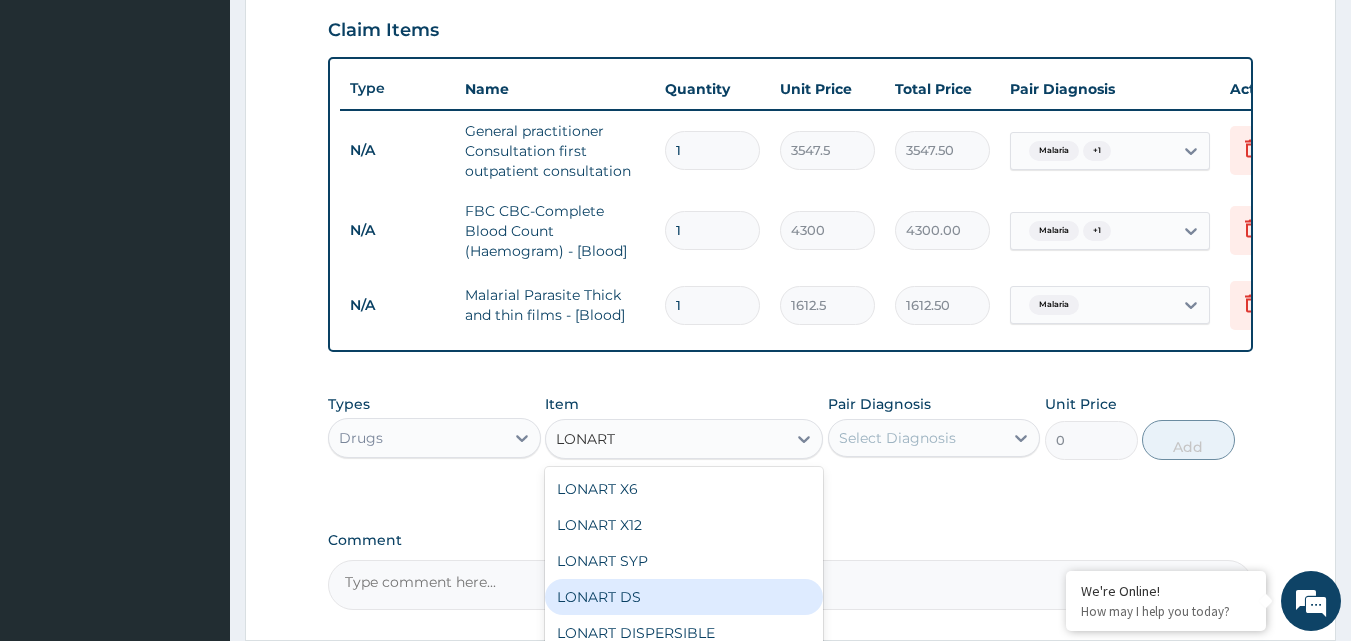 click on "LONART DS" at bounding box center (684, 597) 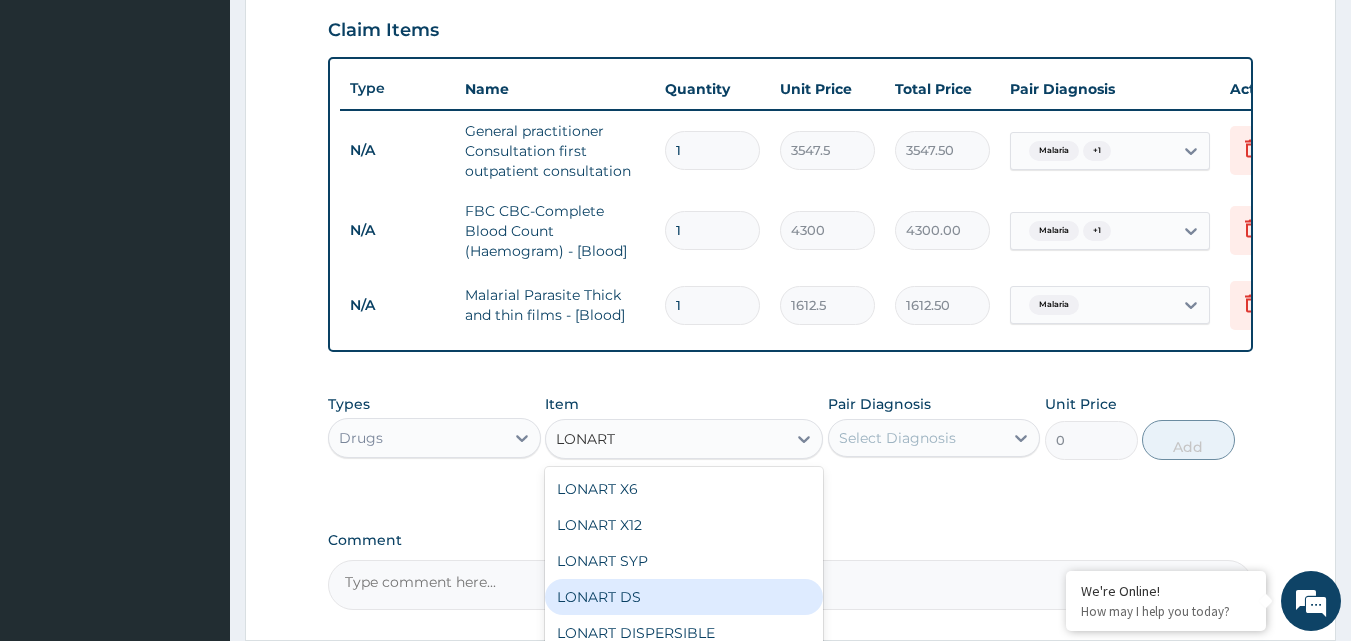 type 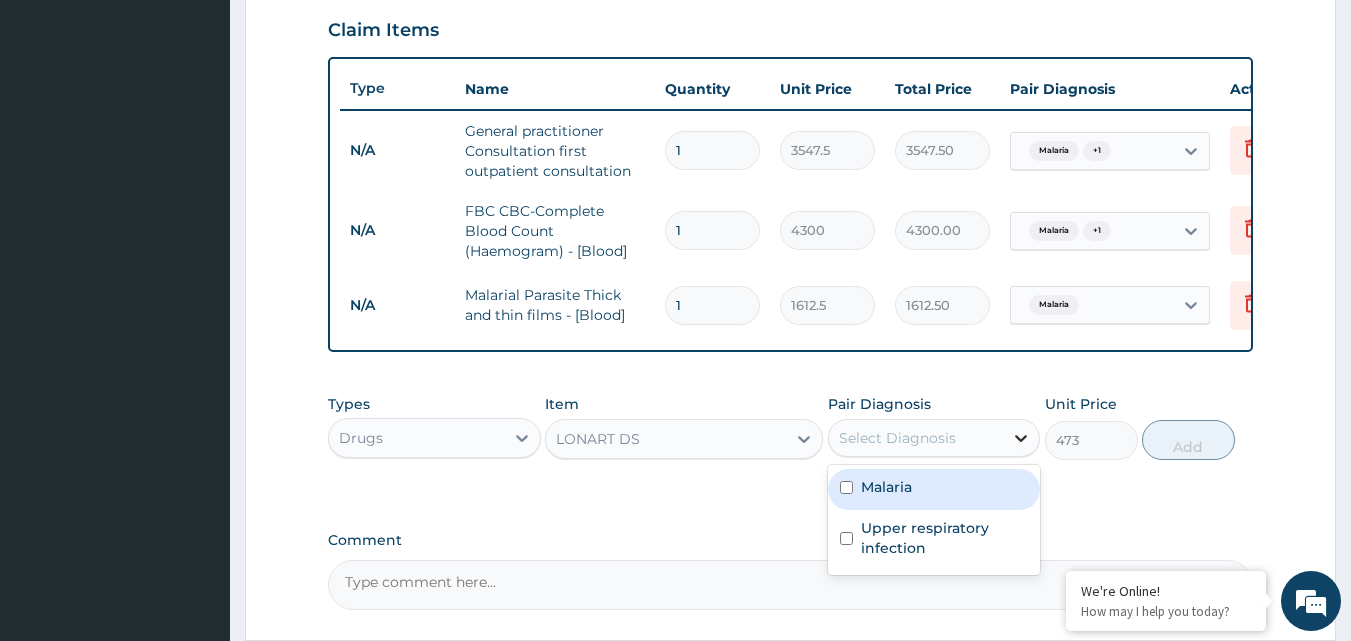 click 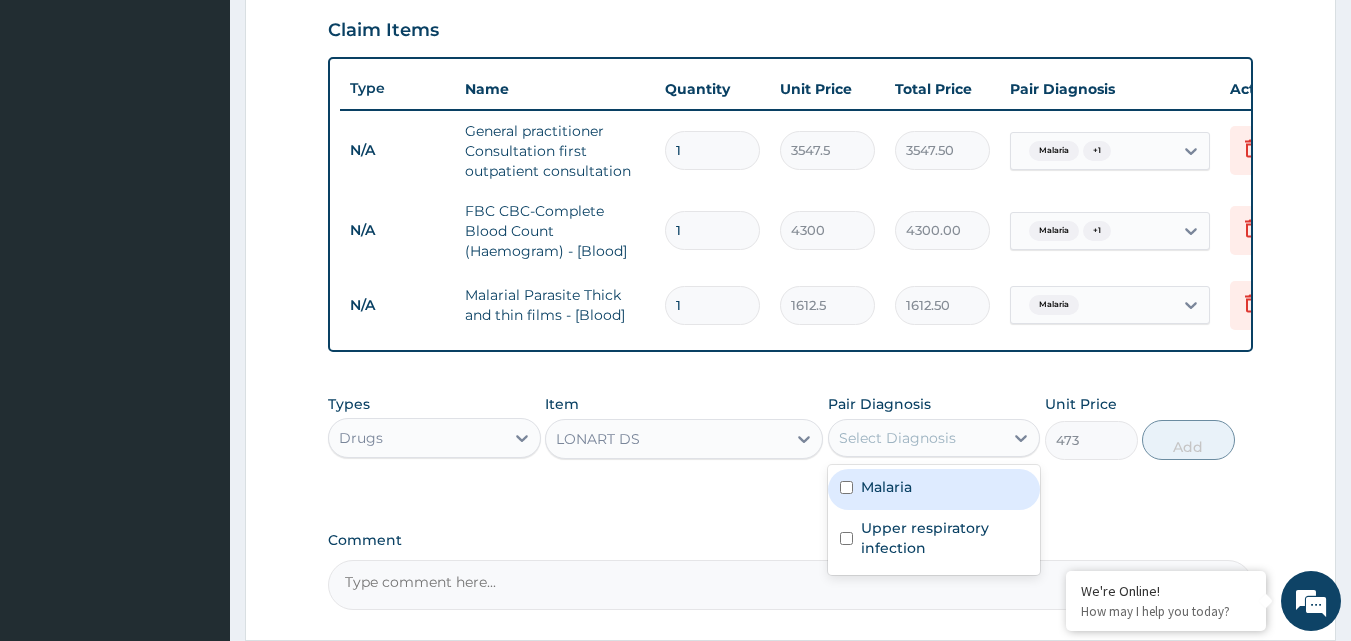 click at bounding box center [846, 487] 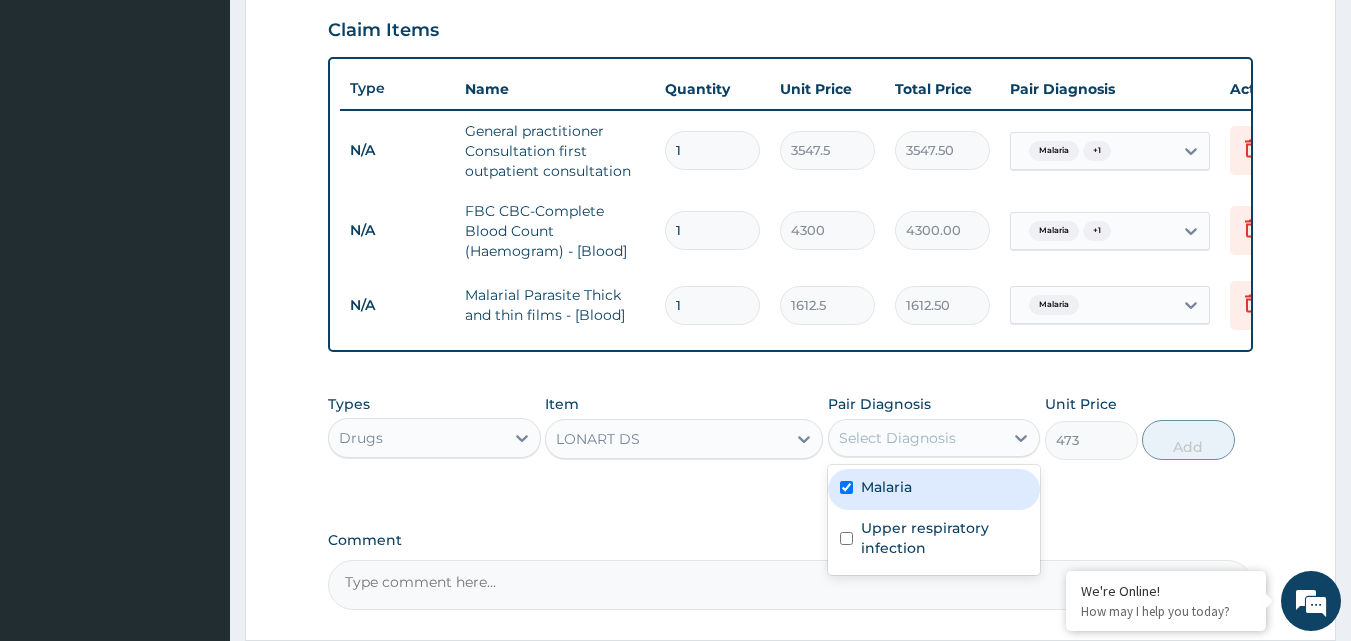 checkbox on "true" 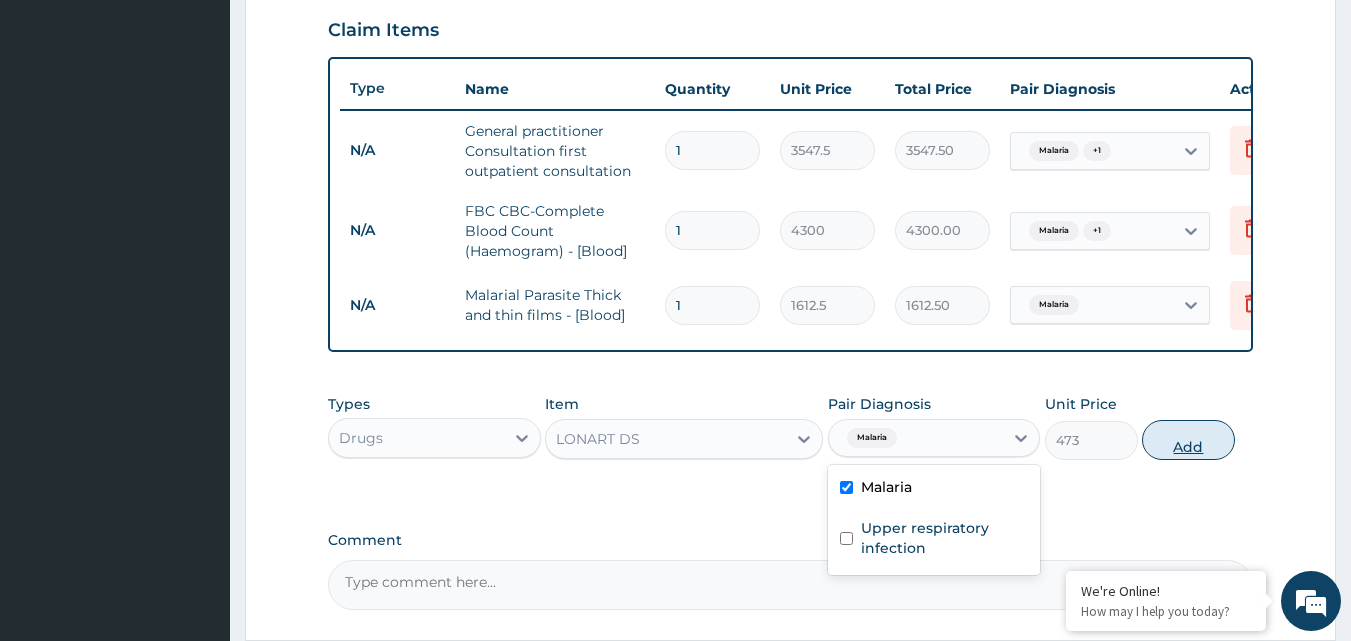 click on "Add" at bounding box center (1188, 440) 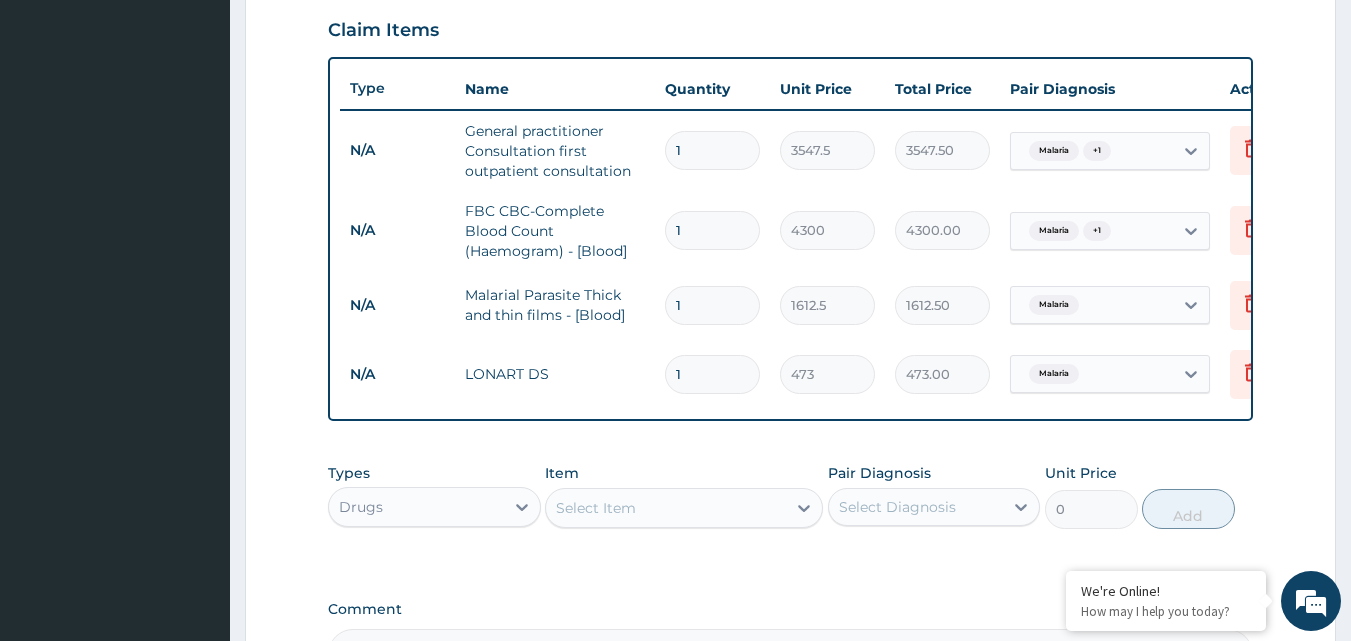 click on "1" at bounding box center [712, 374] 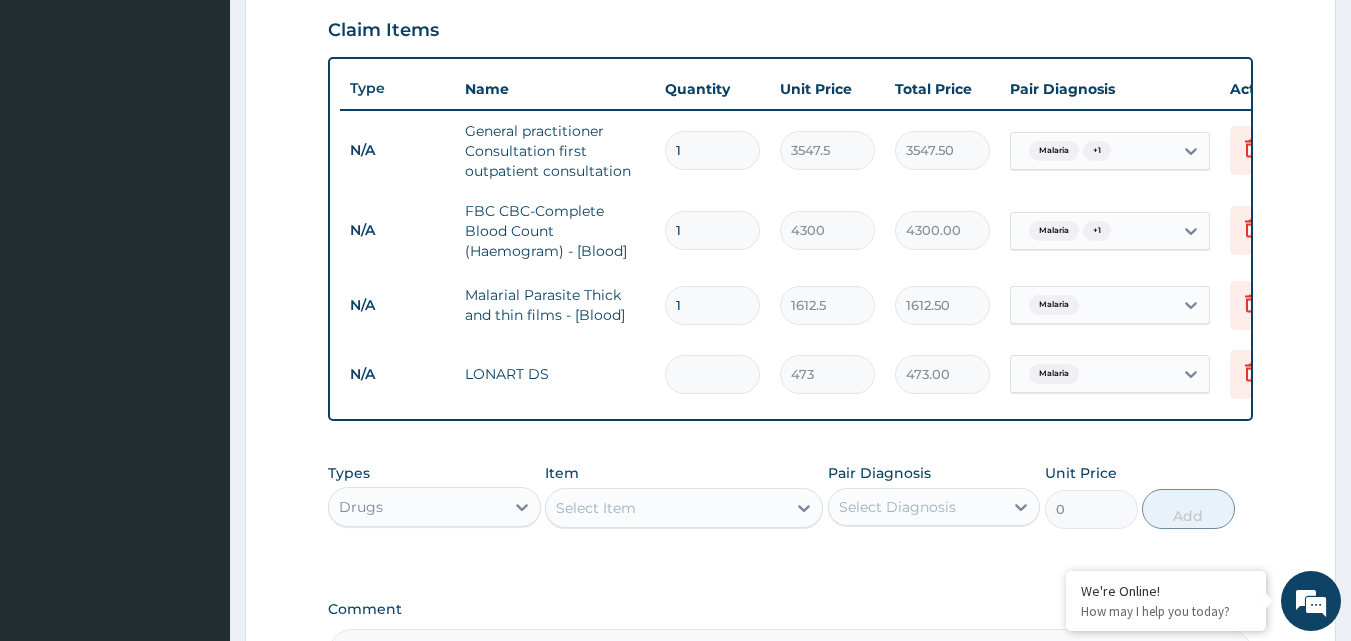 type on "0.00" 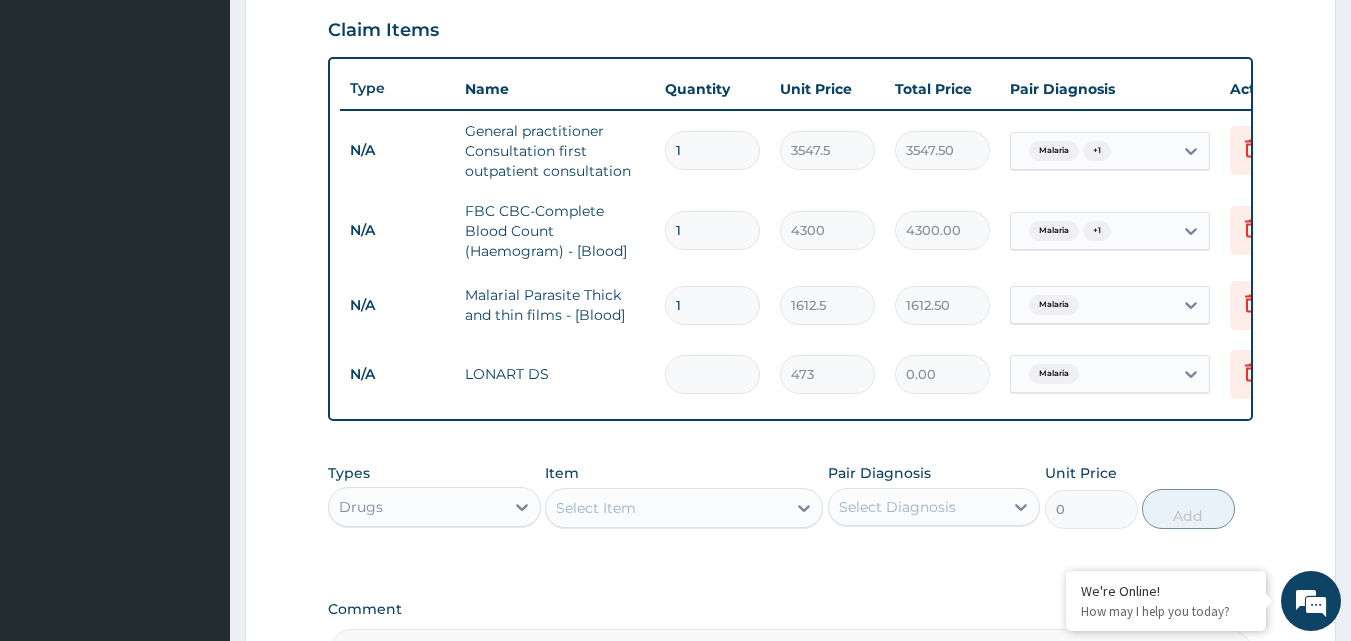 type on "6" 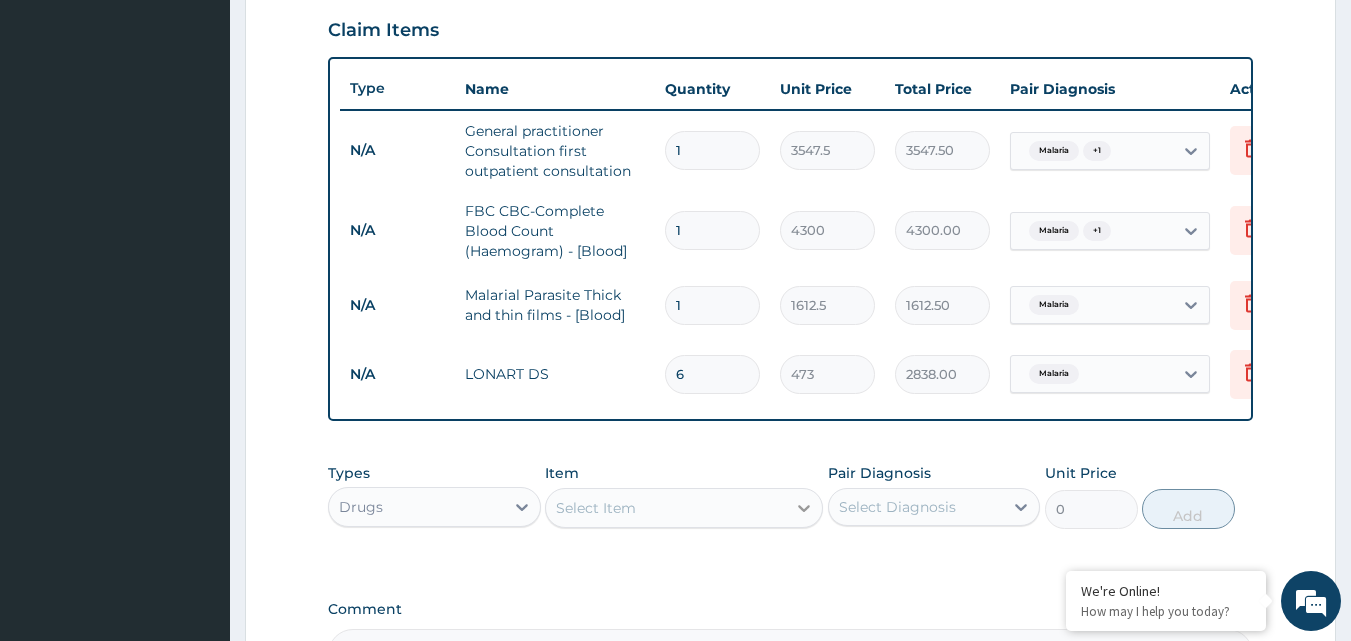 type on "6" 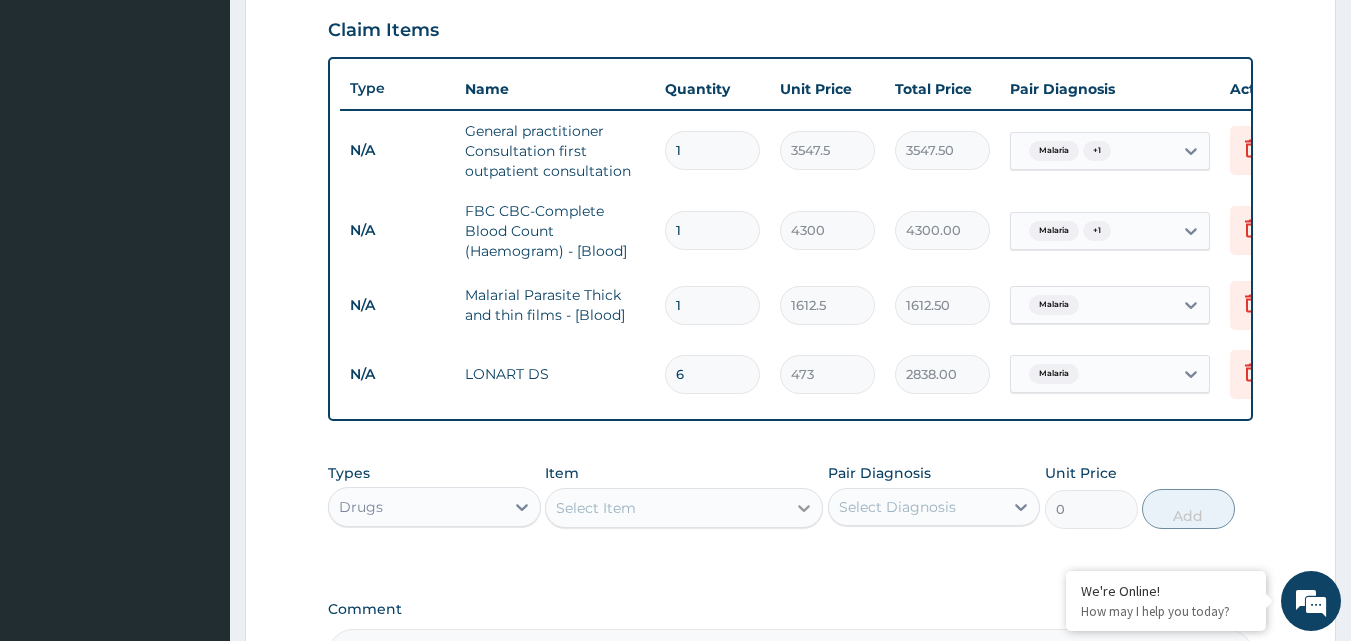 click 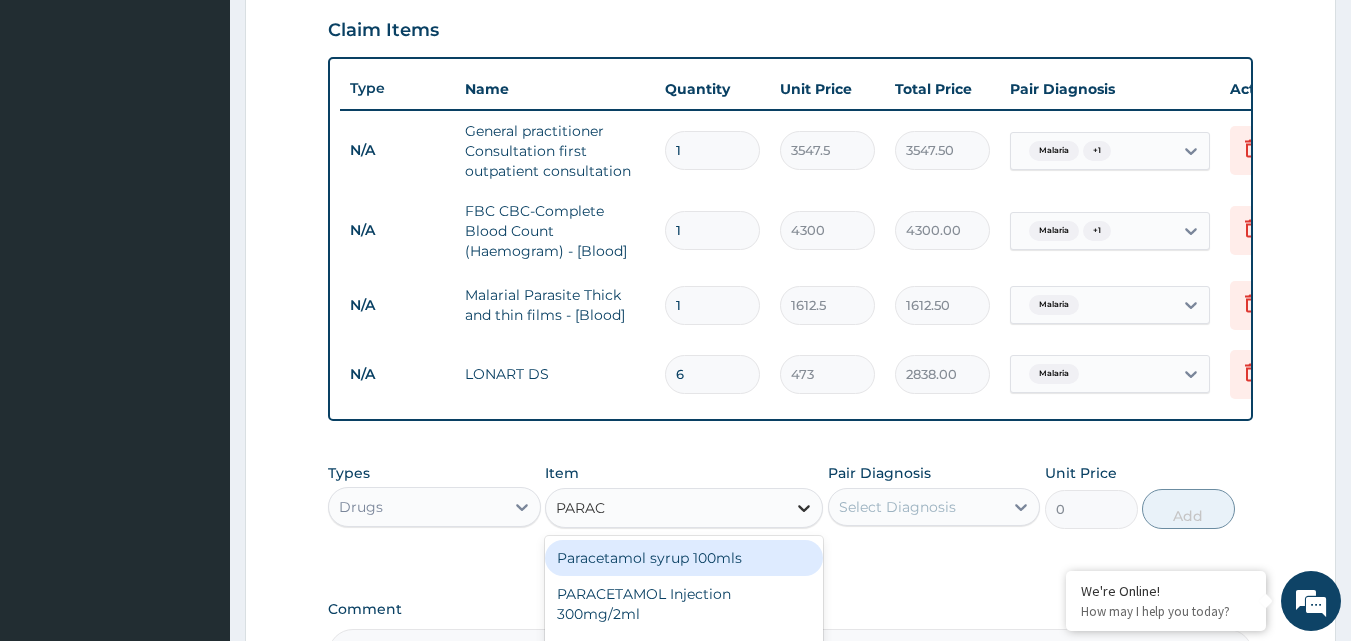 type on "PARACE" 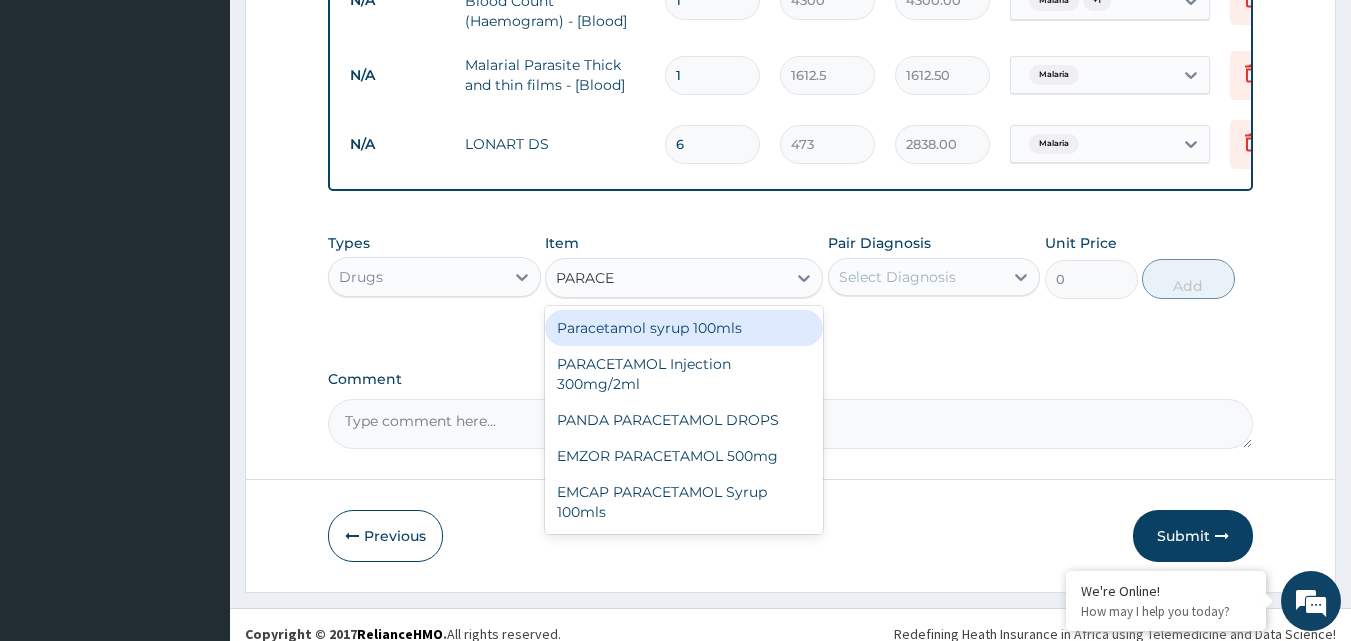 scroll, scrollTop: 950, scrollLeft: 0, axis: vertical 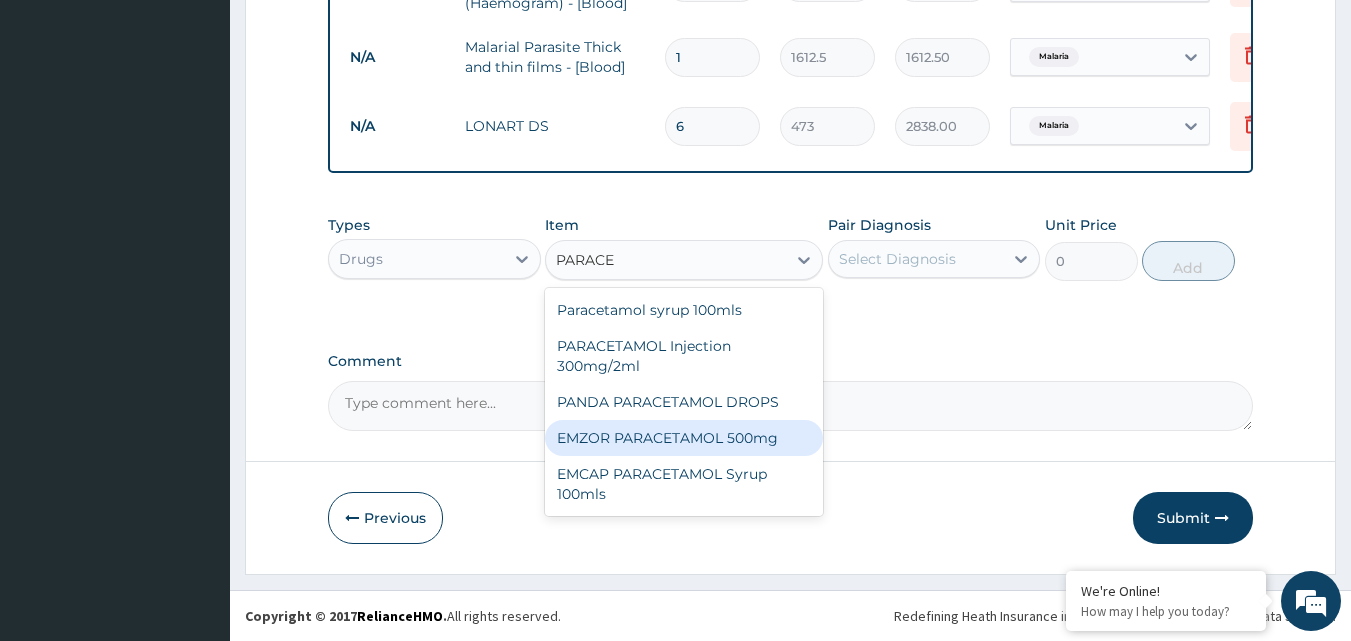 click on "EMZOR PARACETAMOL 500mg" at bounding box center (684, 438) 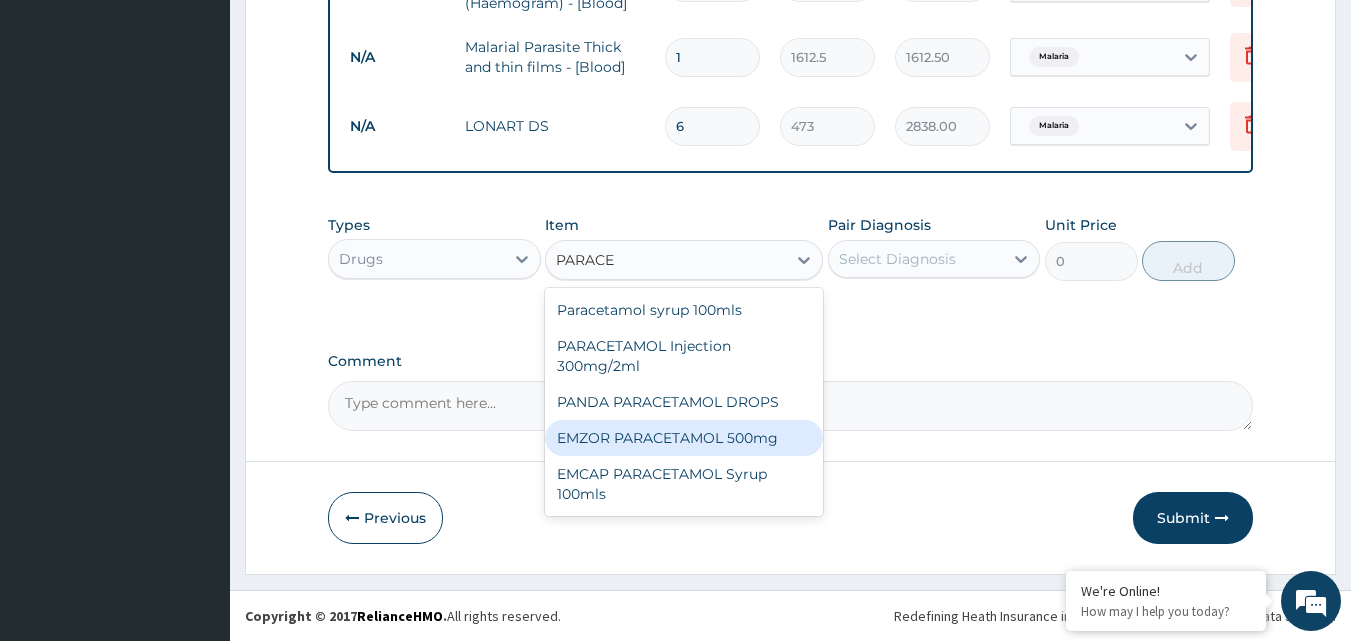 type 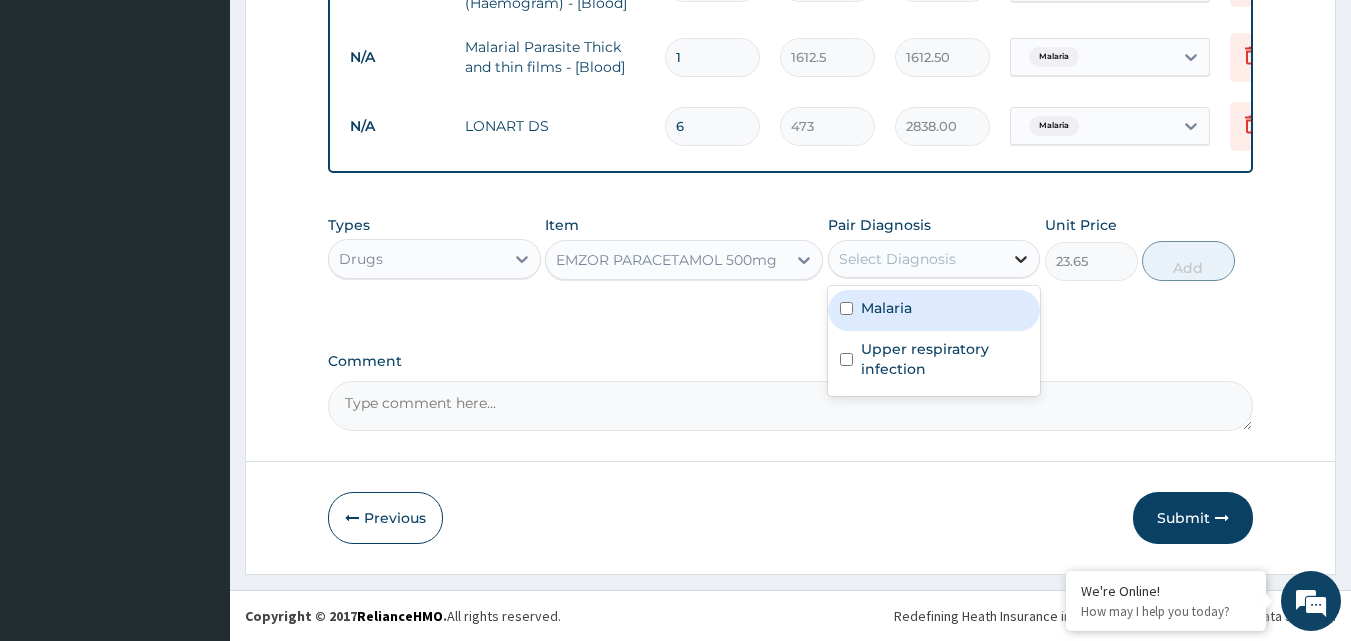 click 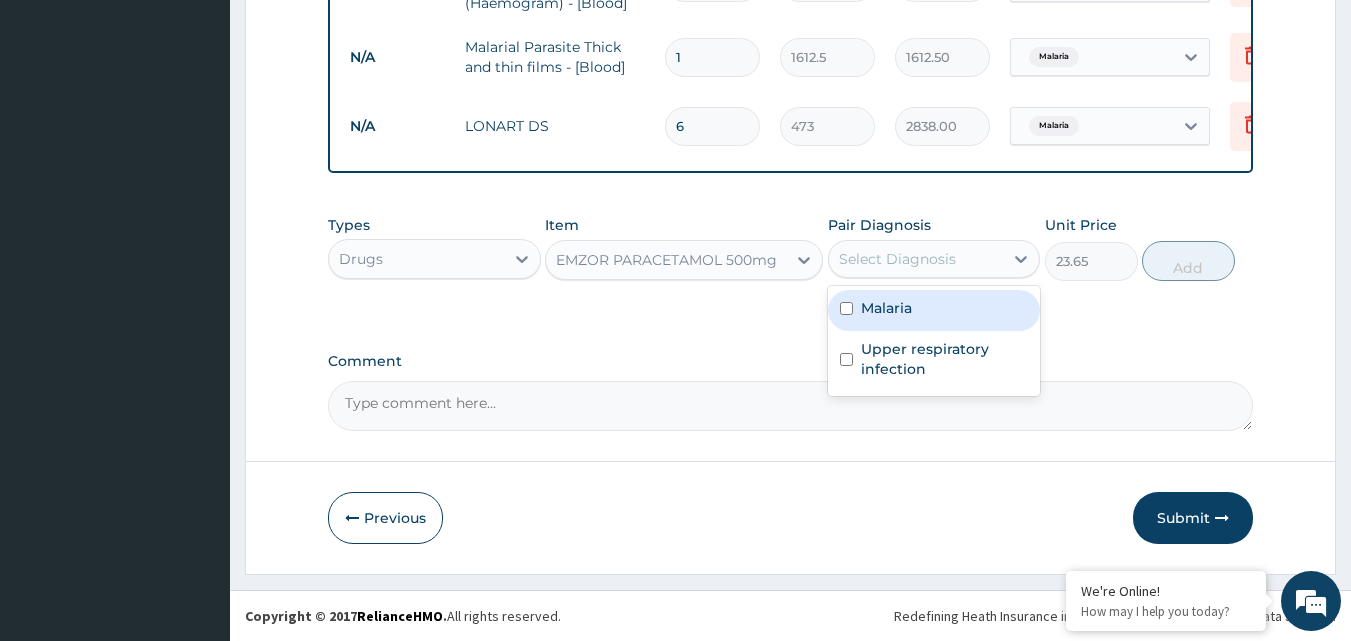 click on "Malaria" at bounding box center (934, 310) 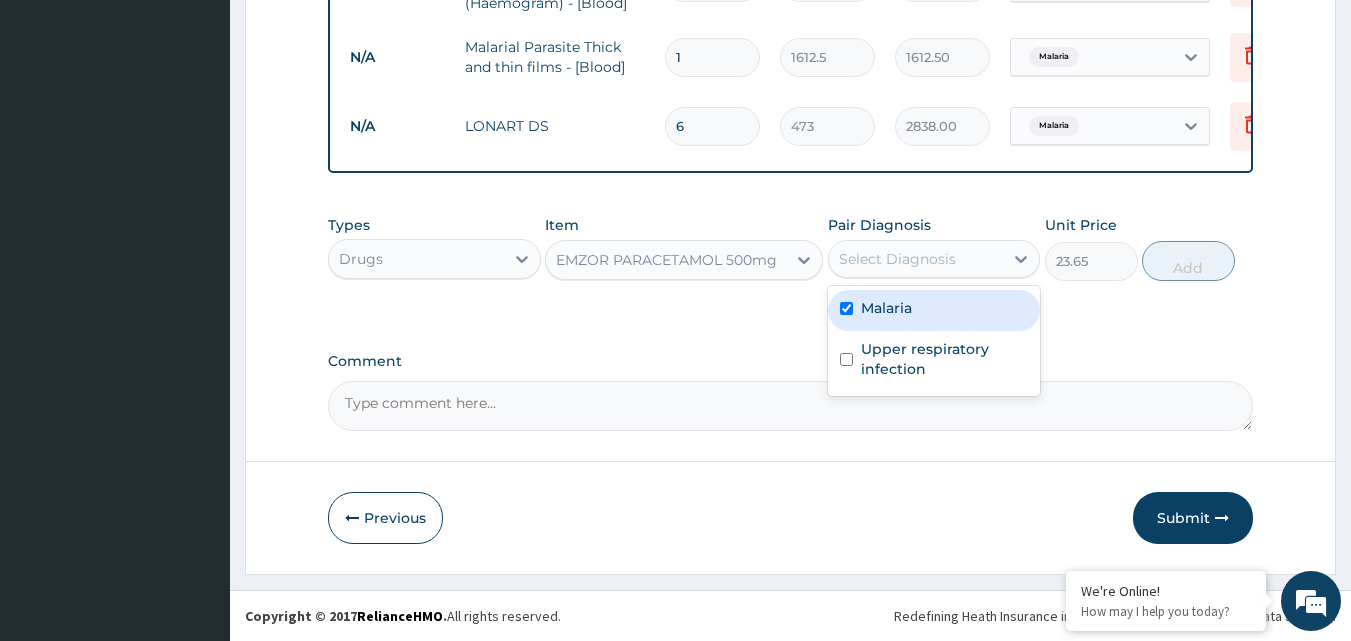 checkbox on "true" 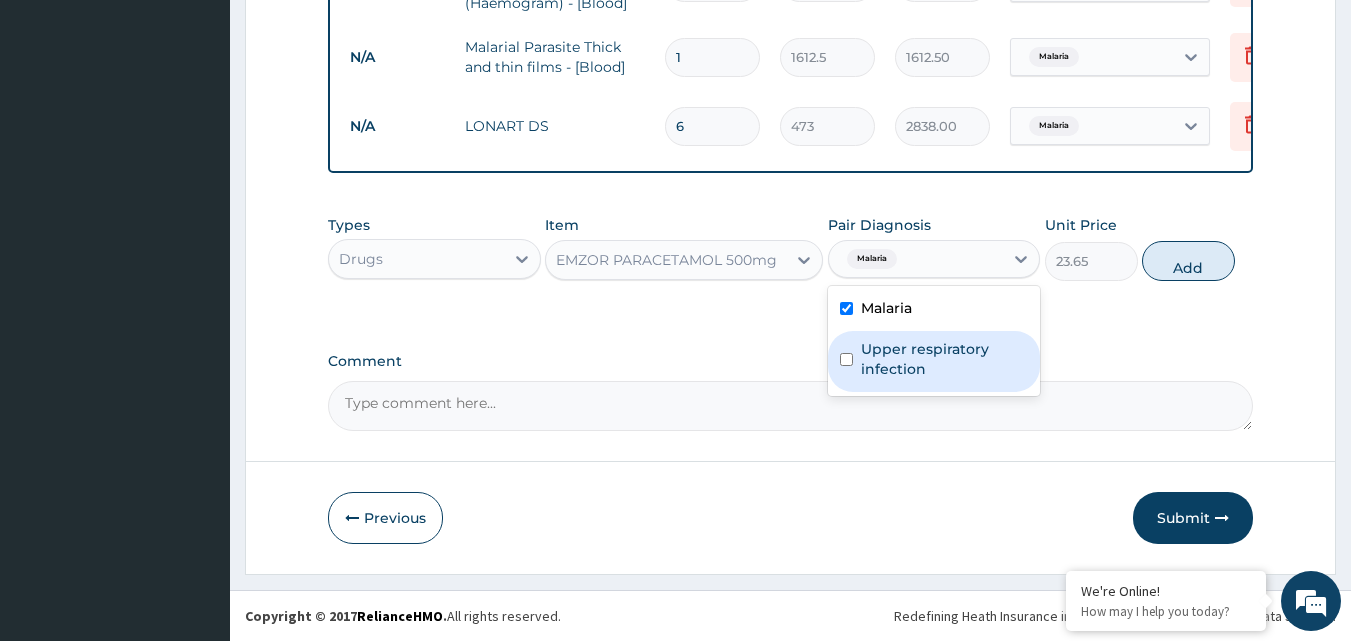 click on "Upper respiratory infection" at bounding box center (934, 361) 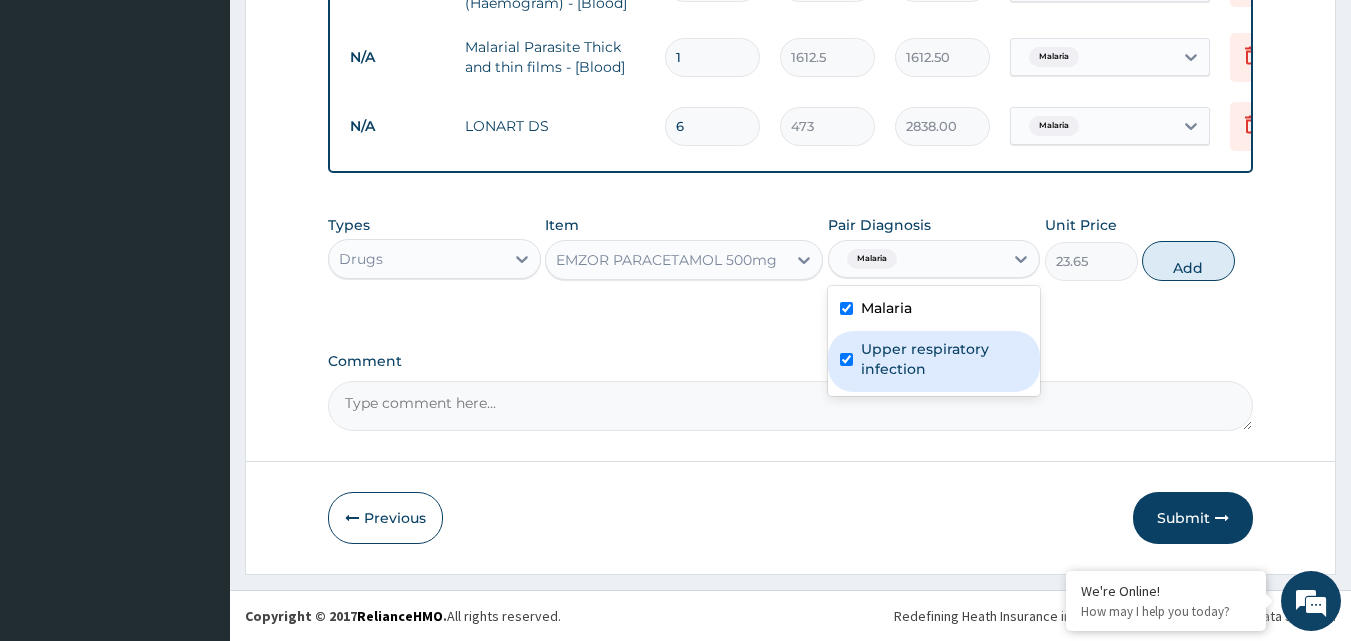 checkbox on "true" 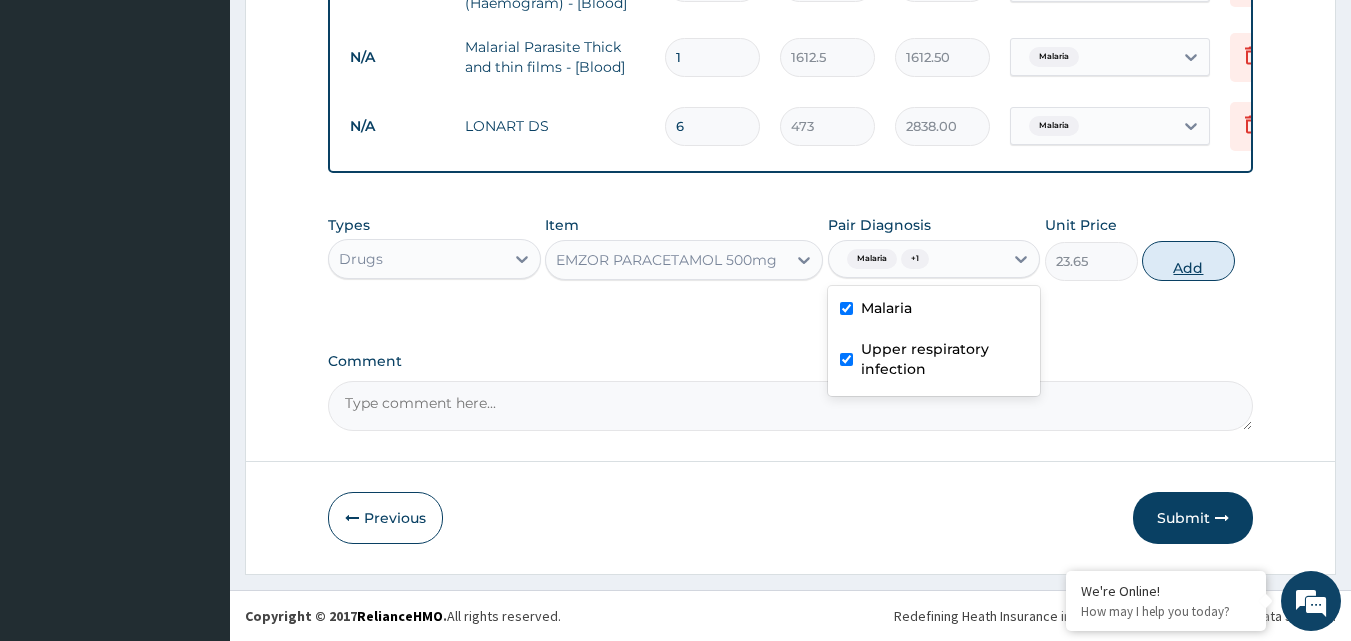 click on "Add" at bounding box center (1188, 261) 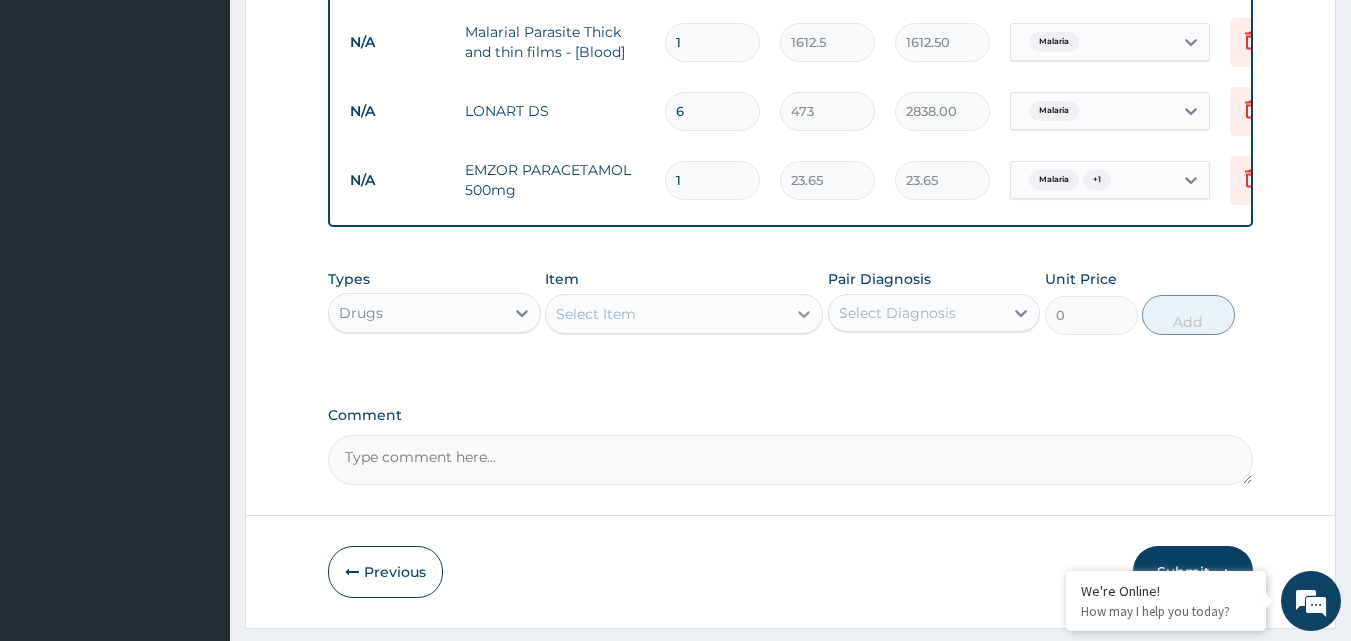 click 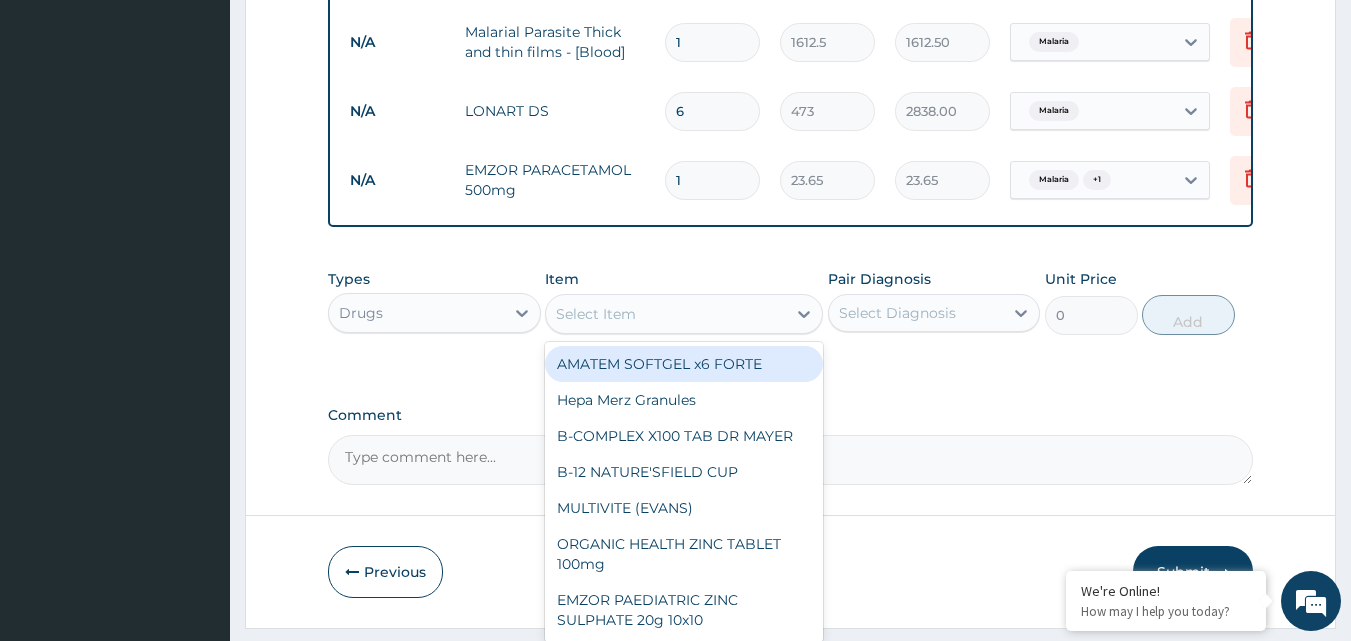 click on "1" at bounding box center [712, 180] 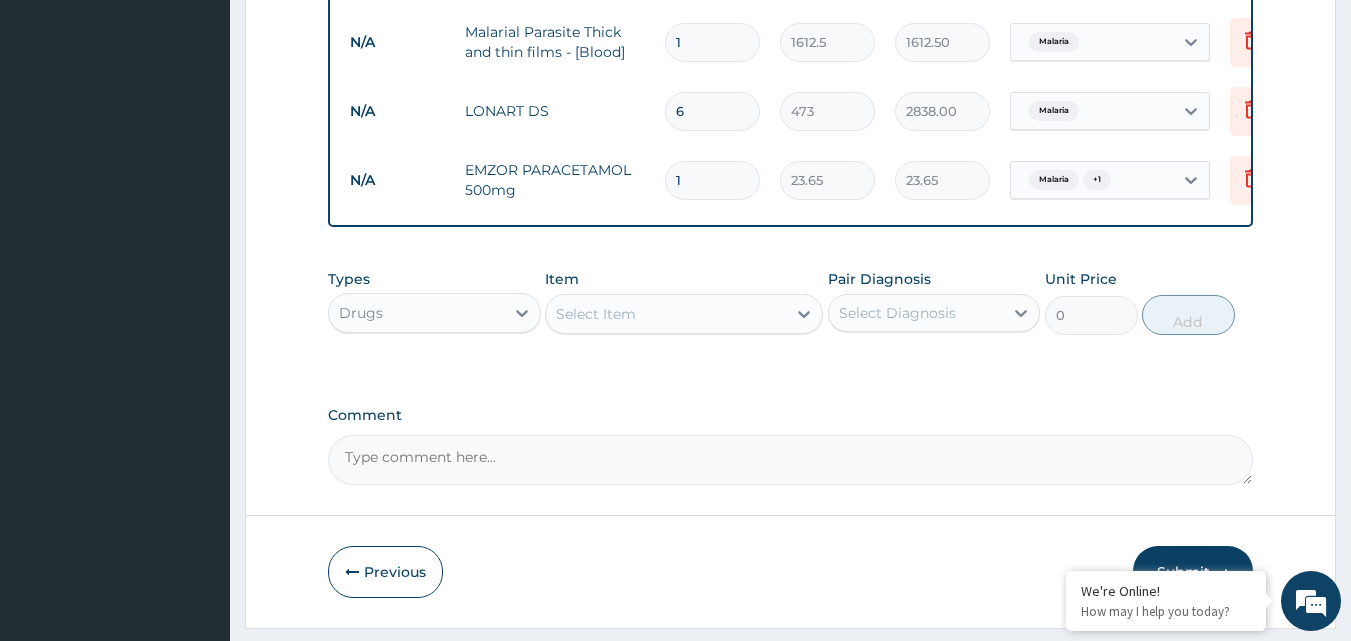 type on "18" 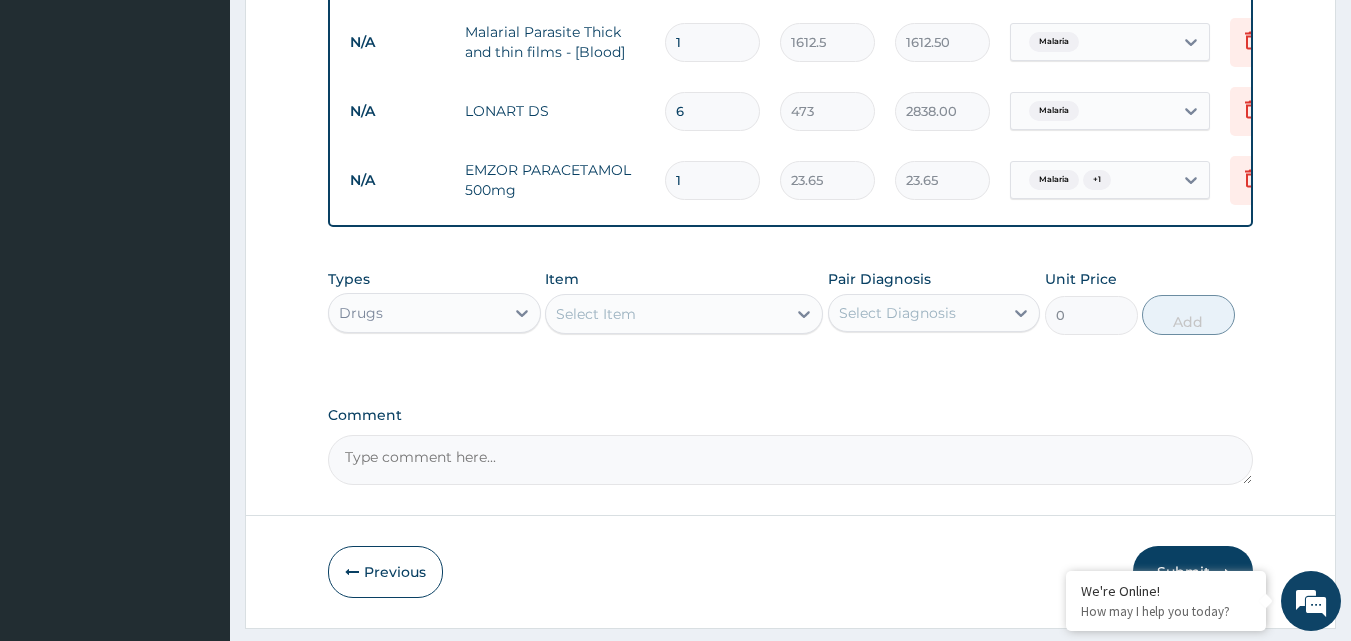 type on "425.70" 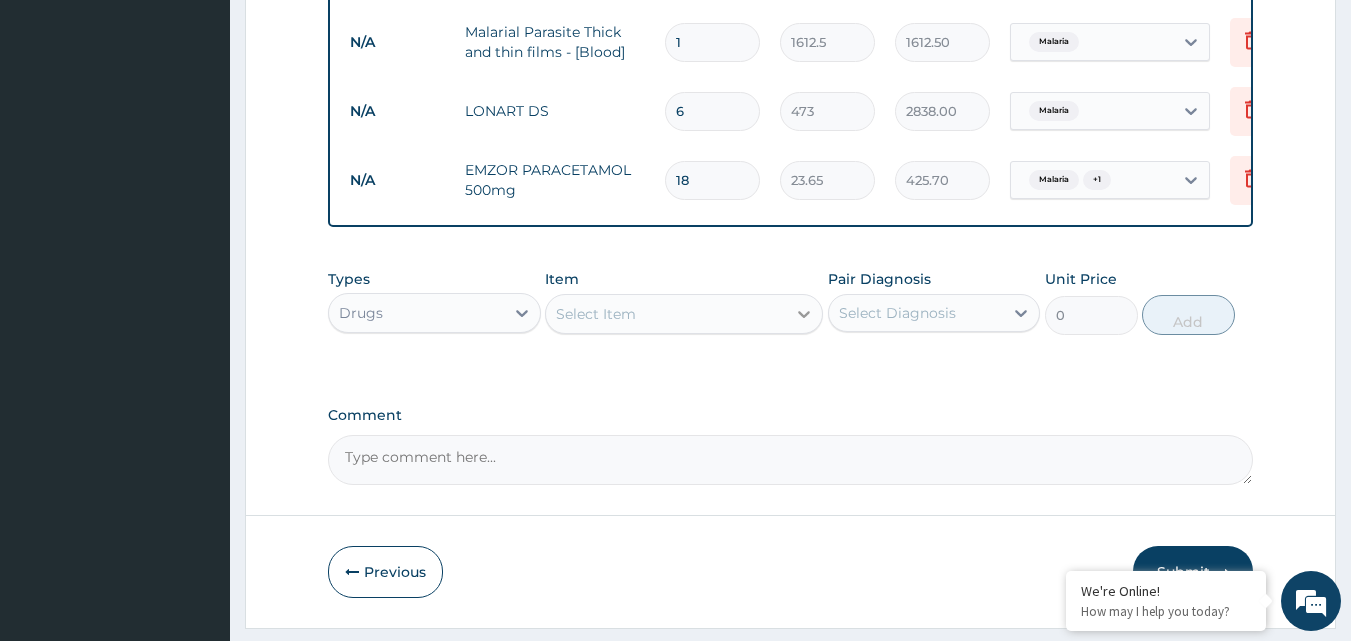 type on "18" 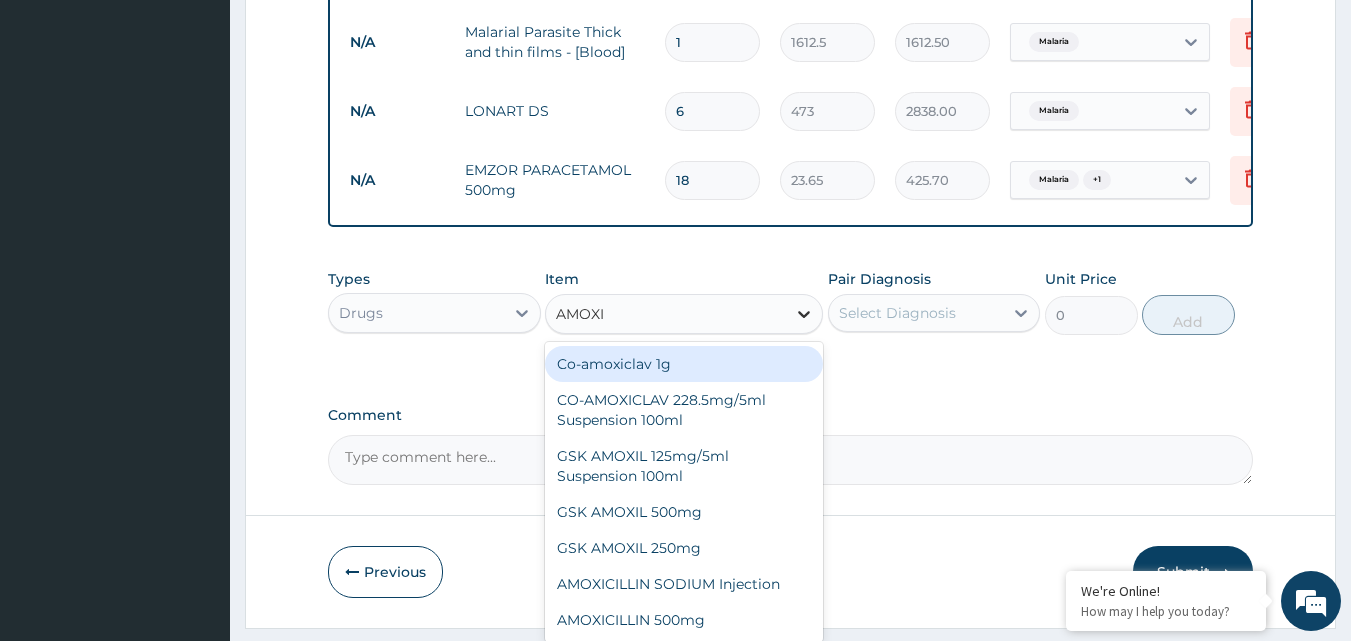 type on "AMOXIL" 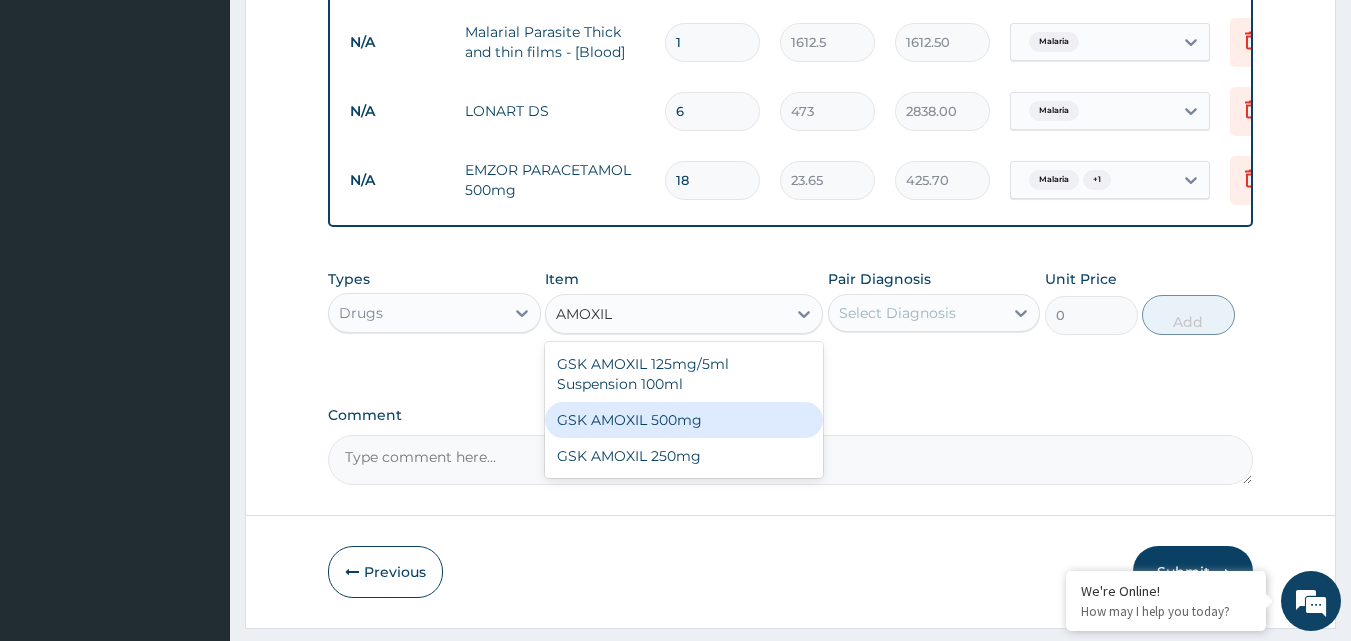 click on "GSK AMOXIL 500mg" at bounding box center (684, 420) 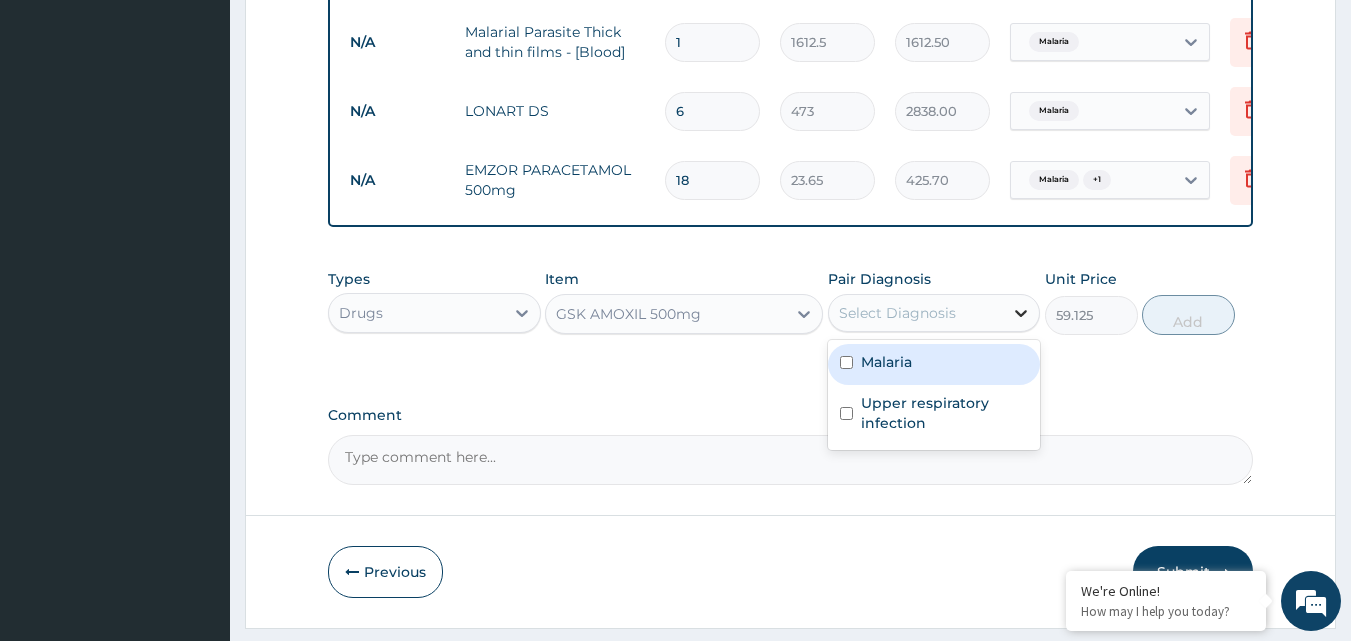 click 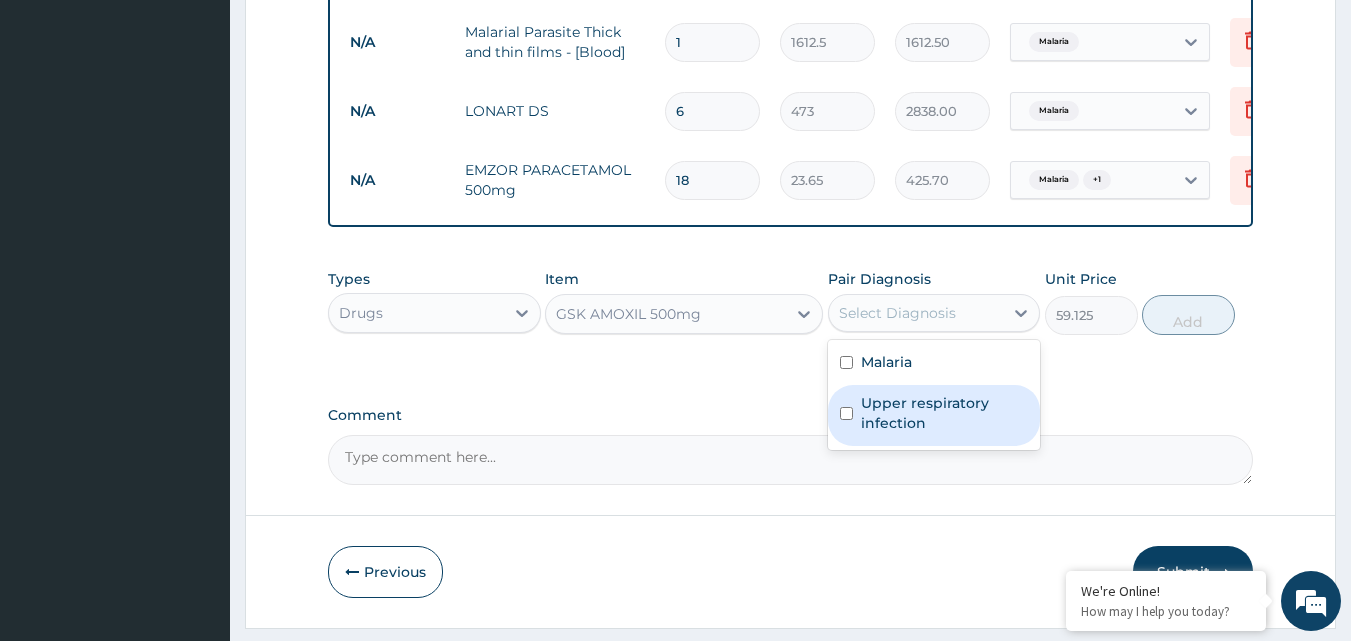 click at bounding box center [846, 413] 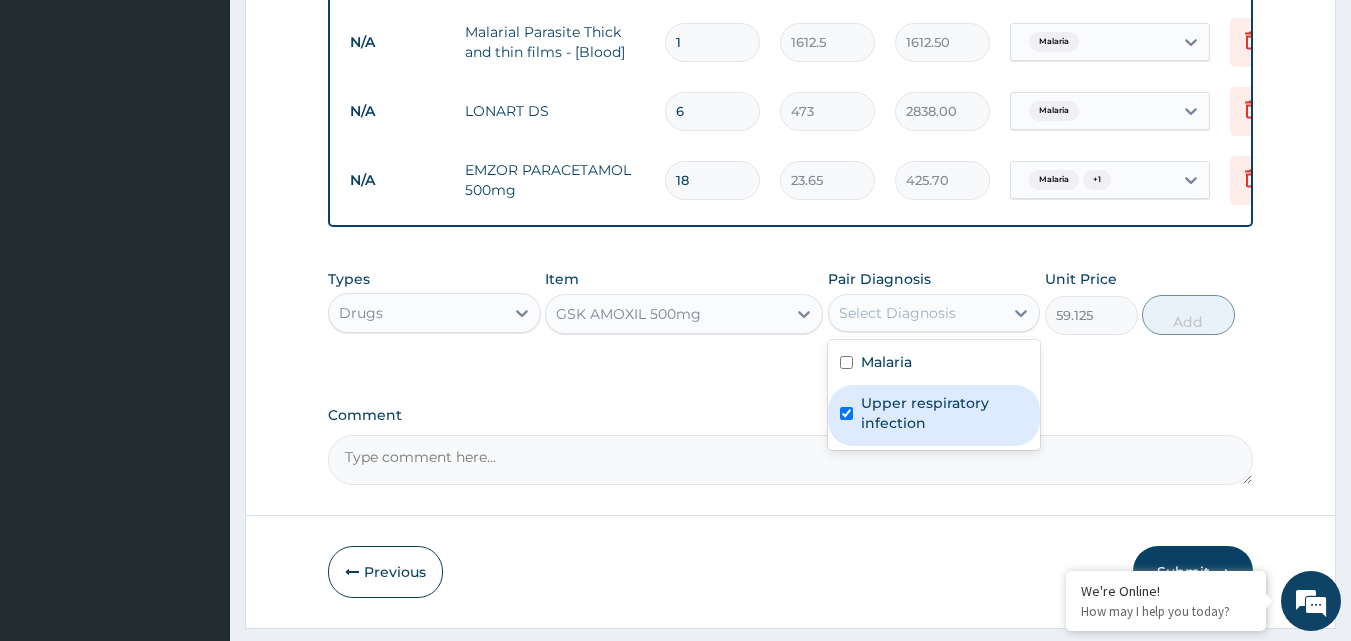 checkbox on "true" 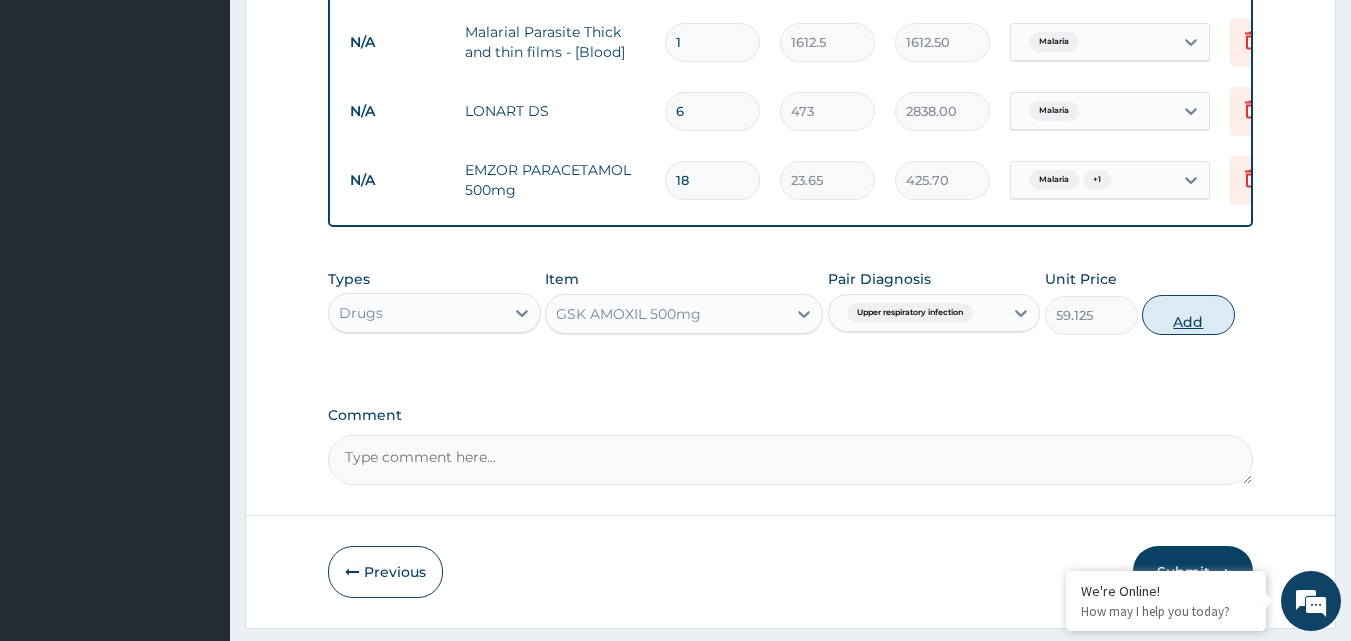 click on "Add" at bounding box center [1188, 315] 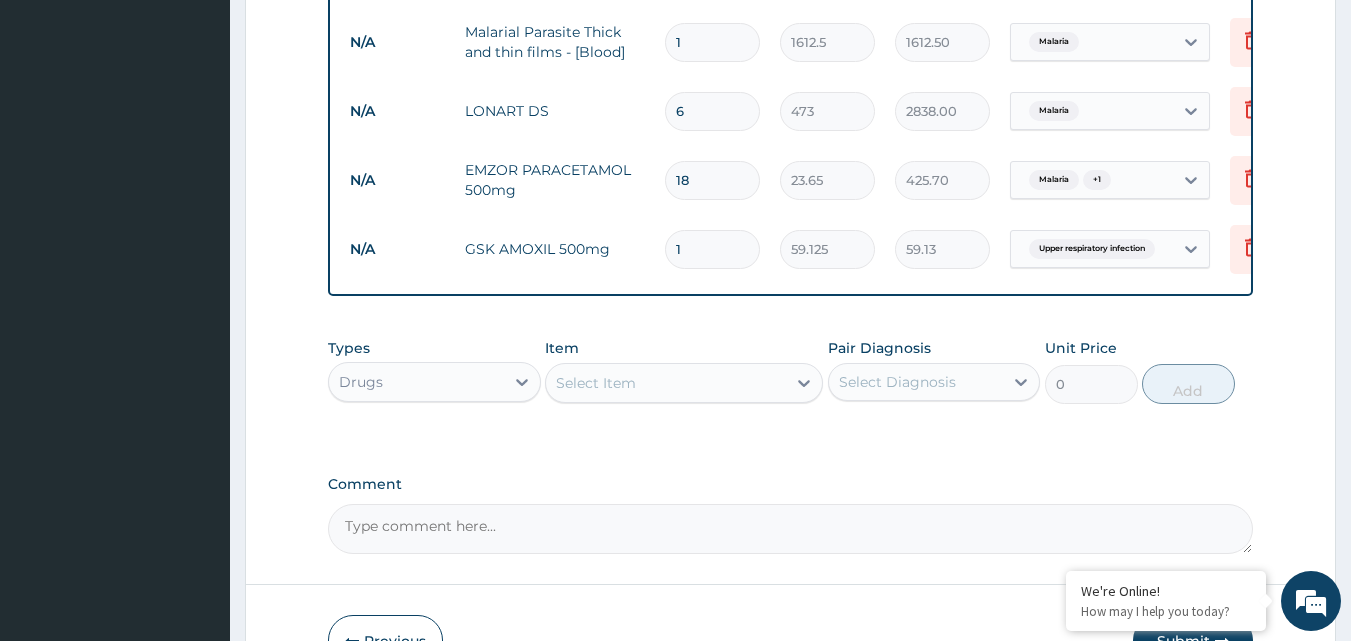 click on "1" at bounding box center (712, 249) 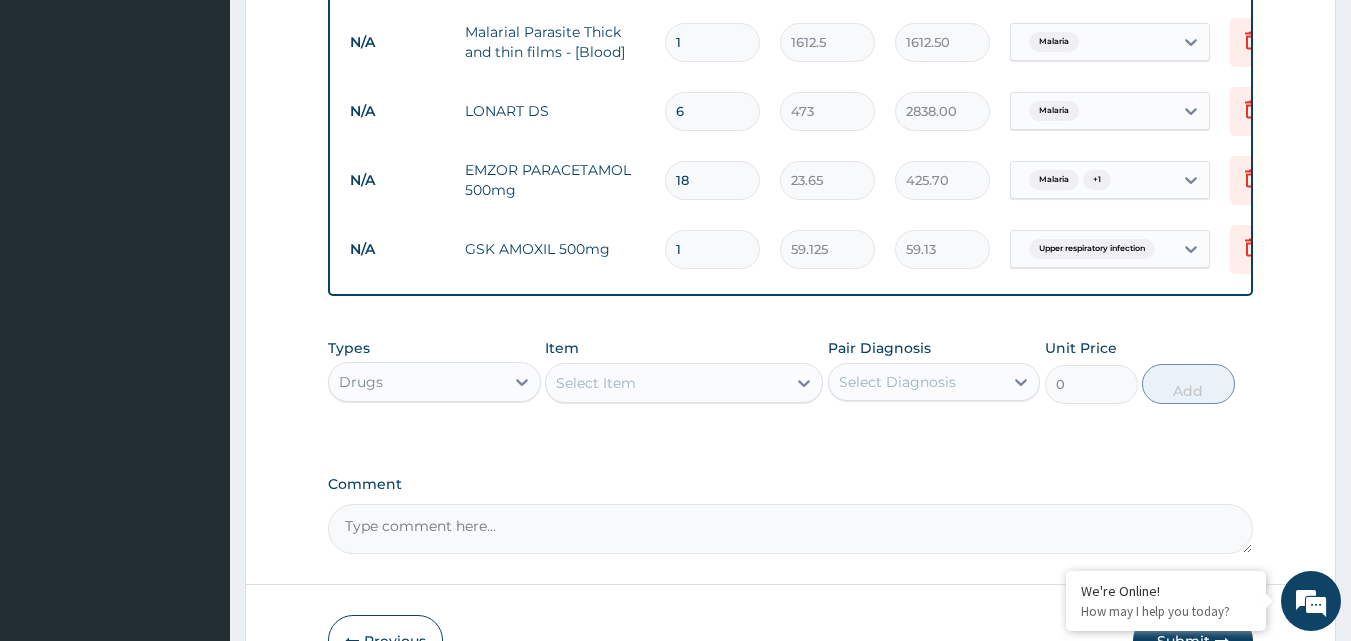type on "81" 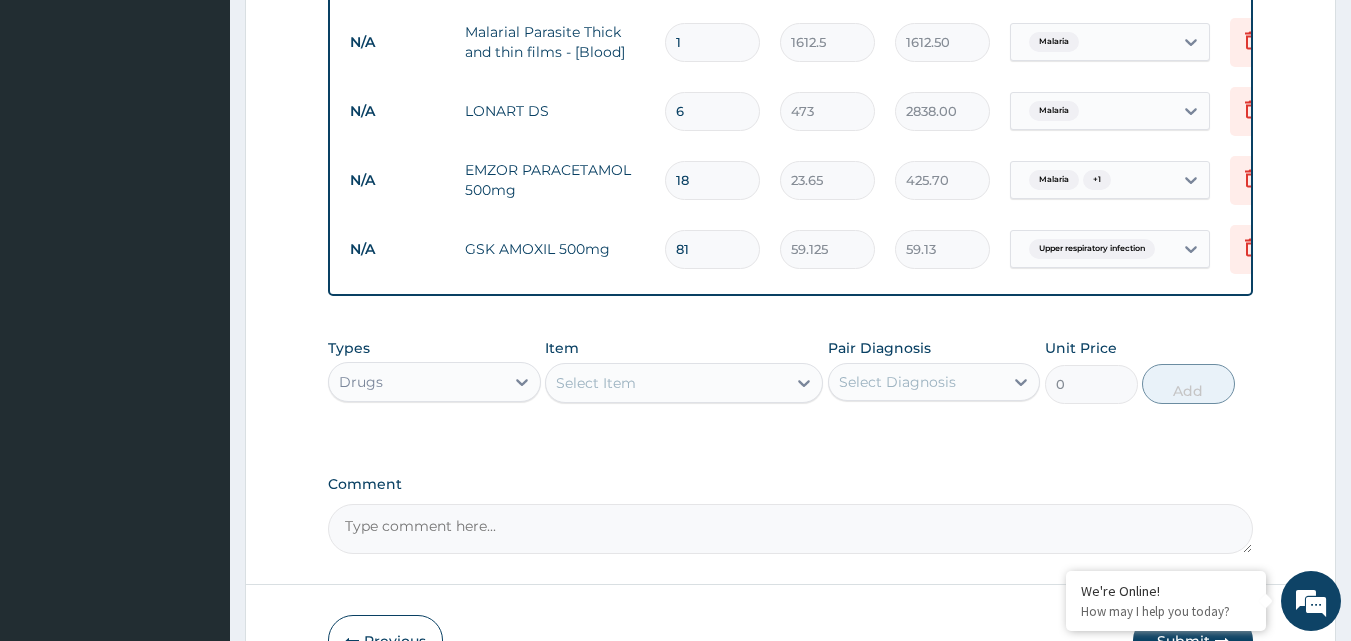 type on "4789.13" 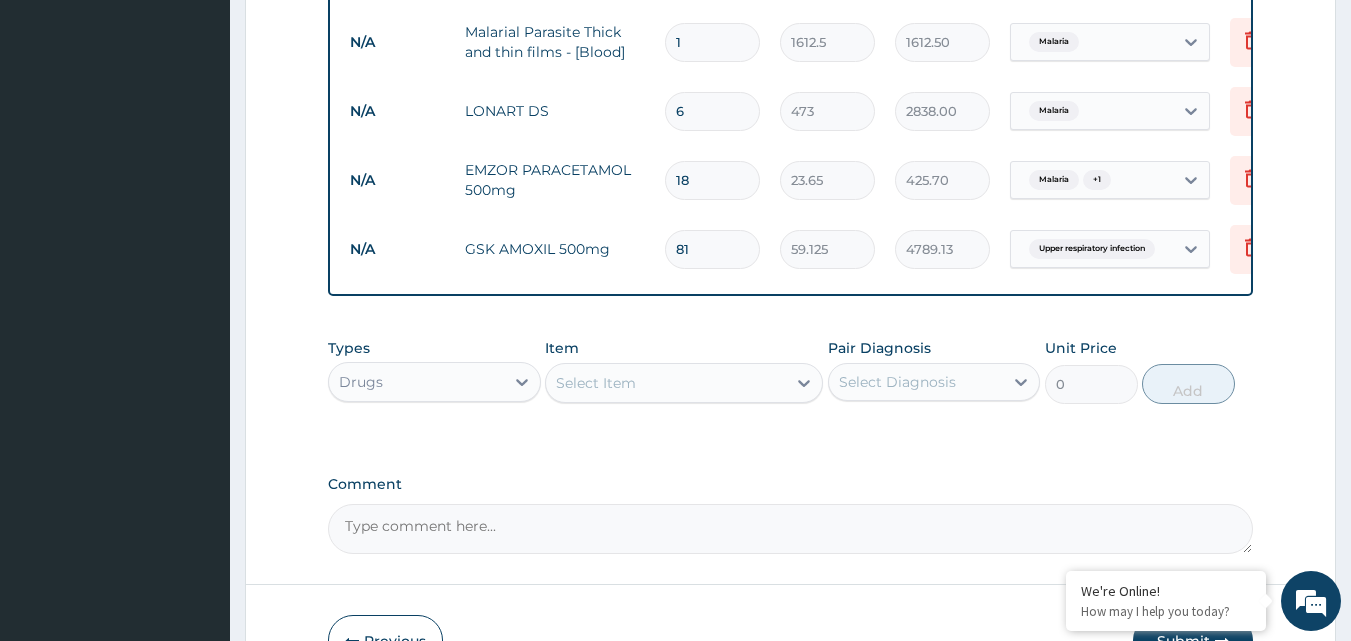 type on "1" 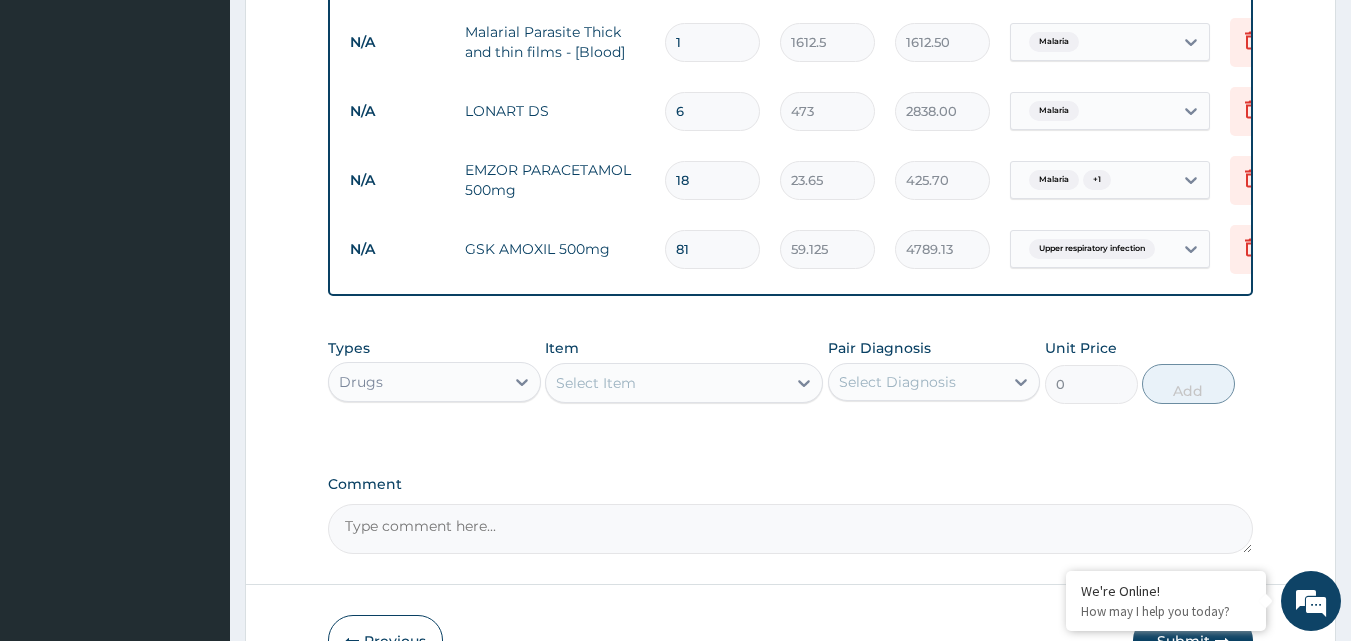 type on "59.13" 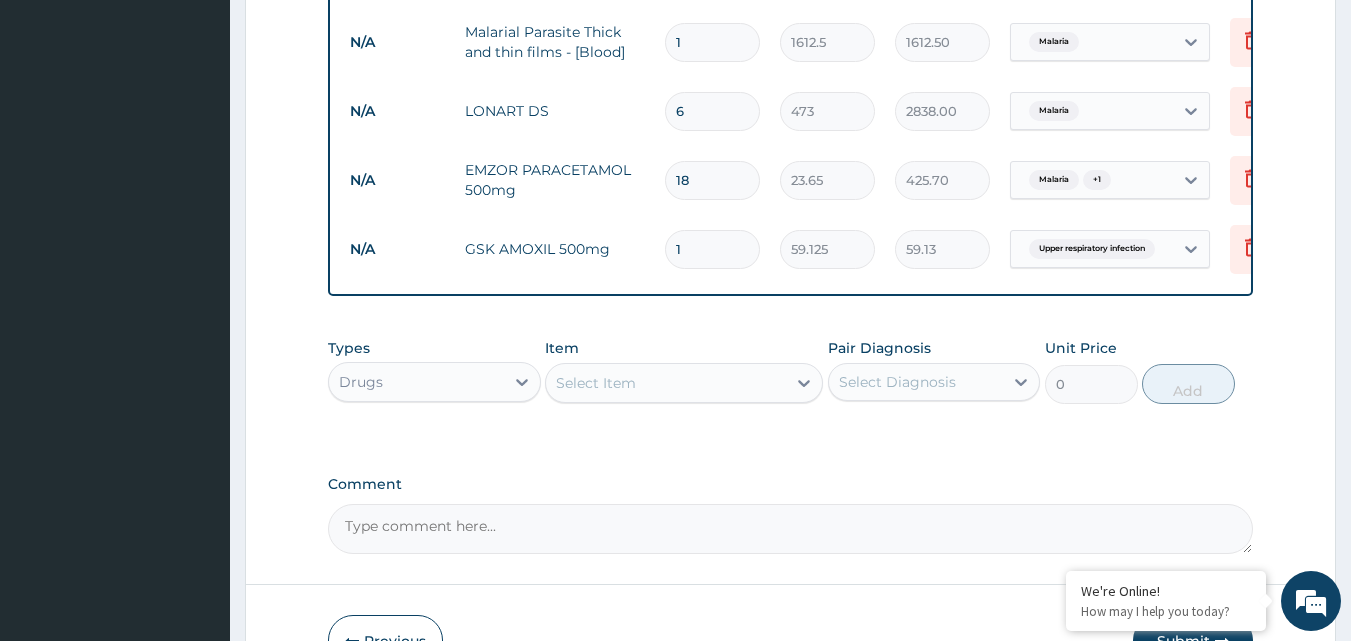 click on "1" at bounding box center [712, 249] 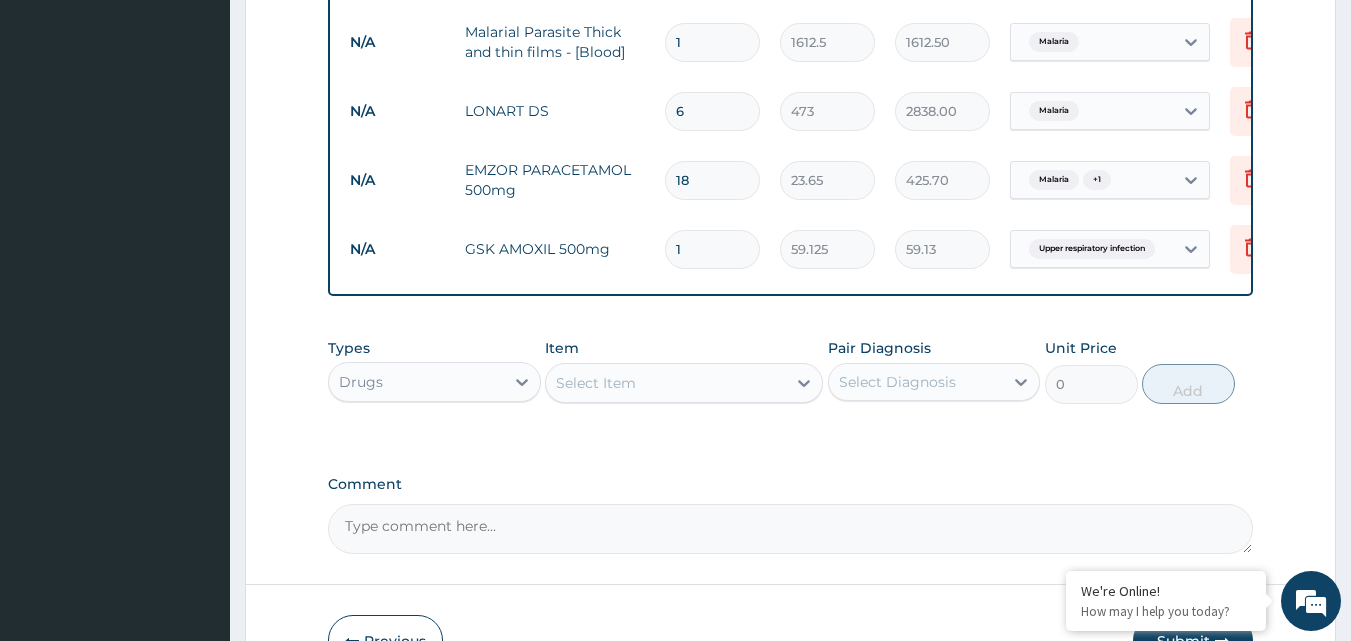 type on "18" 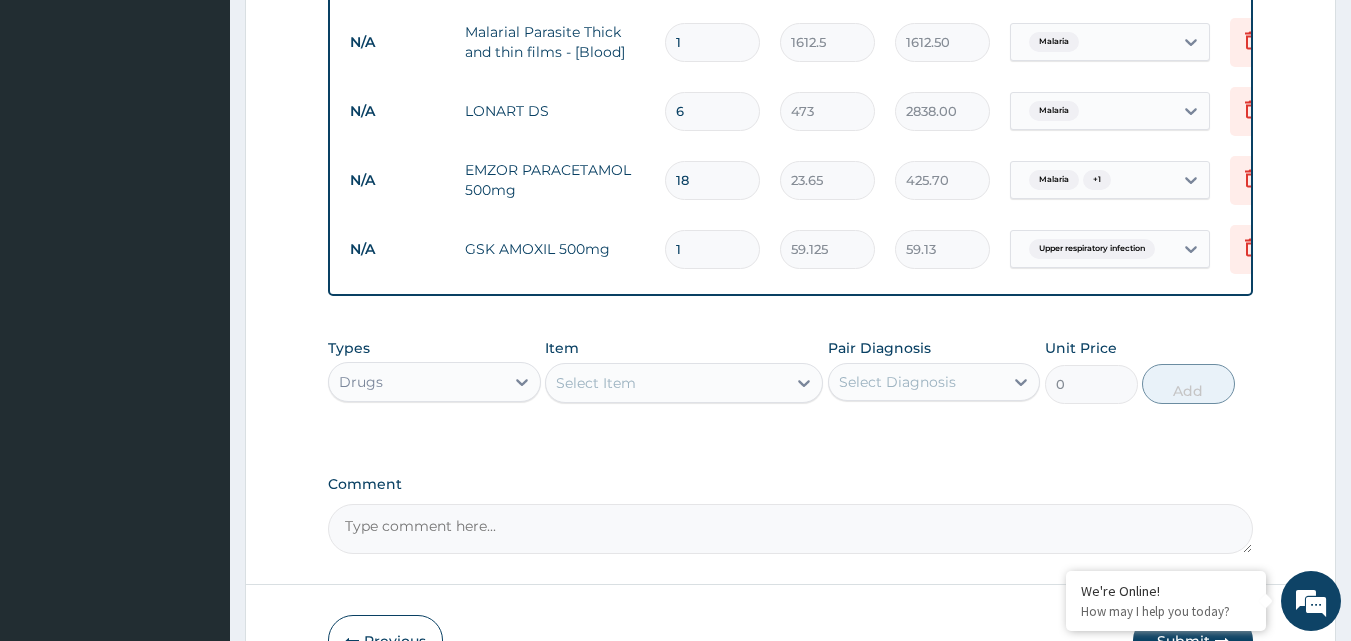 type on "1064.25" 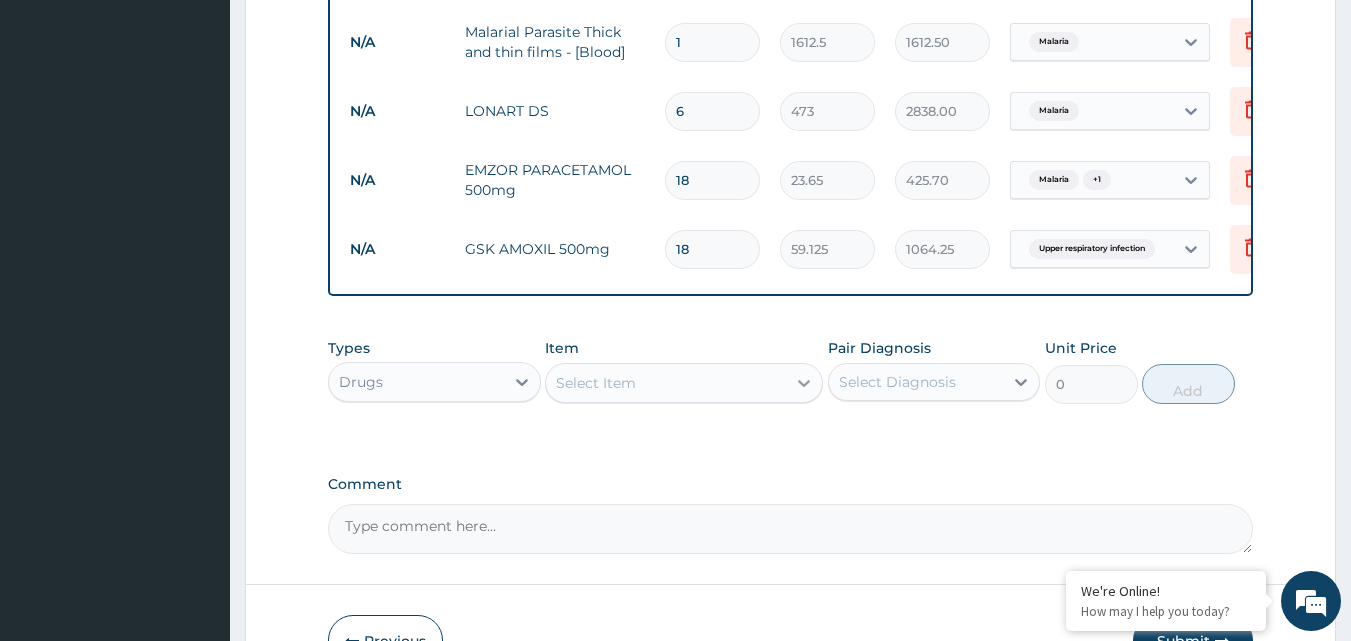type on "18" 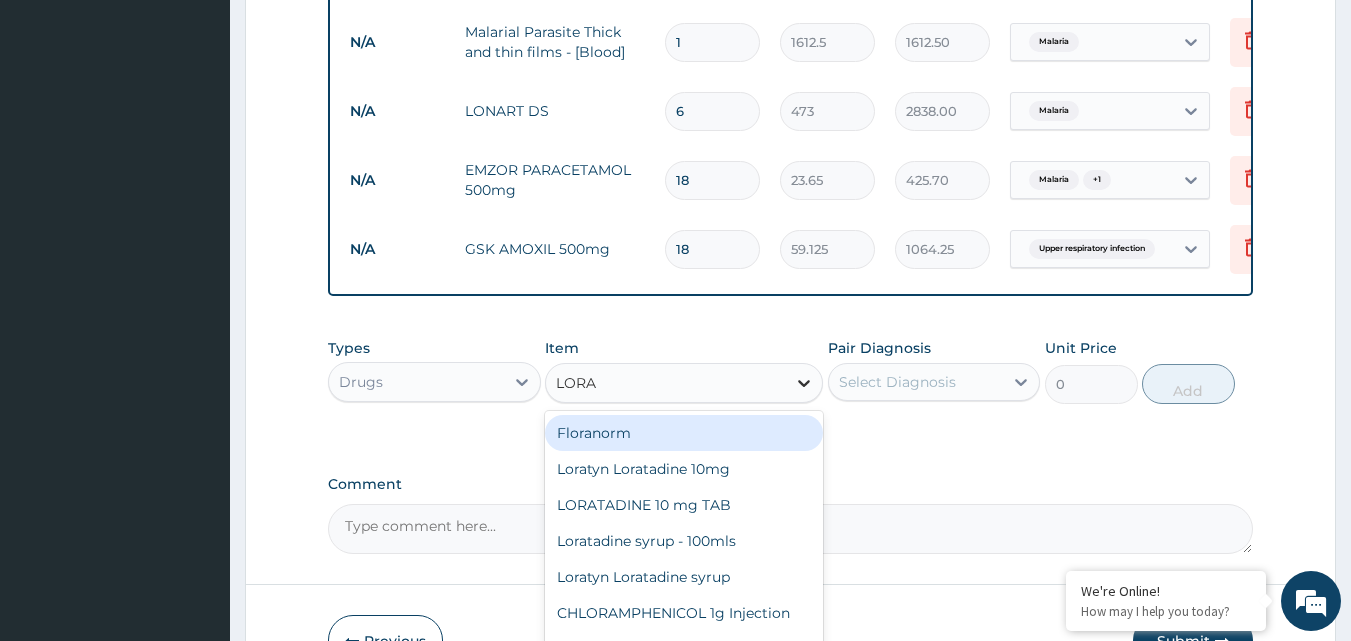 type on "LORAT" 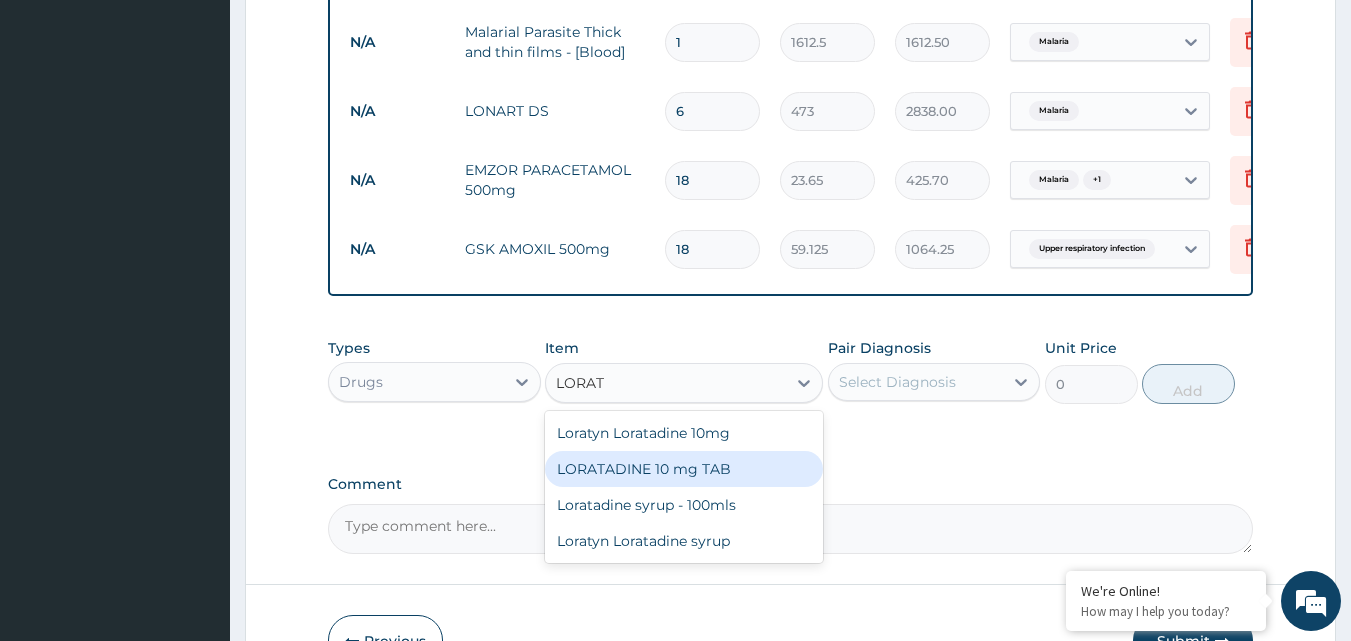 click on "LORATADINE 10 mg TAB" at bounding box center [684, 469] 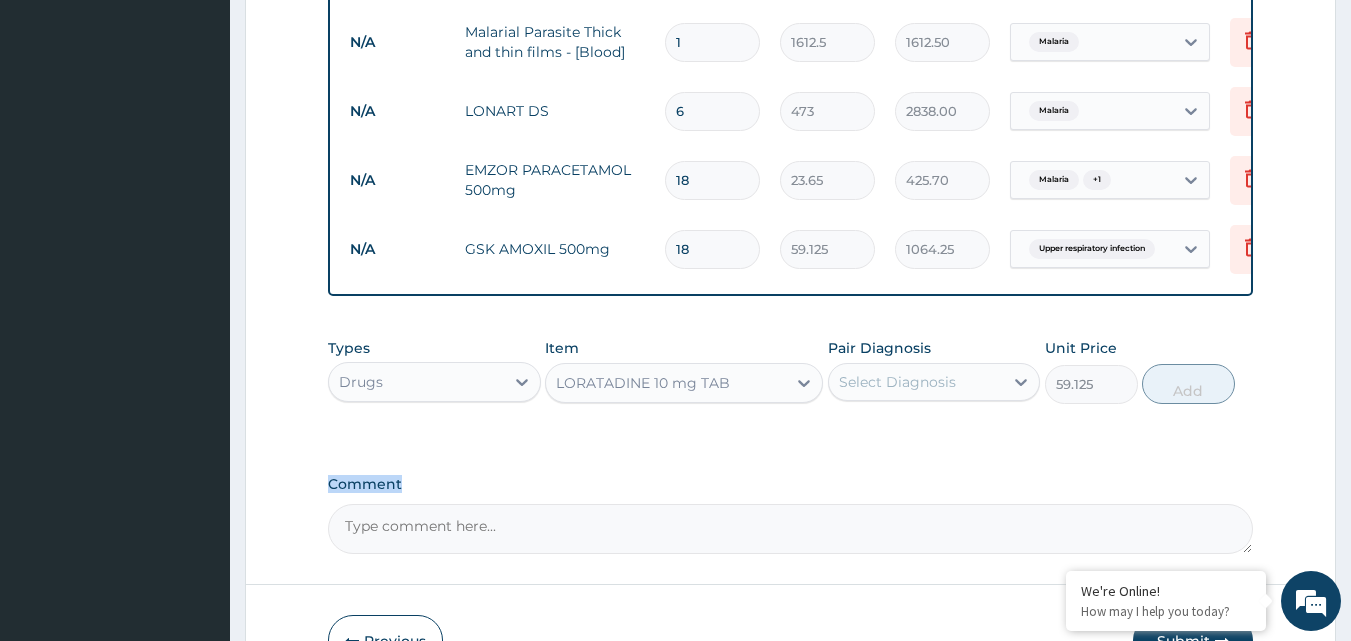click on "PA Code / Prescription Code Enter Code(Secondary Care Only) Encounter Date 23-07-2025 Important Notice Please enter PA codes before entering items that are not attached to a PA code   All diagnoses entered must be linked to a claim item. Diagnosis & Claim Items that are visible but inactive cannot be edited because they were imported from an already approved PA code. Diagnosis Malaria Confirmed Upper respiratory infection Confirmed NB: All diagnosis must be linked to a claim item Claim Items Type Name Quantity Unit Price Total Price Pair Diagnosis Actions N/A General practitioner Consultation first outpatient consultation 1 3547.5 3547.50 Malaria  + 1 Delete N/A FBC CBC-Complete Blood Count (Haemogram) - [Blood] 1 4300 4300.00 Malaria  + 1 Delete N/A Malarial Parasite Thick and thin films - [Blood] 1 1612.5 1612.50 Malaria Delete N/A LONART DS 6 473 2838.00 Malaria Delete N/A EMZOR PARACETAMOL 500mg 18 23.65 425.70 Malaria  + 1 Delete N/A GSK AMOXIL 500mg 18 59.125 1064.25 Upper respiratory infection Delete" at bounding box center [791, -103] 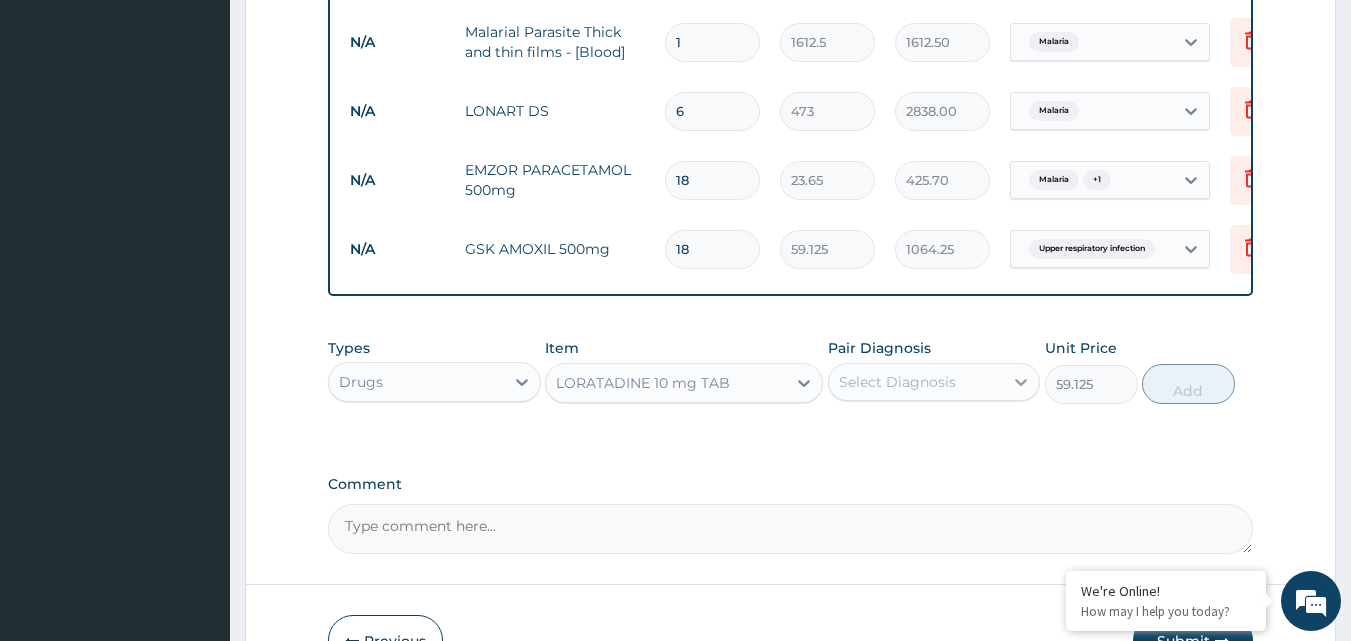 click 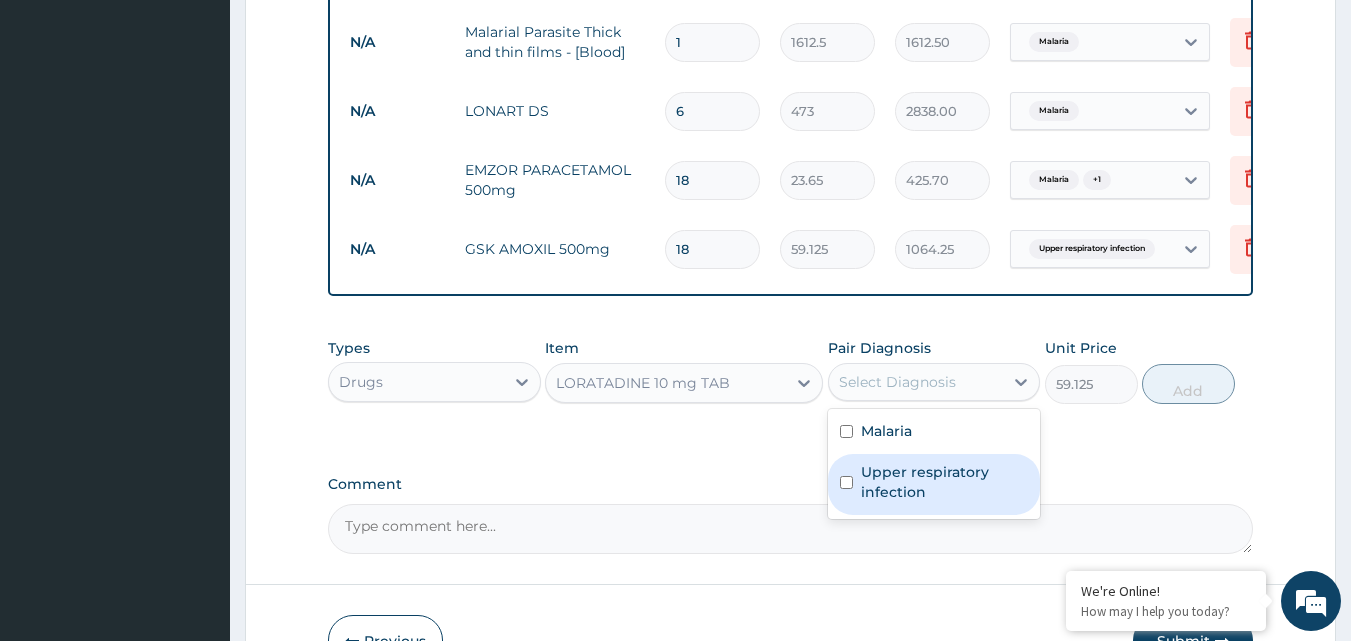 click at bounding box center (846, 482) 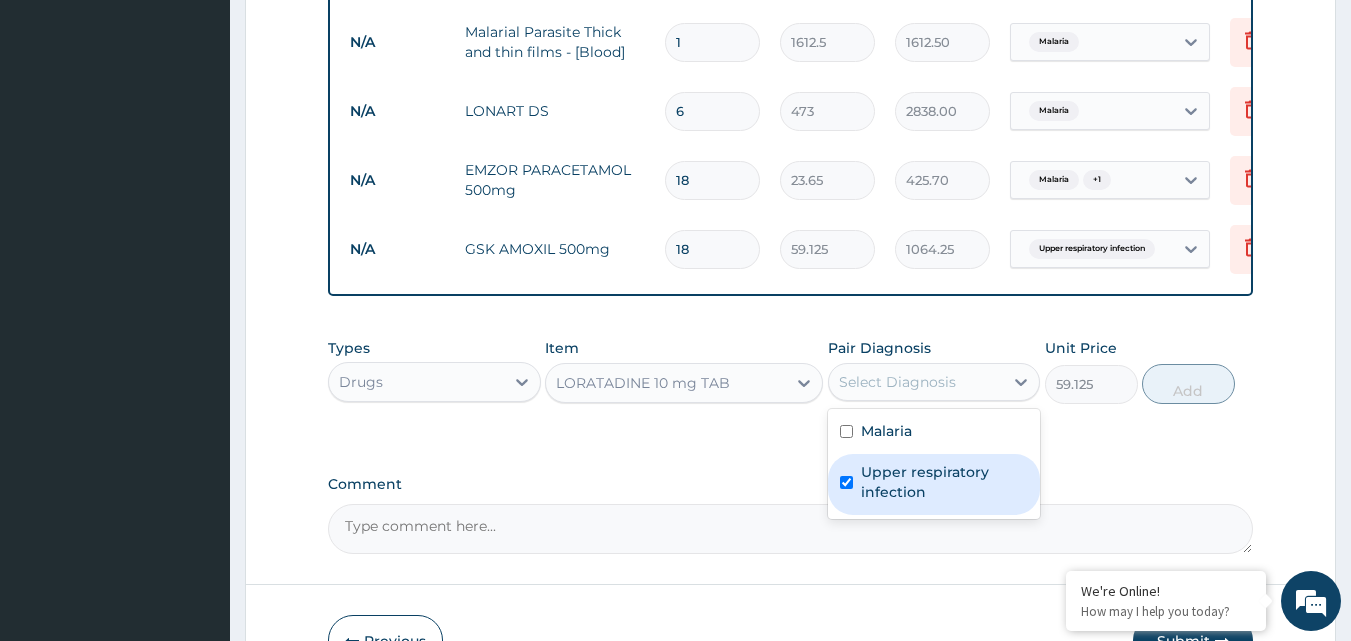 checkbox on "true" 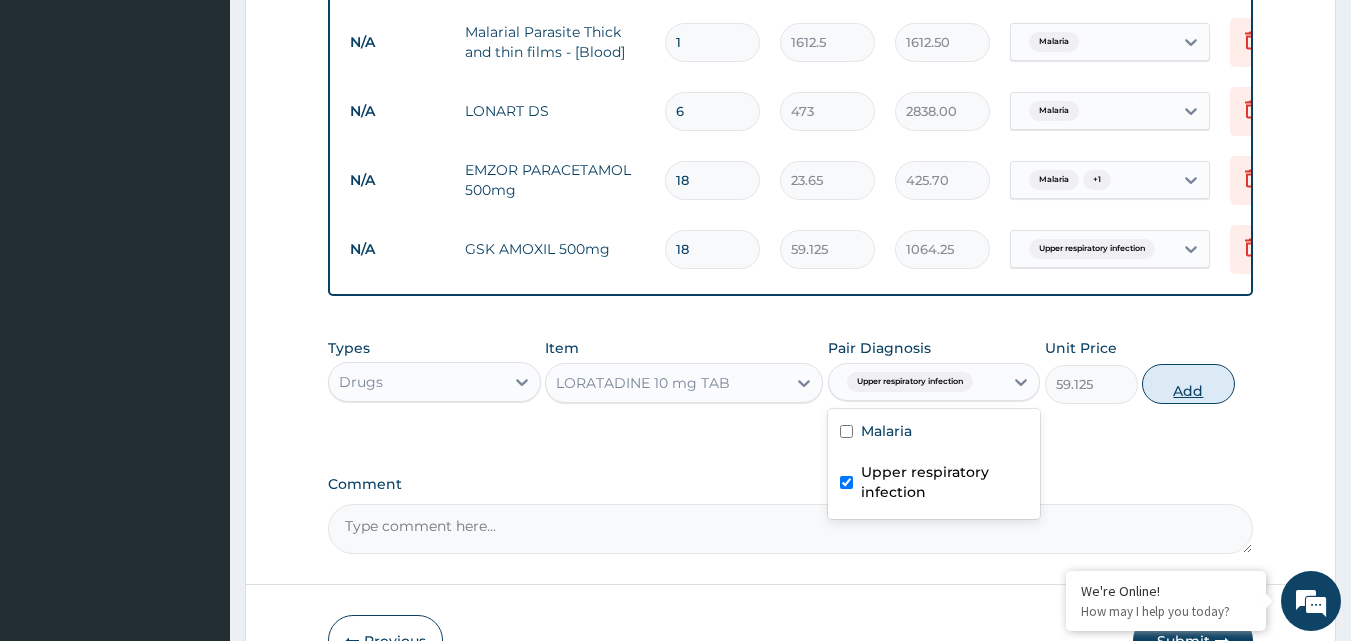 click on "Add" at bounding box center (1188, 384) 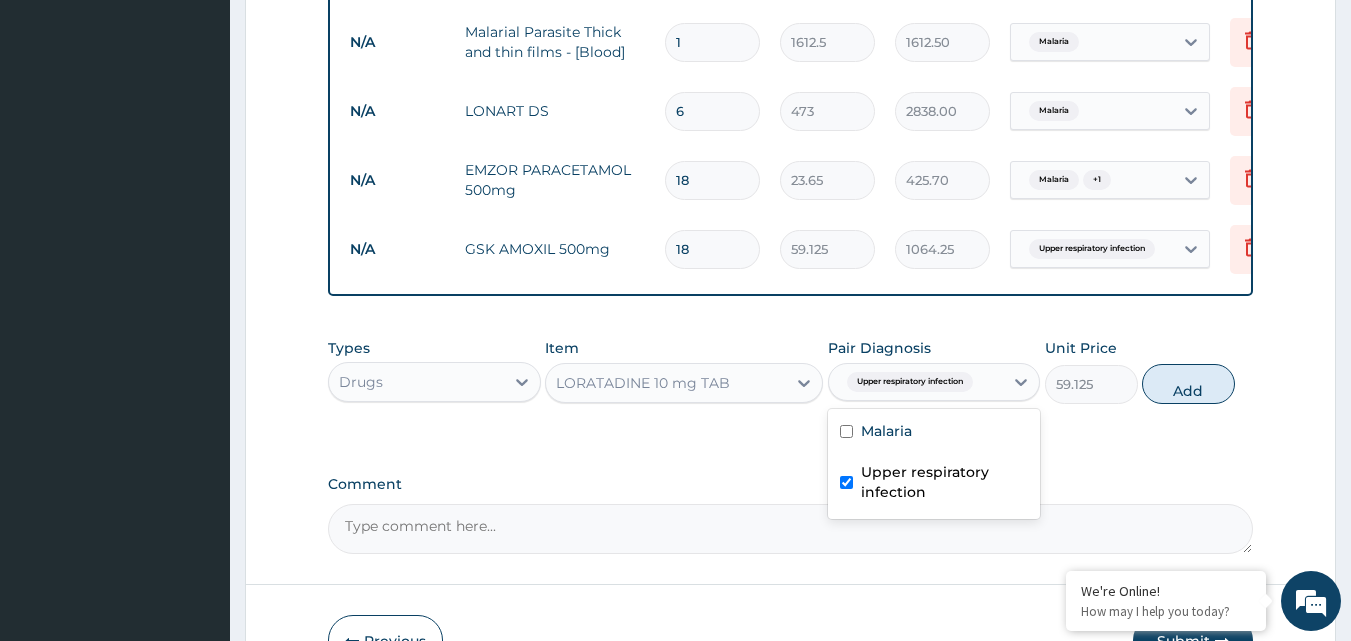 type on "0" 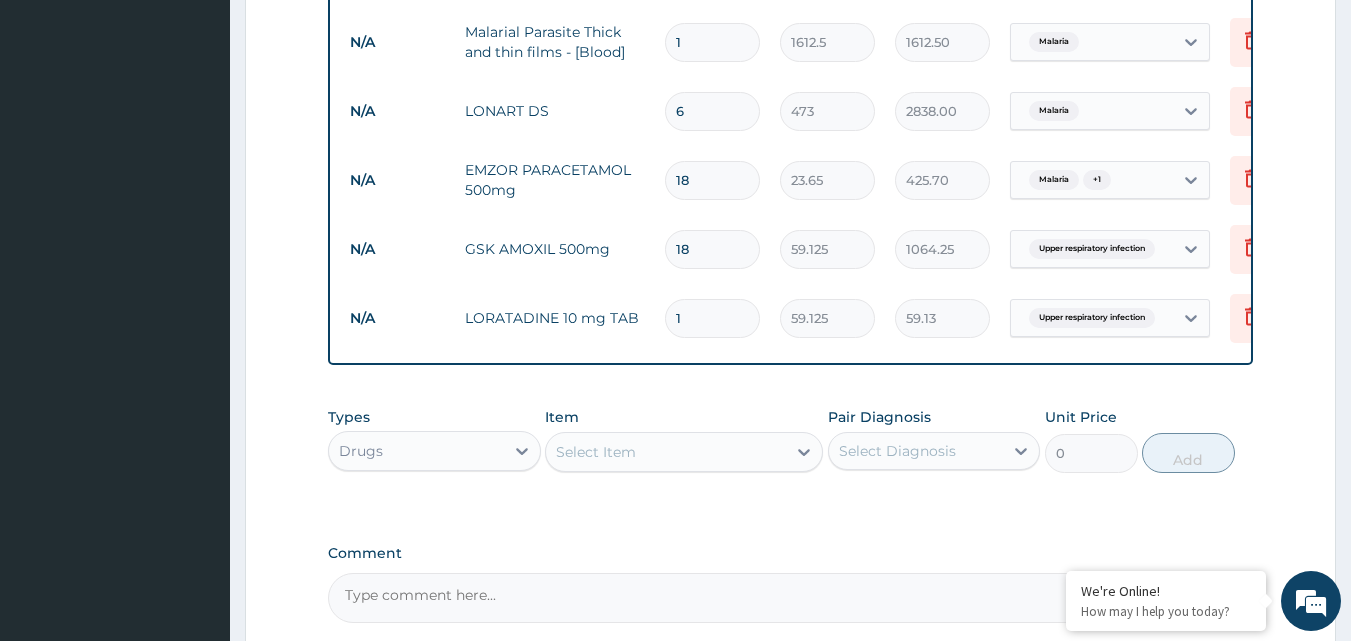 type 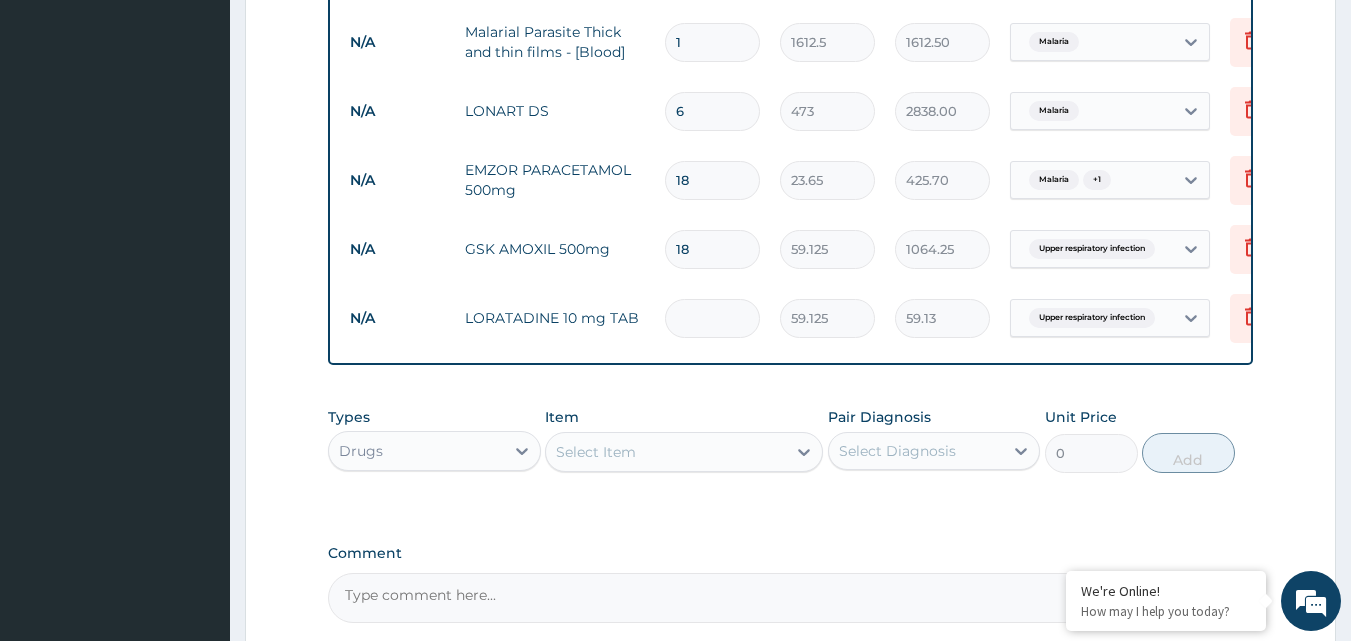 type on "0.00" 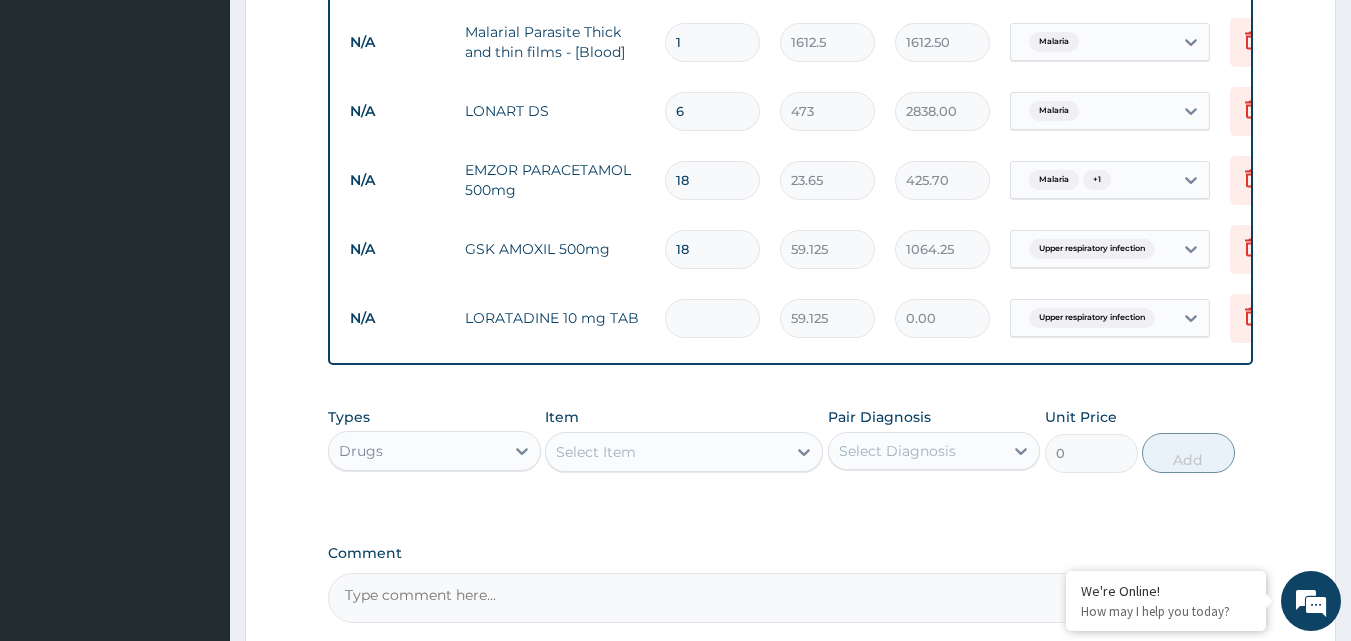 type on "5" 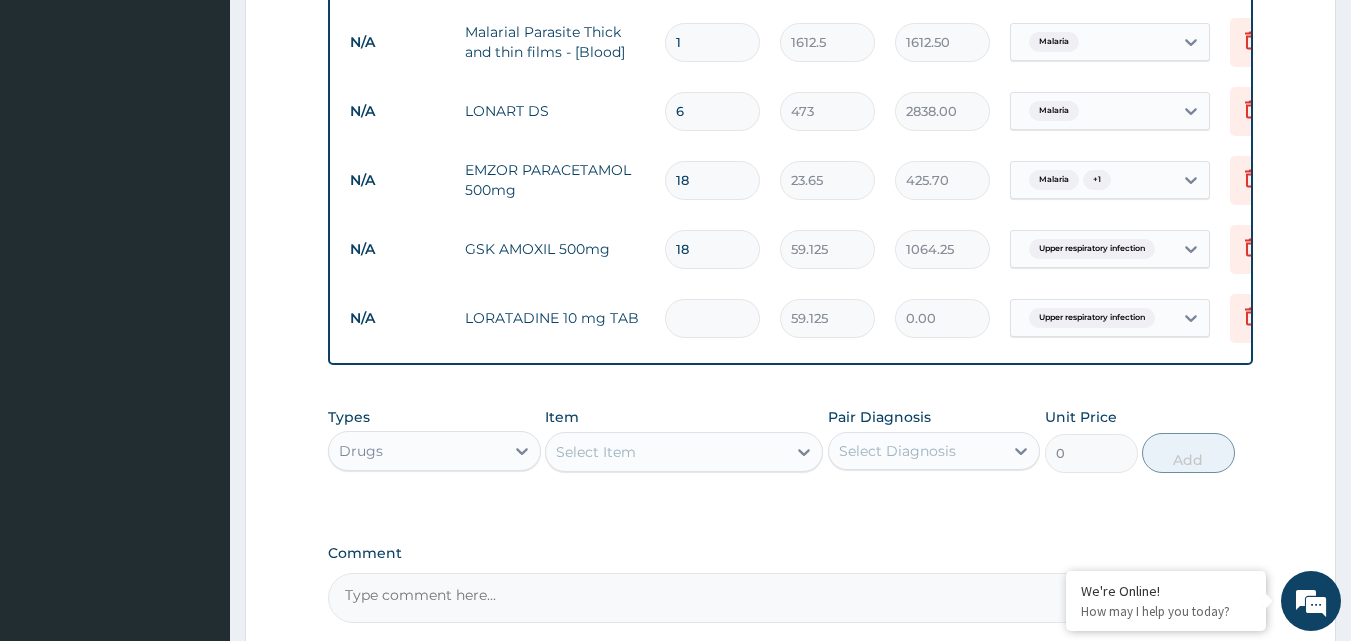type on "295.63" 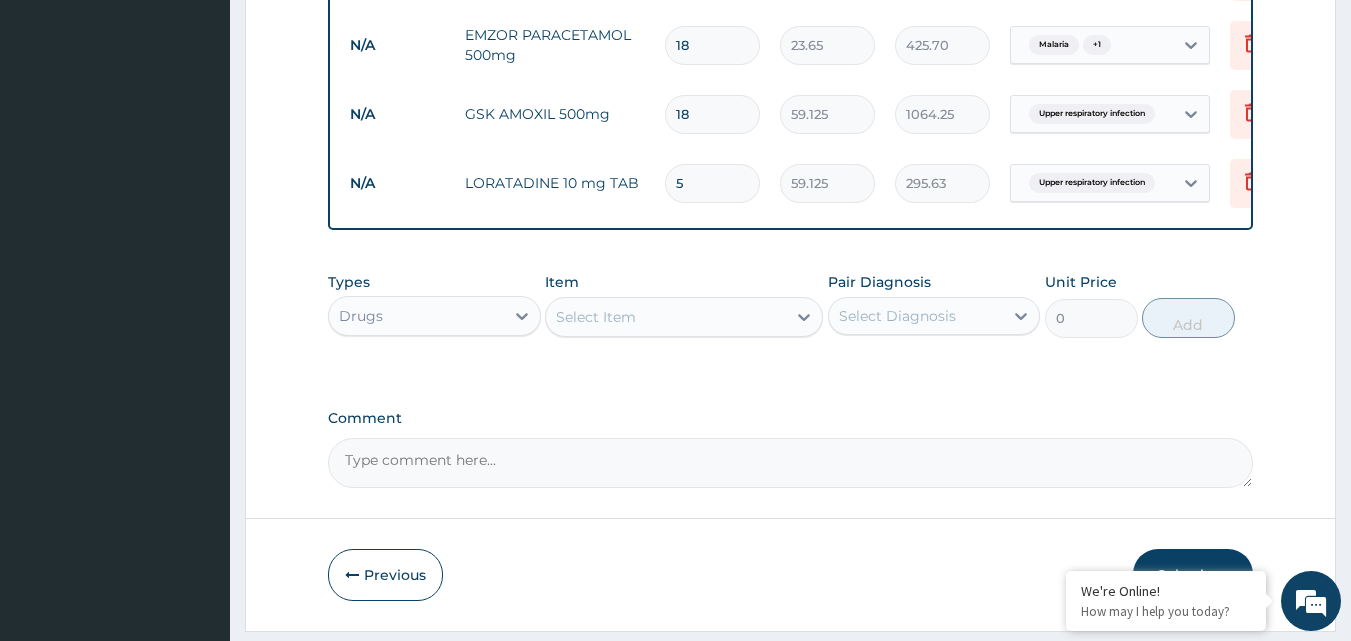 scroll, scrollTop: 1157, scrollLeft: 0, axis: vertical 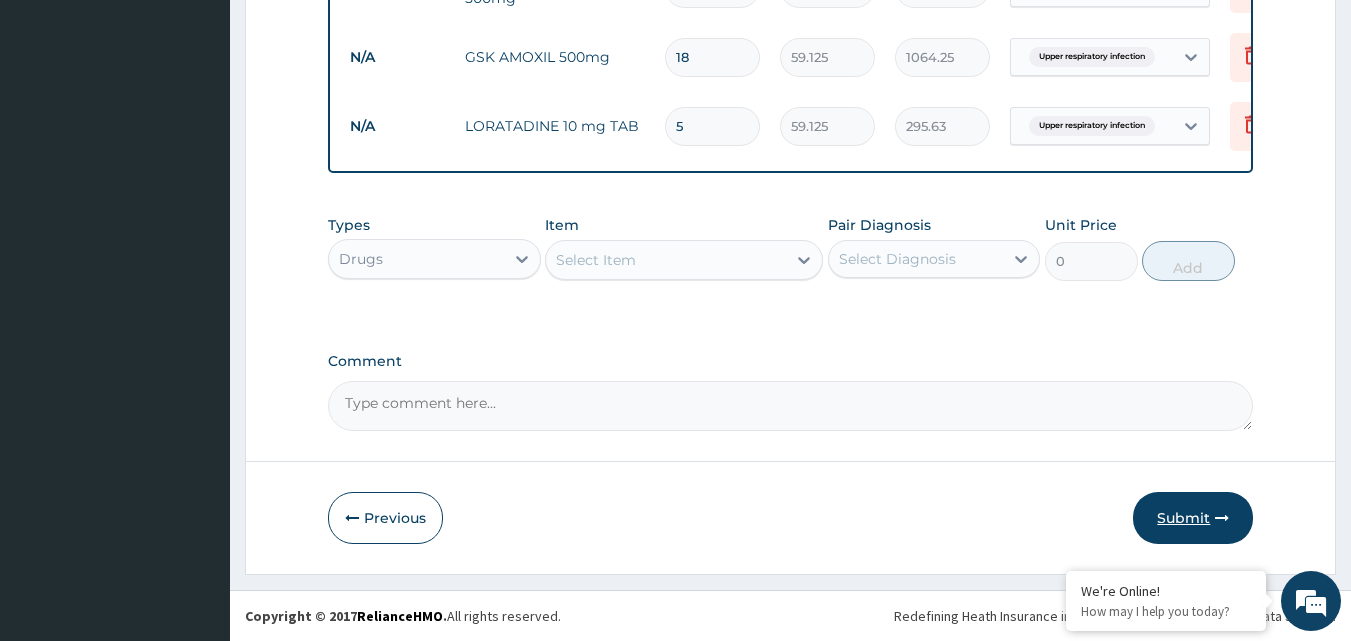 type on "5" 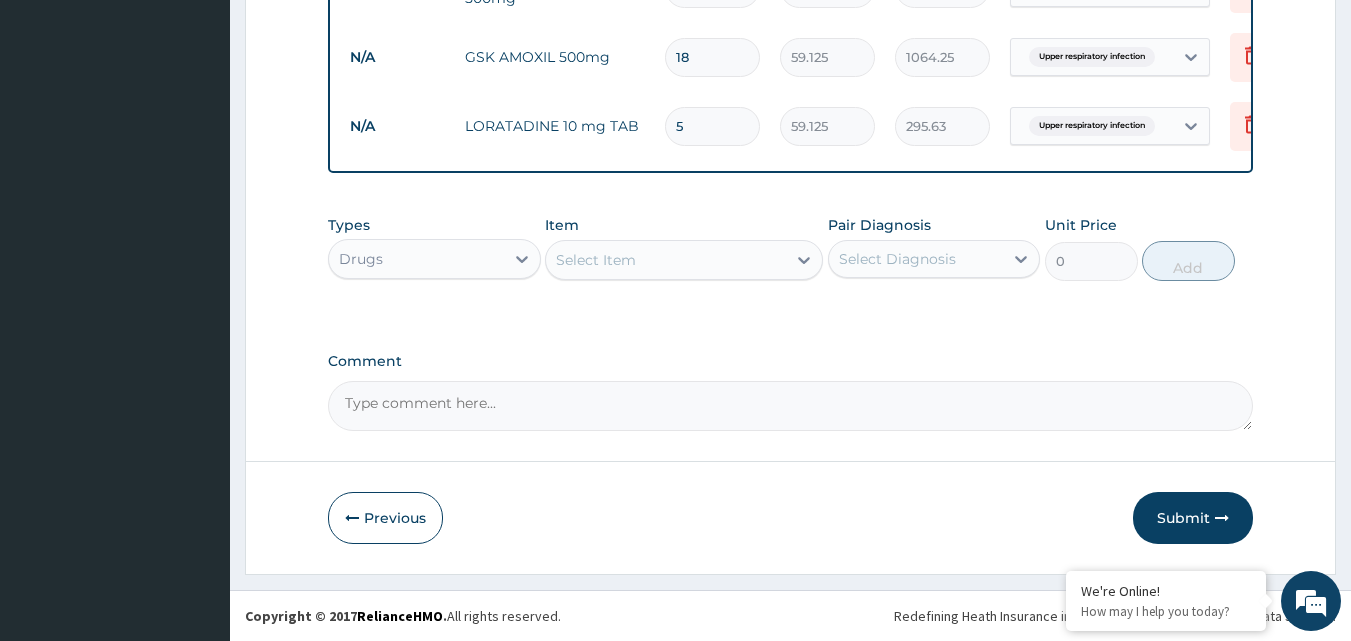 drag, startPoint x: 1170, startPoint y: 523, endPoint x: 1183, endPoint y: 514, distance: 15.811388 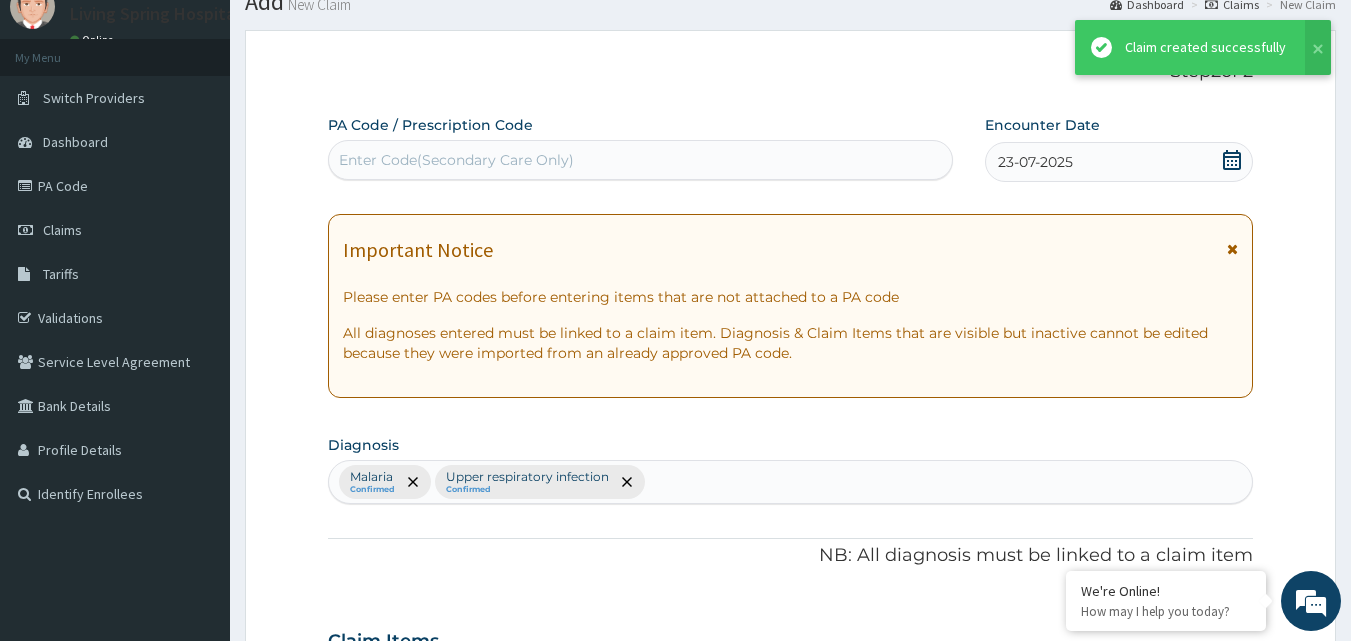 scroll, scrollTop: 1157, scrollLeft: 0, axis: vertical 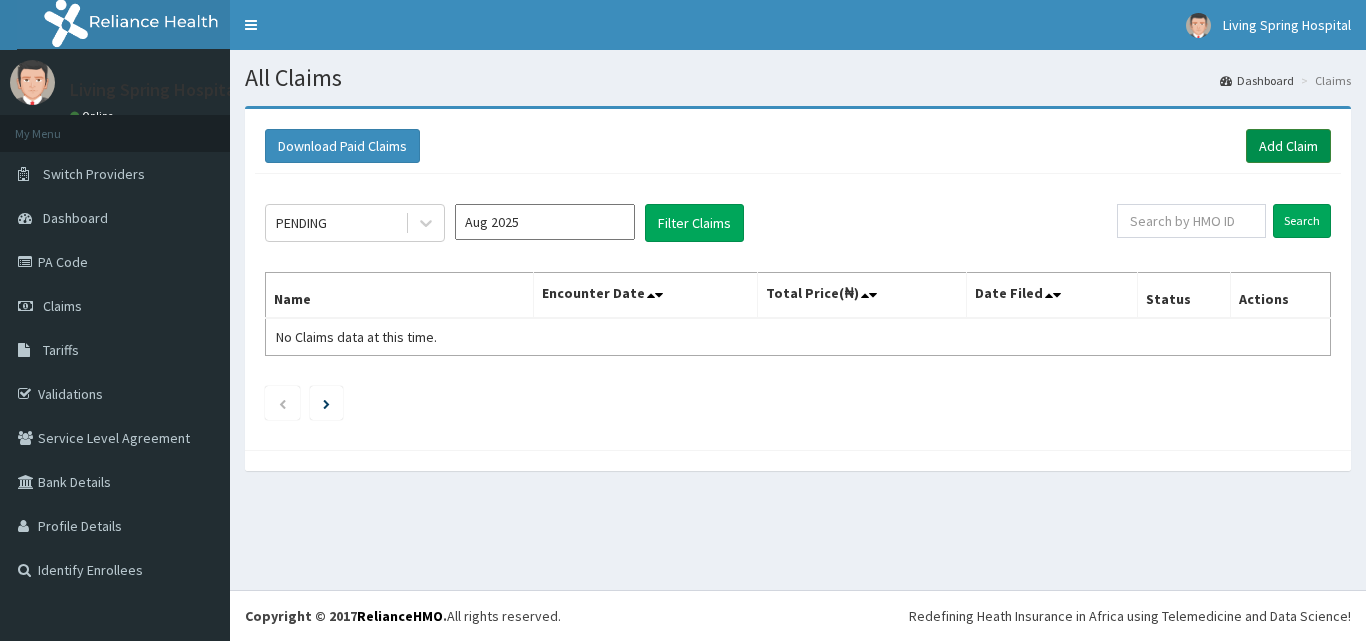 click on "Add Claim" at bounding box center (1288, 146) 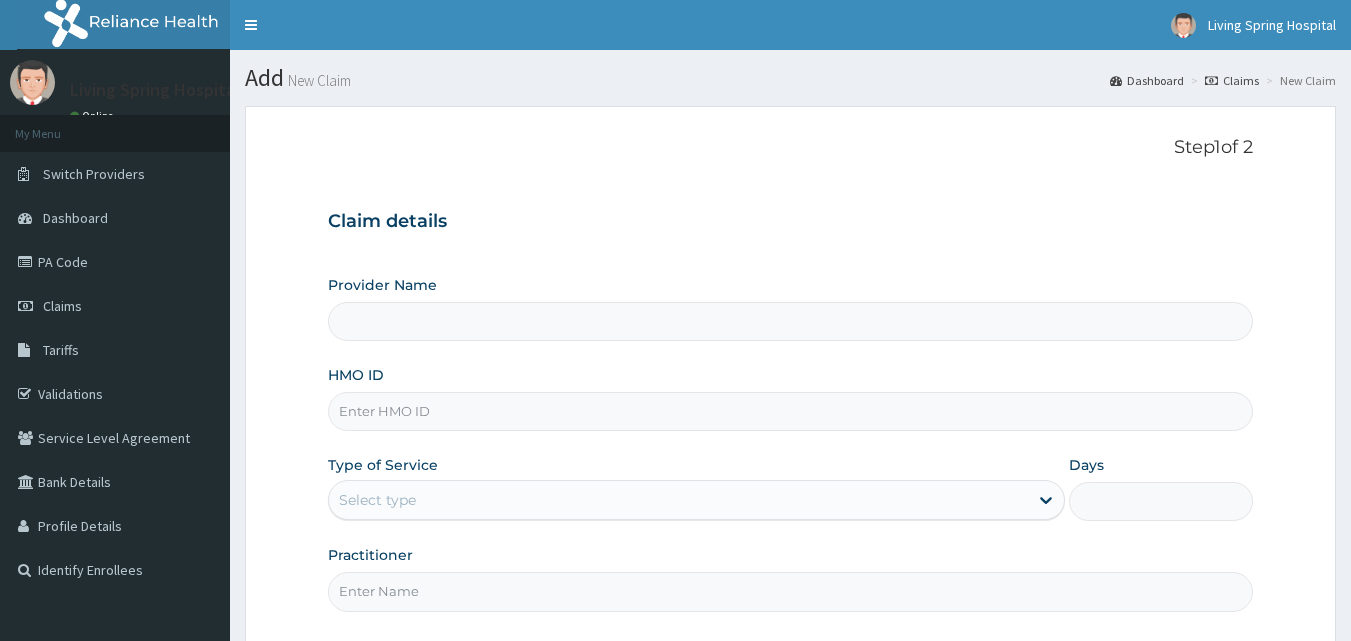 scroll, scrollTop: 0, scrollLeft: 0, axis: both 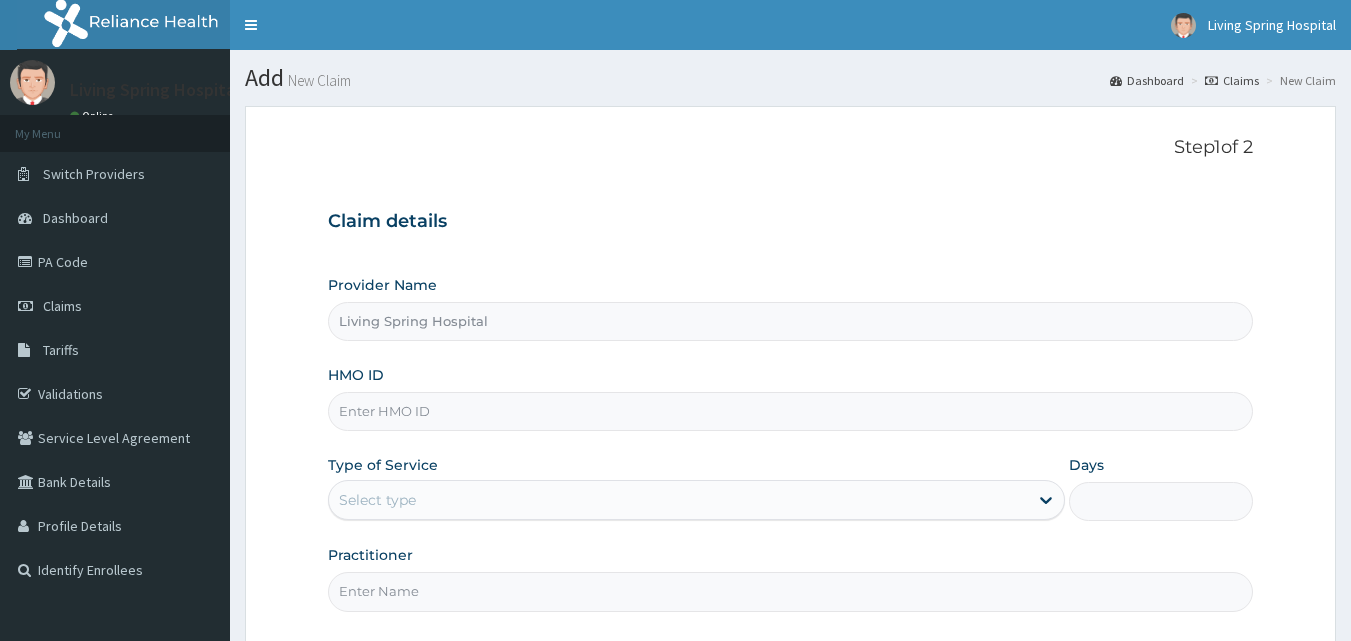 click on "HMO ID" at bounding box center (791, 411) 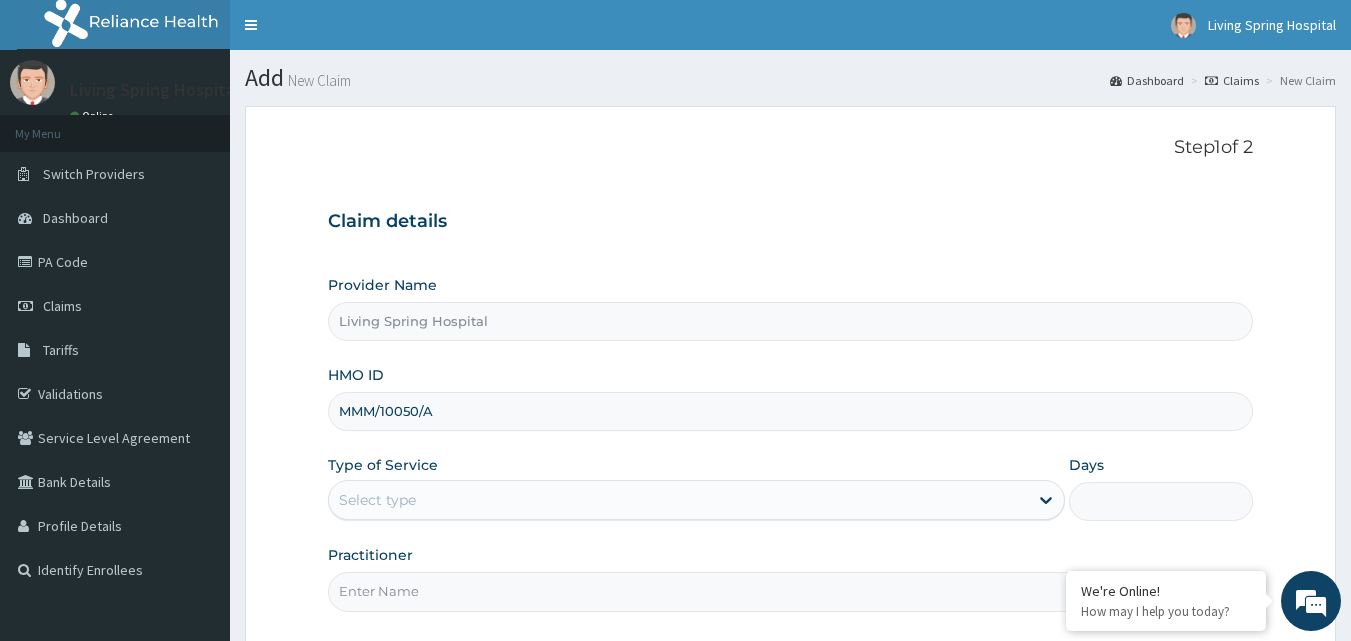 type on "MMM/10050/A" 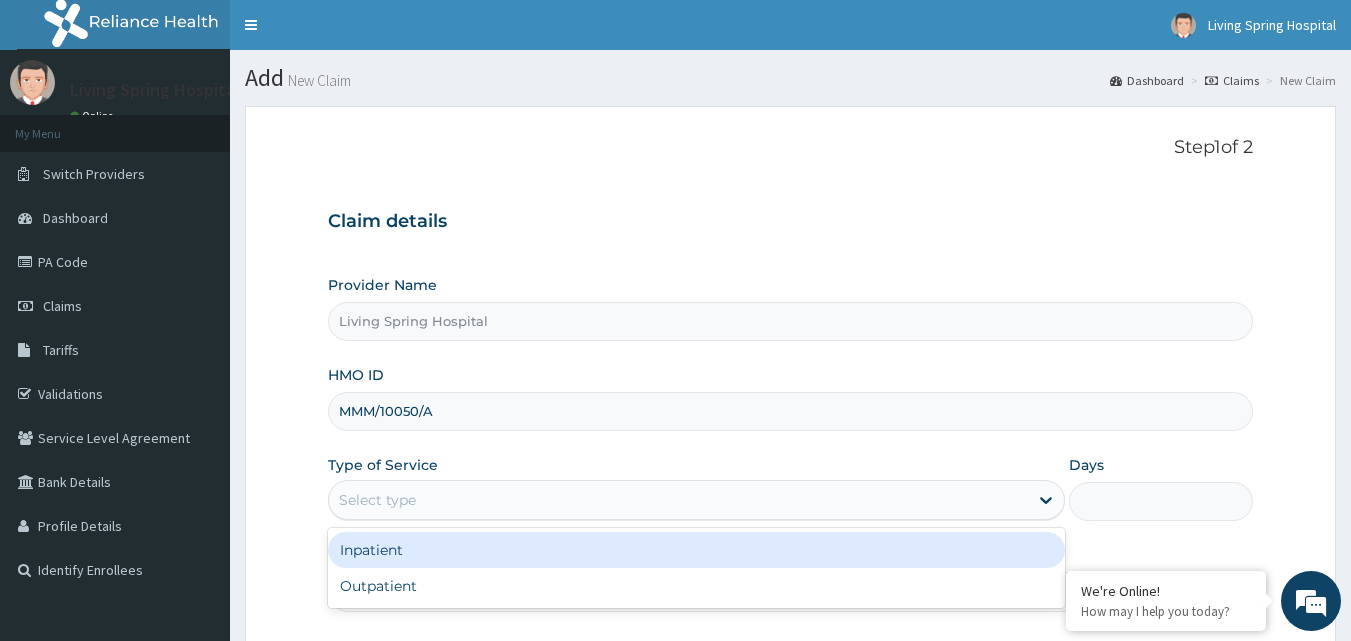 click on "Select type" at bounding box center [377, 500] 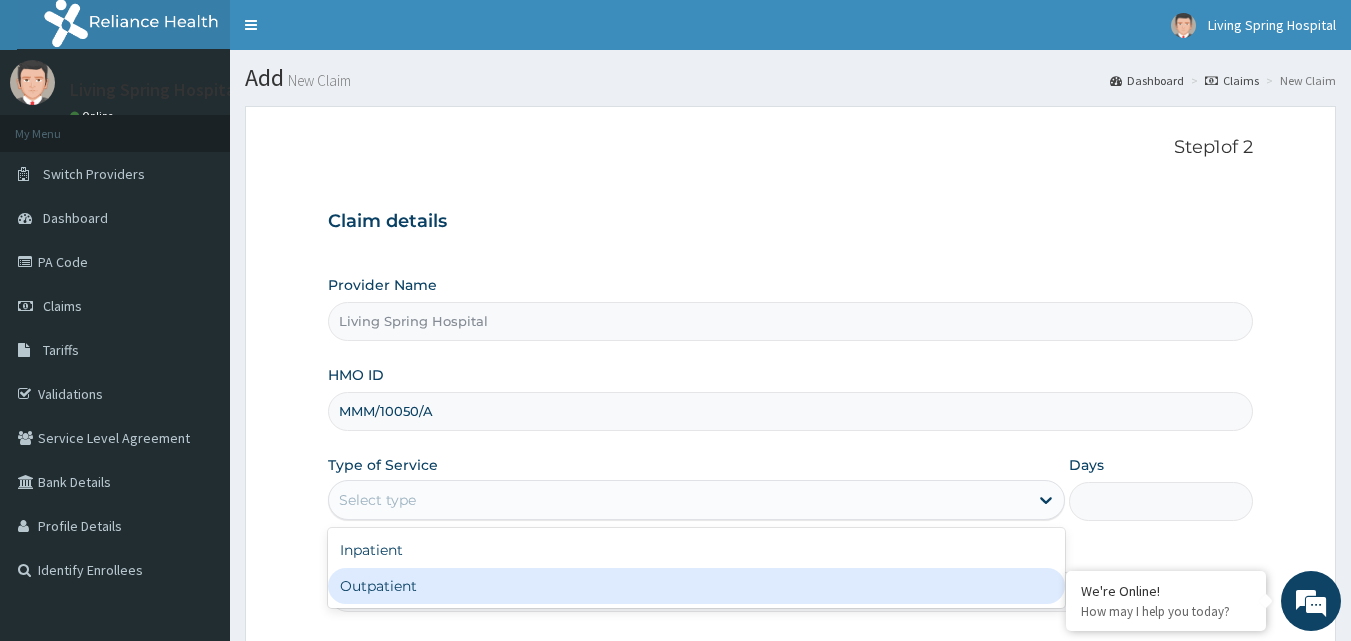 click on "Outpatient" at bounding box center [696, 586] 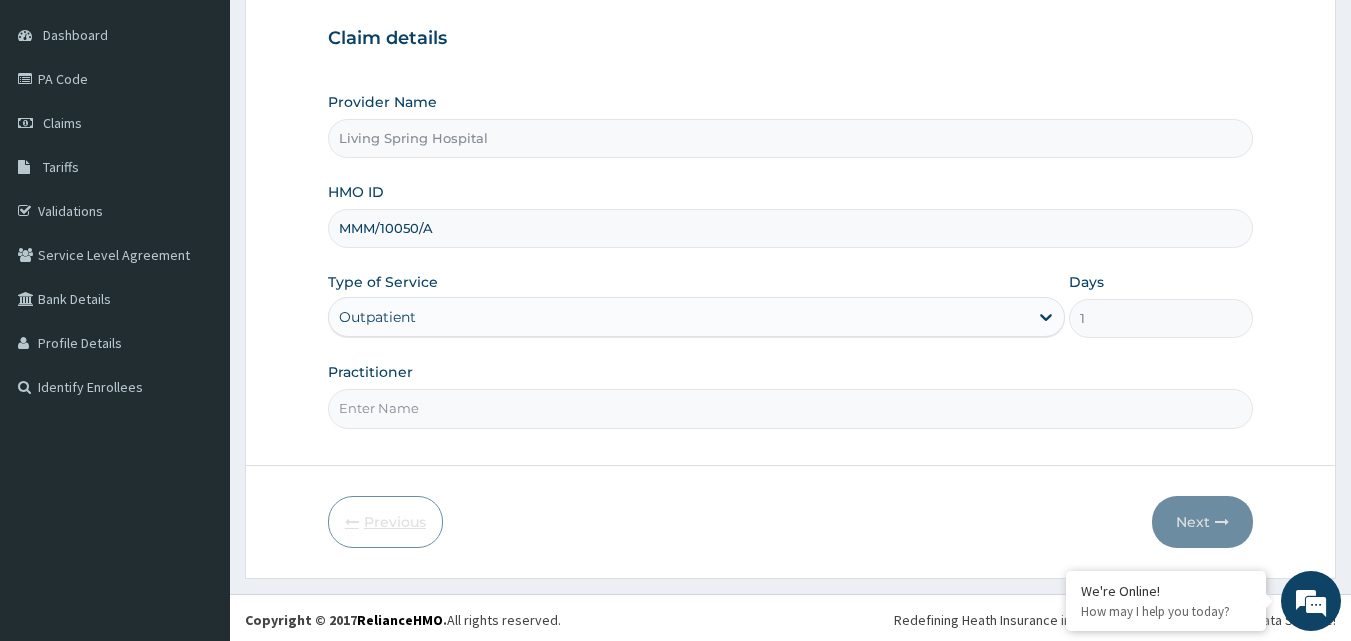 scroll, scrollTop: 187, scrollLeft: 0, axis: vertical 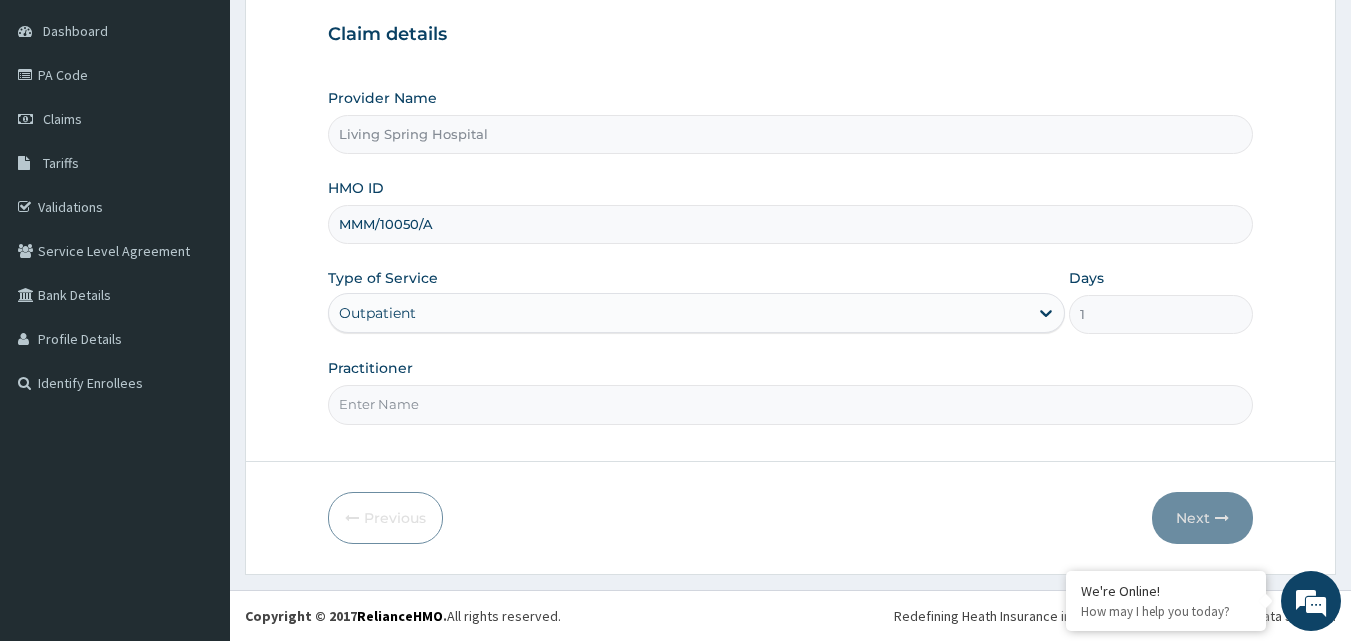 click on "Practitioner" at bounding box center [791, 404] 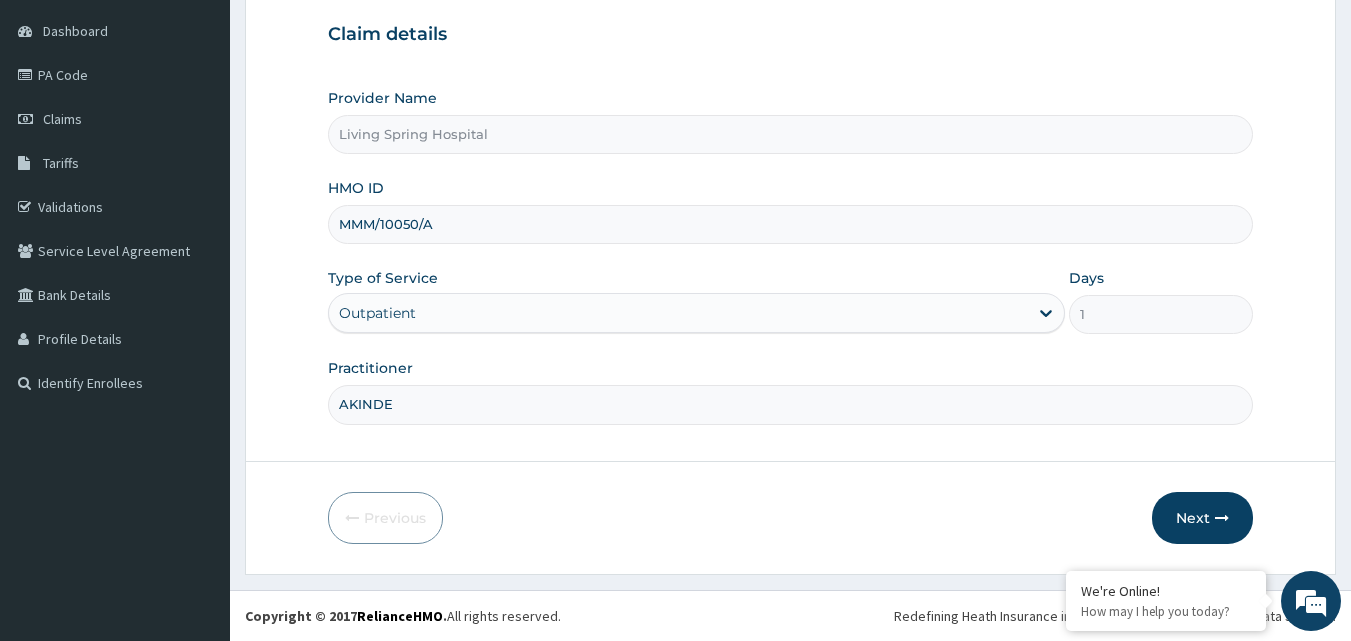 scroll, scrollTop: 0, scrollLeft: 0, axis: both 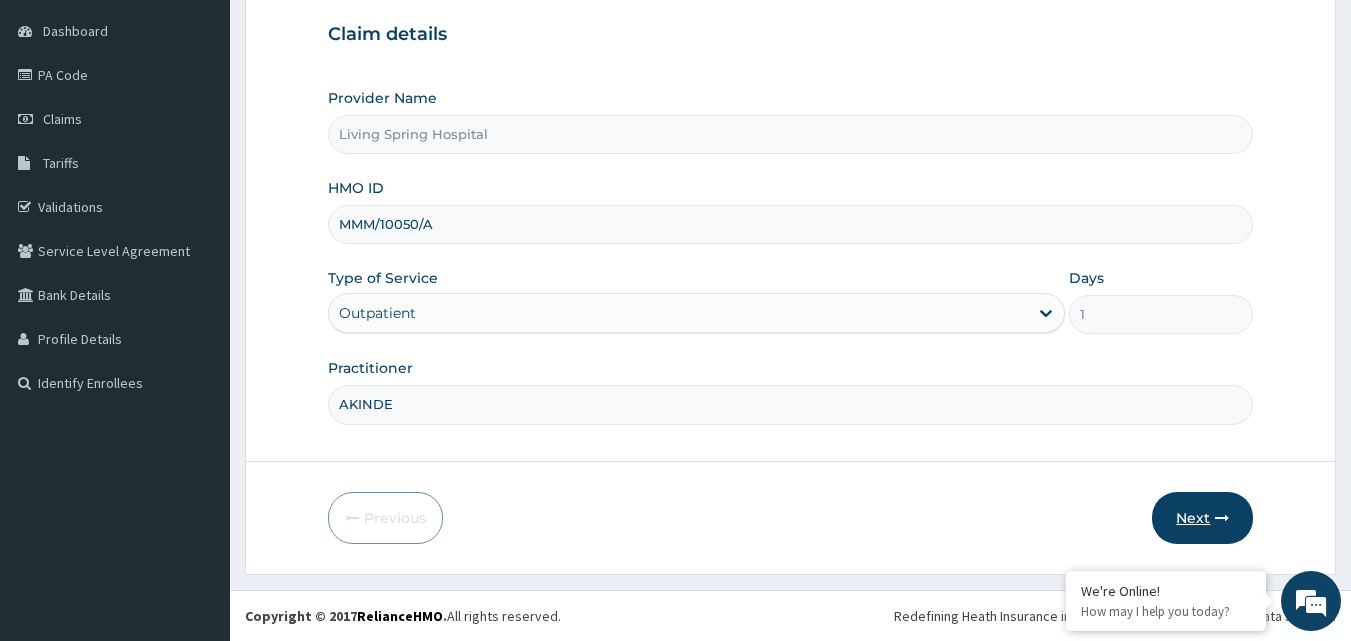 type on "AKINDE" 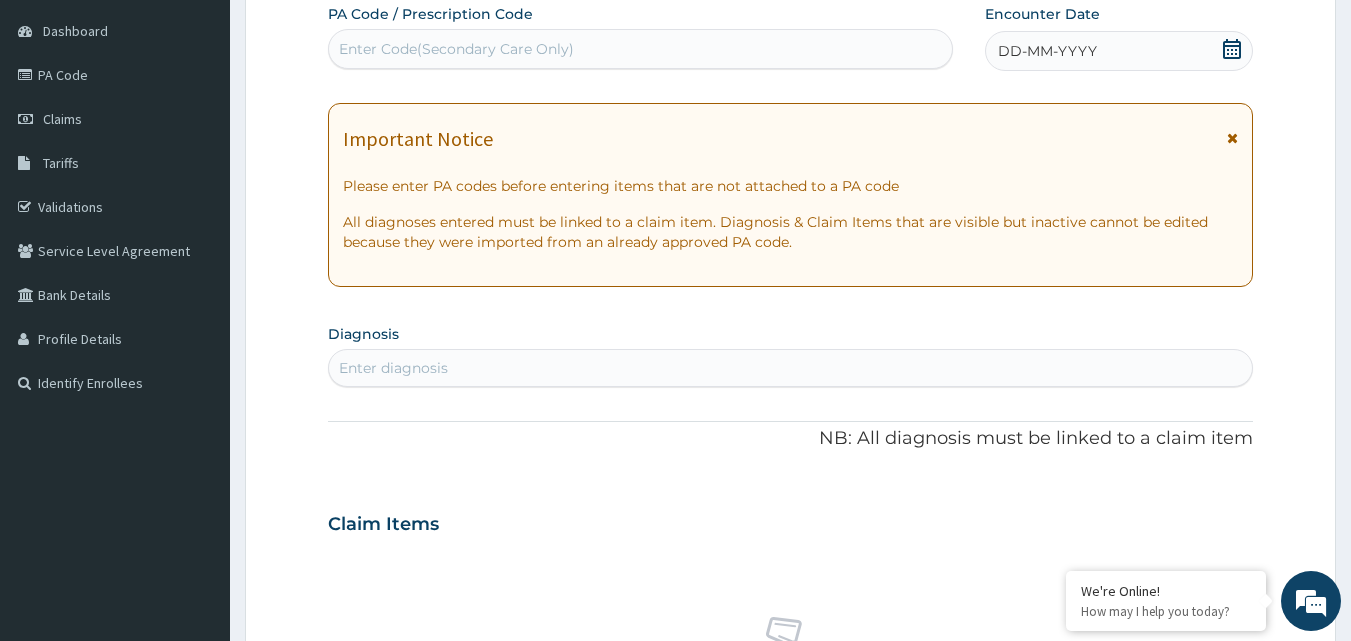 click 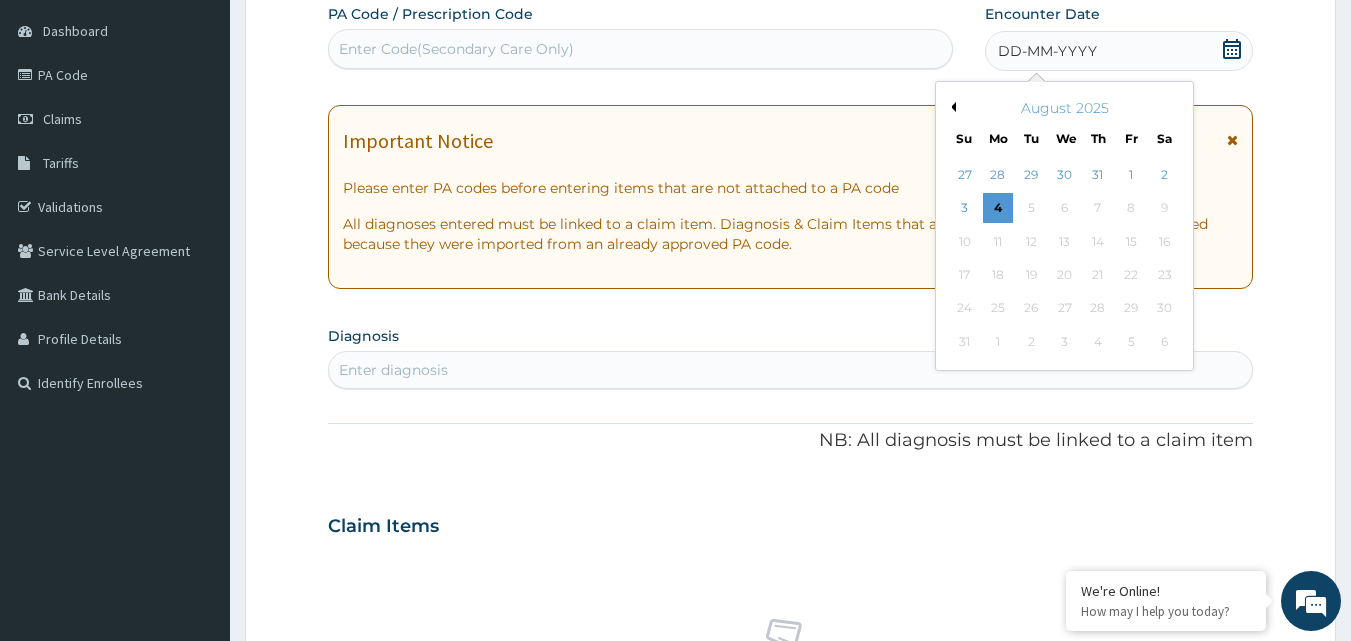 click on "Previous Month" at bounding box center (951, 107) 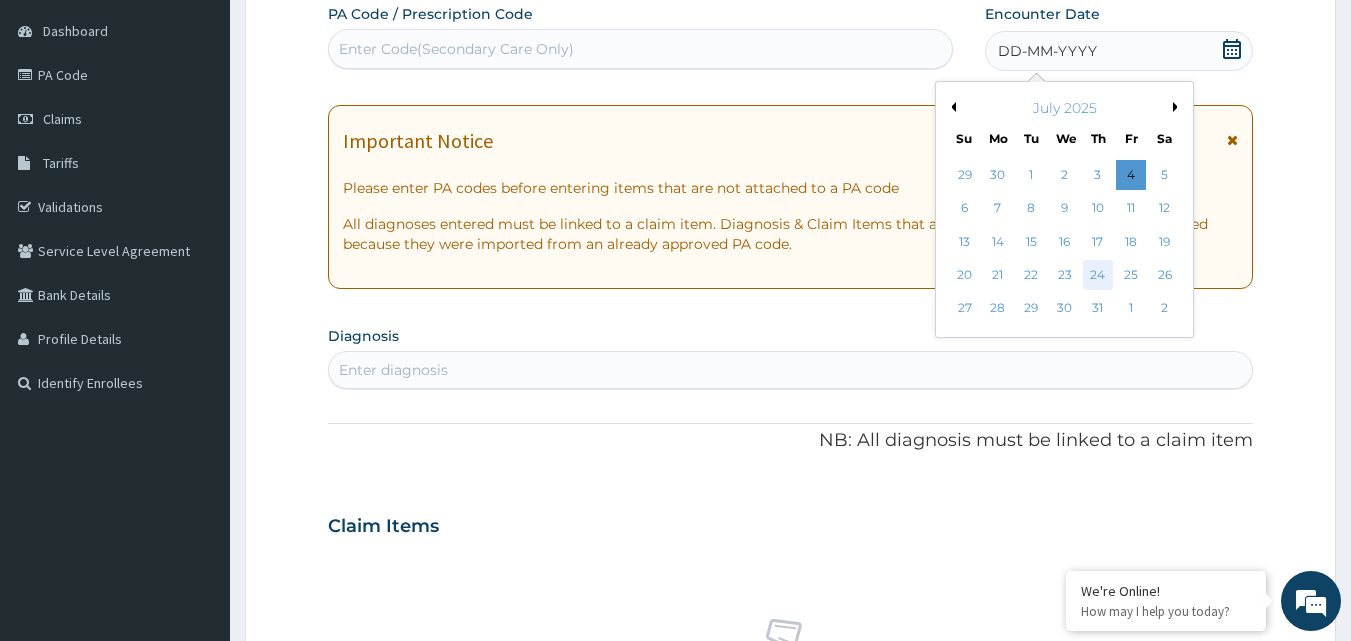 click on "24" at bounding box center [1098, 275] 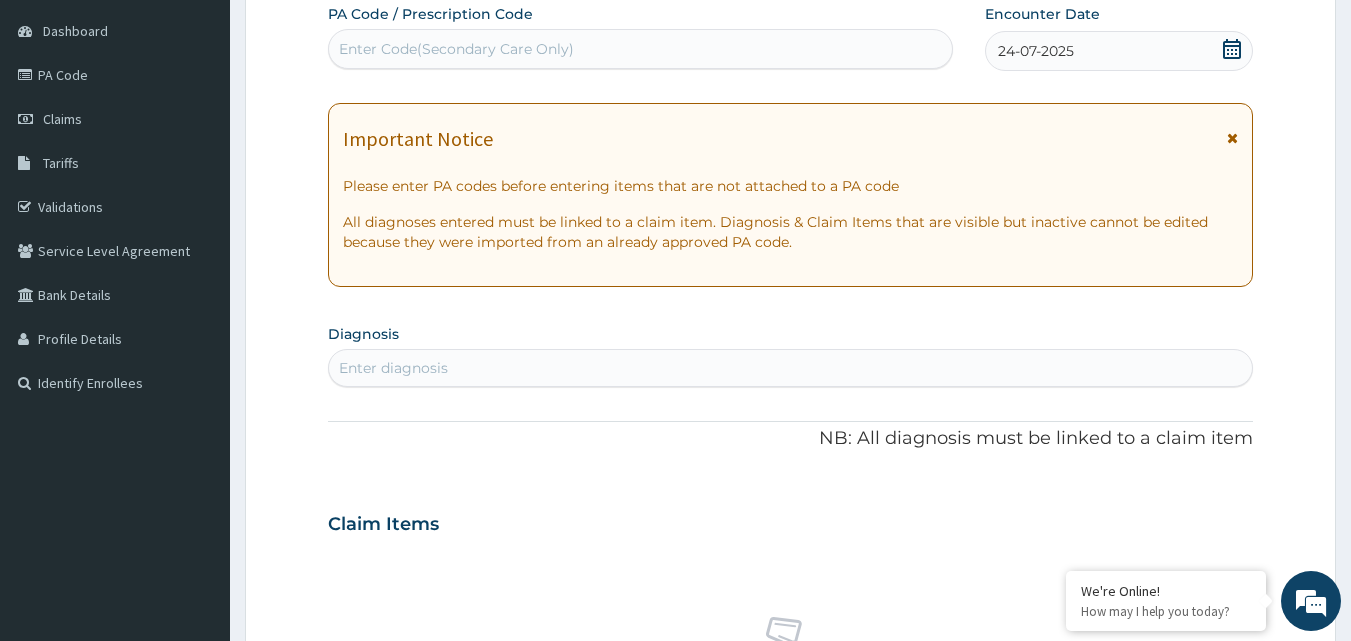 click on "Enter diagnosis" at bounding box center [791, 368] 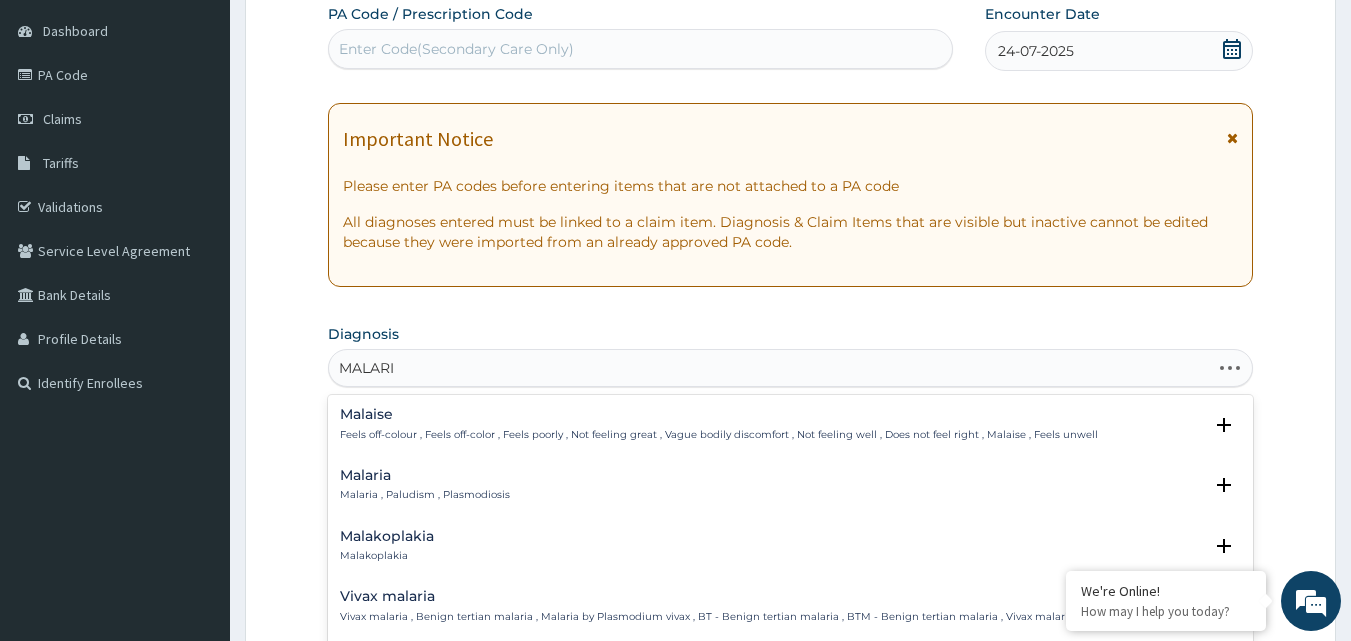 type on "MALARIA" 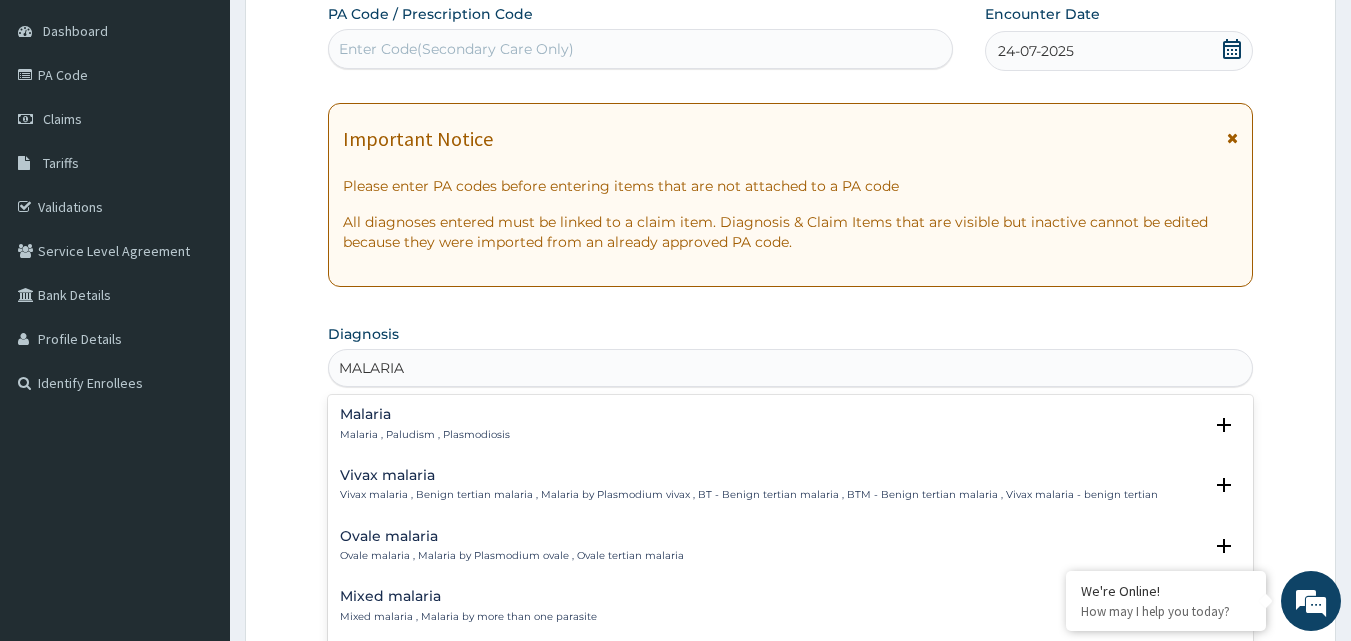 click on "Malaria" at bounding box center [425, 414] 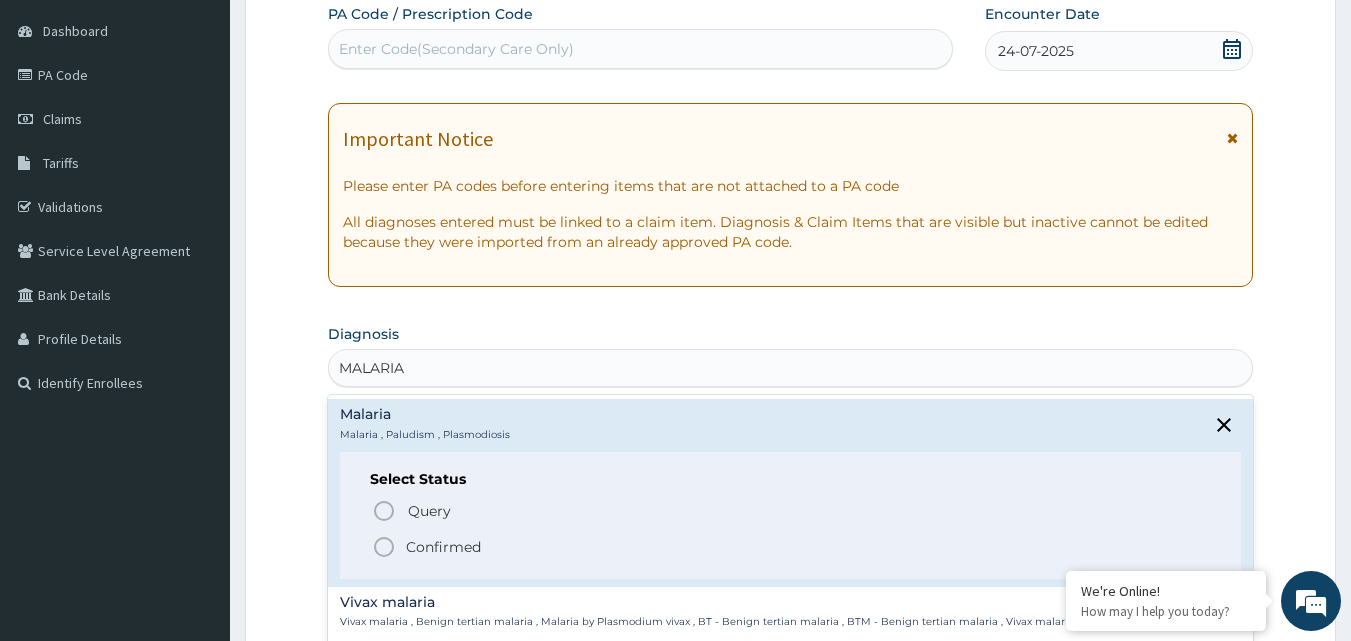click 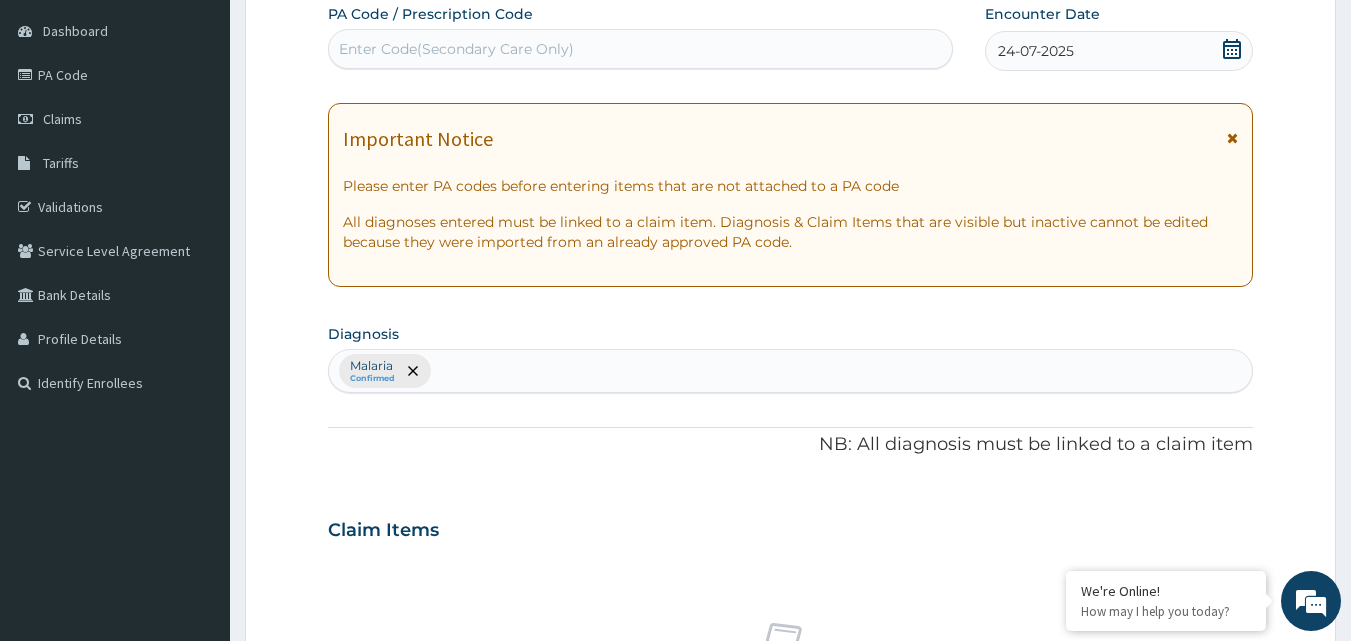 click on "Malaria Confirmed" at bounding box center (791, 371) 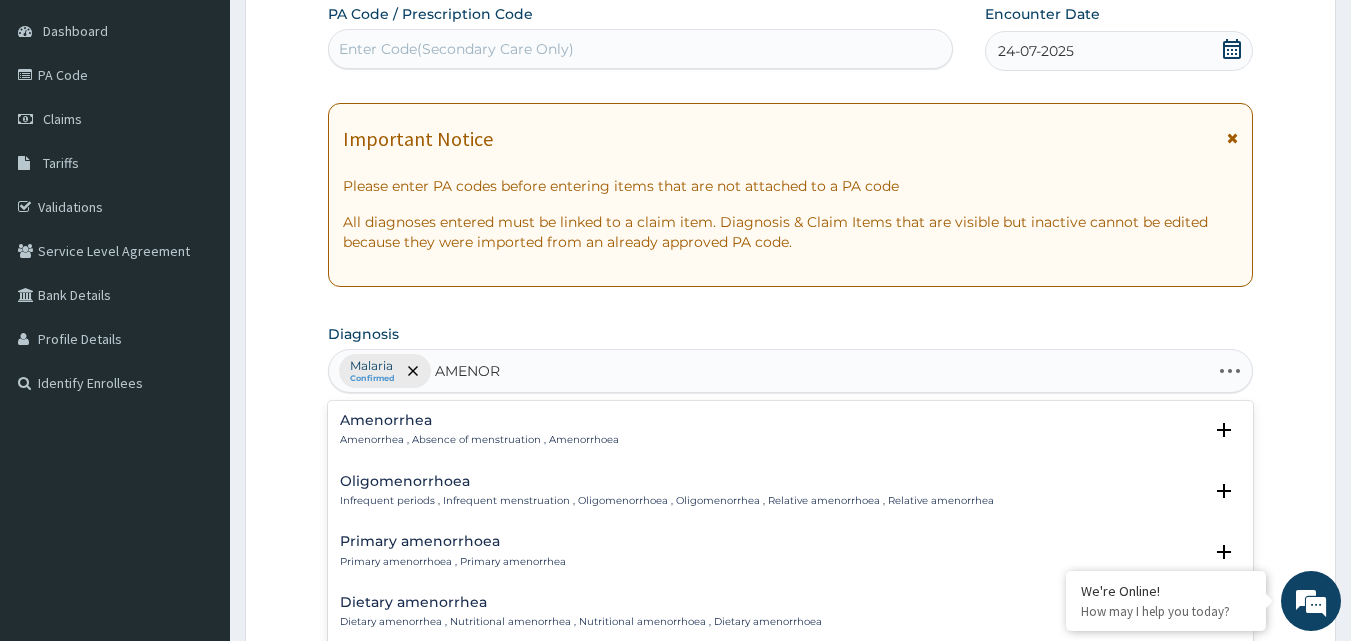 type on "AMENORR" 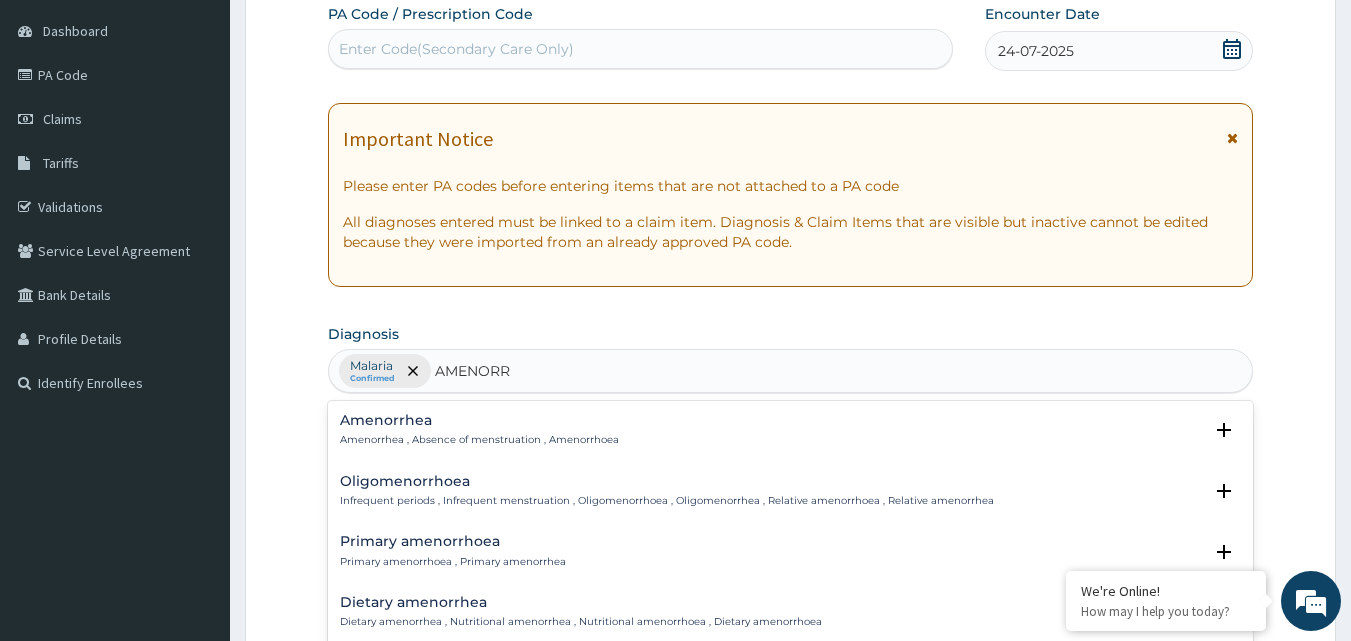 click on "Amenorrhea" at bounding box center [479, 420] 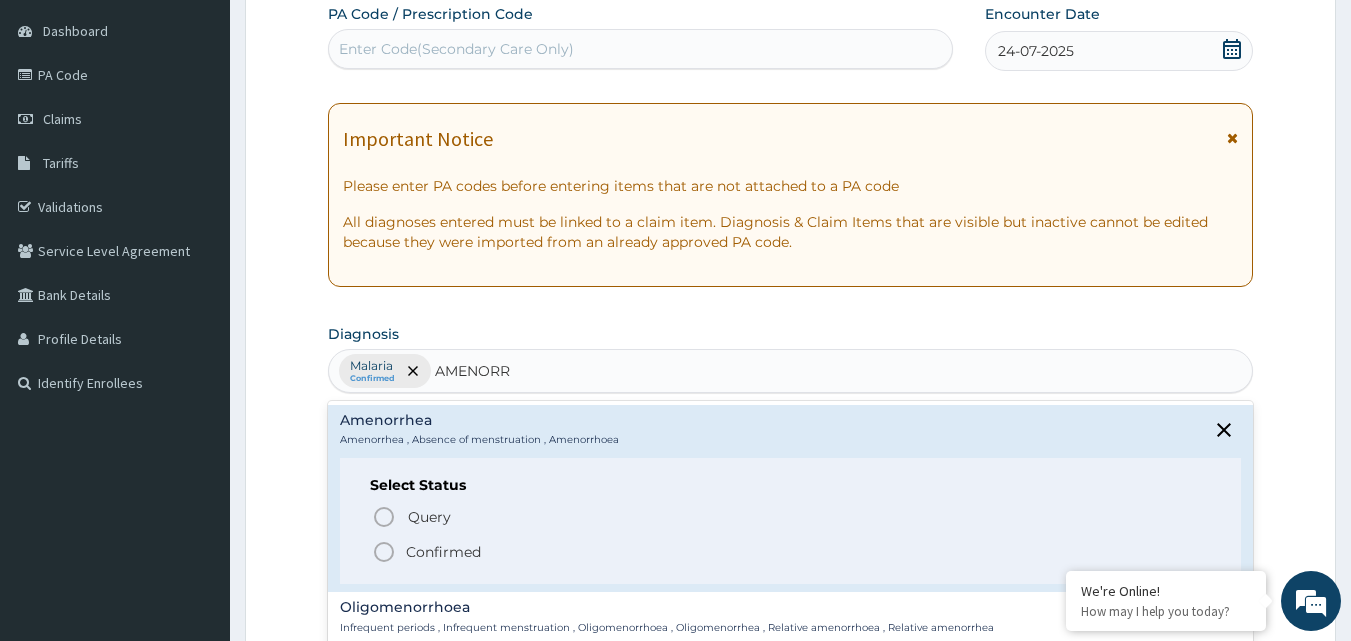 click 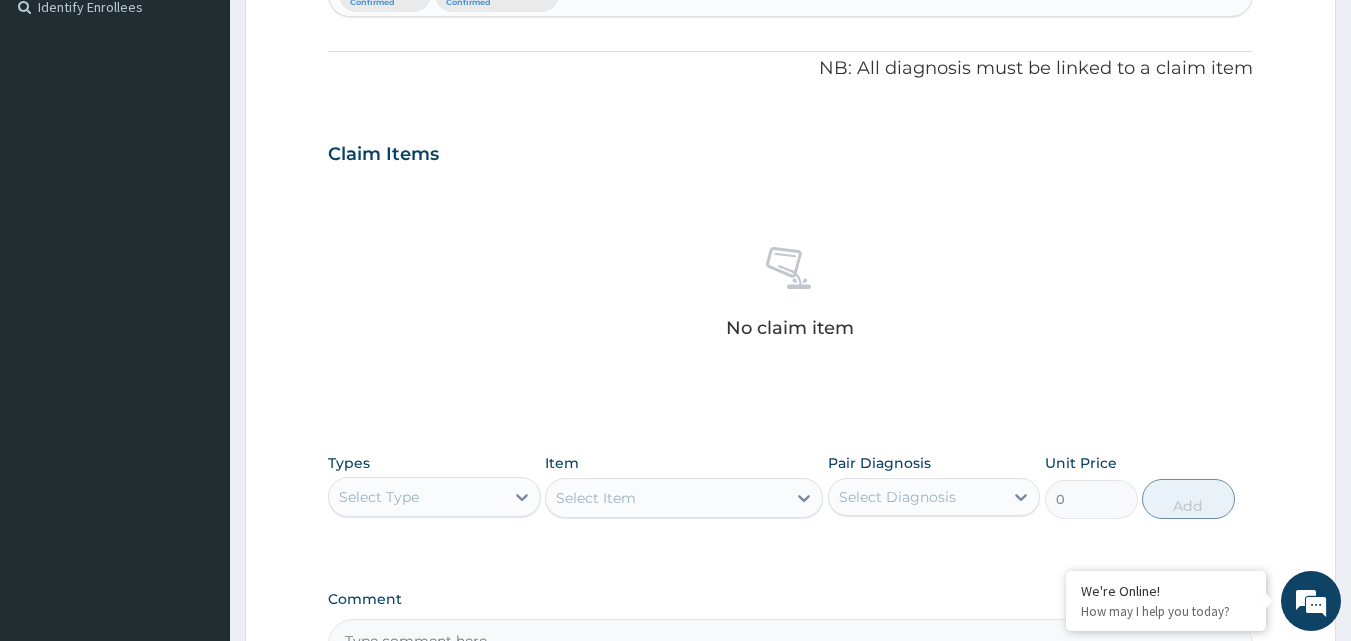 scroll, scrollTop: 587, scrollLeft: 0, axis: vertical 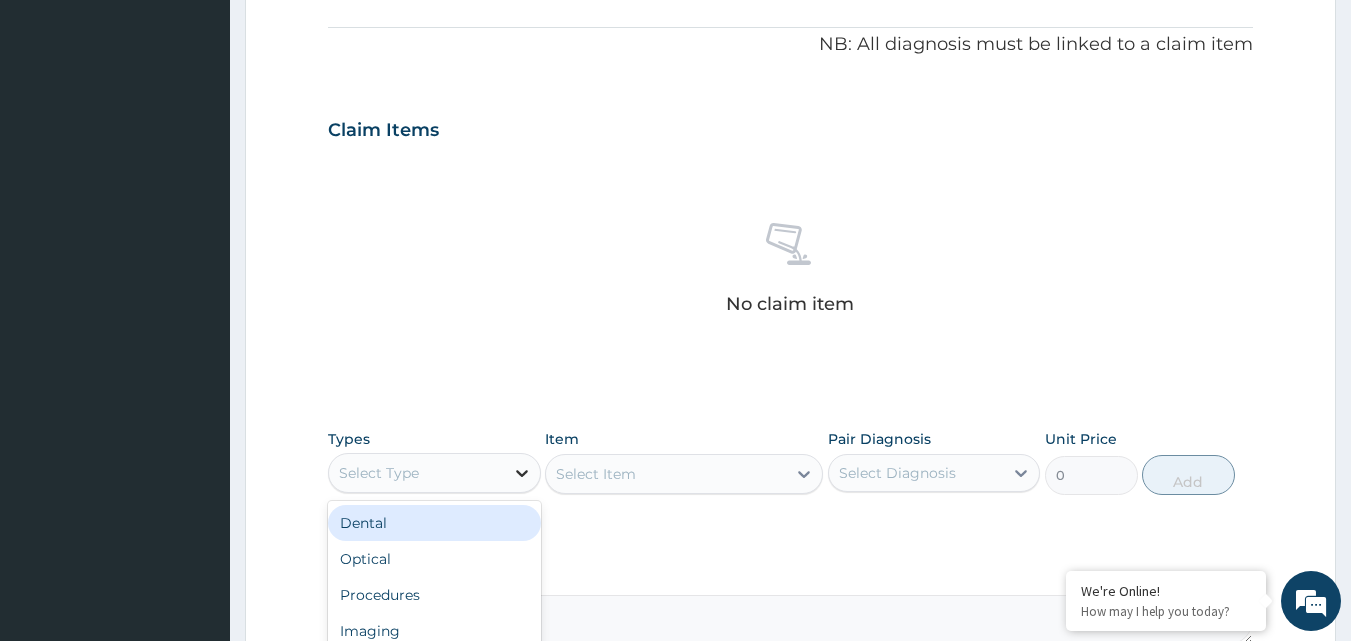click 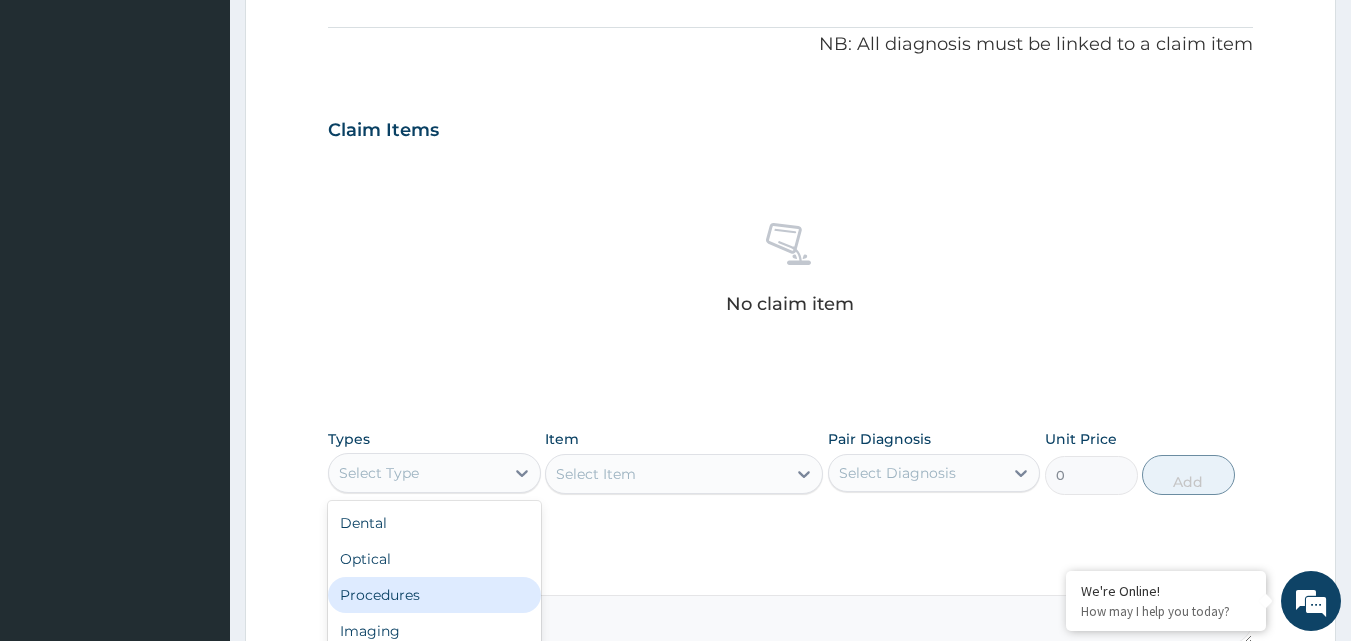 click on "Procedures" at bounding box center (434, 595) 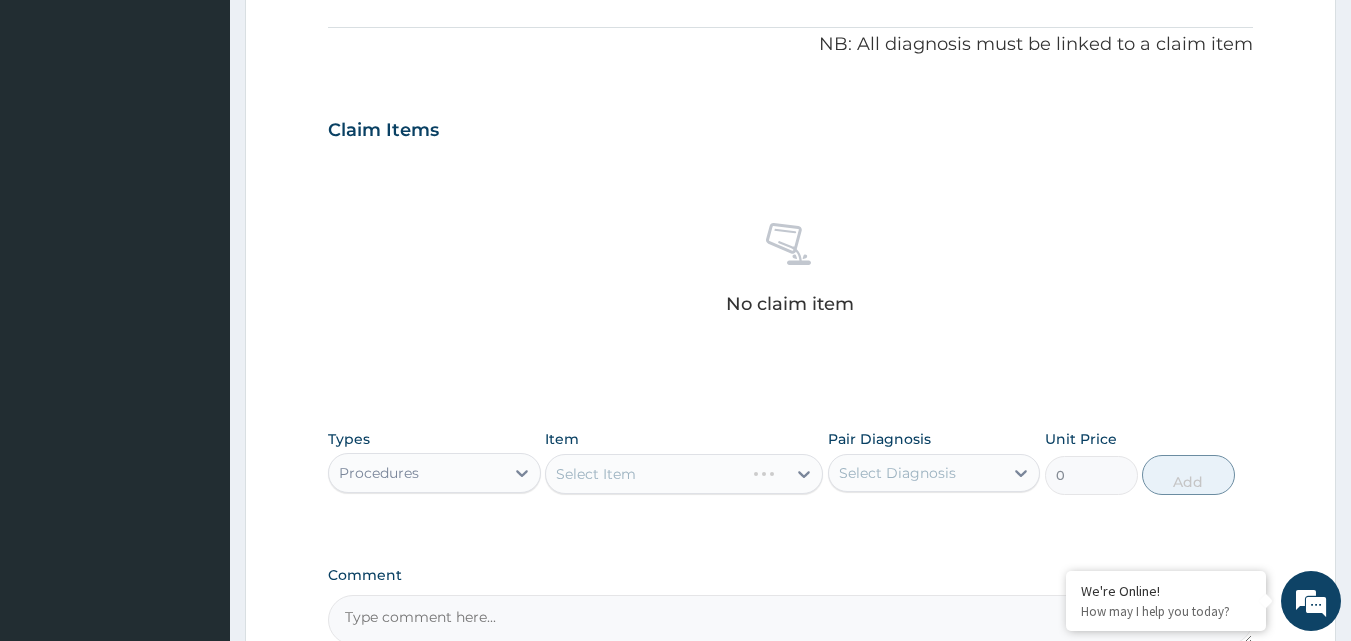 click on "Select Item" at bounding box center [684, 474] 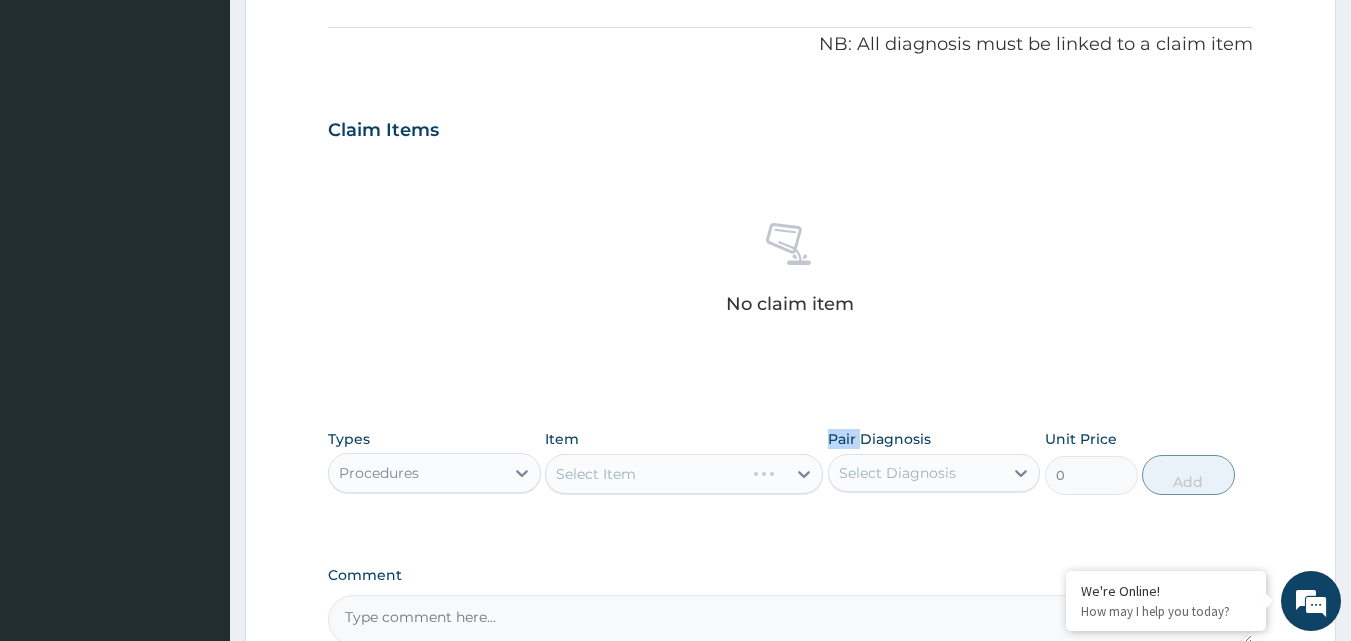 click on "Select Item" at bounding box center (684, 474) 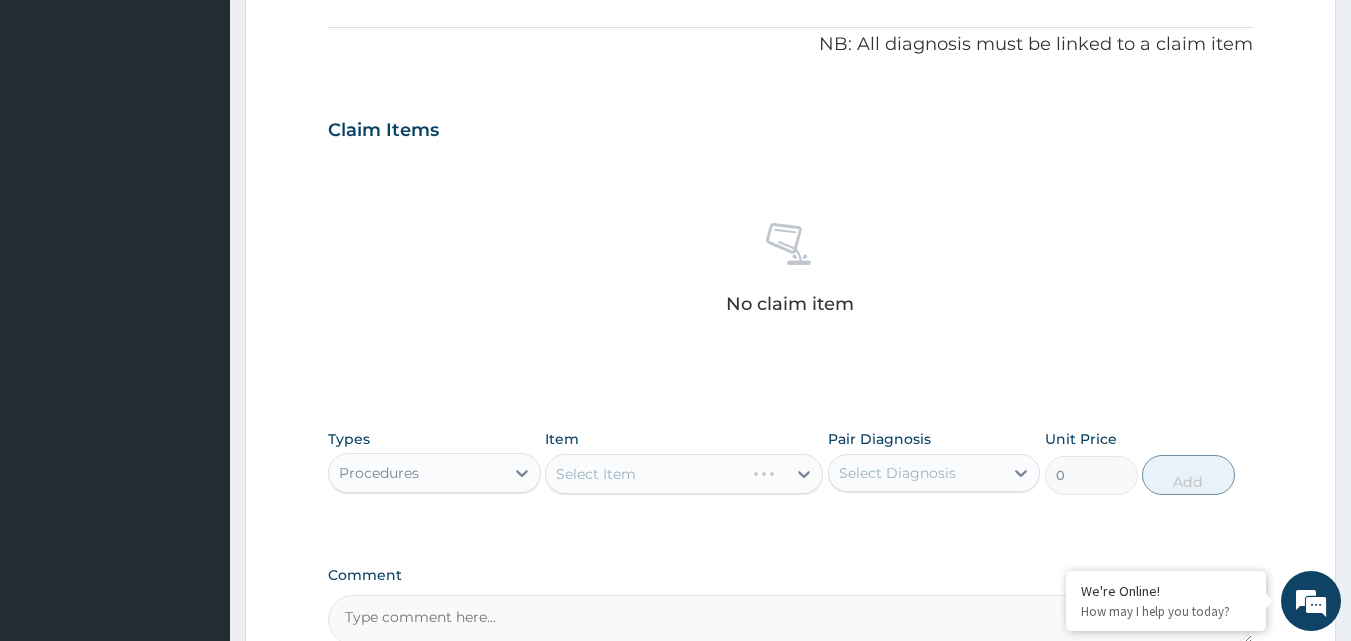 click on "Select Item" at bounding box center (684, 474) 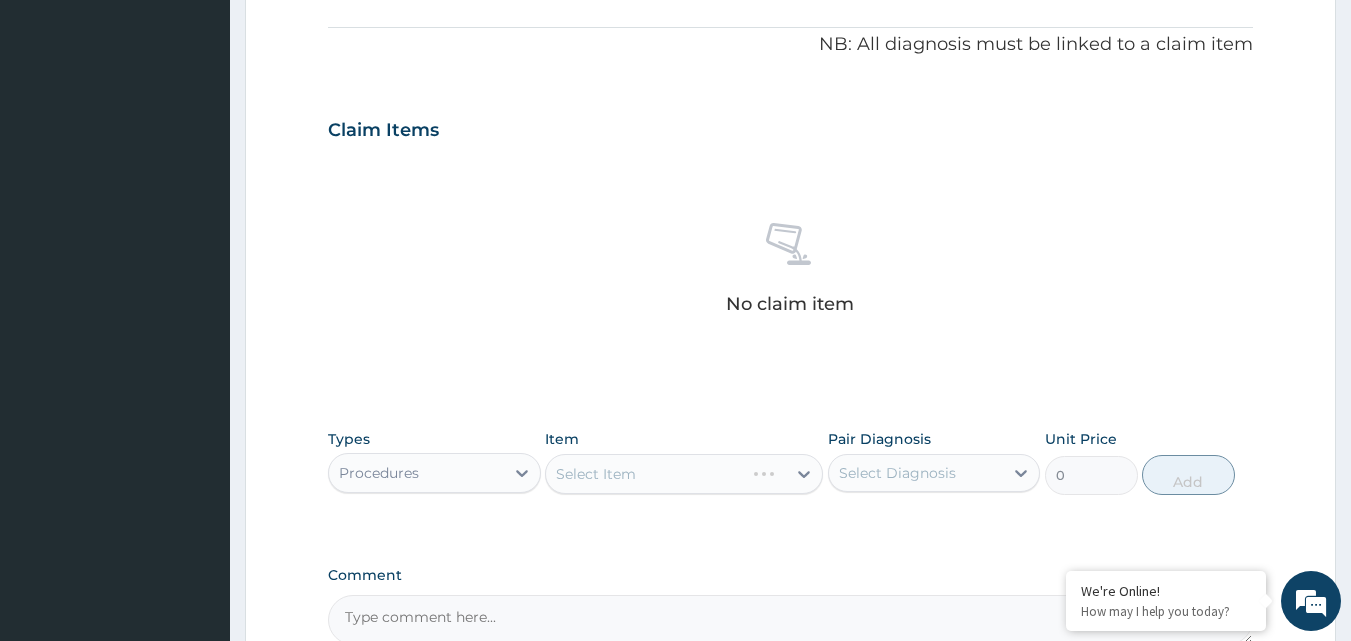 click on "Select Item" at bounding box center [684, 474] 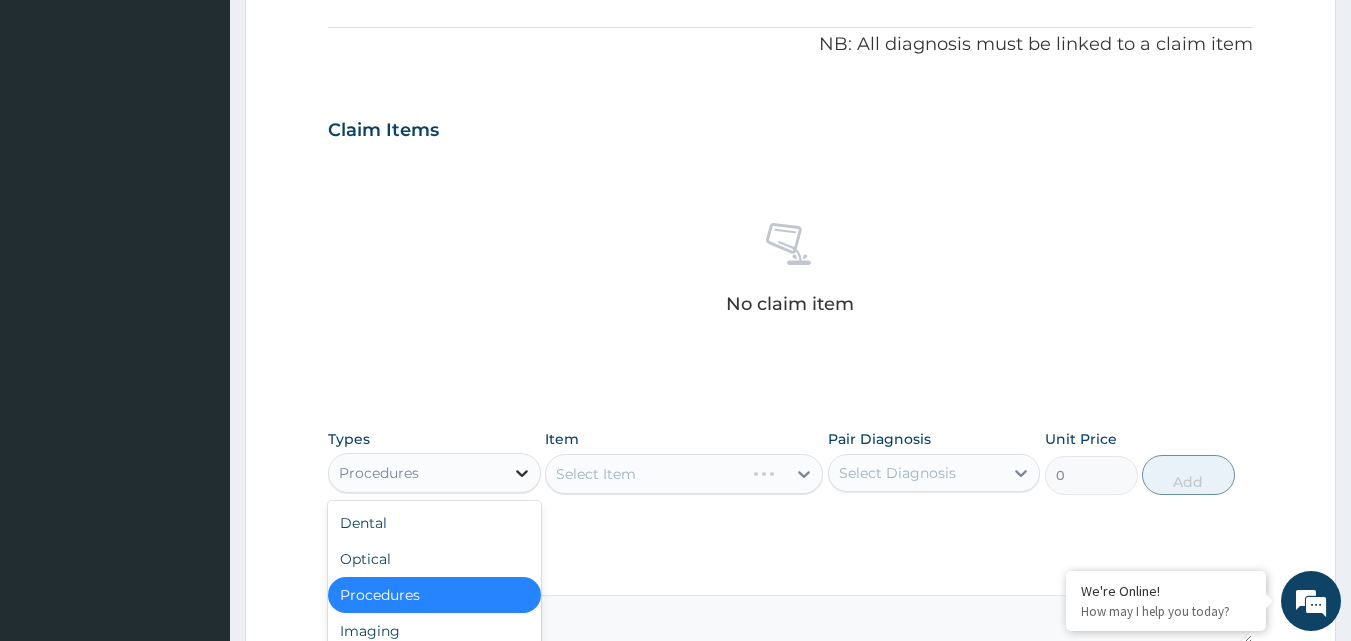 click 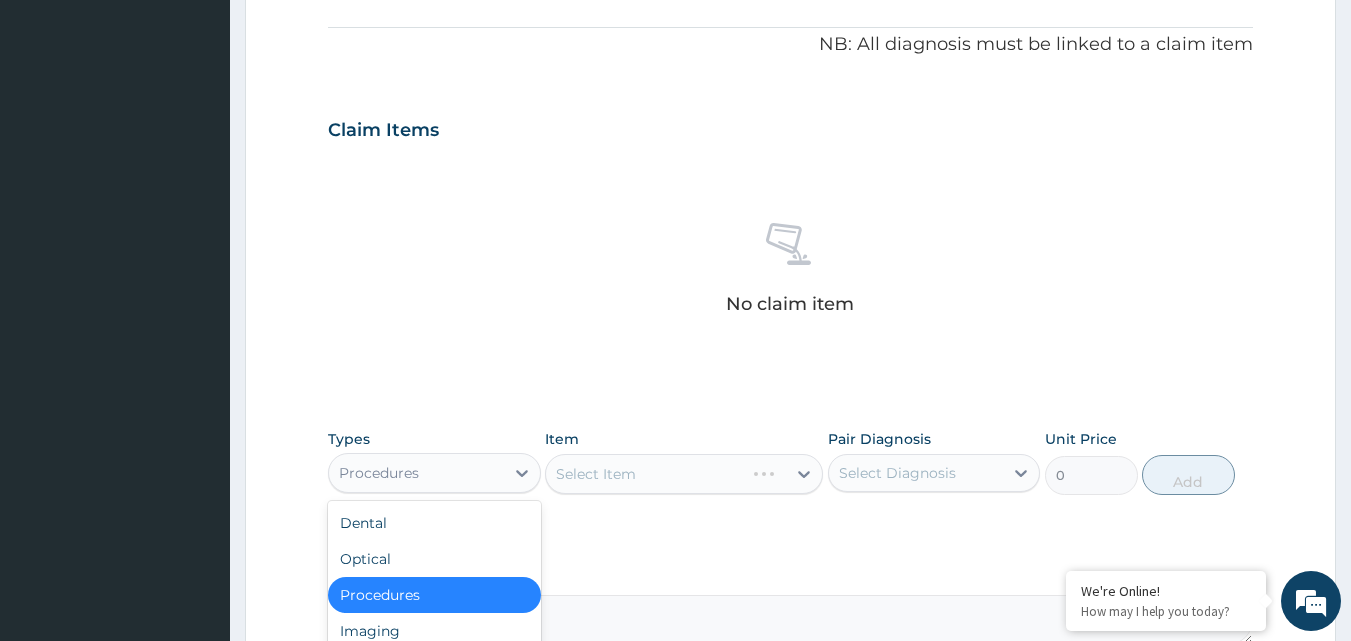 click on "Procedures" at bounding box center [434, 595] 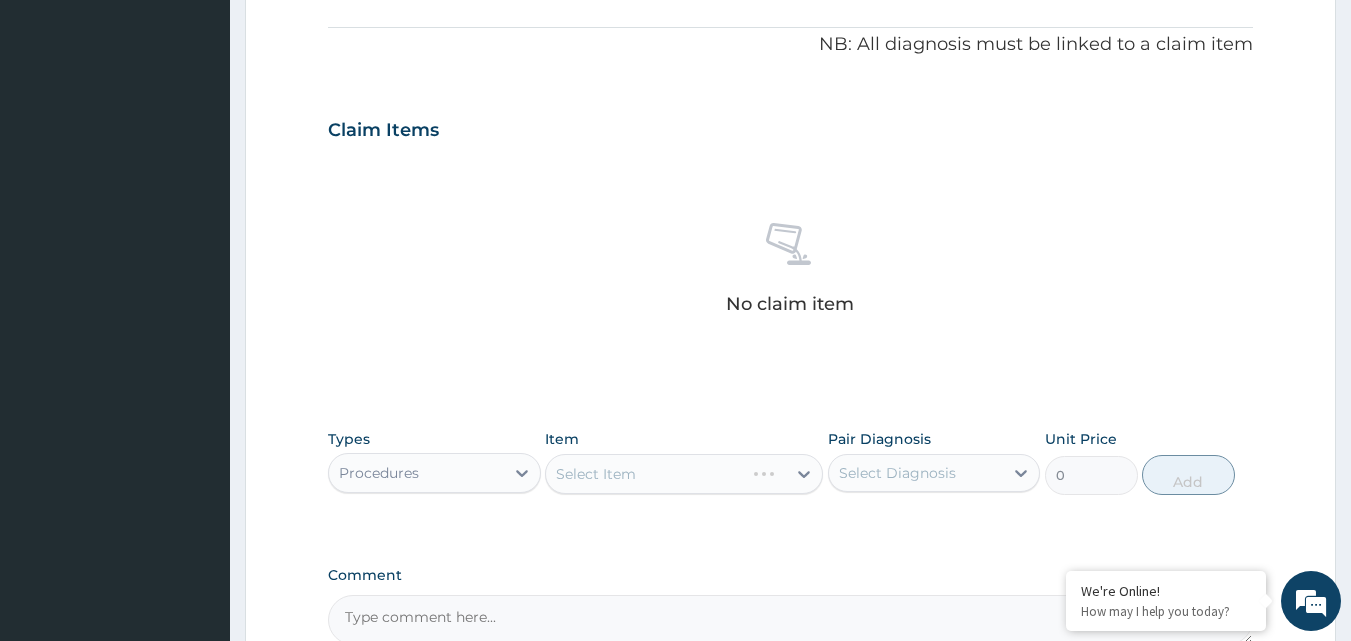 click on "Select Item" at bounding box center (684, 474) 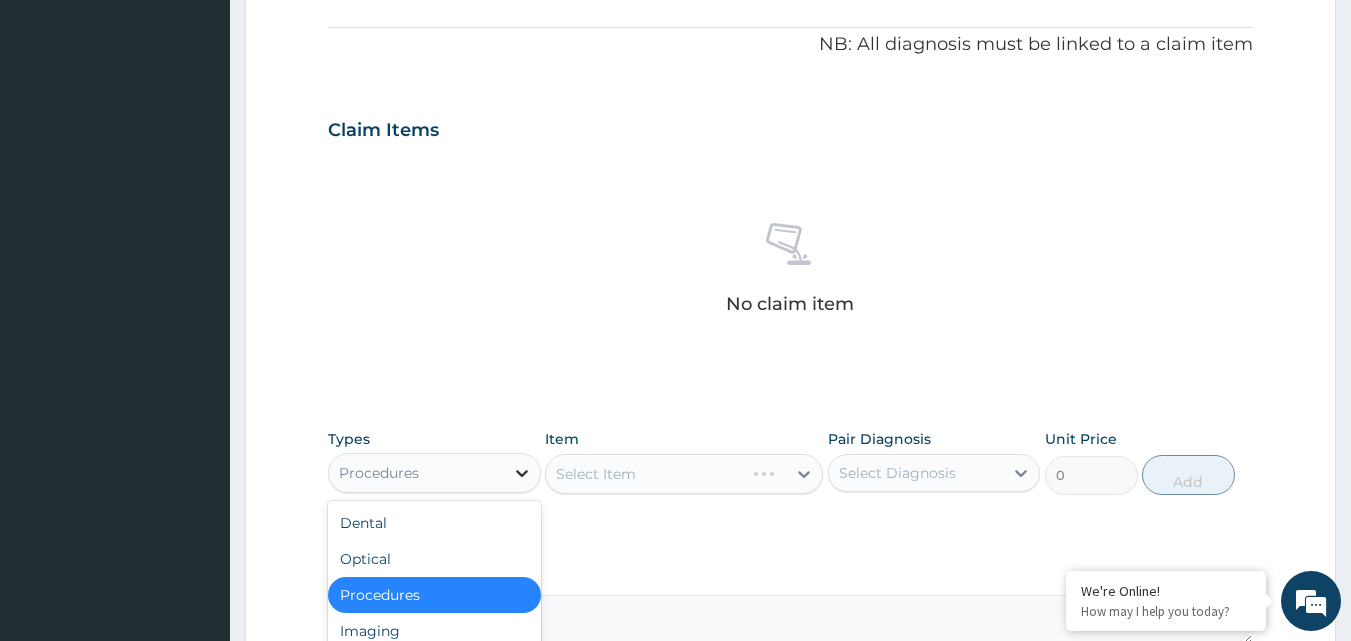 click 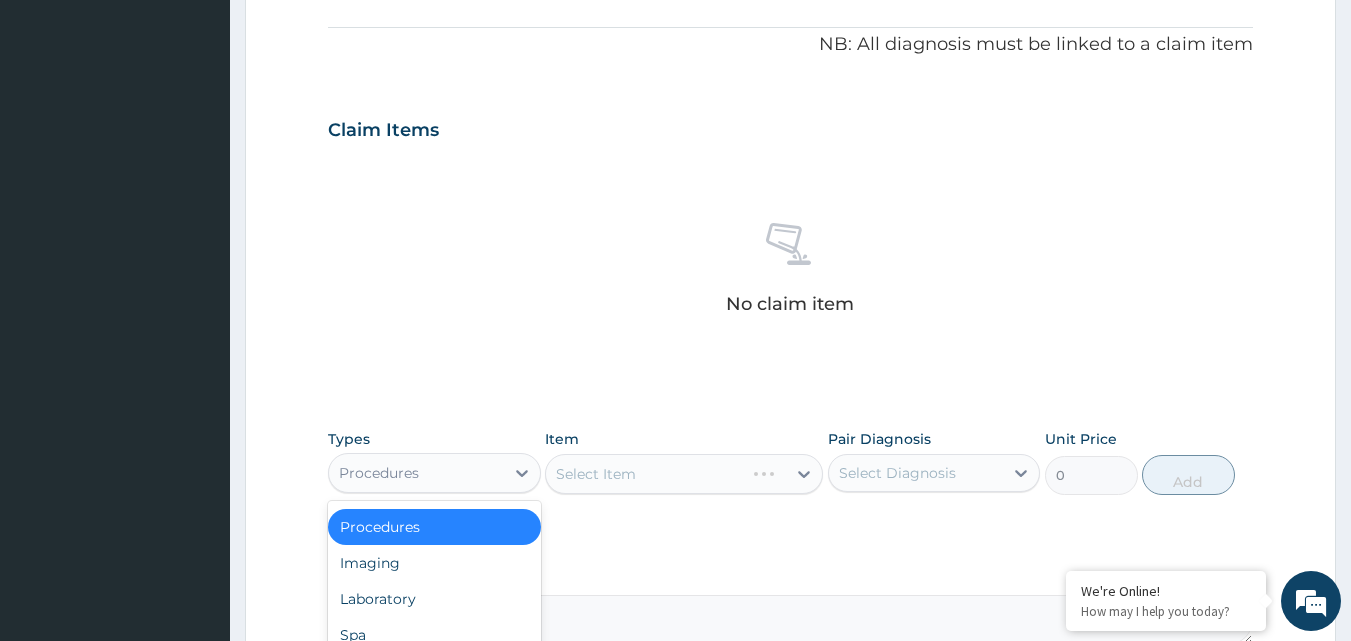 scroll, scrollTop: 0, scrollLeft: 0, axis: both 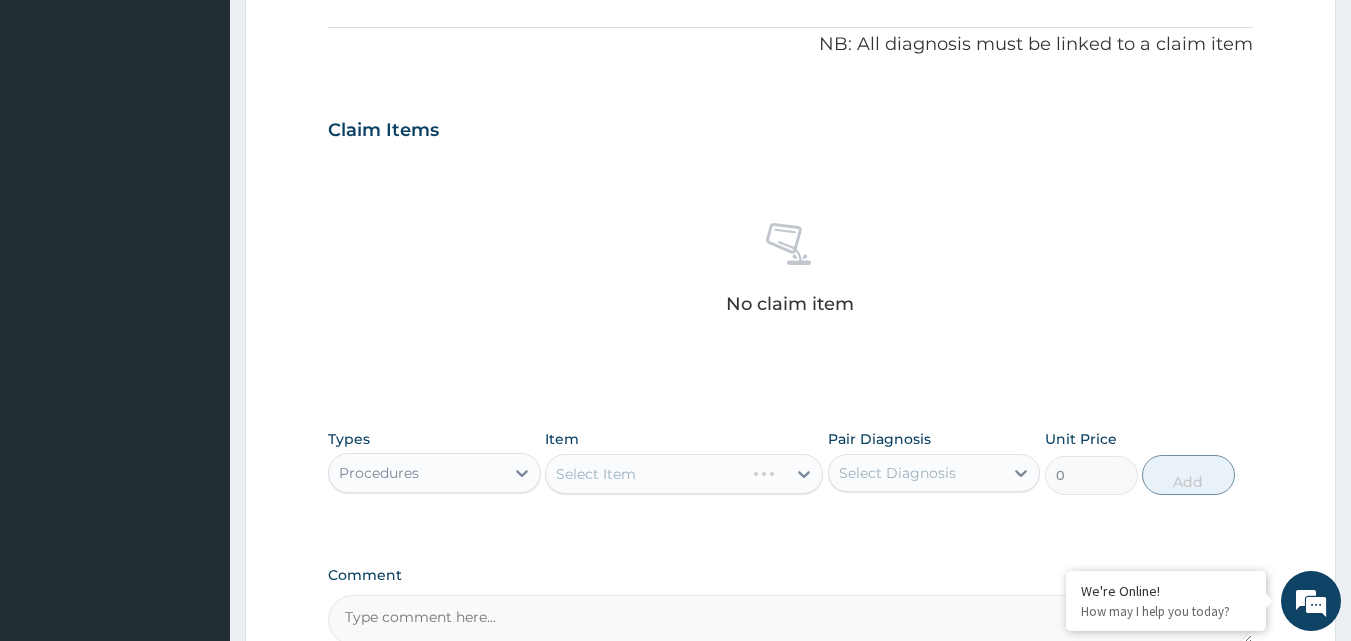 click on "Procedures" at bounding box center [379, 473] 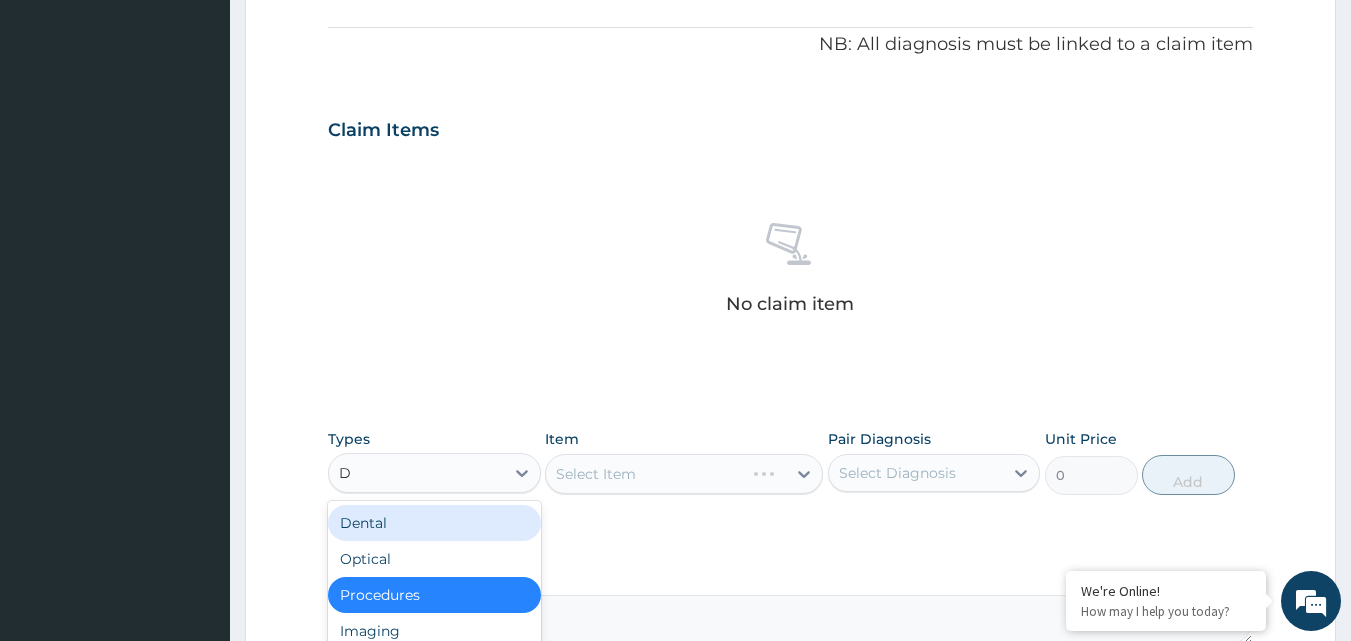 type on "DR" 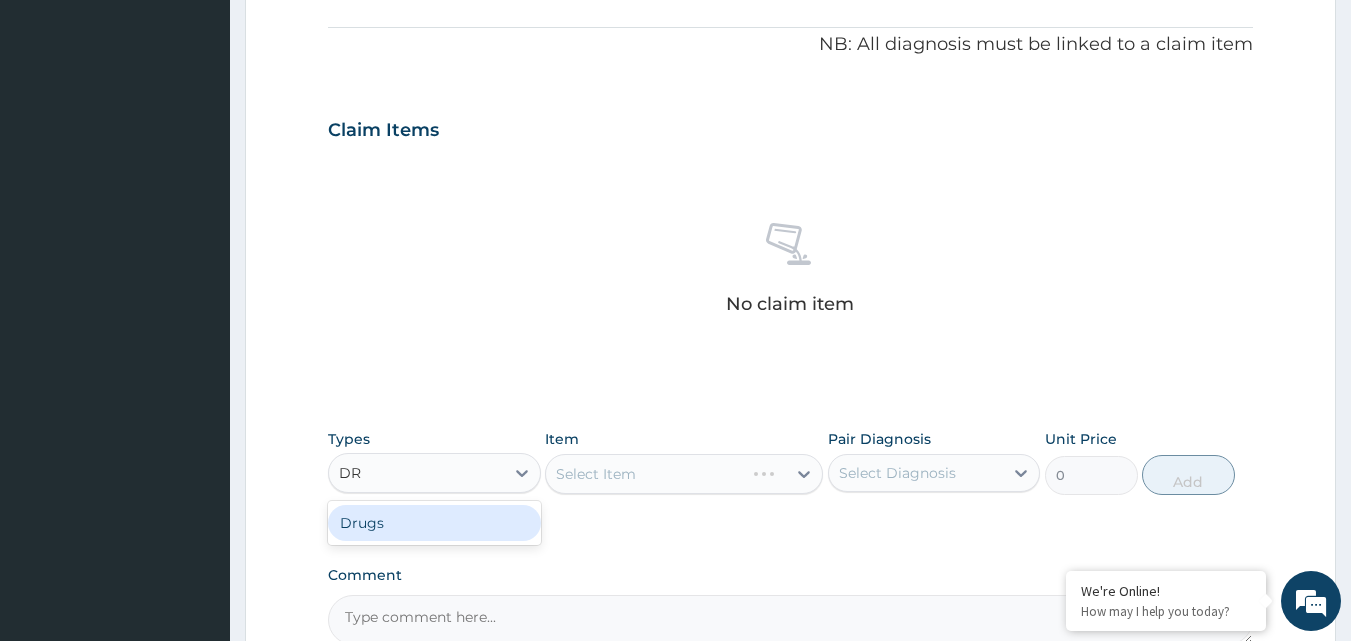 click on "Drugs" at bounding box center (434, 523) 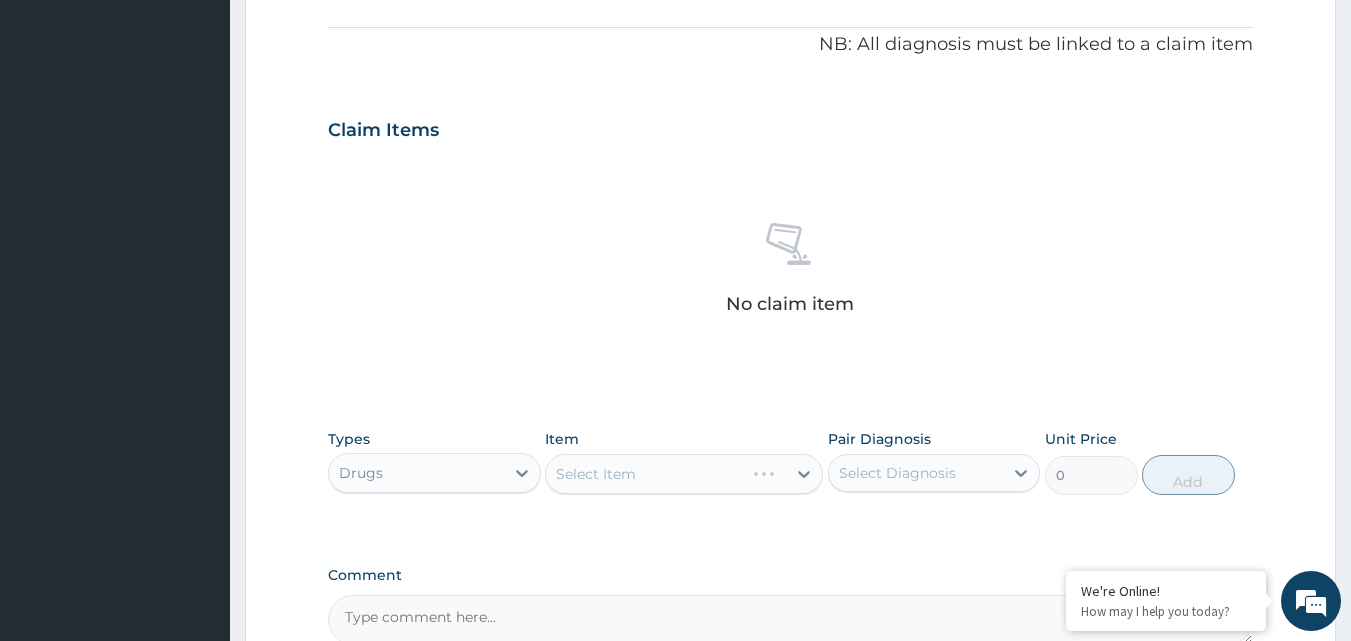 click on "Select Item" at bounding box center (684, 474) 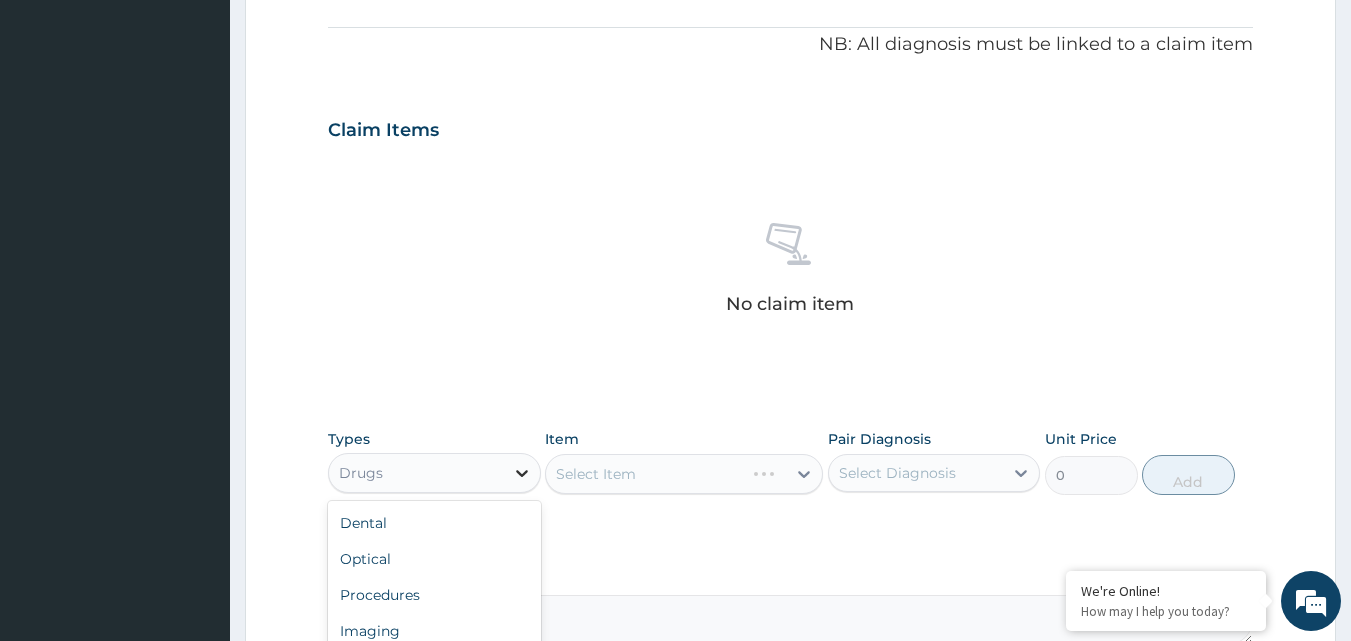 click 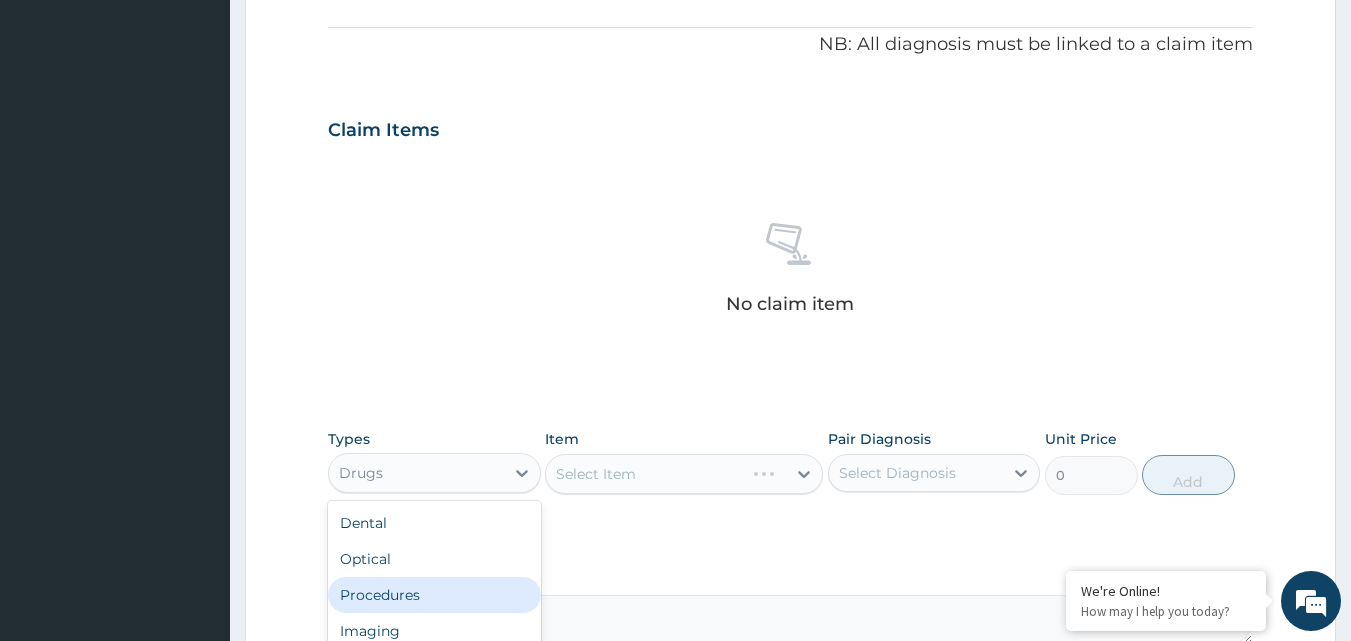 click on "Procedures" at bounding box center [434, 595] 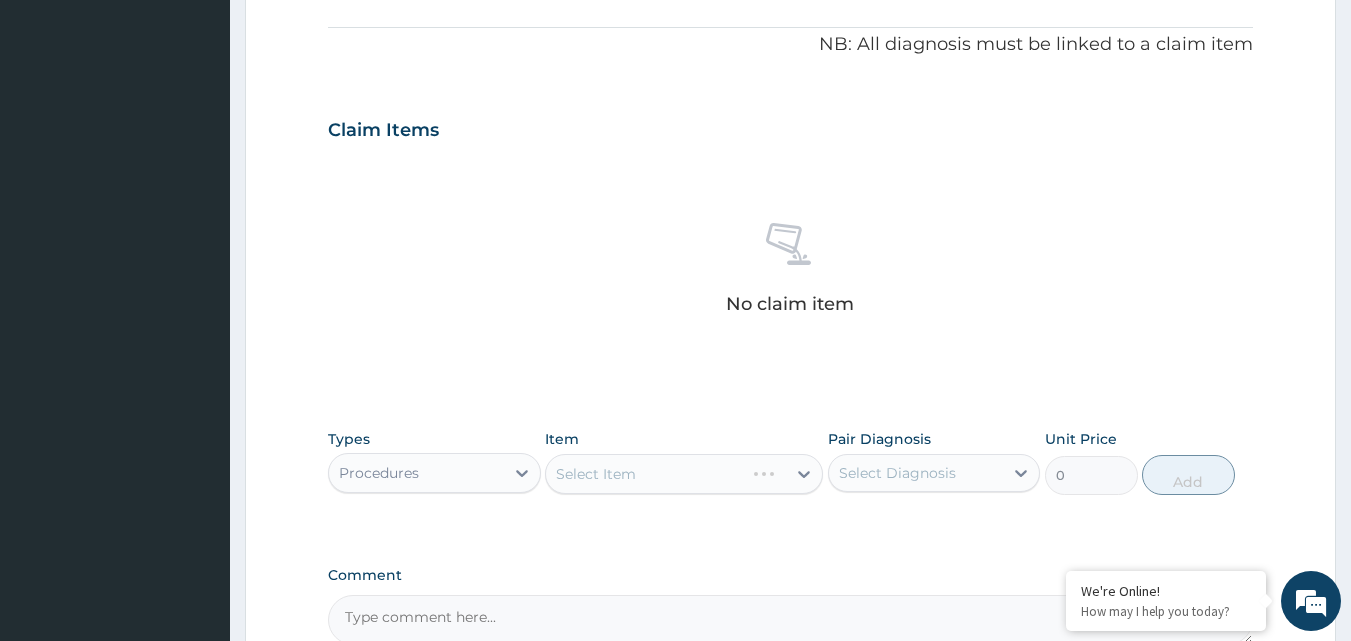 click on "Select Item" at bounding box center (684, 474) 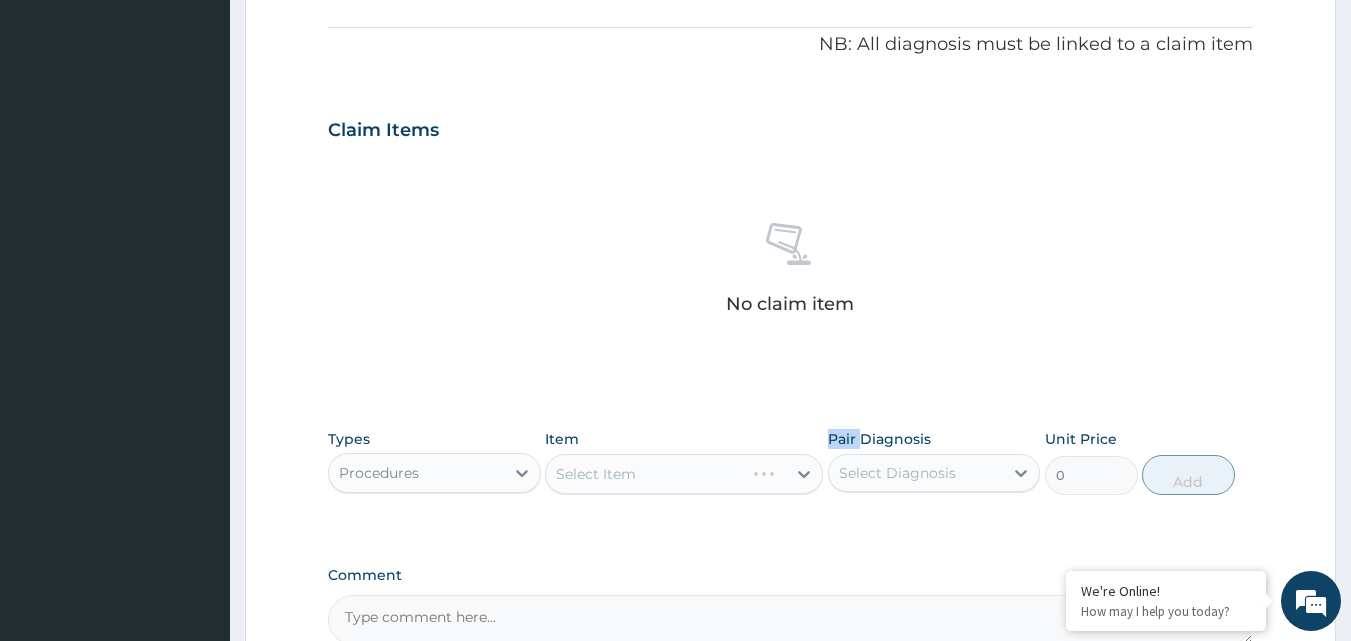 click on "Select Item" at bounding box center [684, 474] 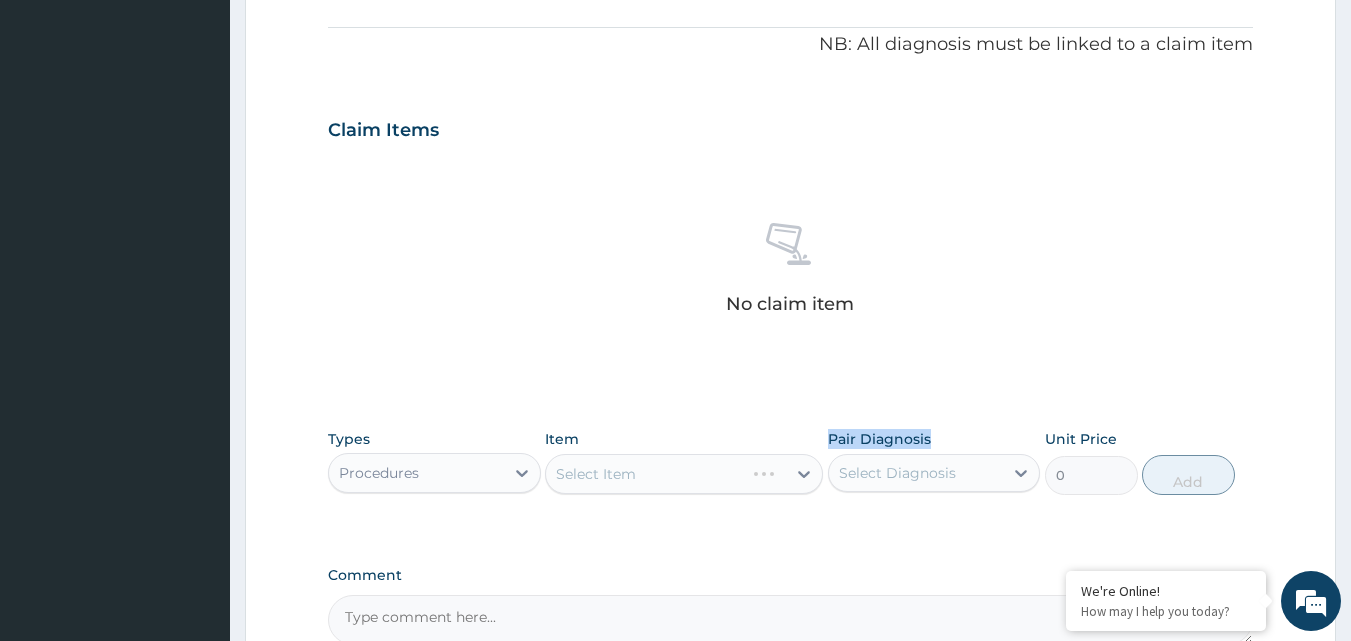 click on "Select Item" at bounding box center (684, 474) 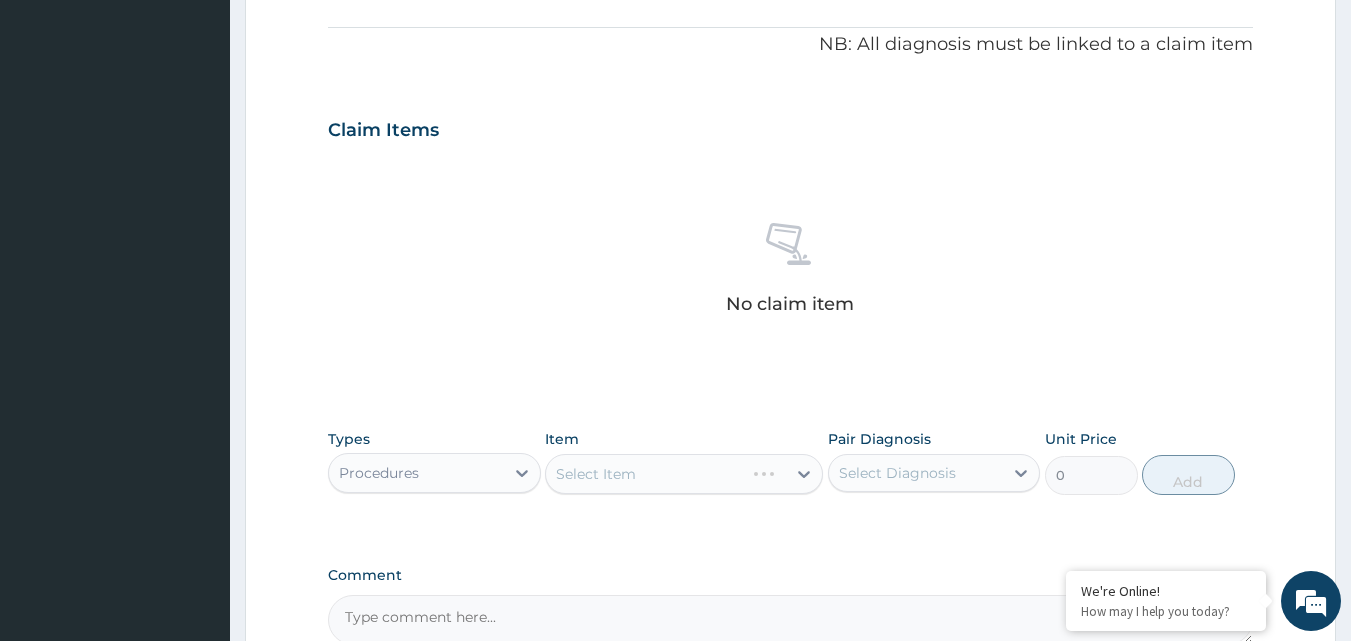 click on "Select Item" at bounding box center (684, 474) 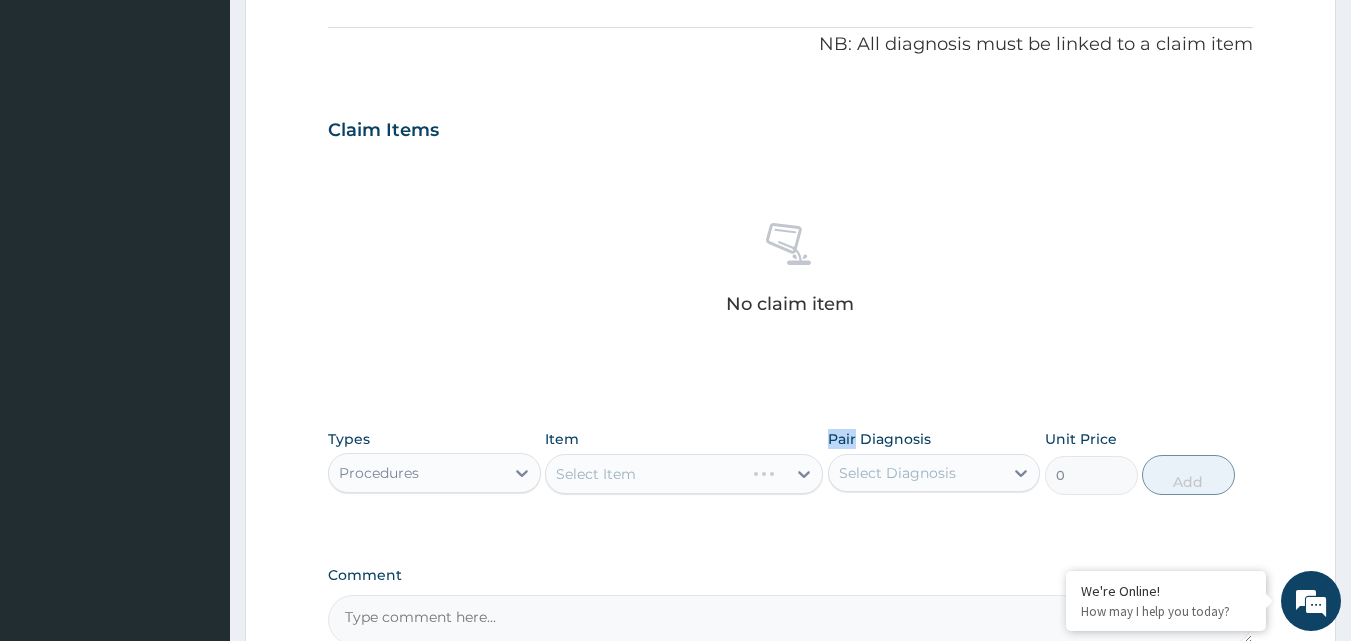 click on "Select Item" at bounding box center [684, 474] 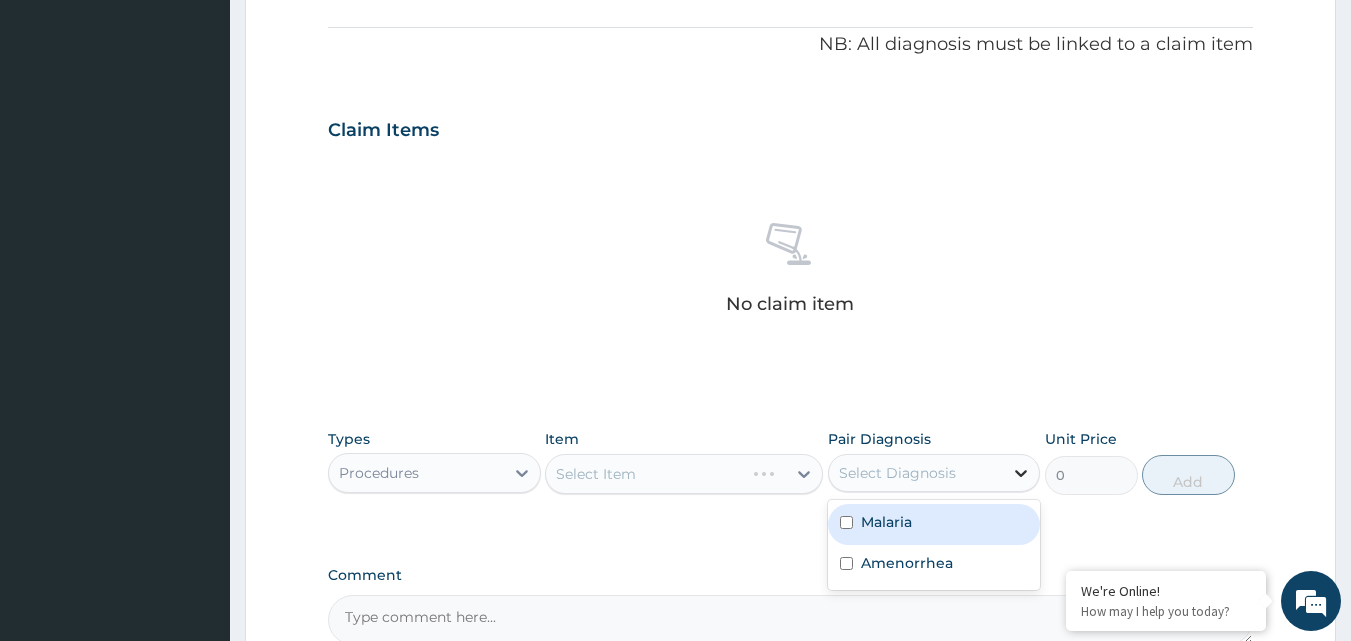 click 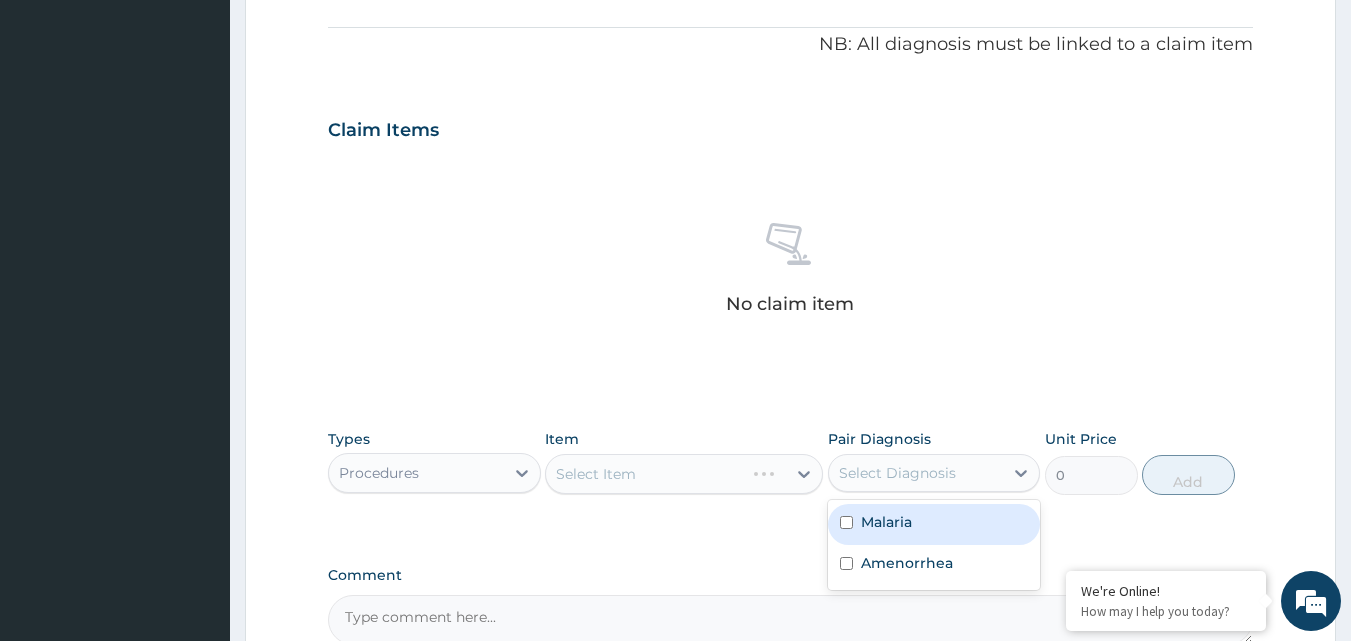 click at bounding box center [846, 522] 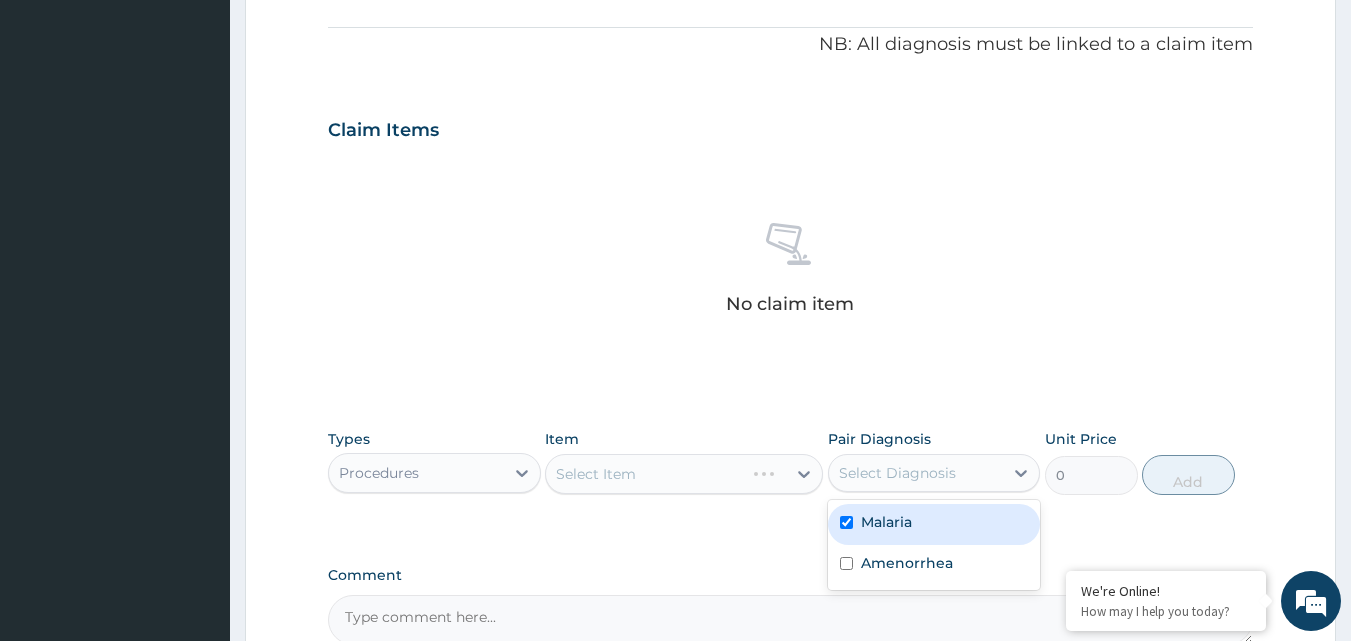 checkbox on "true" 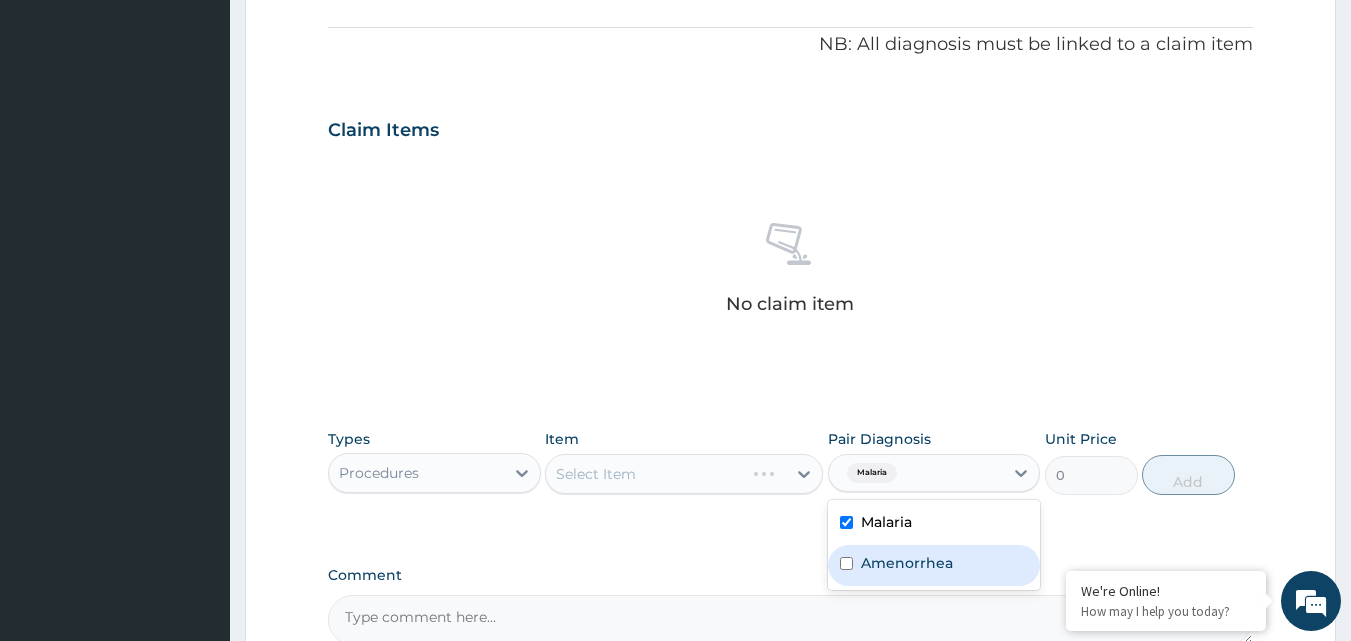 click at bounding box center (846, 563) 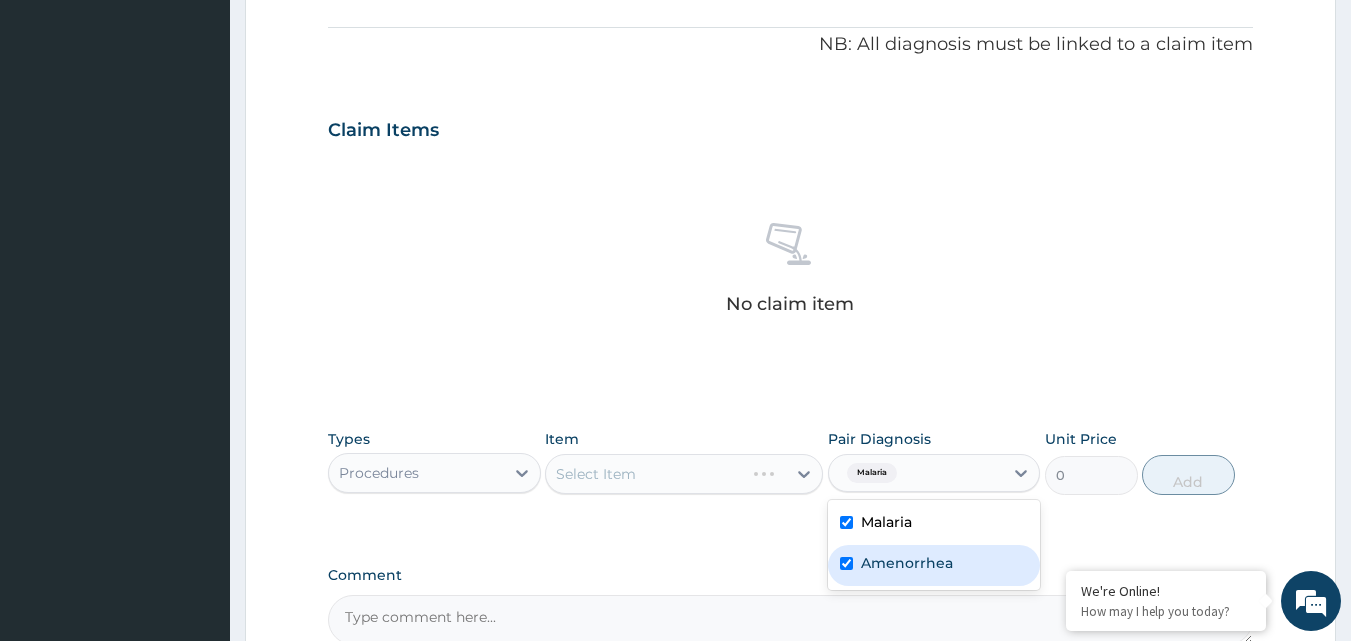 checkbox on "true" 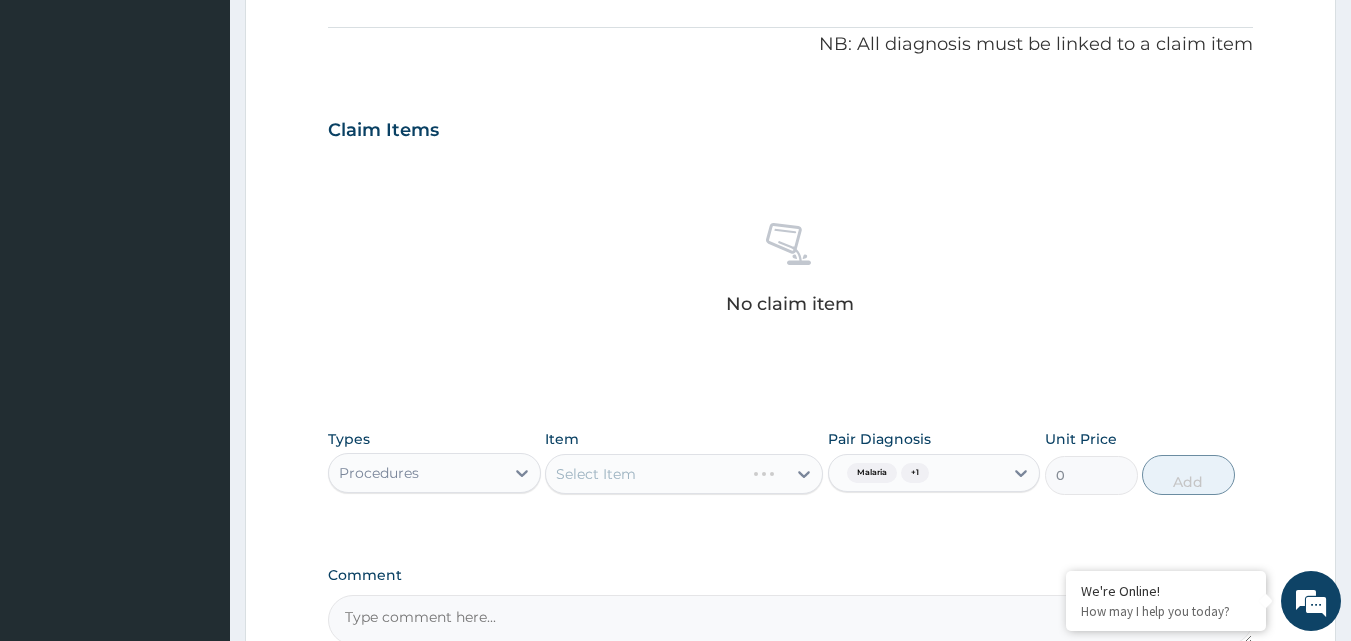 click on "Select Item" at bounding box center [684, 474] 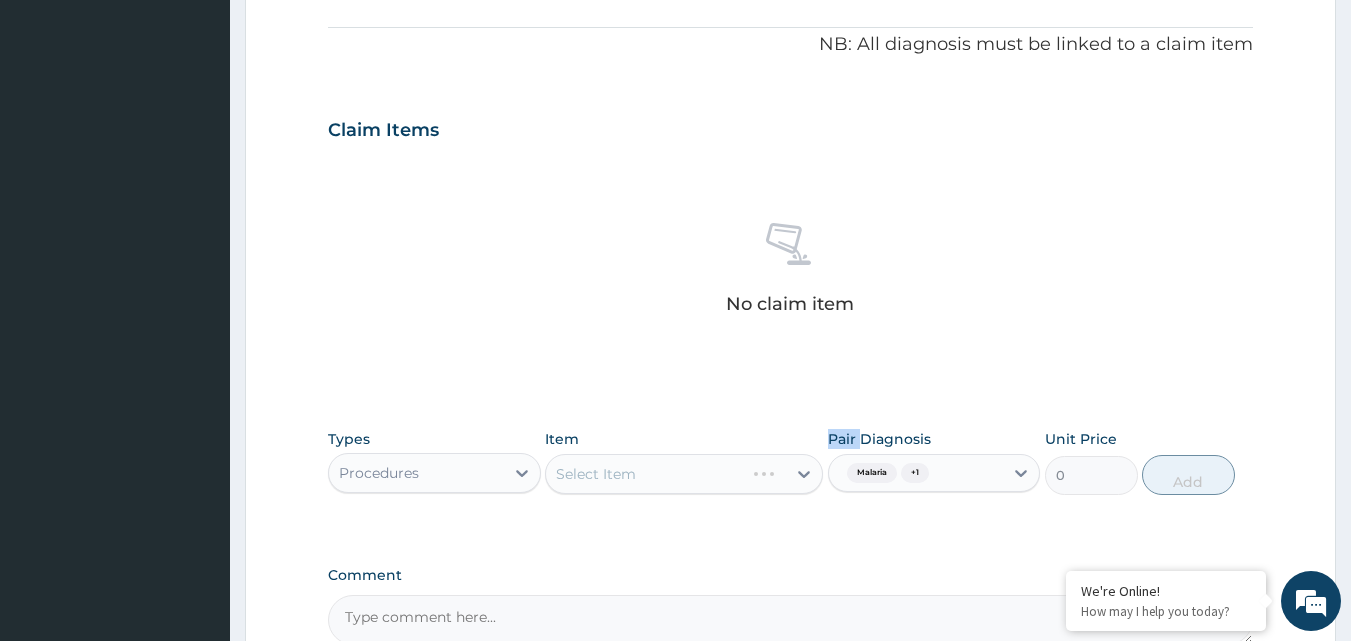 click on "Select Item" at bounding box center [684, 474] 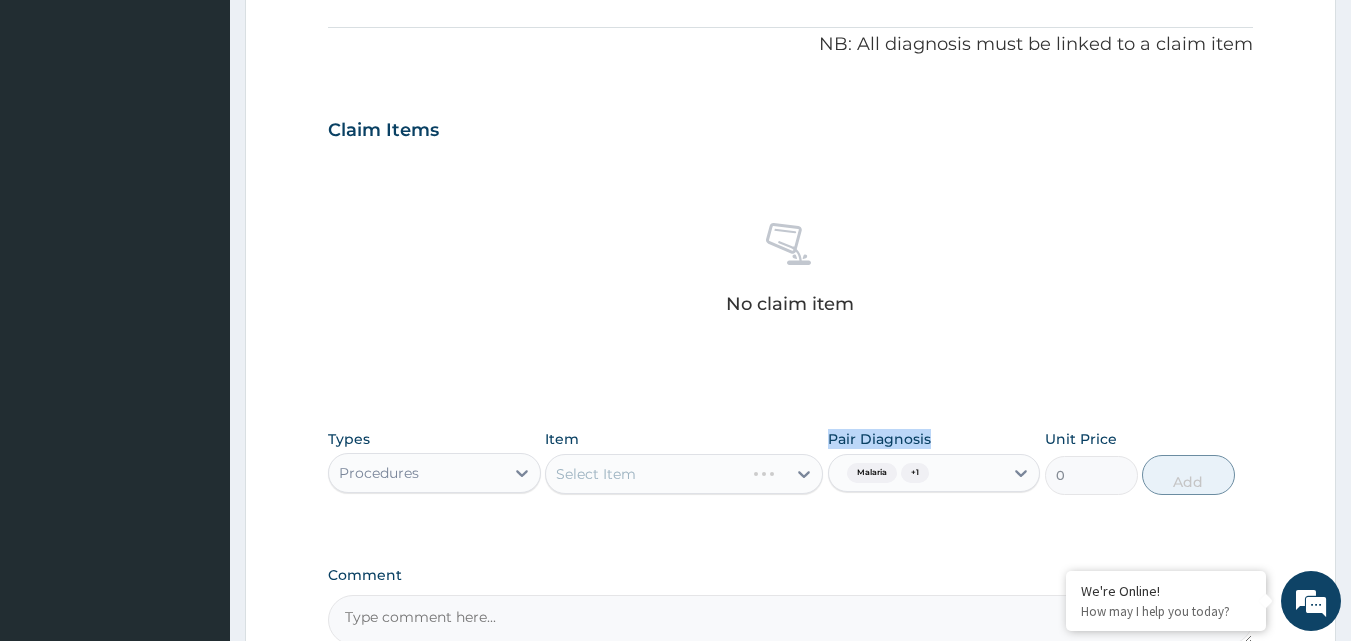 click on "Select Item" at bounding box center (684, 474) 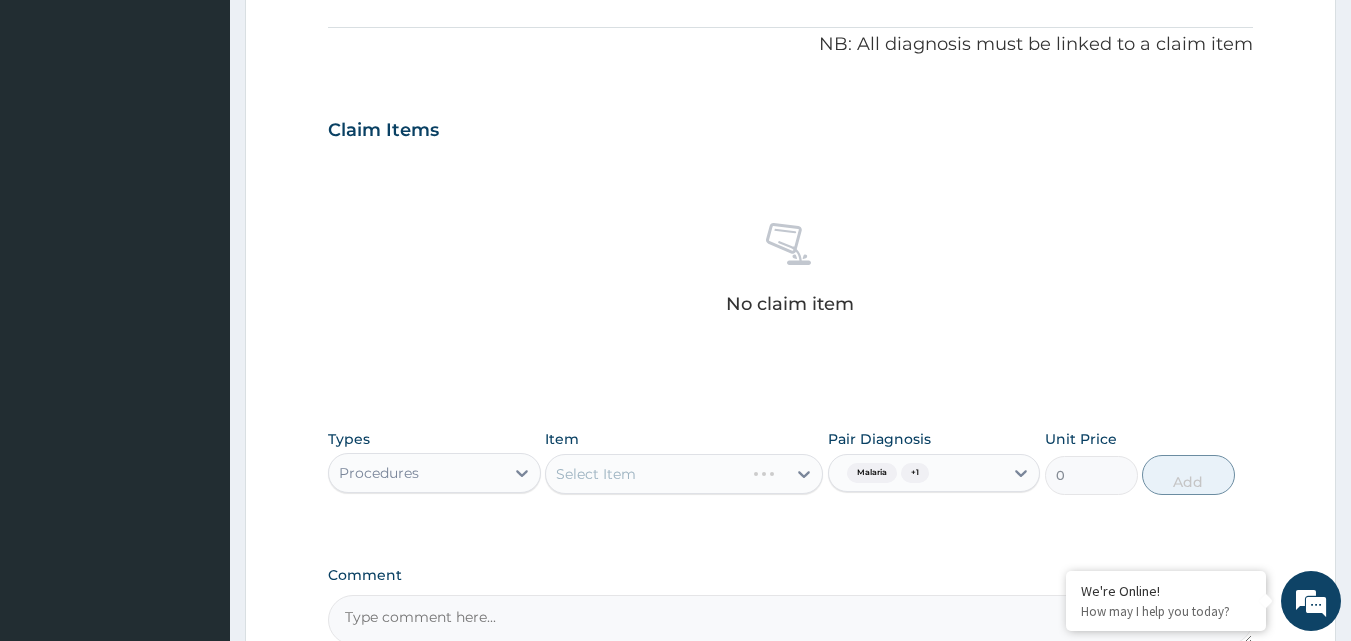 click on "Select Item" at bounding box center (684, 474) 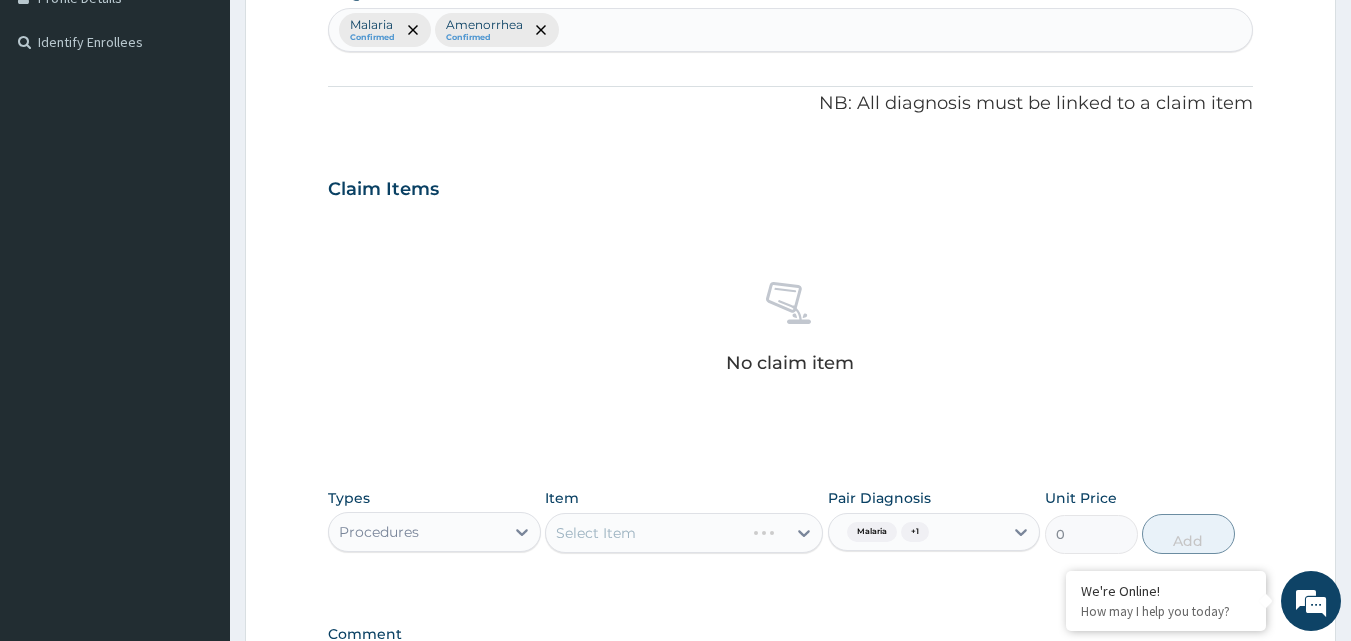 scroll, scrollTop: 587, scrollLeft: 0, axis: vertical 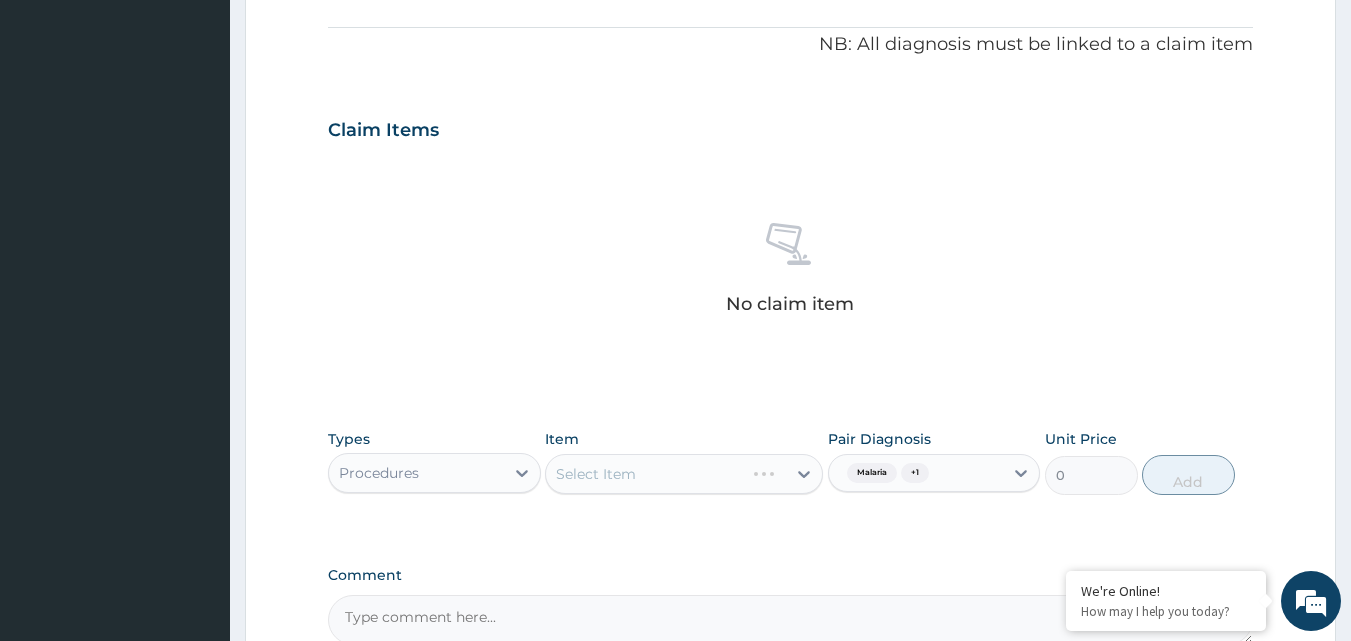 click on "Select Item" at bounding box center [684, 474] 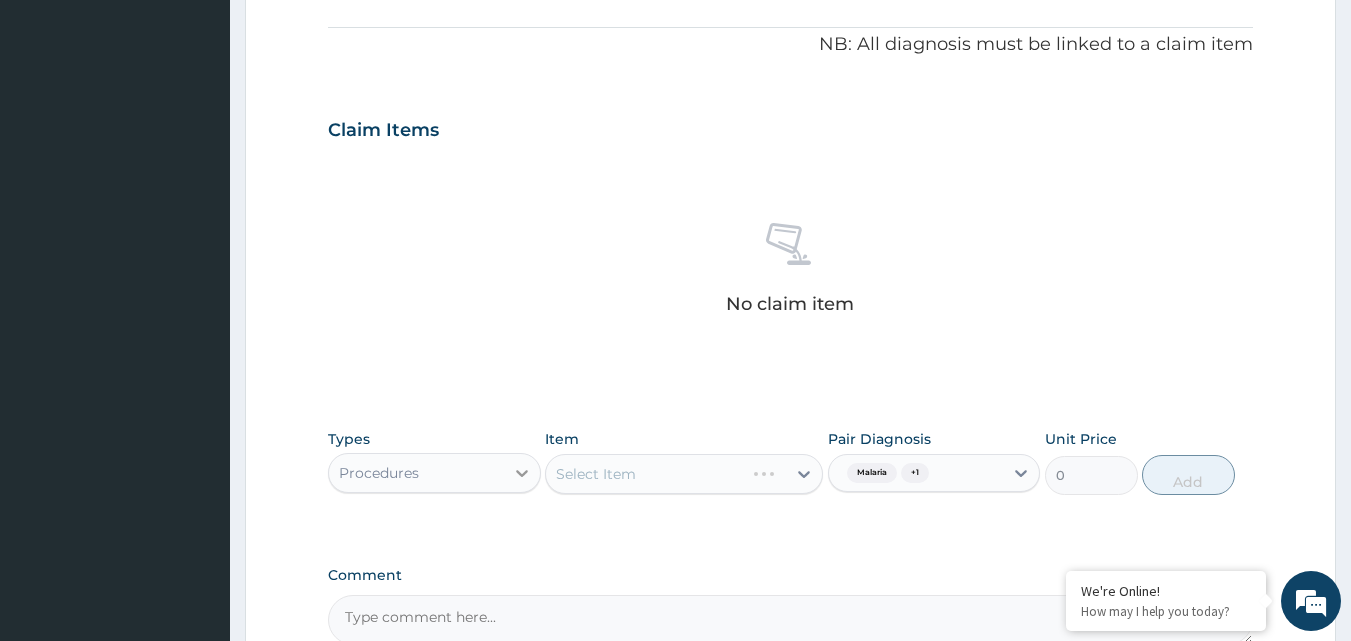 click 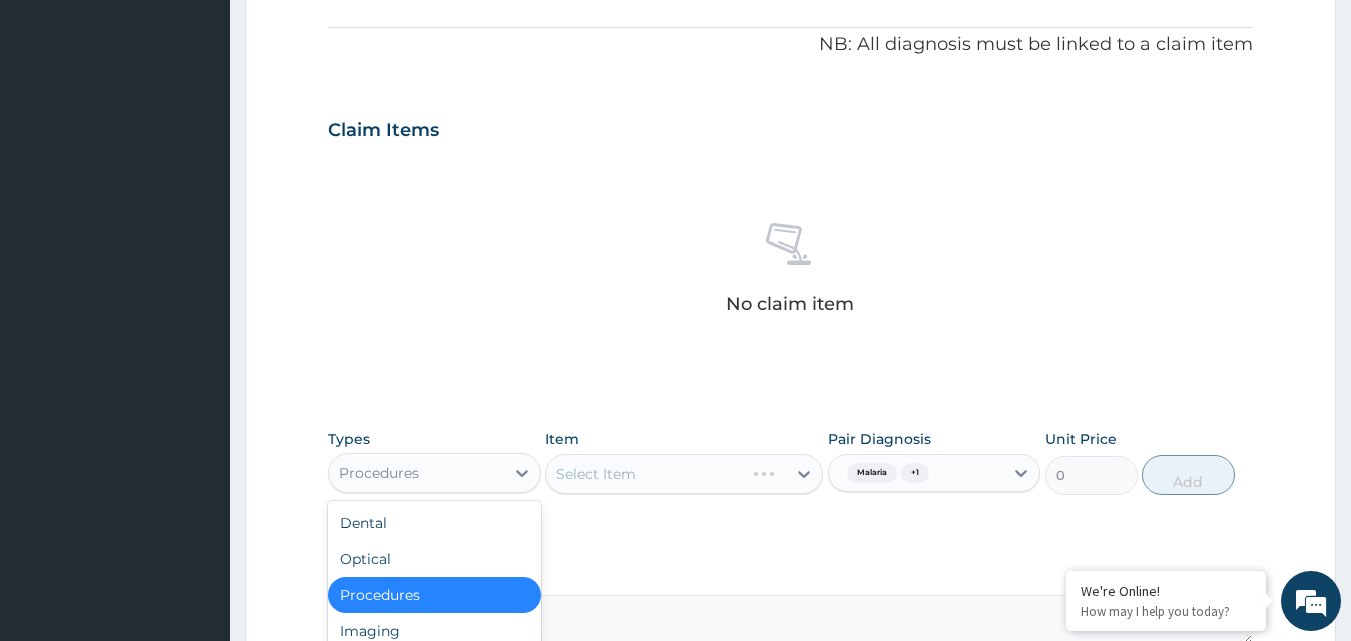 click on "Procedures" at bounding box center (434, 595) 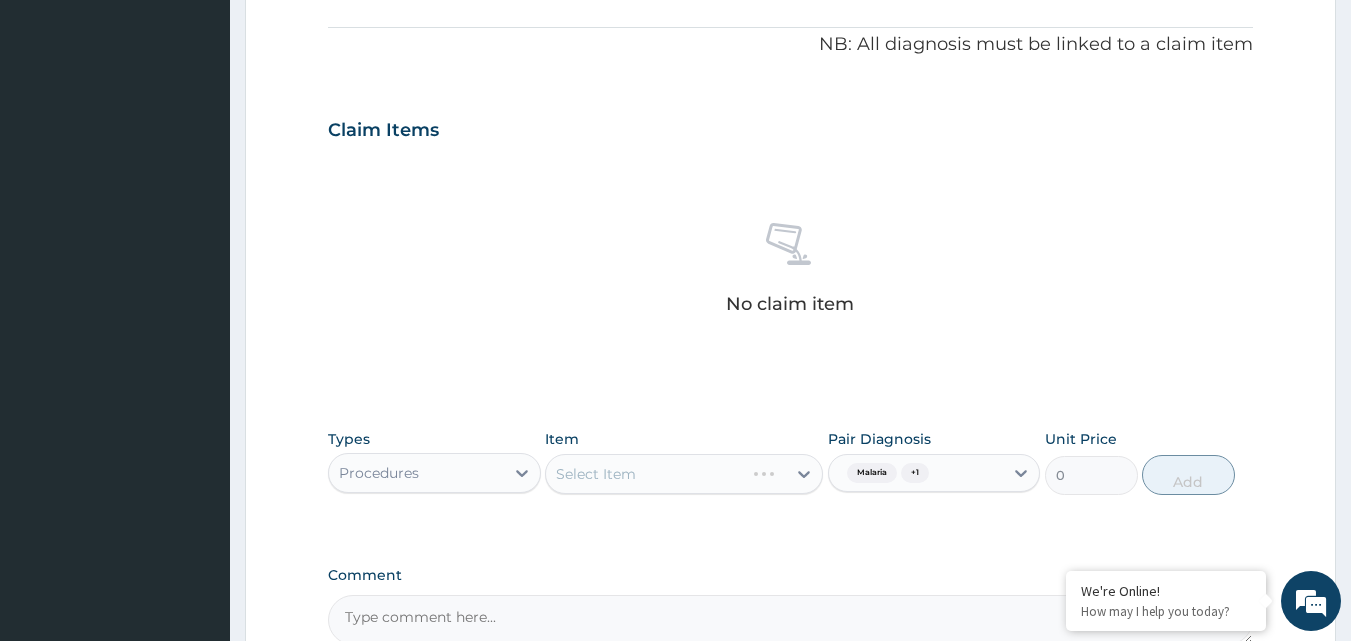 click on "Select Item" at bounding box center (684, 474) 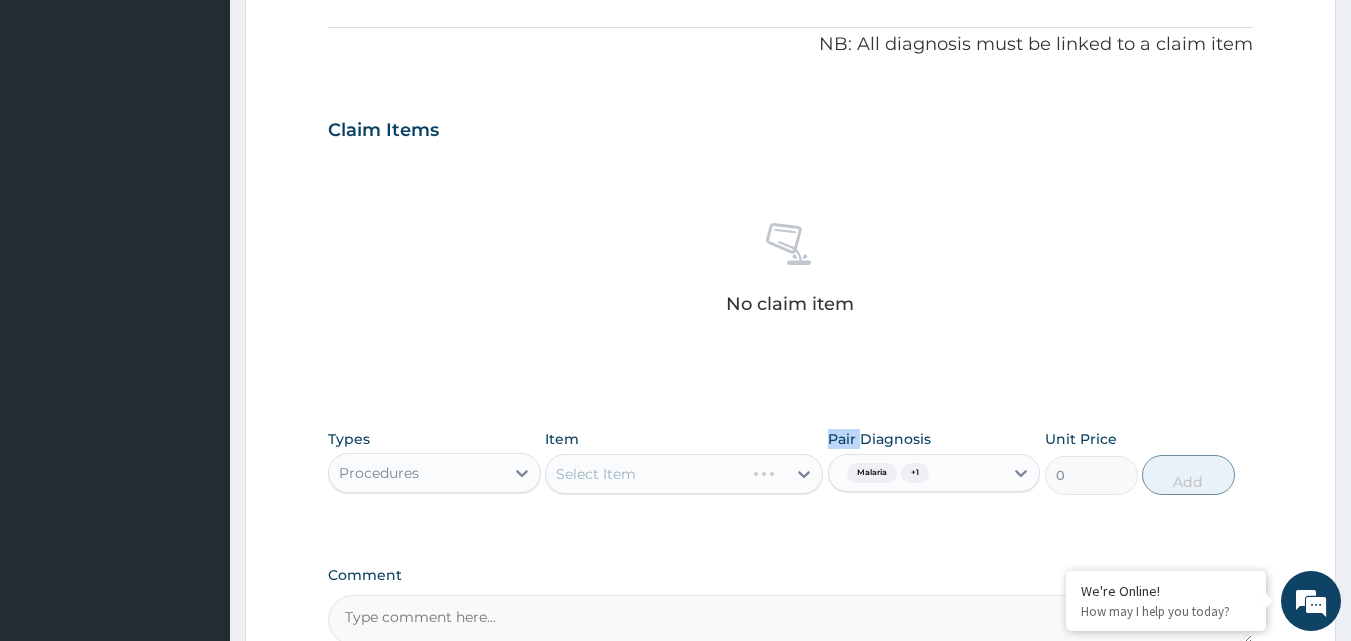 click on "Select Item" at bounding box center [684, 474] 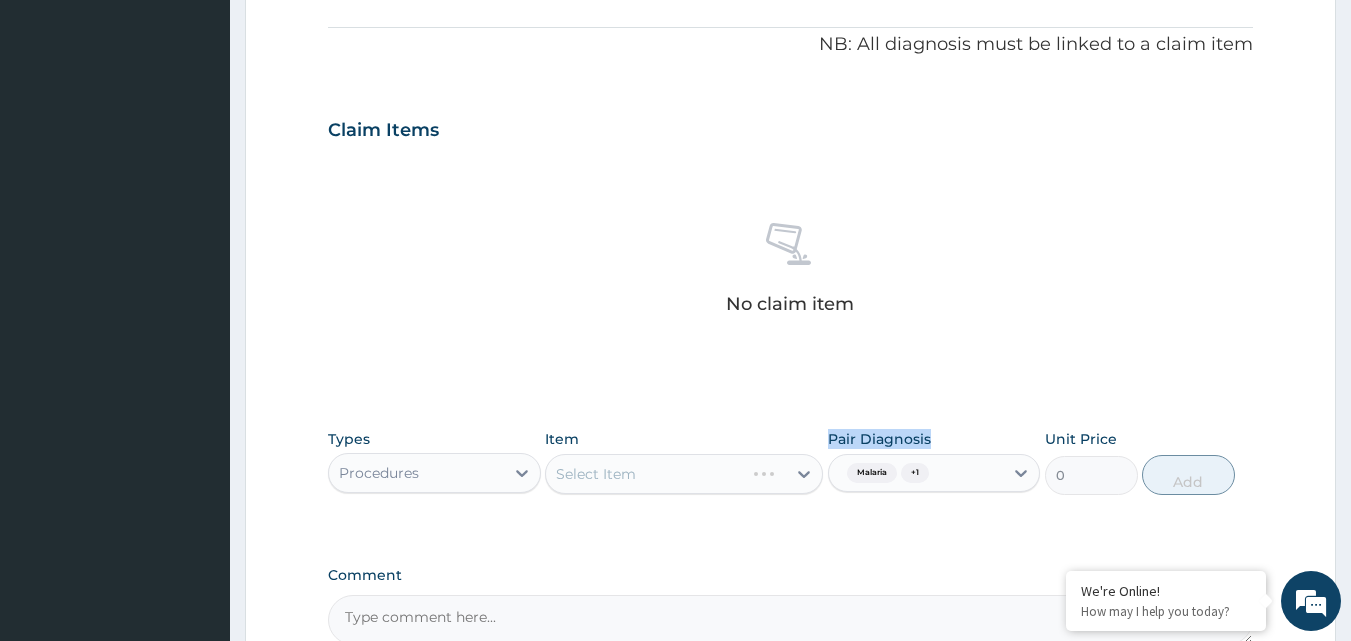 click on "Select Item" at bounding box center [684, 474] 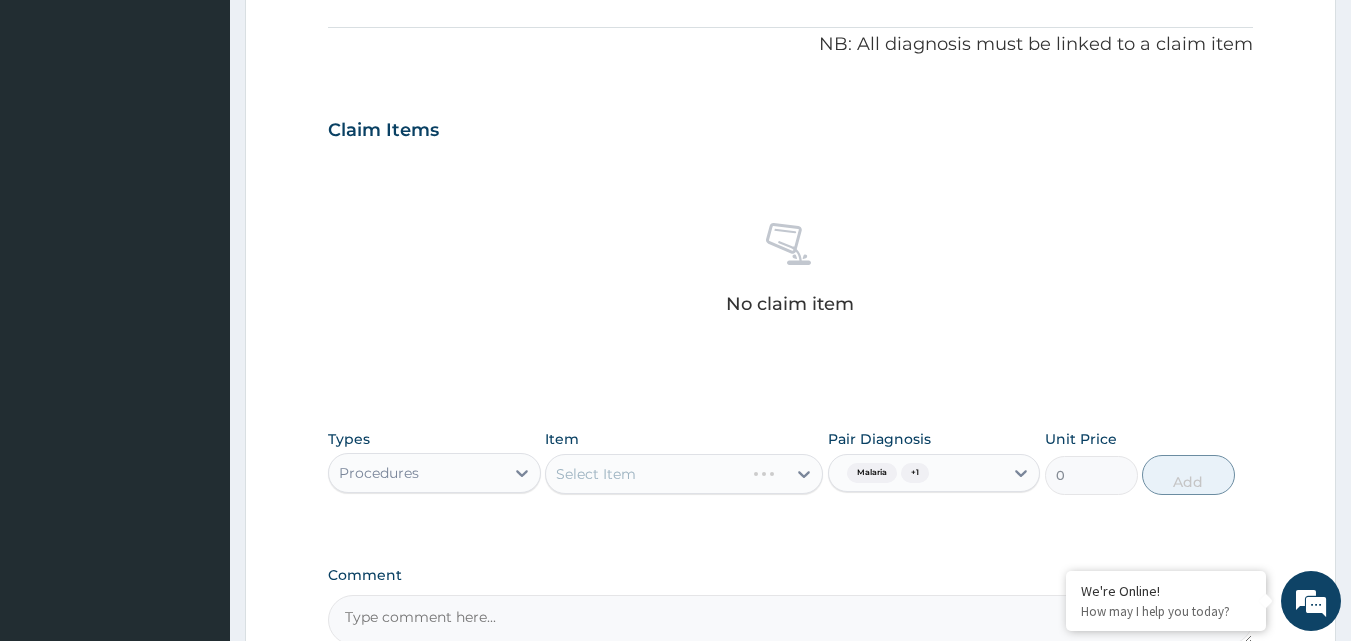click on "Select Item" at bounding box center (684, 474) 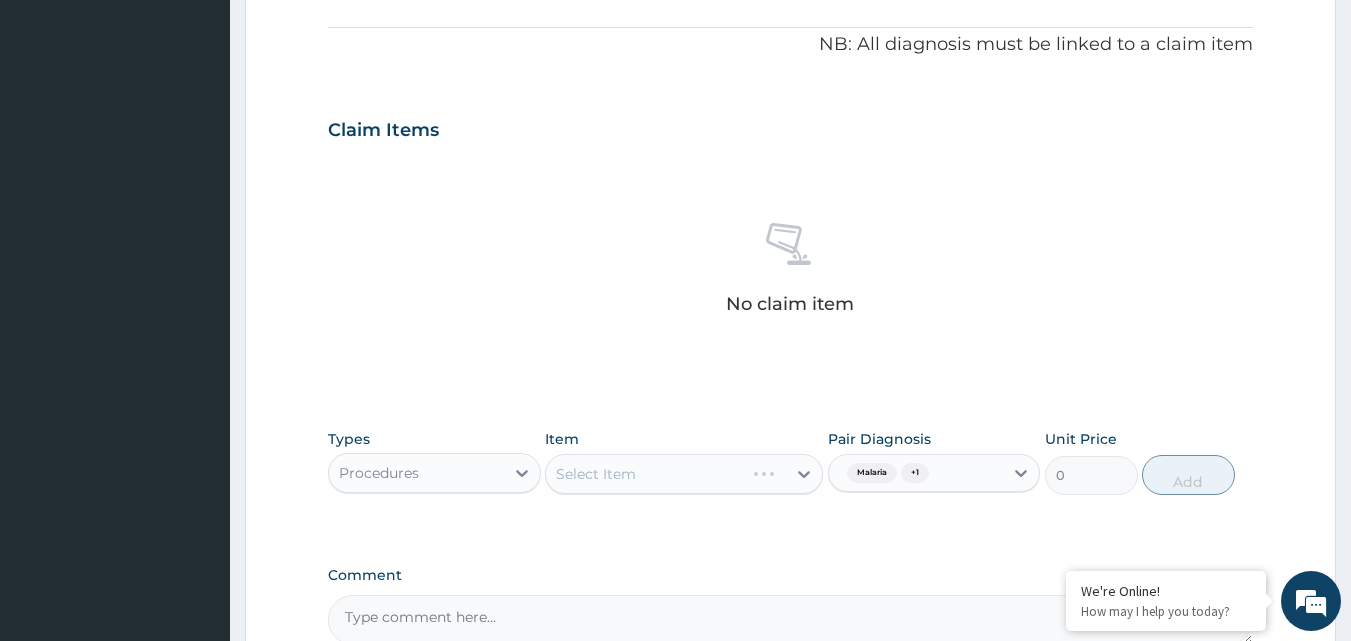 click on "Select Item" at bounding box center [684, 474] 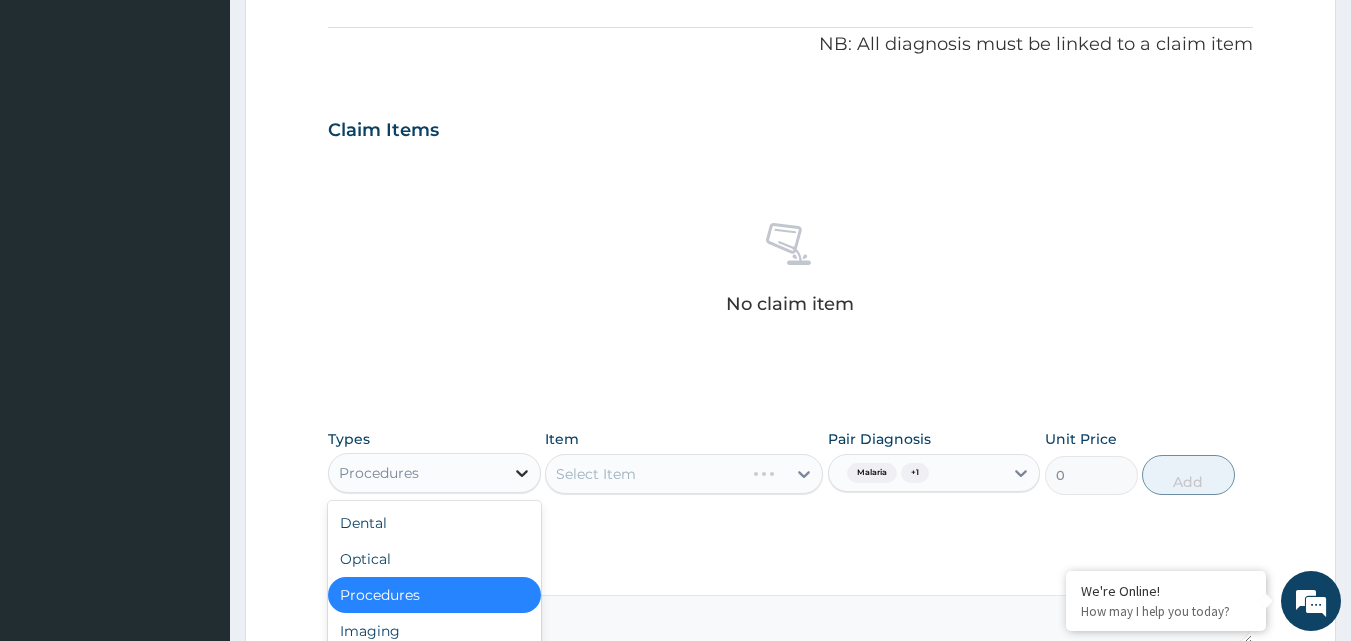 click 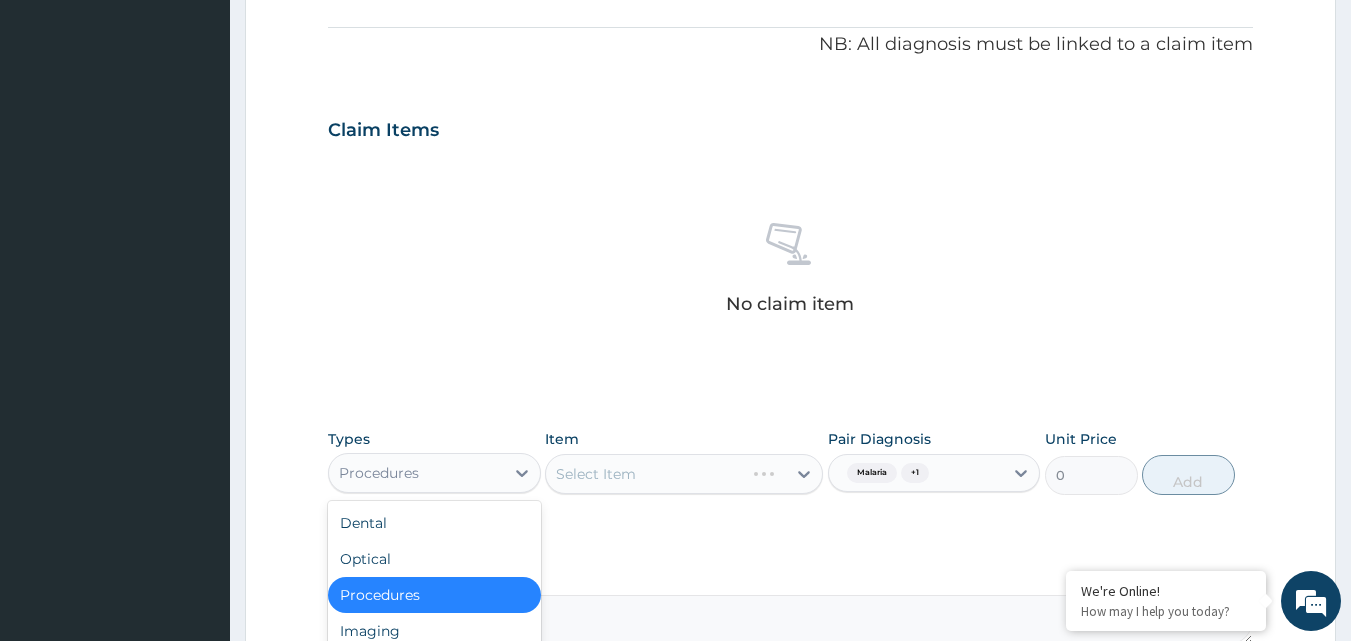 click on "Procedures" at bounding box center [434, 595] 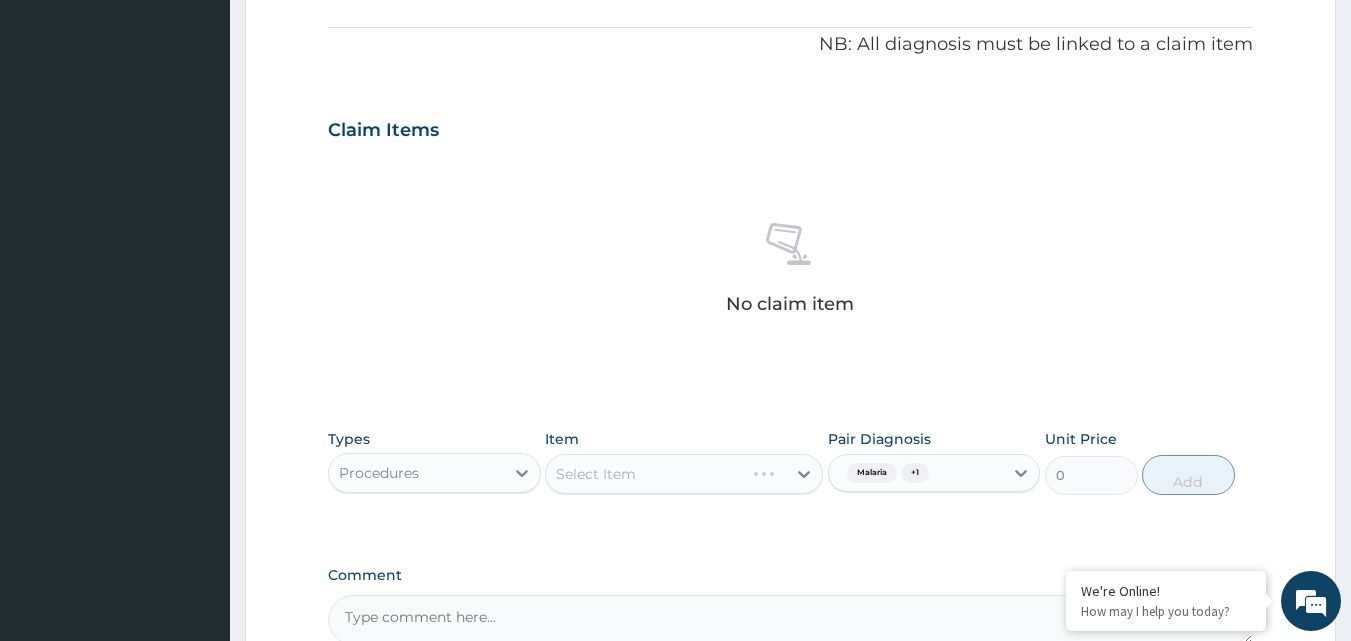 click on "Select Item" at bounding box center (684, 474) 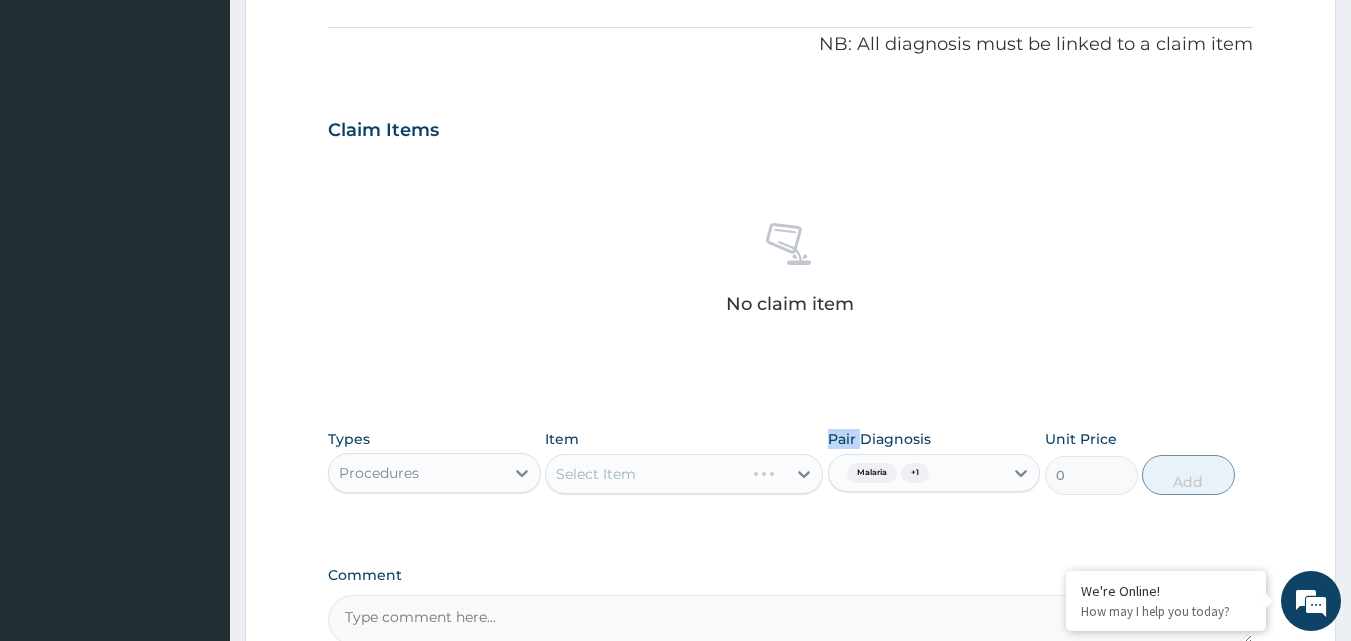 click on "Select Item" at bounding box center (684, 474) 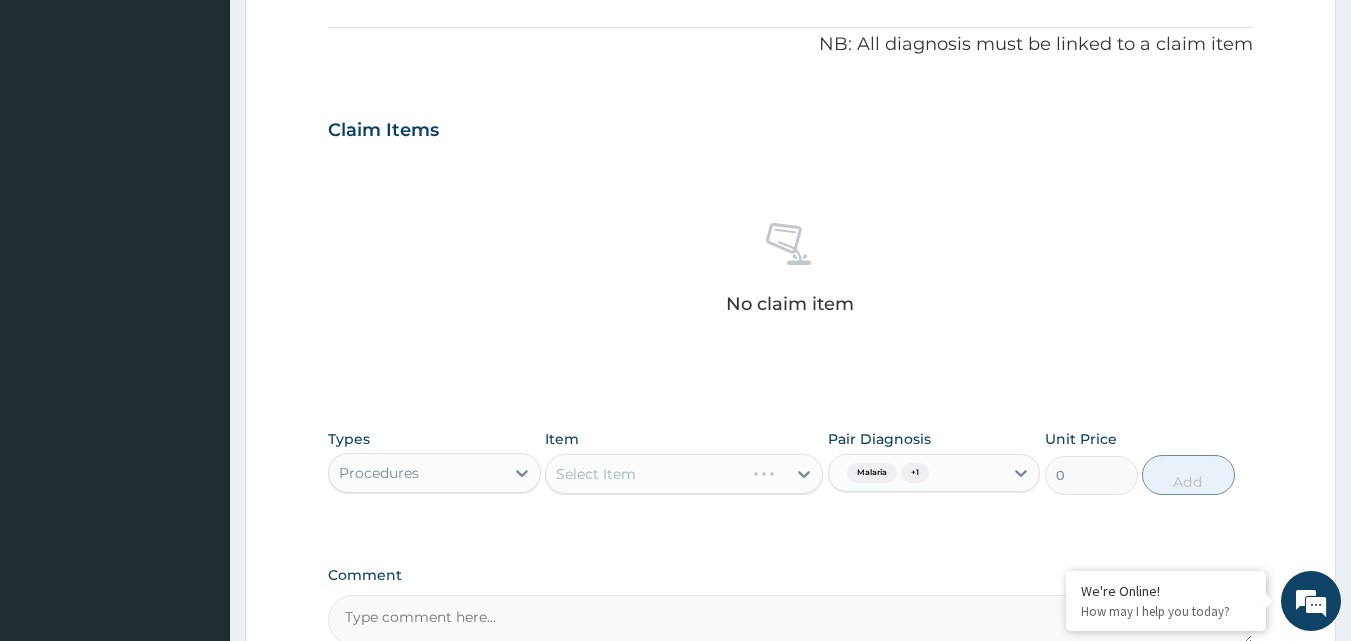 click on "Select Item" at bounding box center [684, 474] 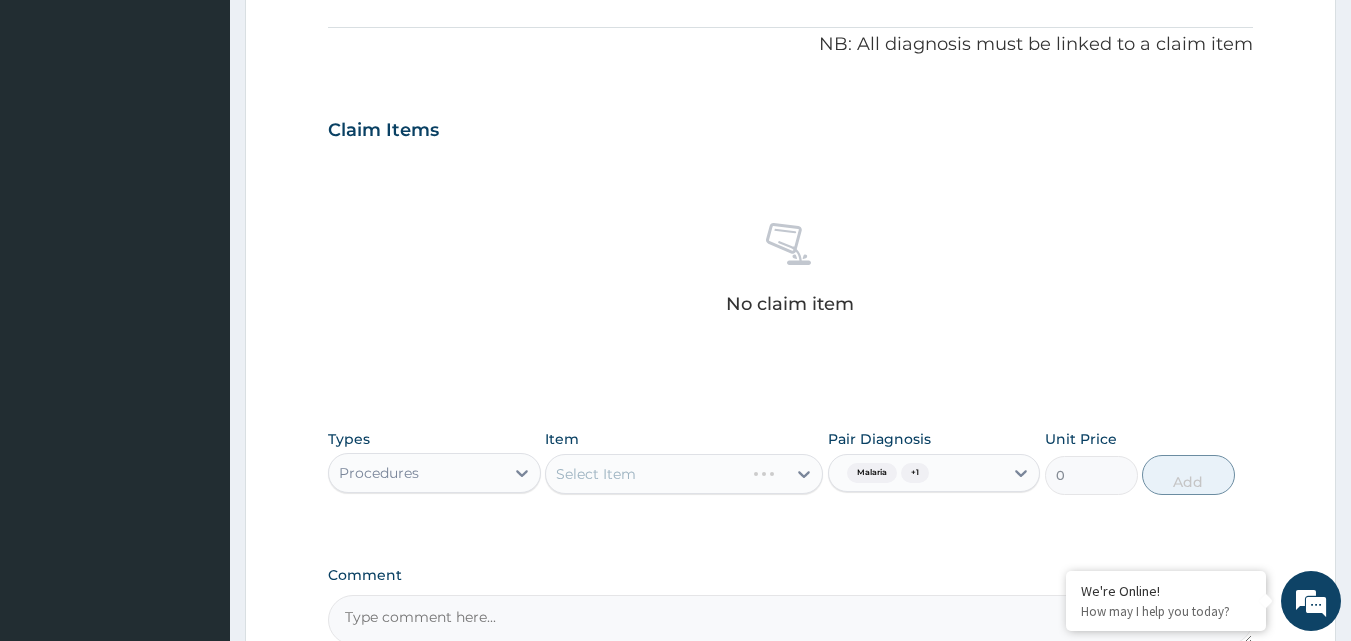 click on "Select Item" at bounding box center (684, 474) 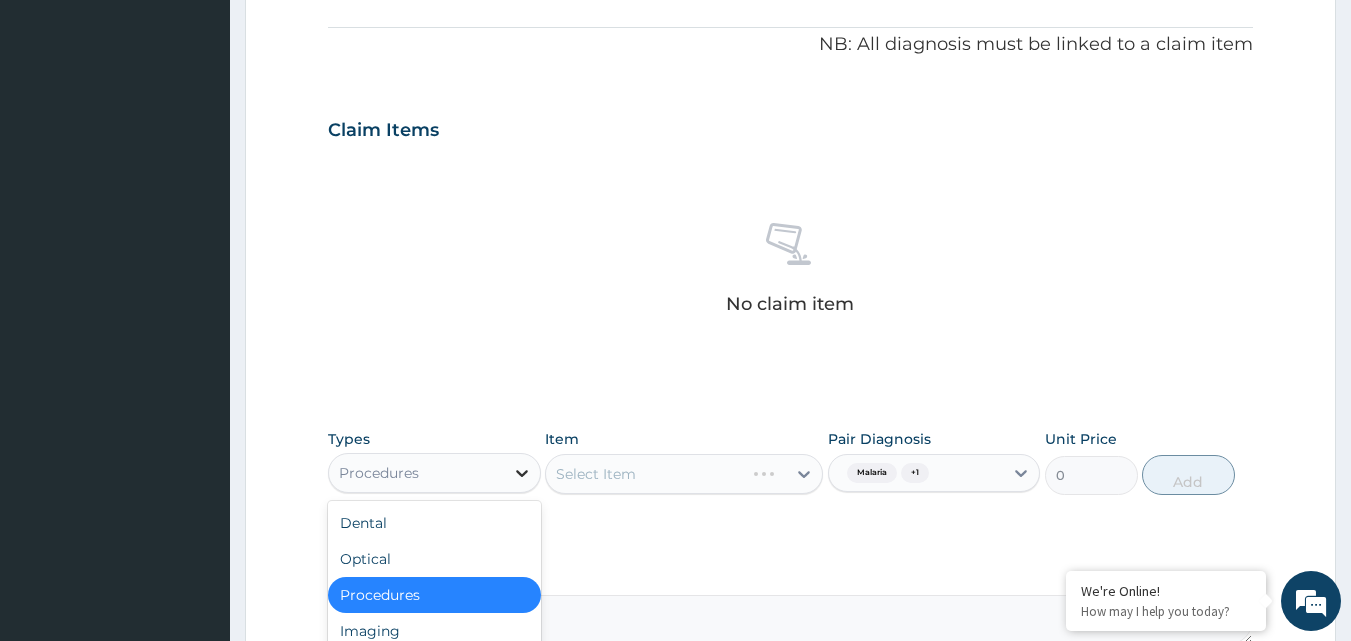 click 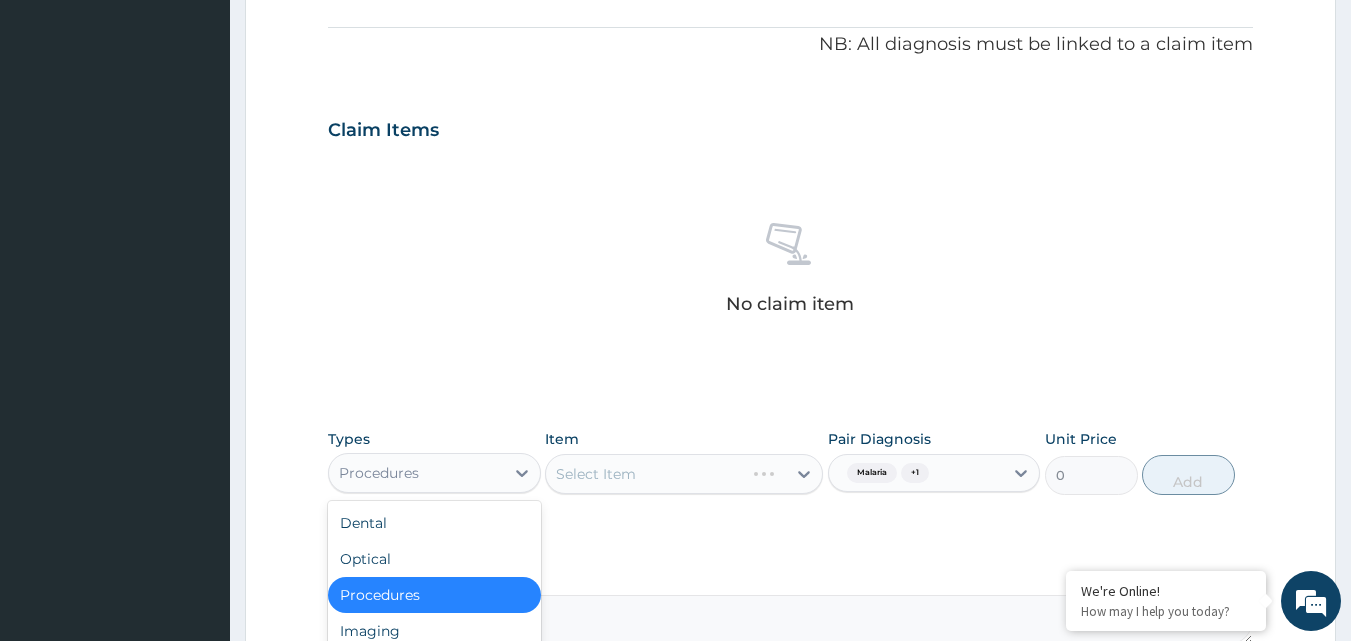 click on "Procedures" at bounding box center [434, 595] 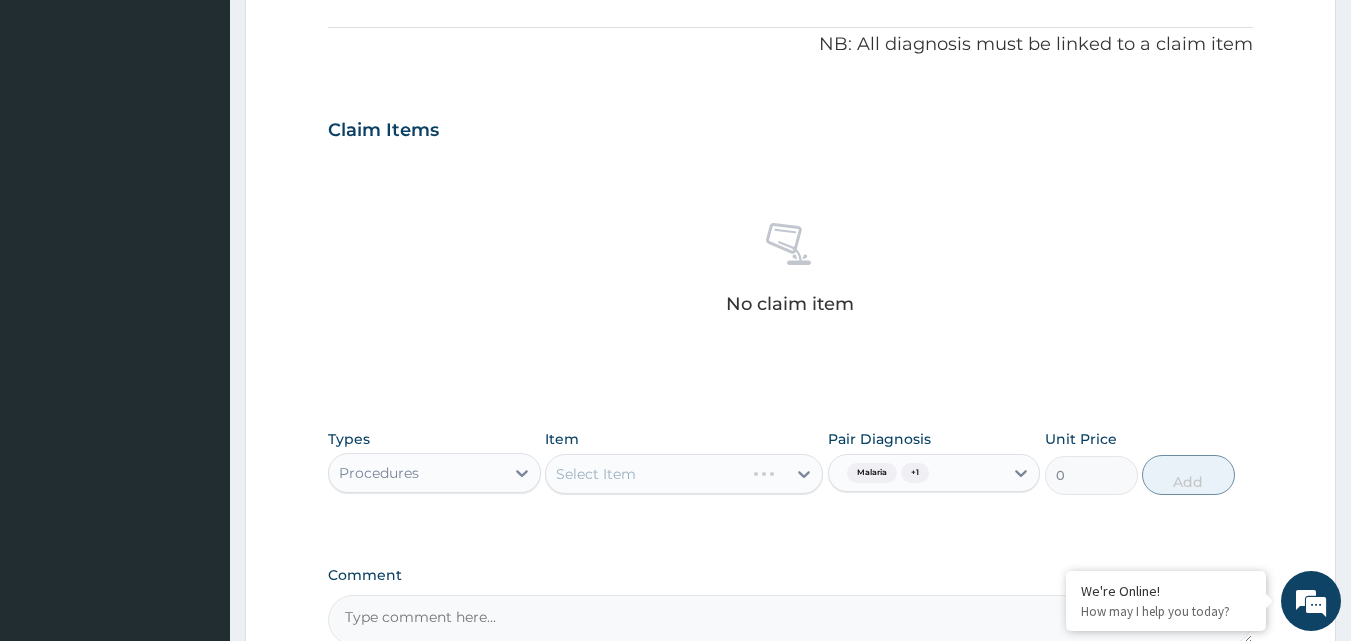 click on "Select Item" at bounding box center (684, 474) 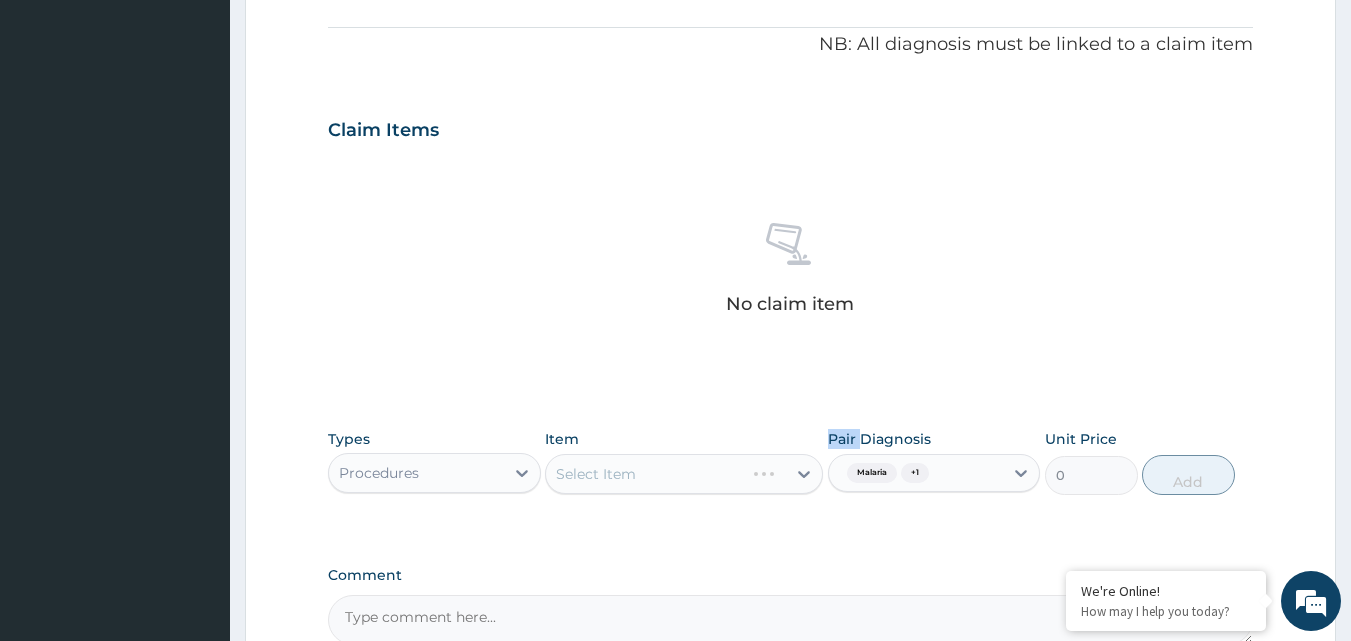 click on "Select Item" at bounding box center [684, 474] 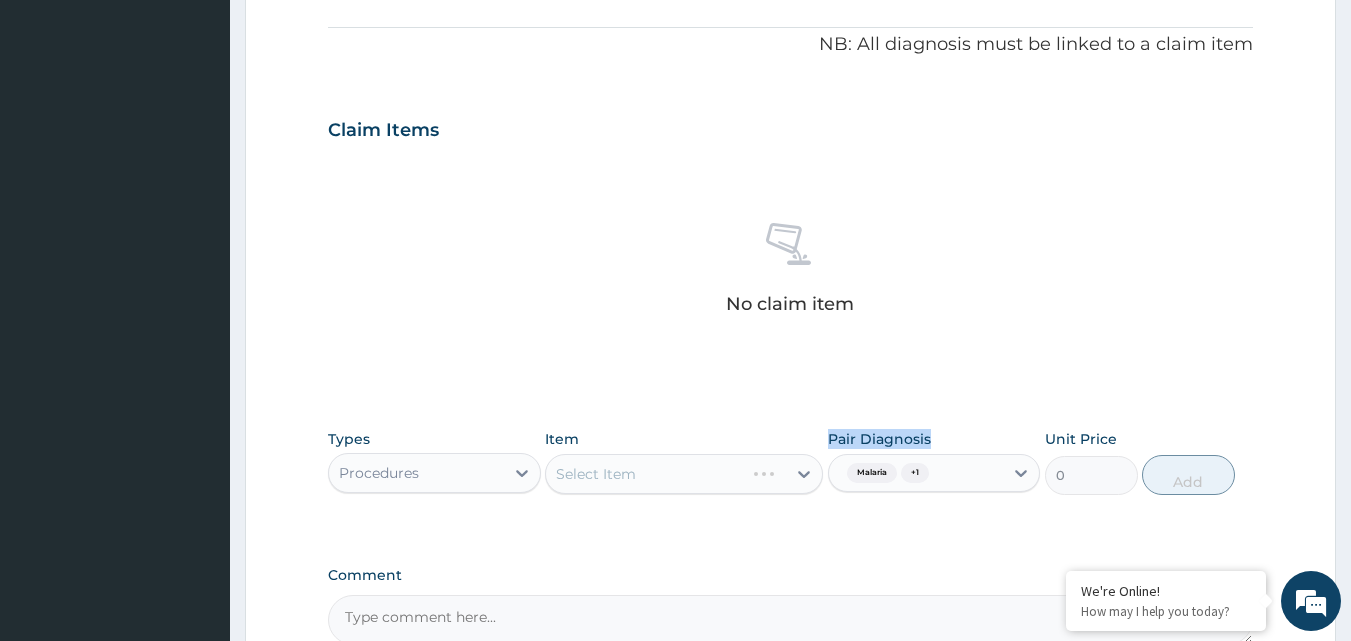 click on "Select Item" at bounding box center [684, 474] 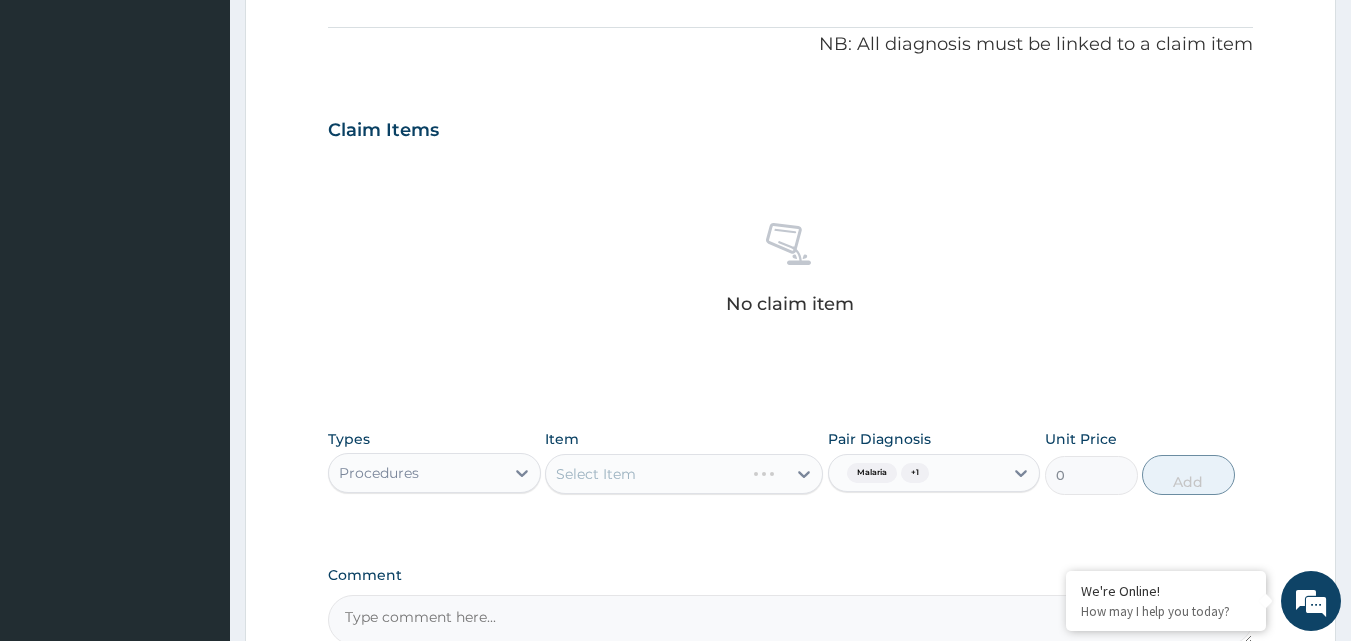 click on "Select Item" at bounding box center [684, 474] 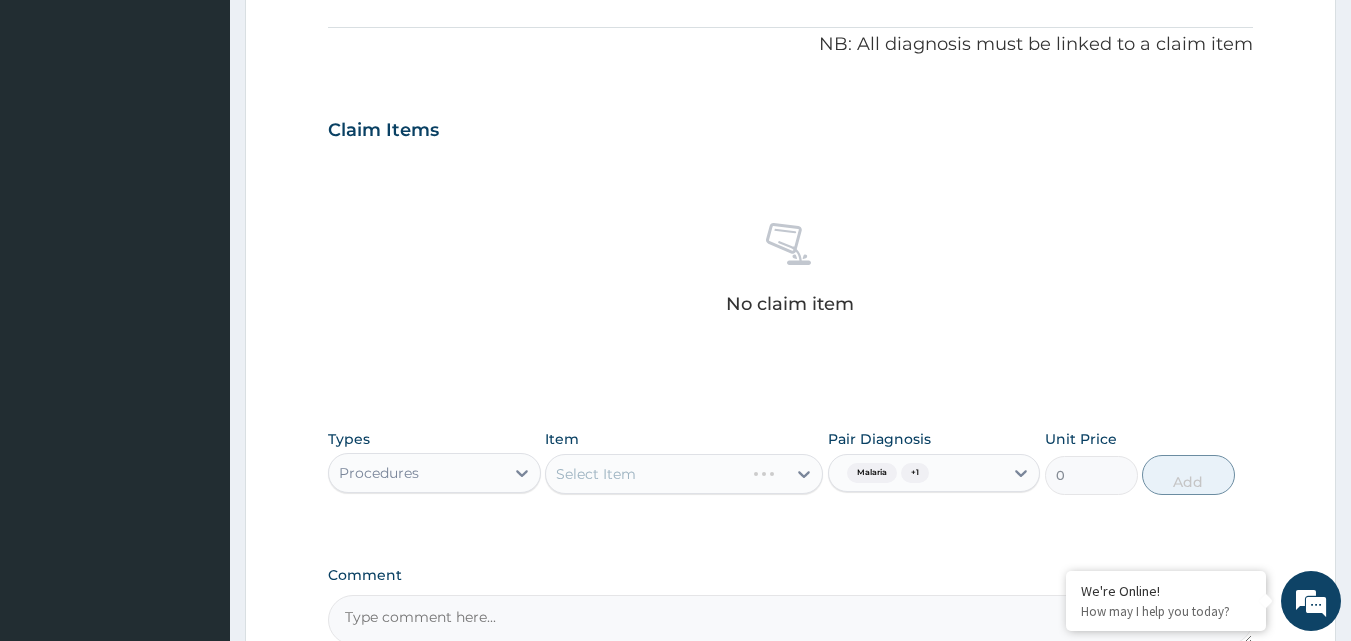click on "Select Item" at bounding box center [684, 474] 